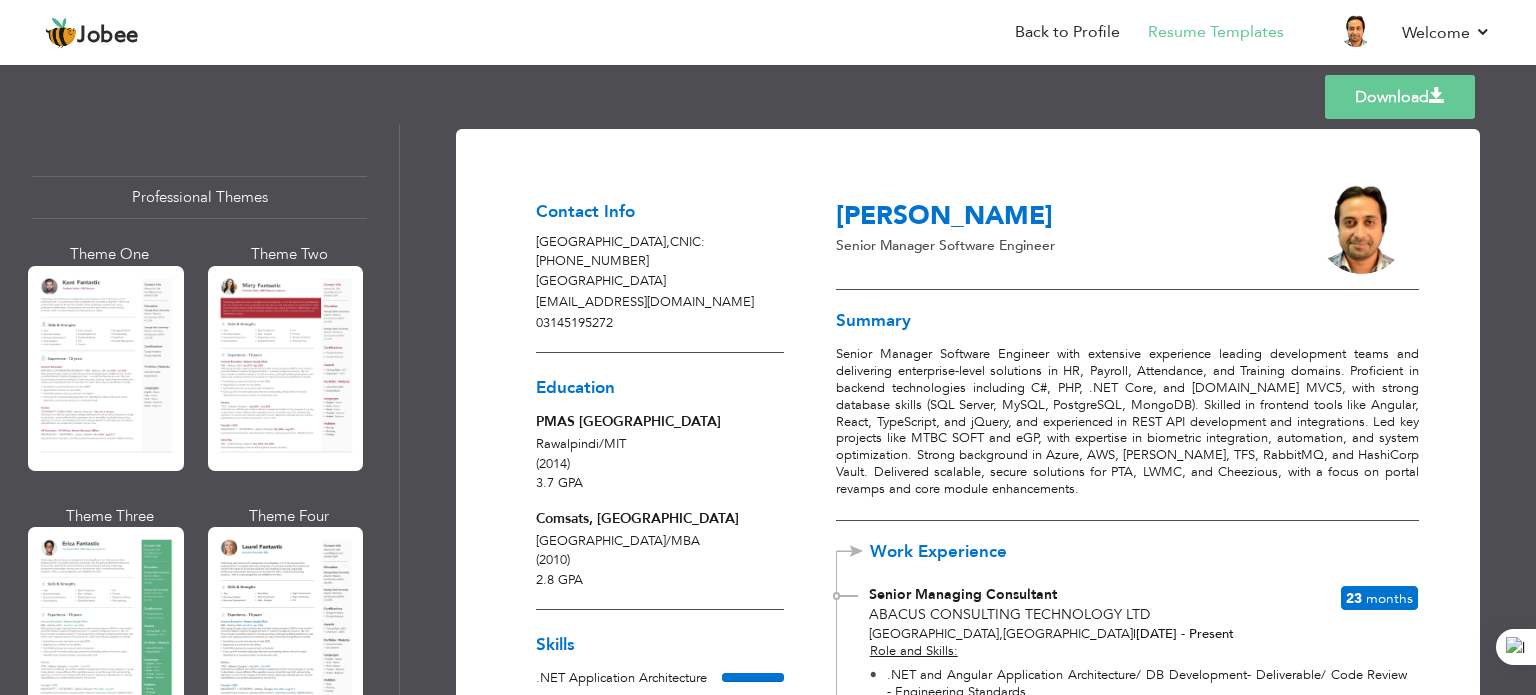 scroll, scrollTop: 0, scrollLeft: 0, axis: both 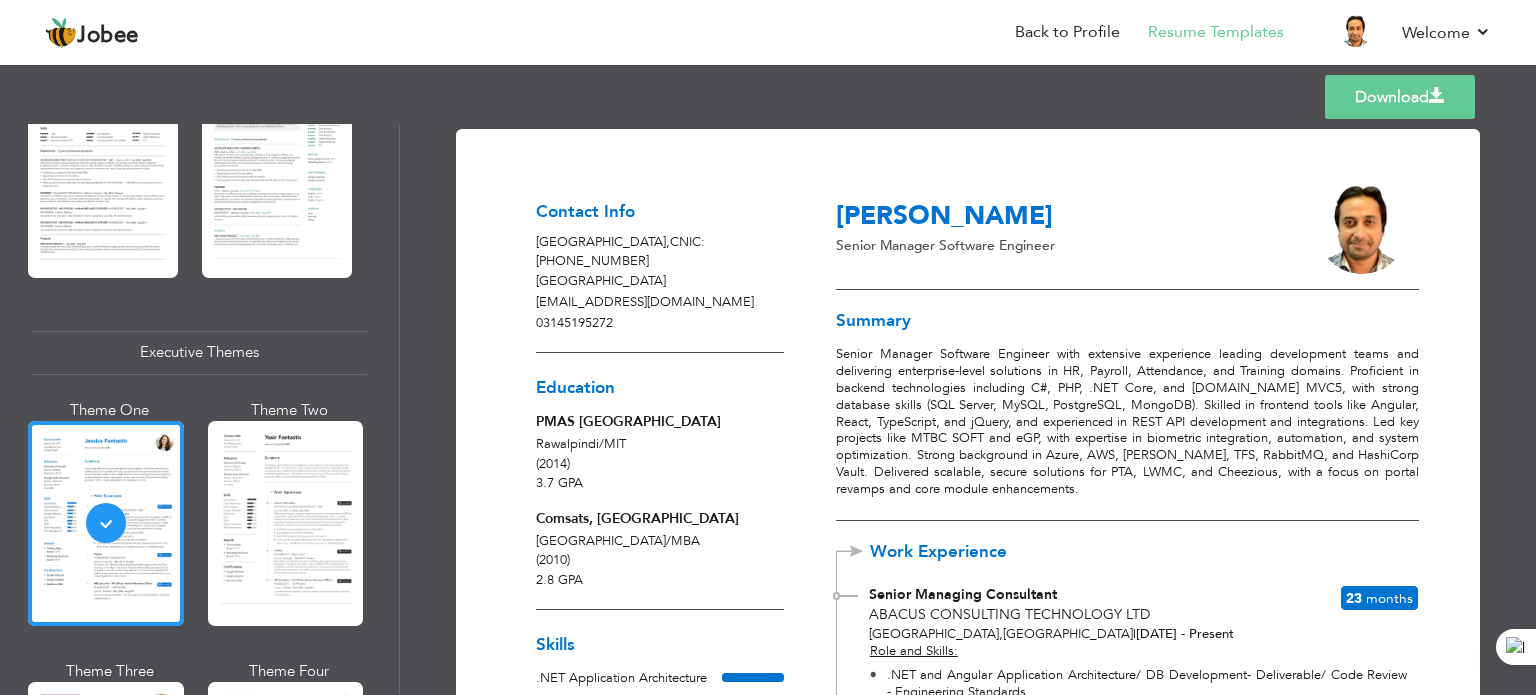 click on "Rawalpindi
/
MIT
(2014)
3.7 GPA" at bounding box center [660, 464] 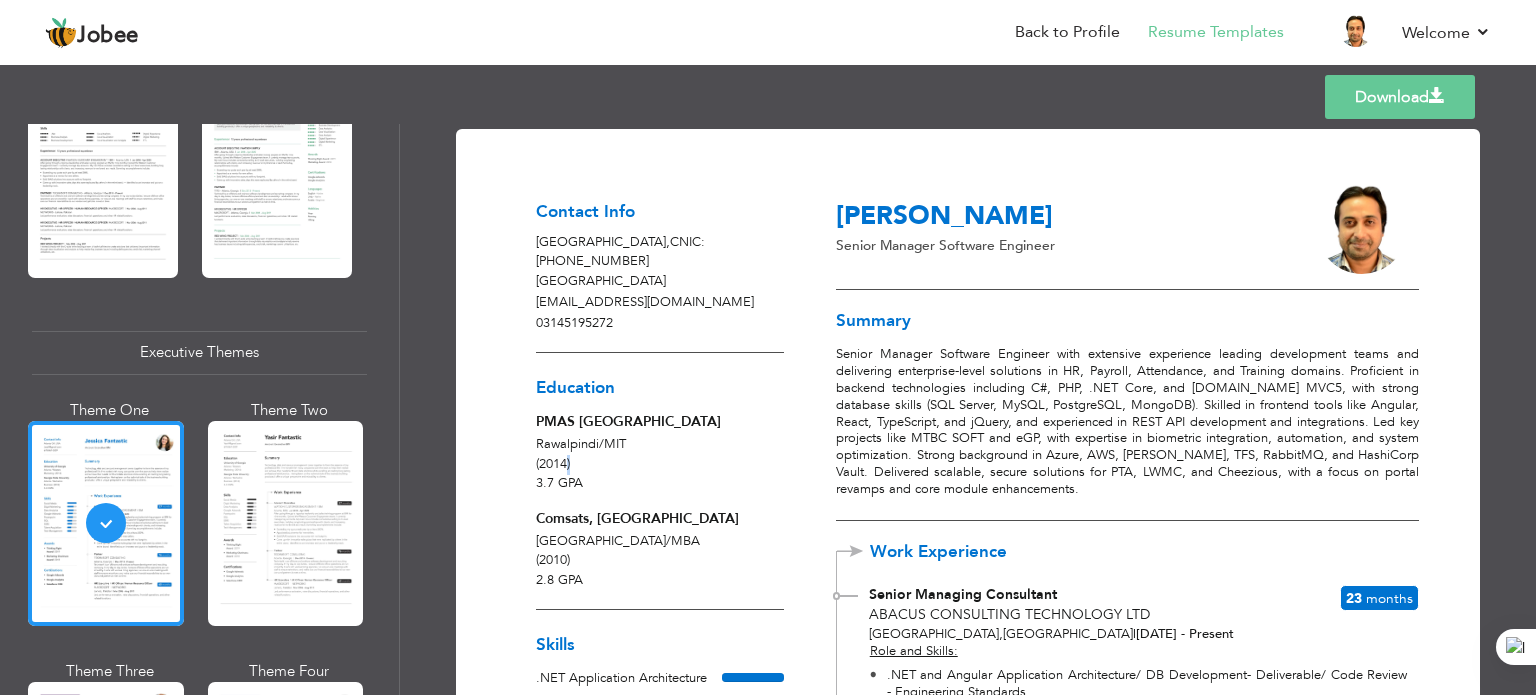 click on "(2014)" at bounding box center (553, 464) 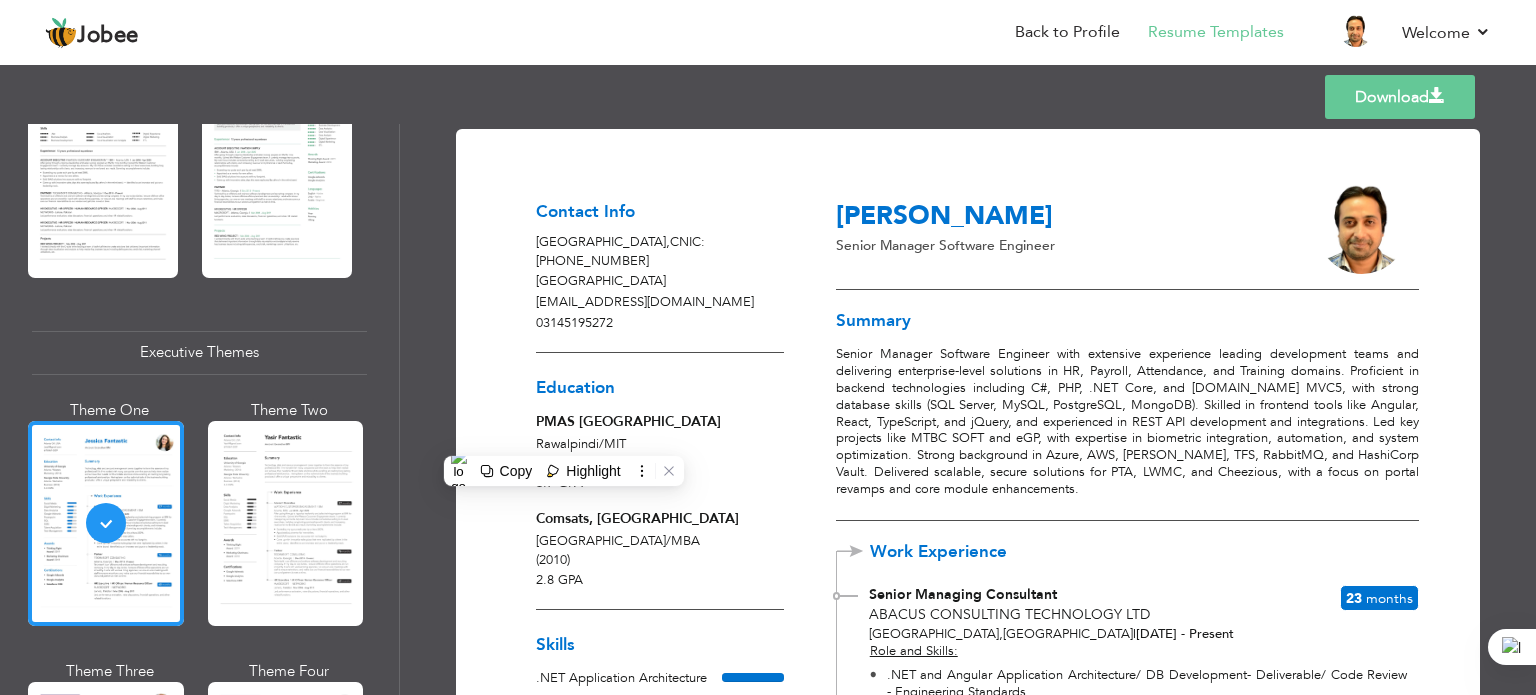 click on "Islamabad ,  CNIC: 37407-0341736-9  Pakistan" at bounding box center (660, 262) 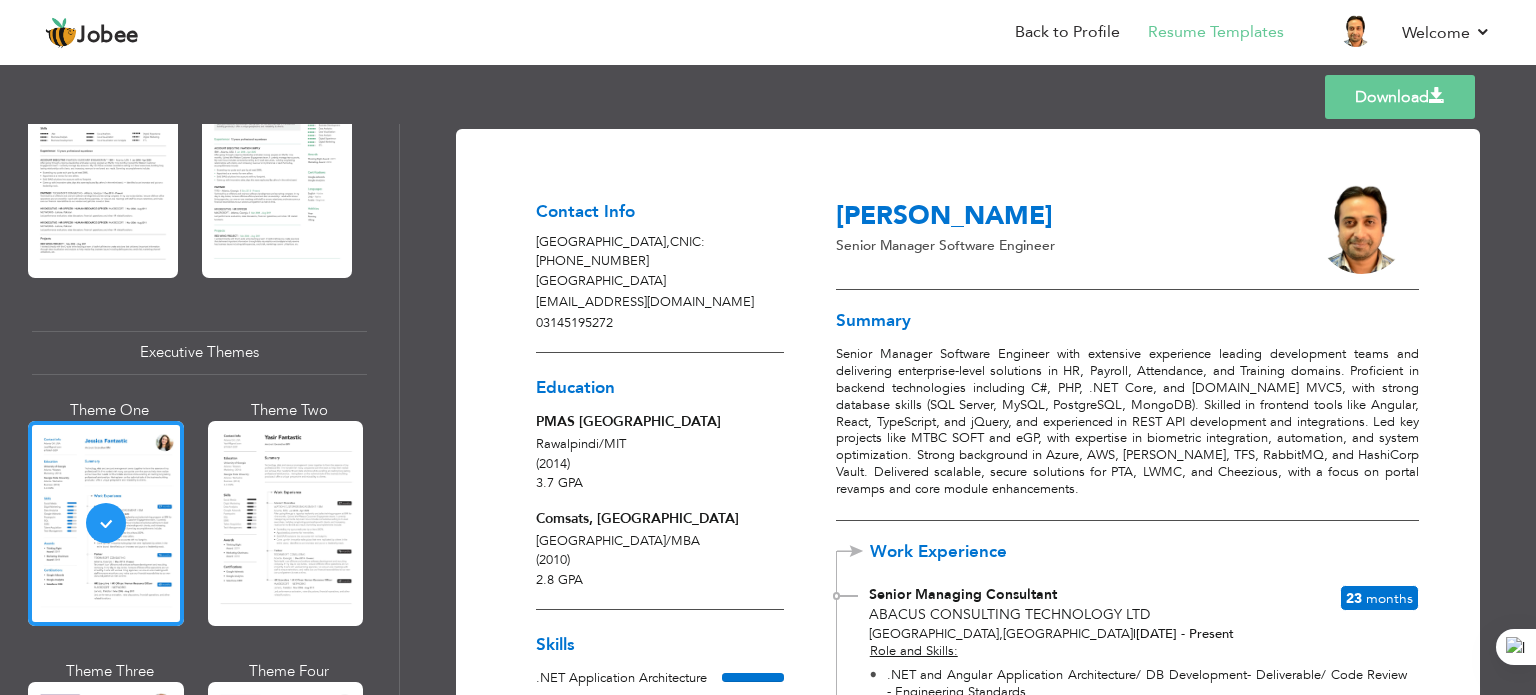 click on "Islamabad ,  CNIC: 37407-0341736-9  Pakistan" at bounding box center (660, 262) 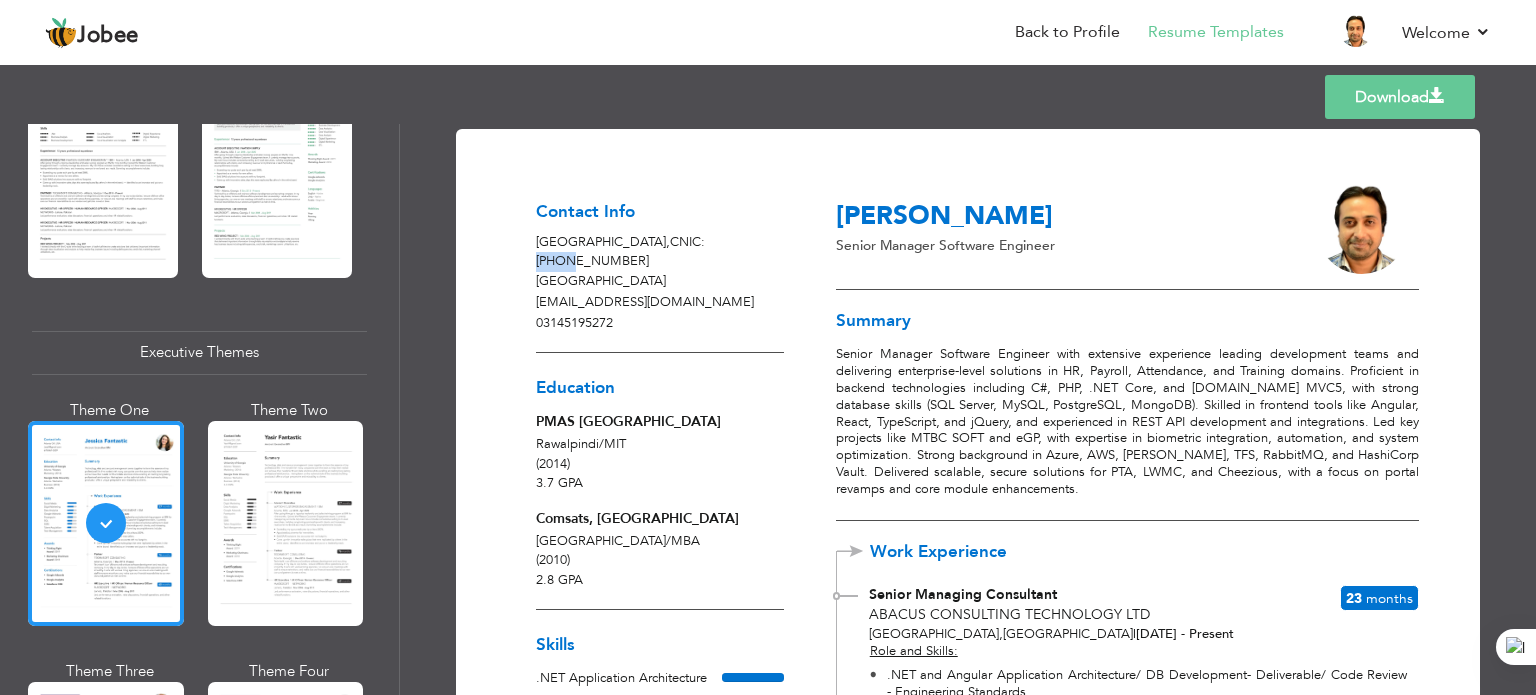 click on "Islamabad ,  CNIC: 37407-0341736-9  Pakistan" at bounding box center [660, 262] 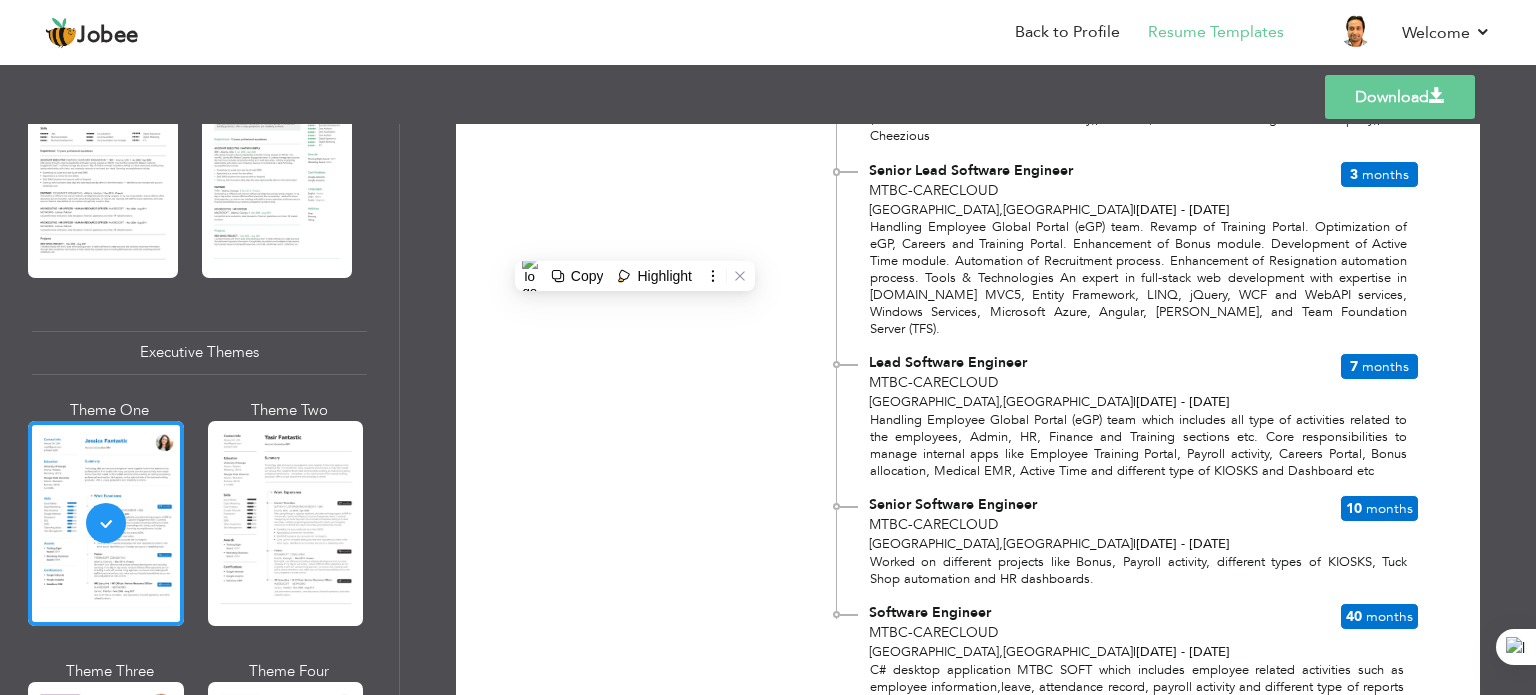 scroll, scrollTop: 1223, scrollLeft: 0, axis: vertical 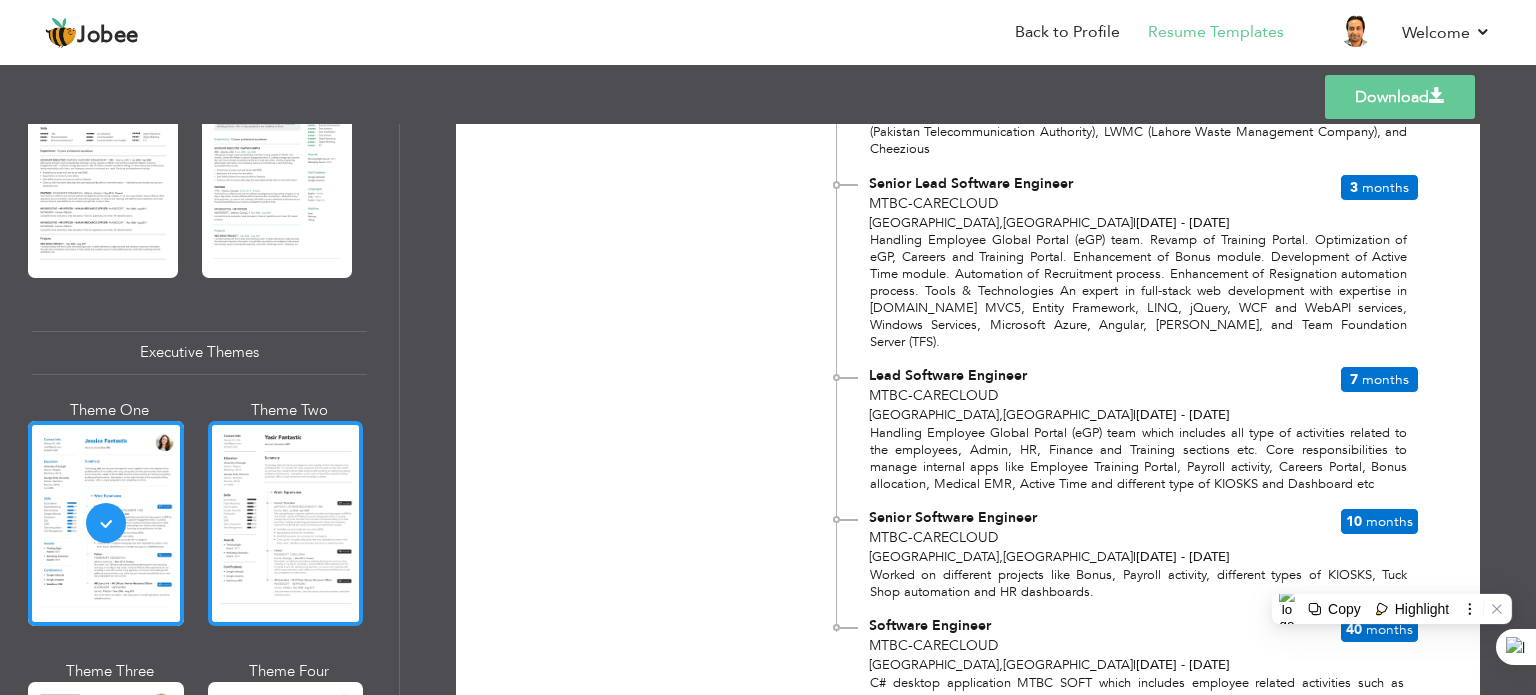 click at bounding box center (286, 523) 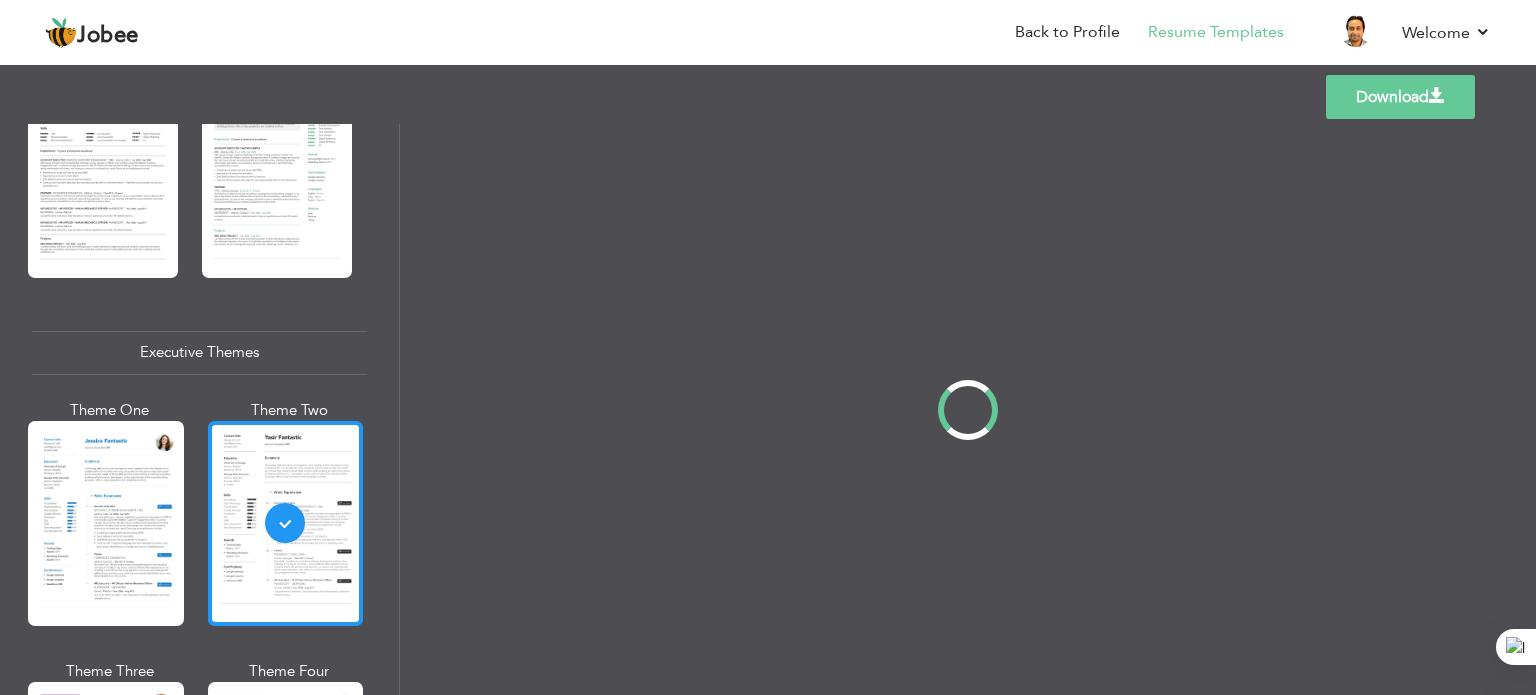 scroll, scrollTop: 0, scrollLeft: 0, axis: both 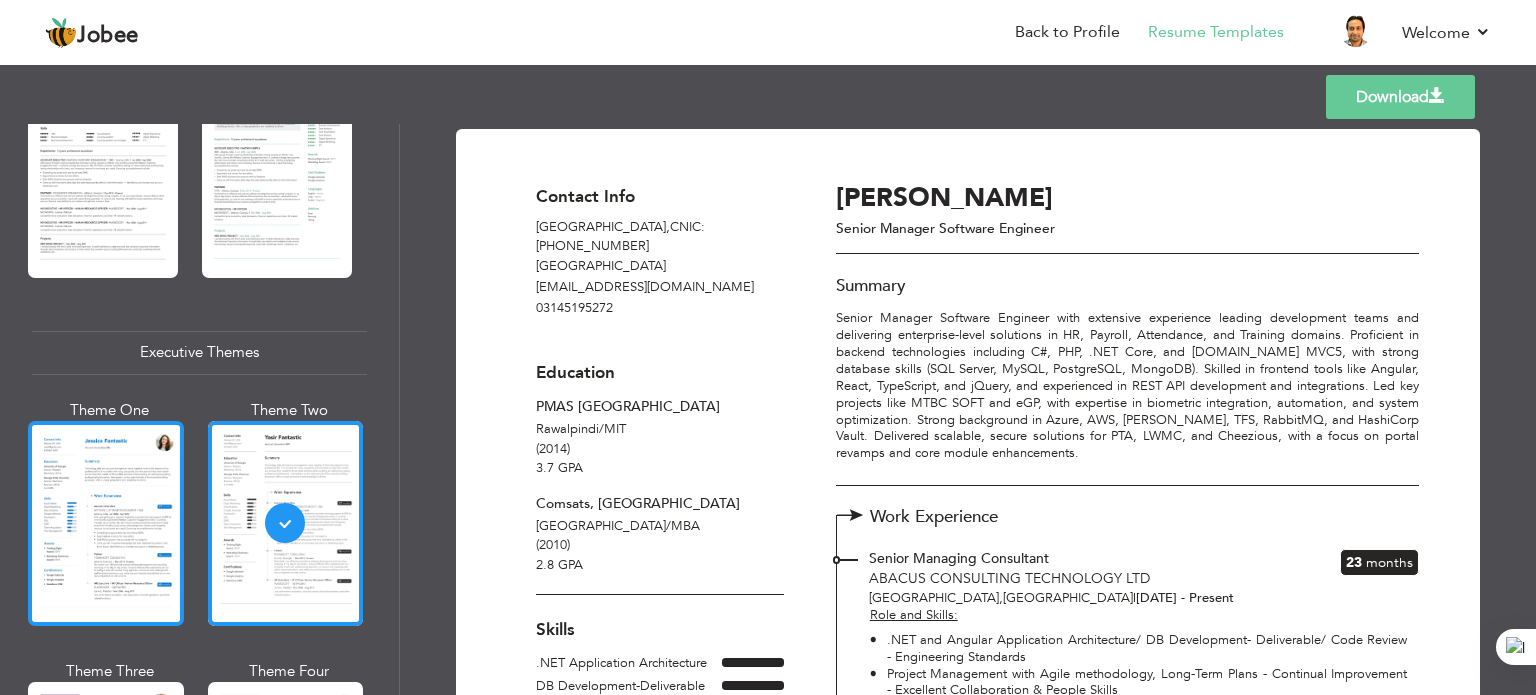 click at bounding box center [106, 523] 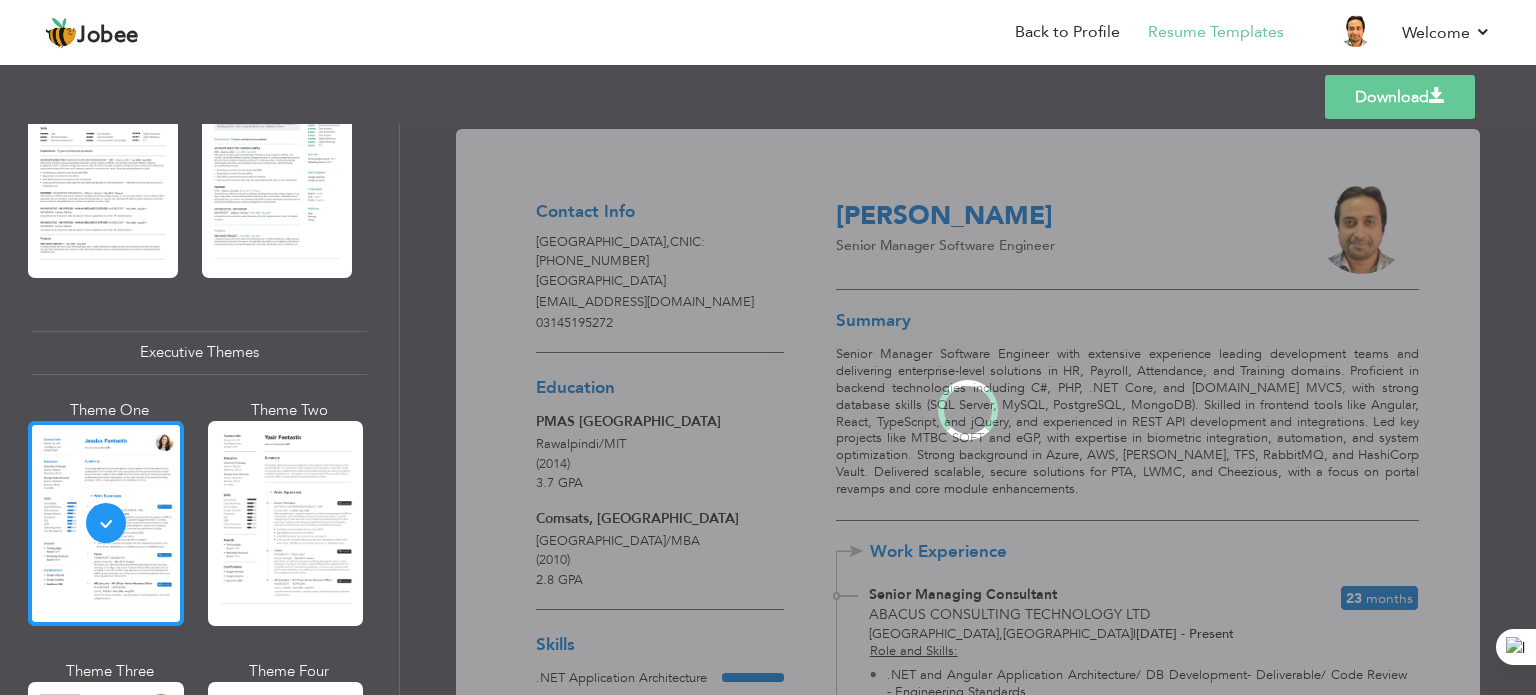 scroll, scrollTop: 1312, scrollLeft: 0, axis: vertical 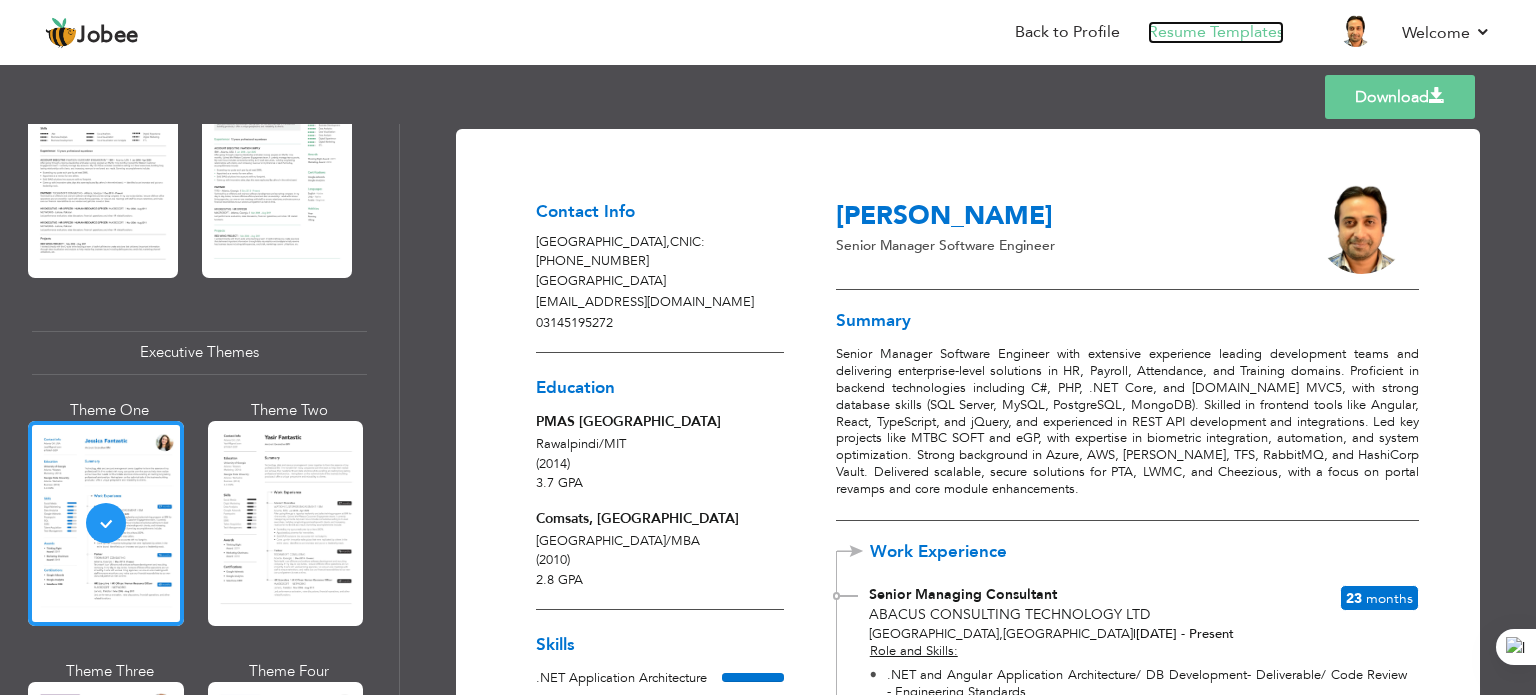 click on "Resume Templates" at bounding box center [1216, 32] 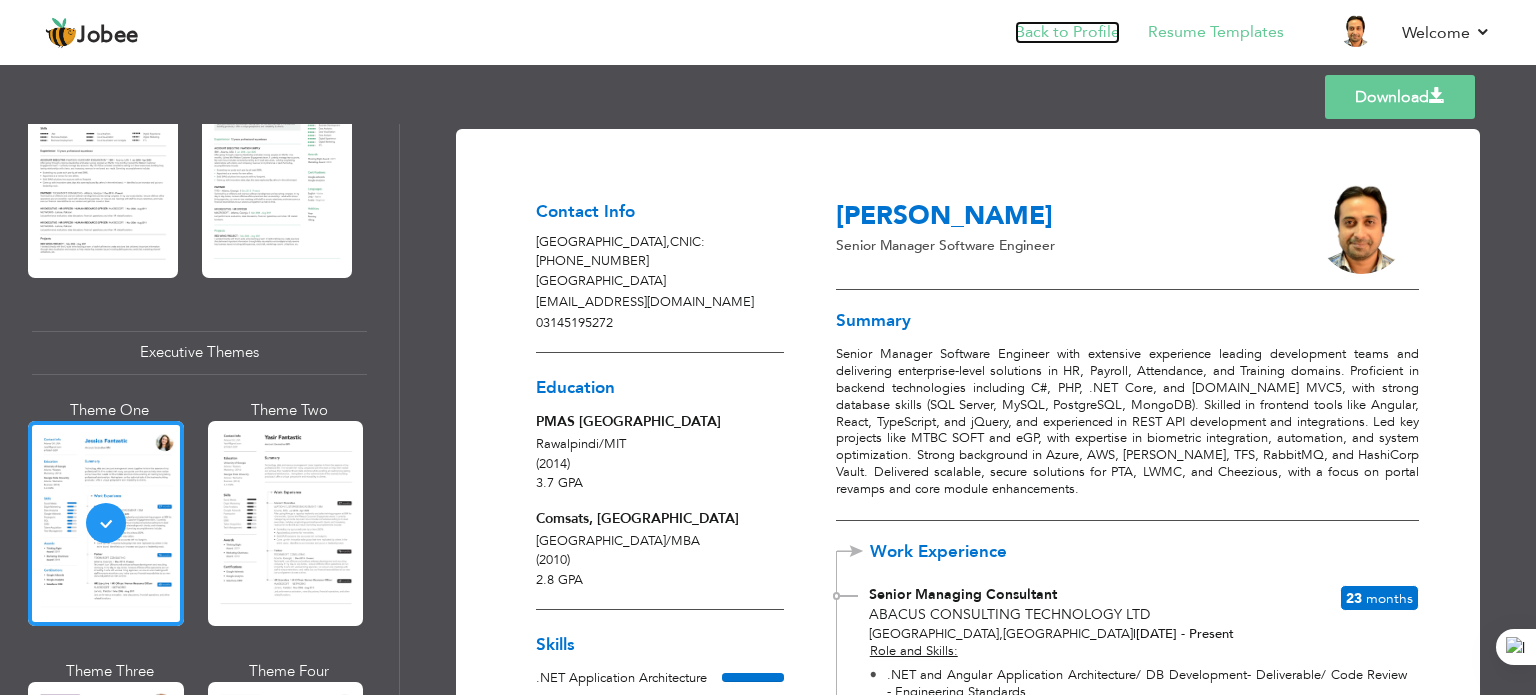 click on "Back to Profile" at bounding box center (1067, 32) 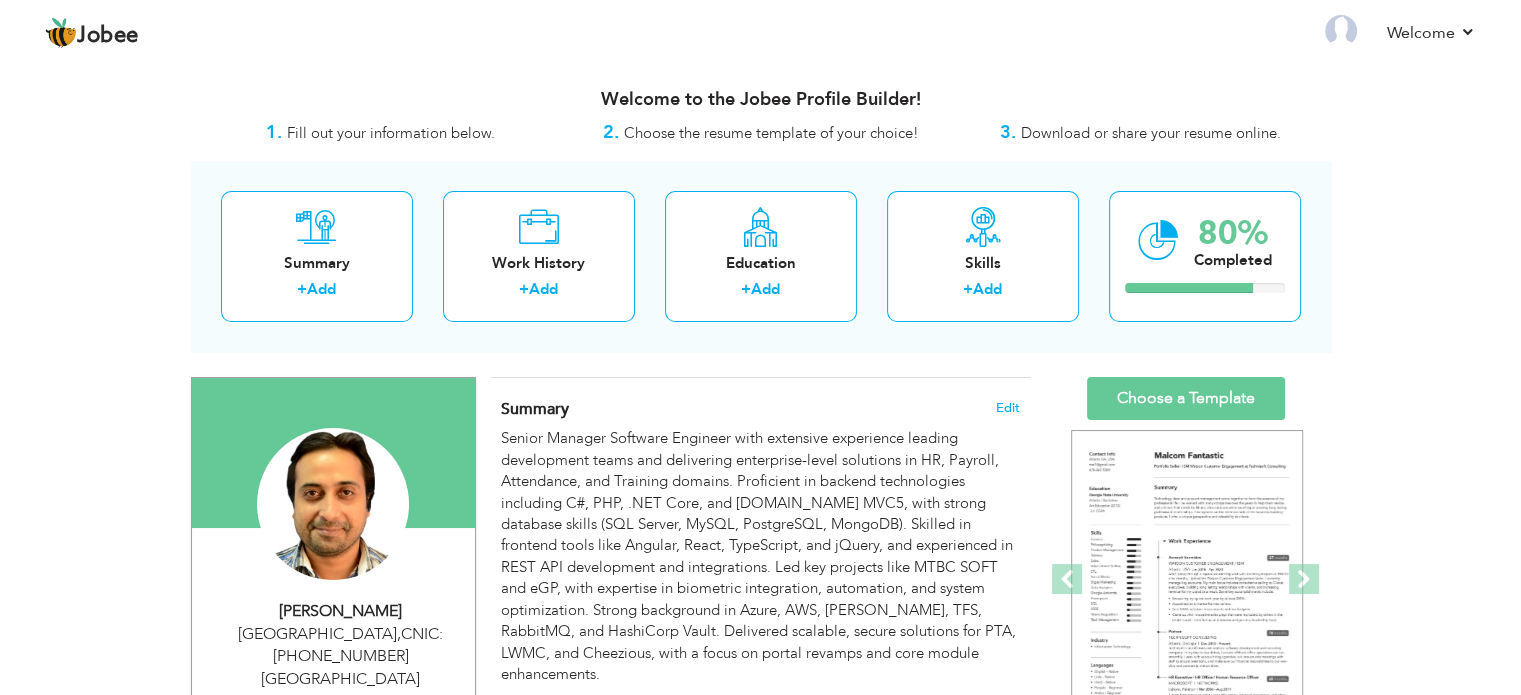 scroll, scrollTop: 0, scrollLeft: 0, axis: both 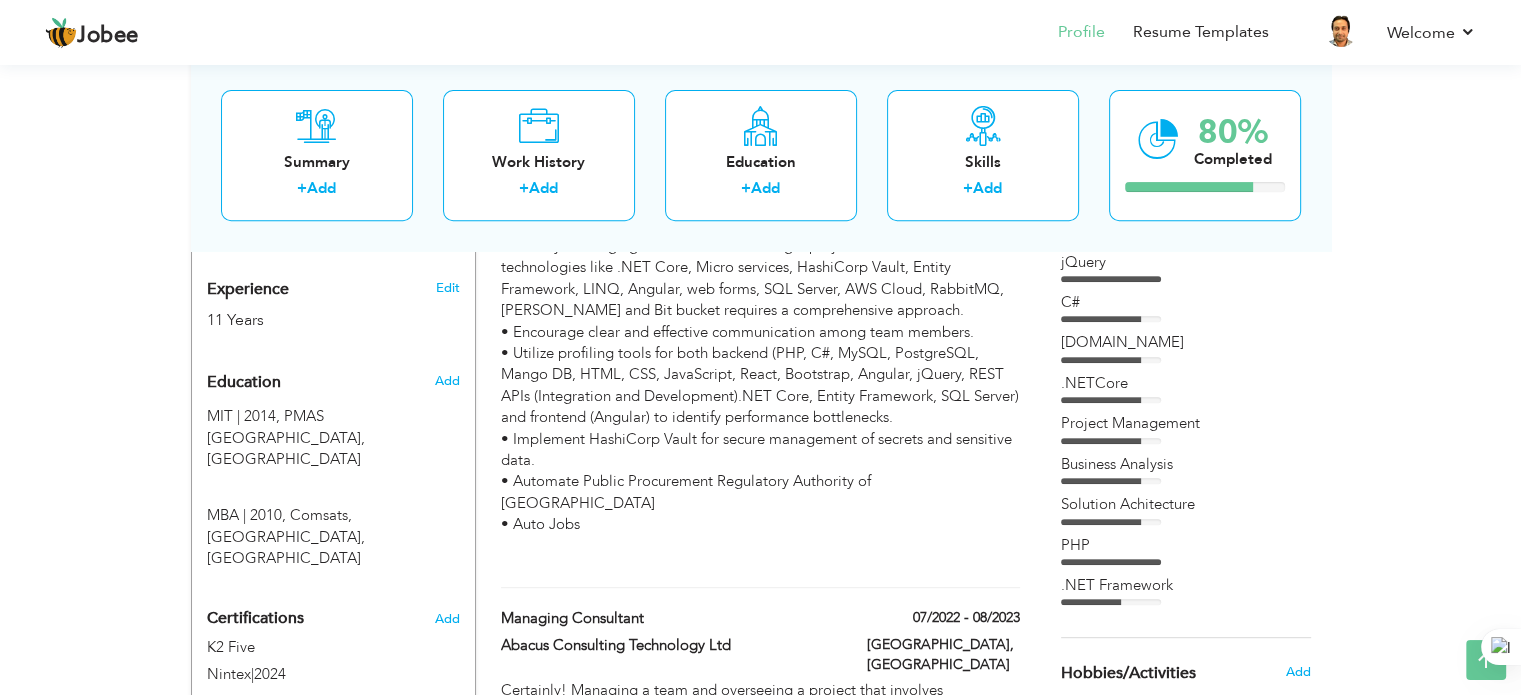 drag, startPoint x: 1531, startPoint y: 107, endPoint x: 1529, endPoint y: 289, distance: 182.01099 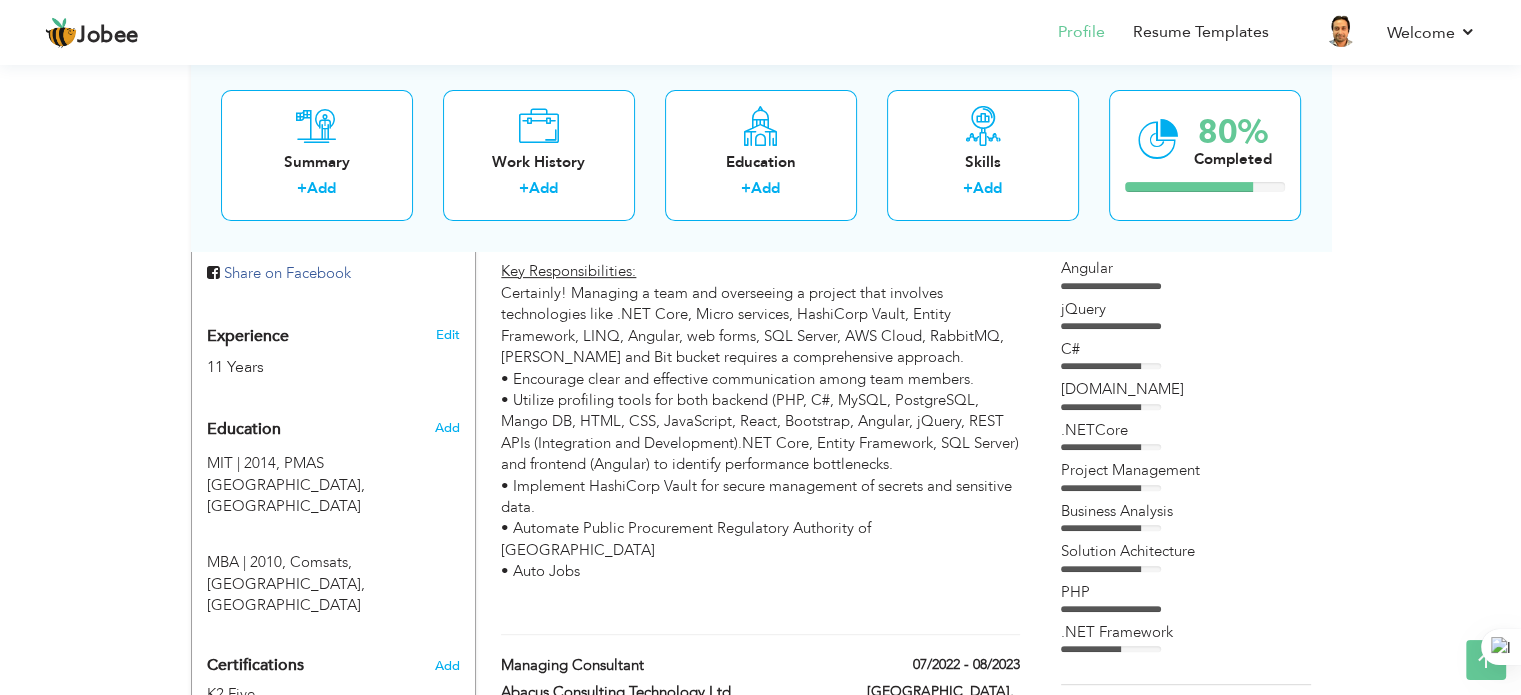 scroll, scrollTop: 711, scrollLeft: 0, axis: vertical 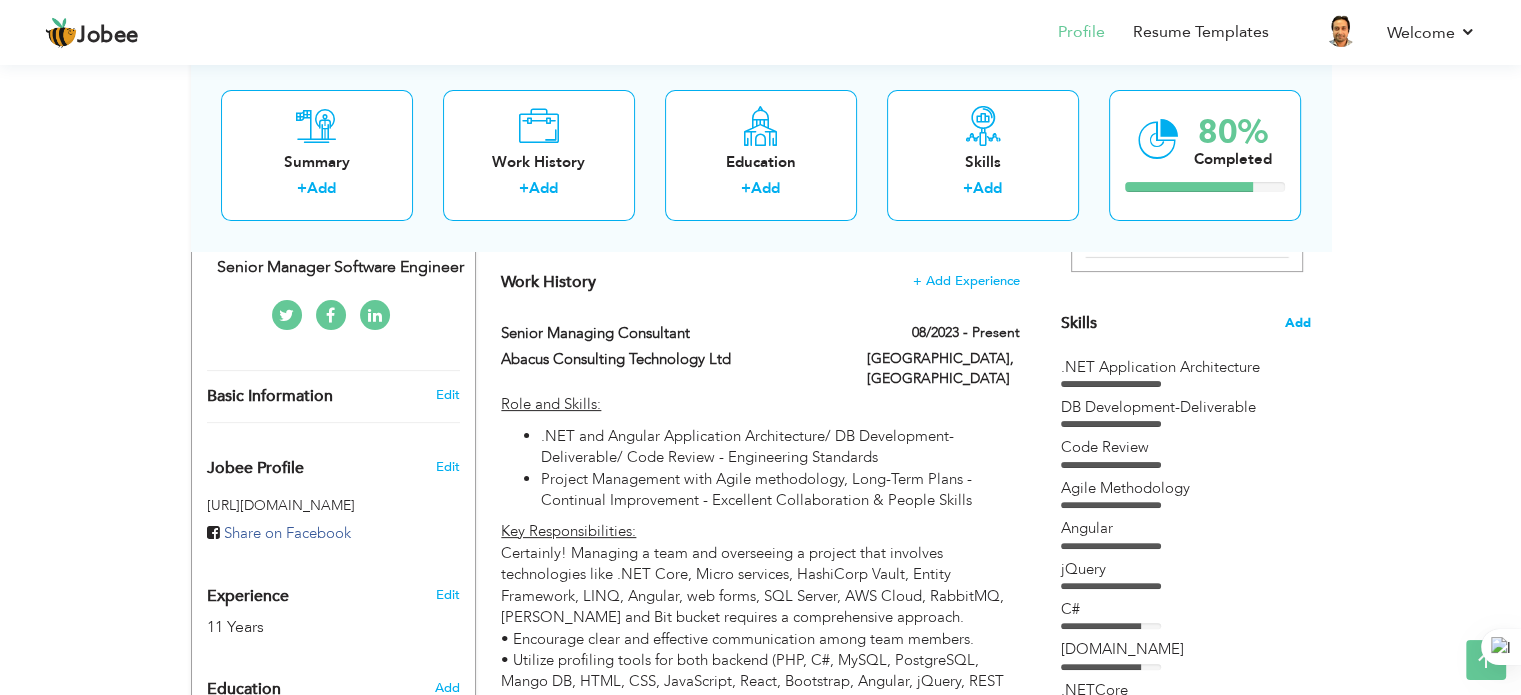 click on "Add" at bounding box center (1298, 323) 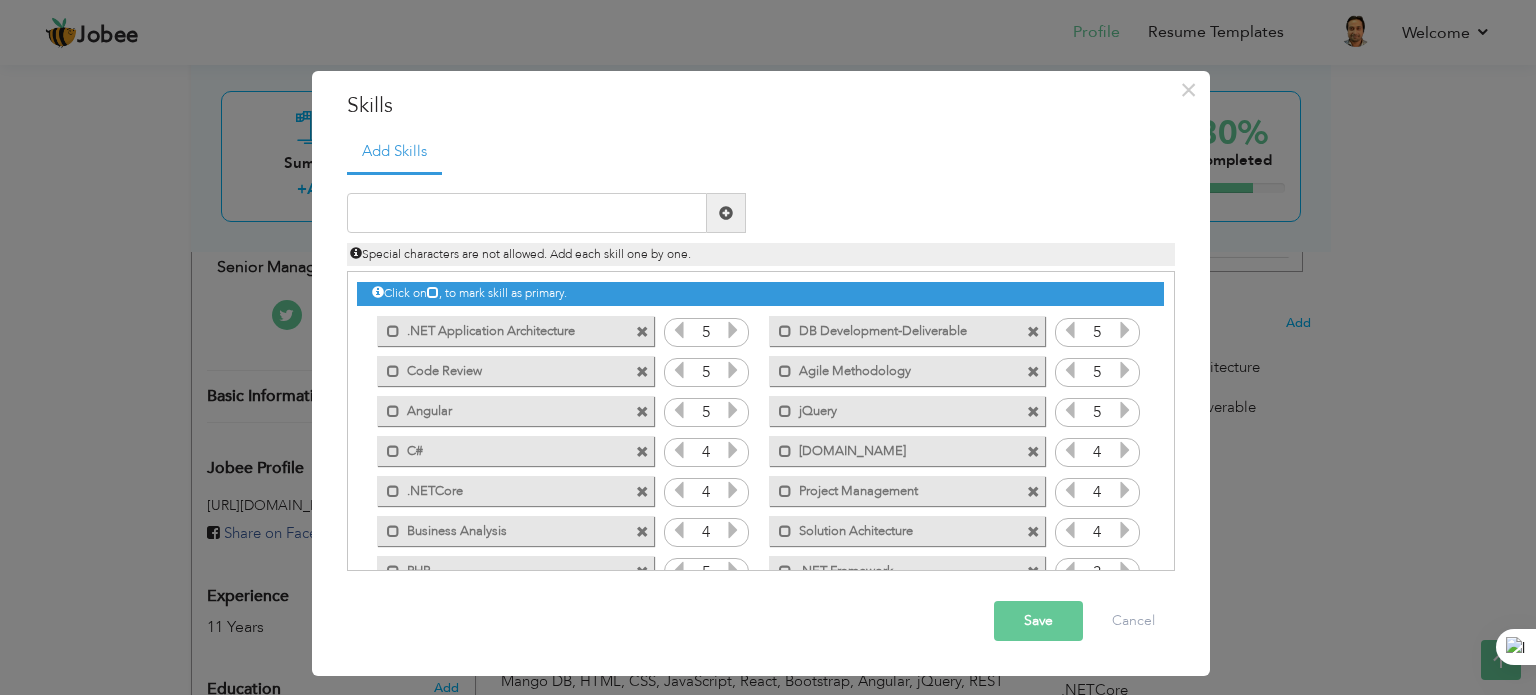 click at bounding box center [726, 213] 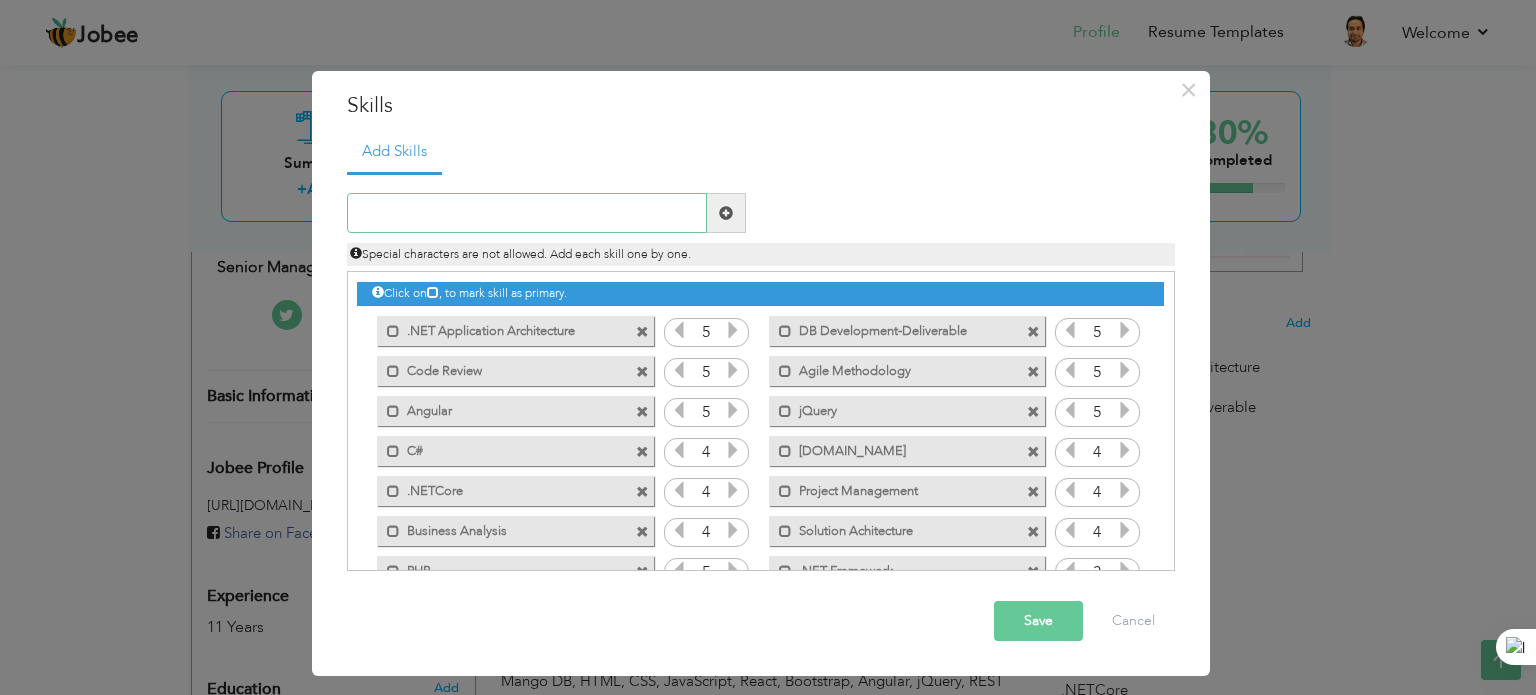 click at bounding box center (527, 213) 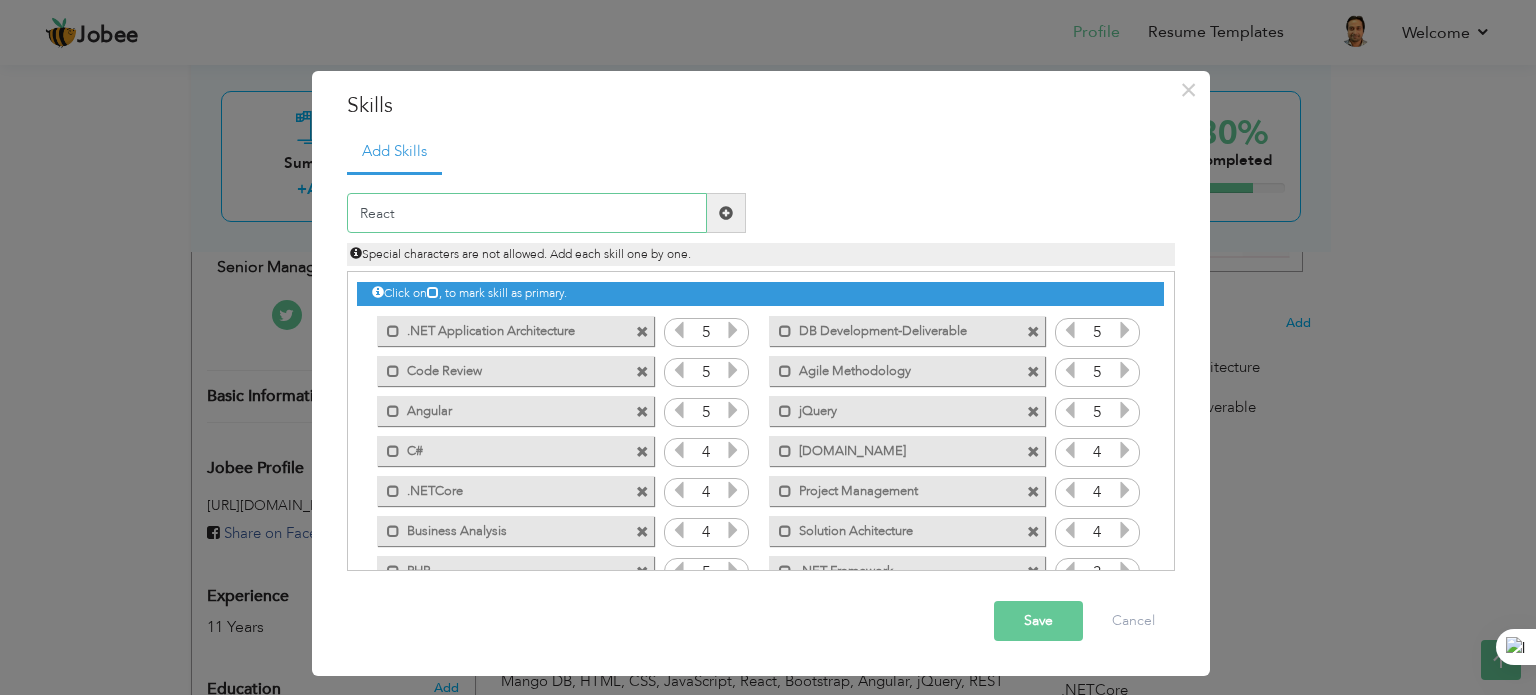 type on "React" 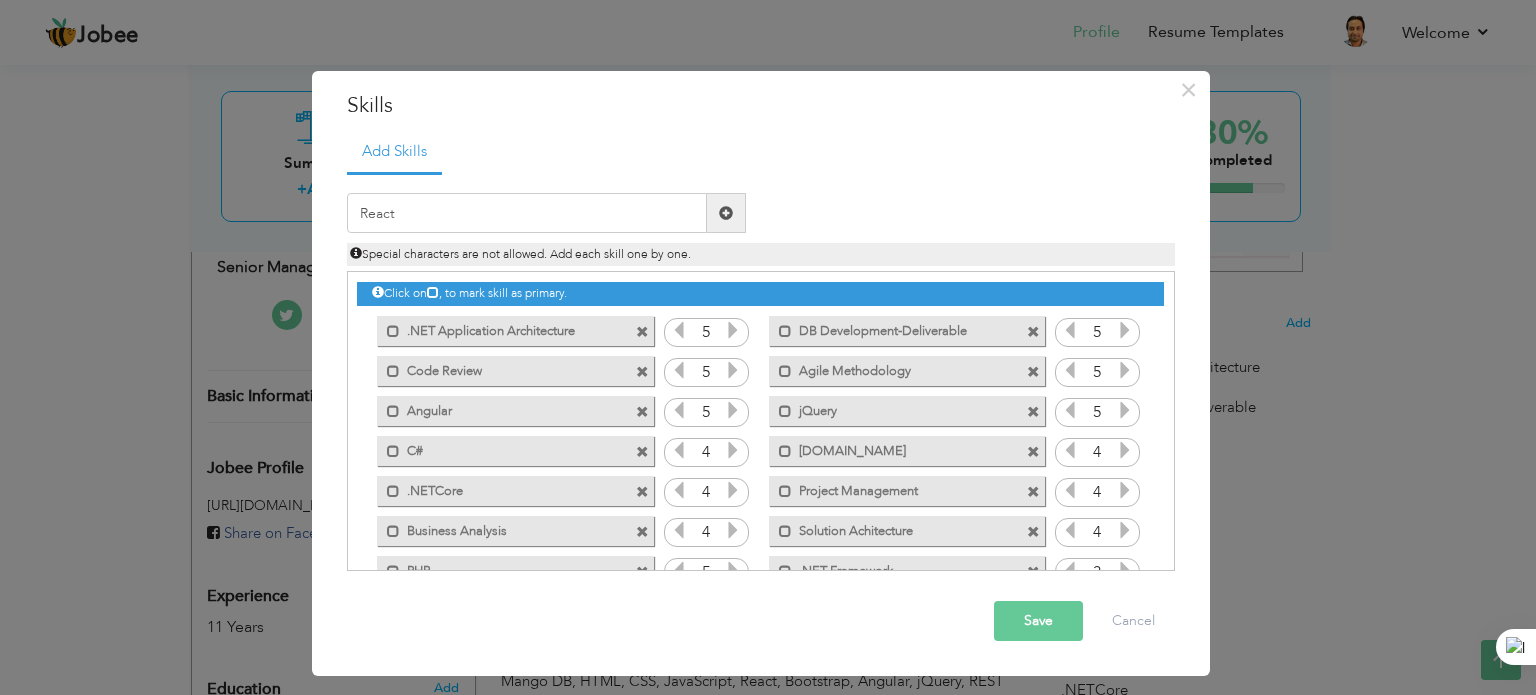 click at bounding box center [726, 213] 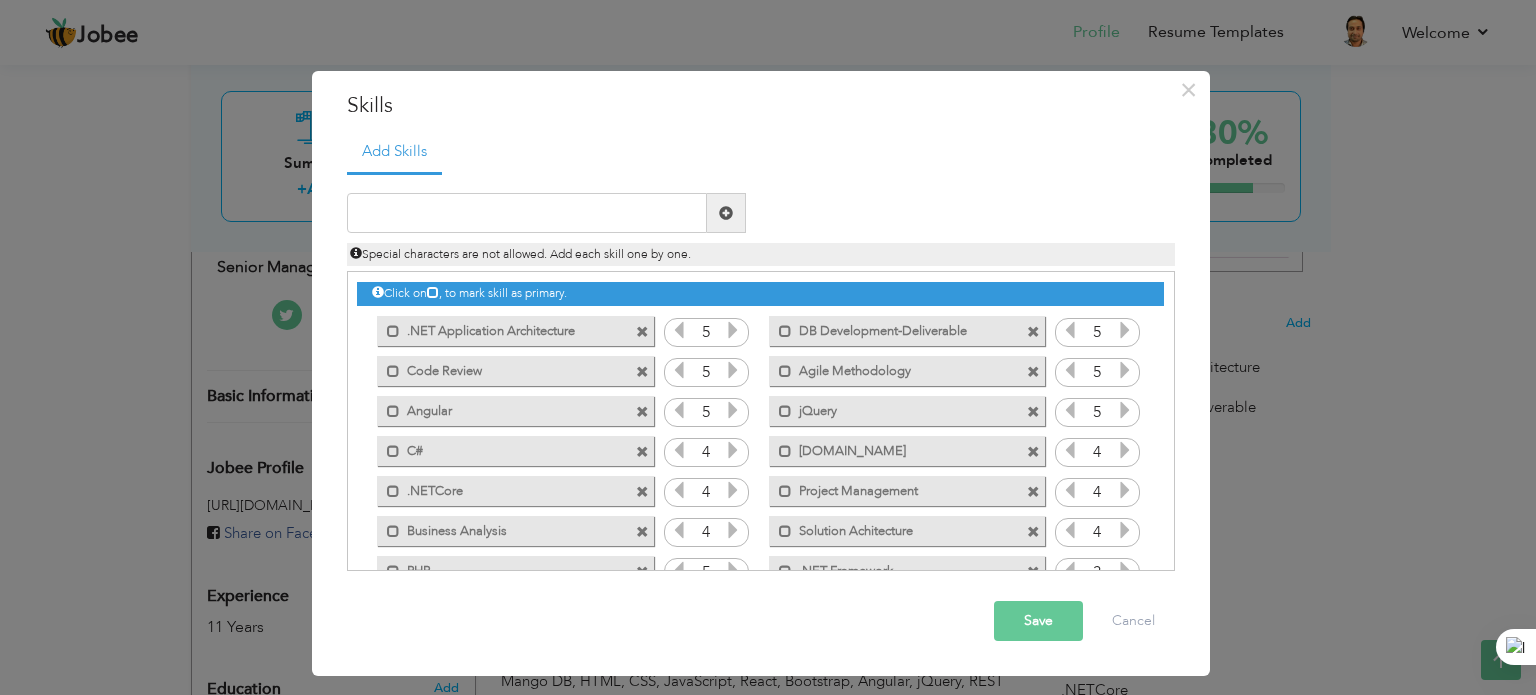 drag, startPoint x: 1174, startPoint y: 359, endPoint x: 1170, endPoint y: 459, distance: 100.07997 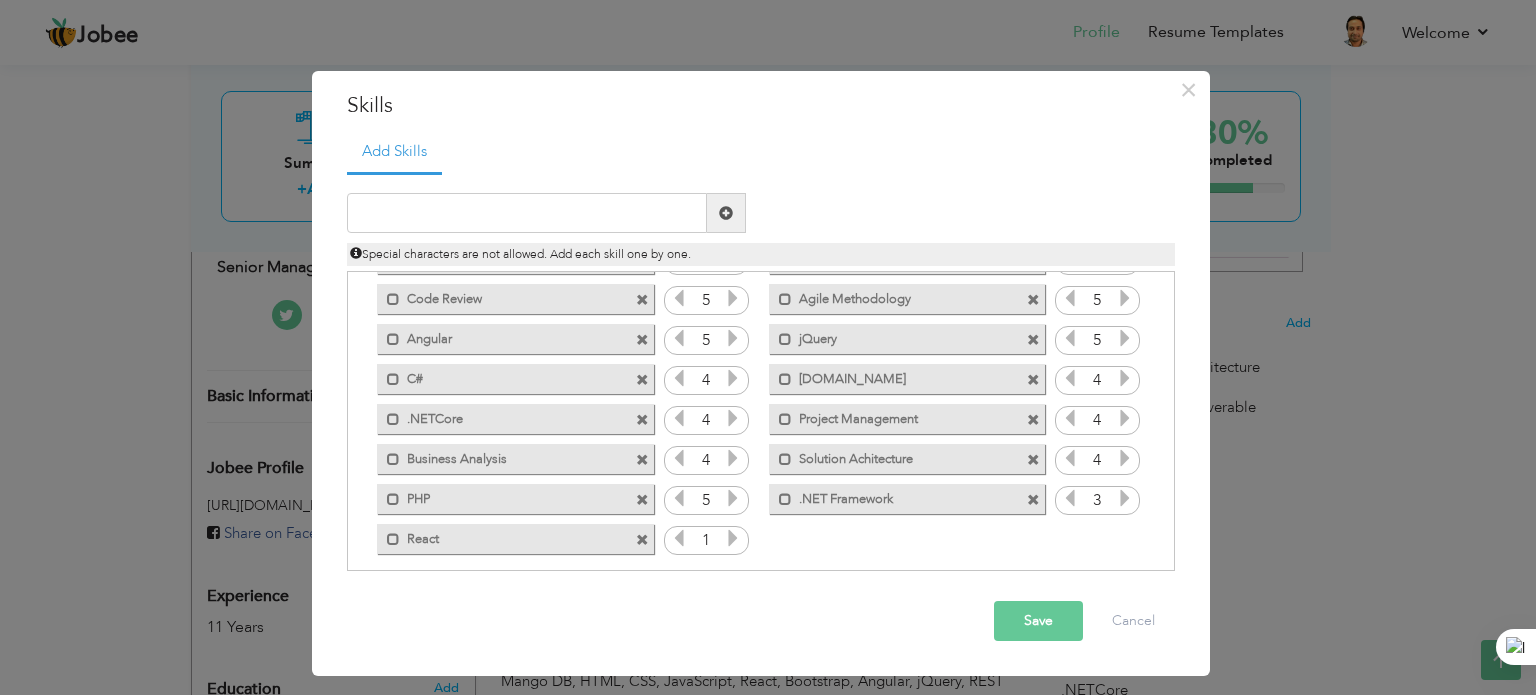 scroll, scrollTop: 75, scrollLeft: 0, axis: vertical 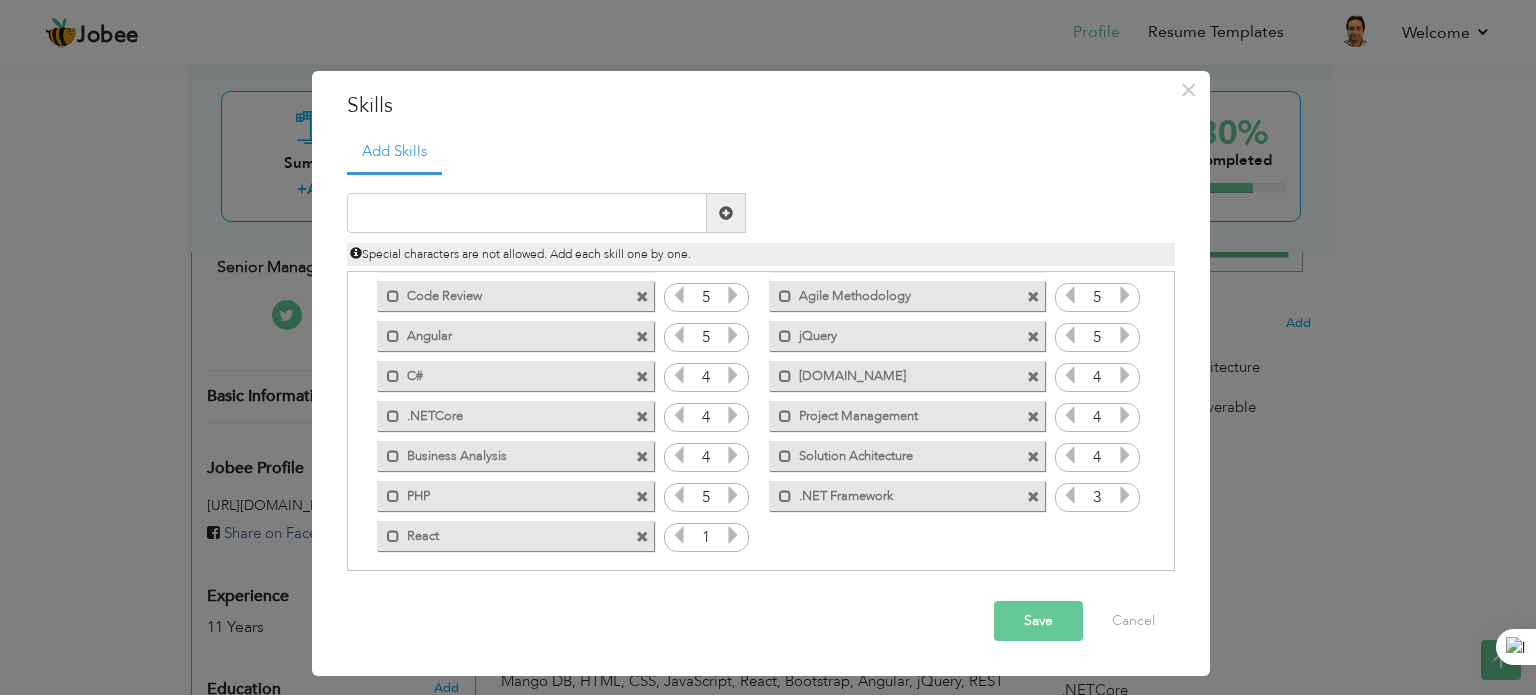 click at bounding box center [733, 535] 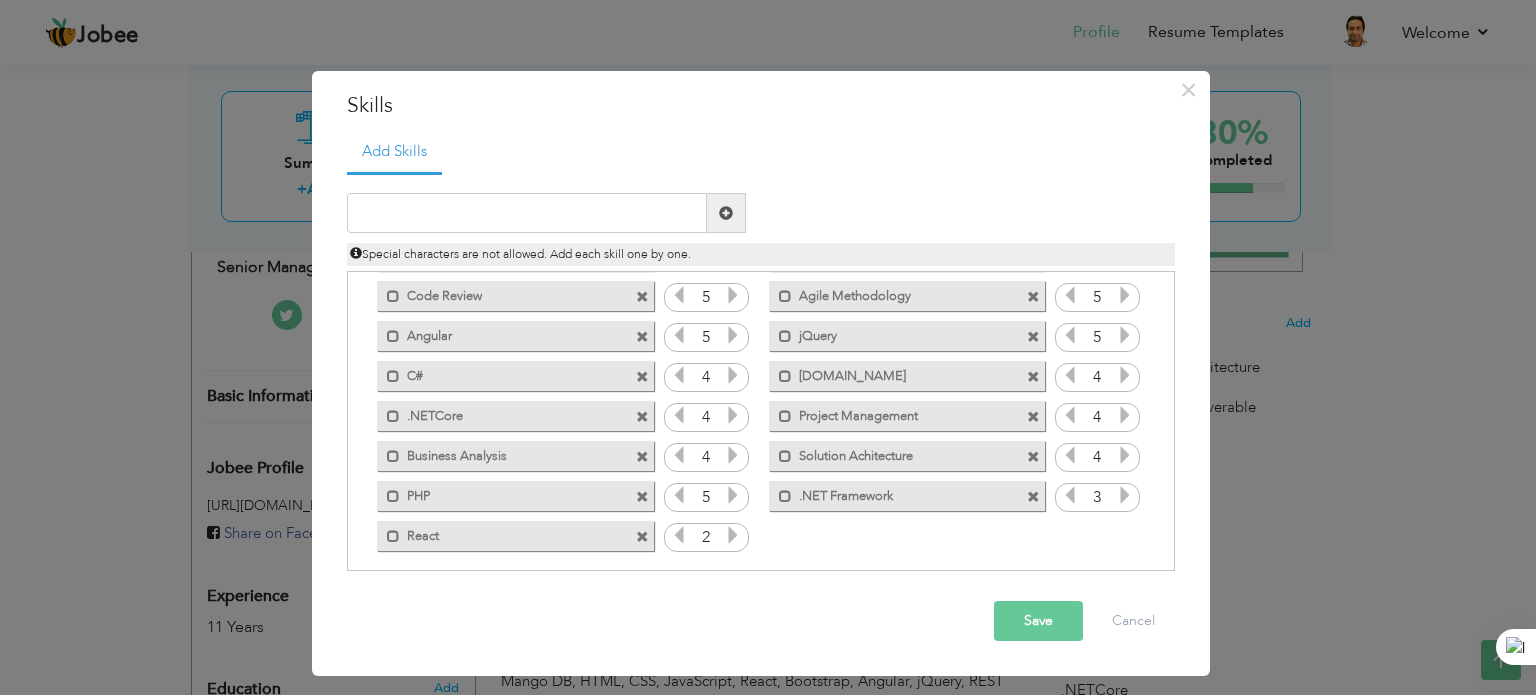 click at bounding box center (733, 535) 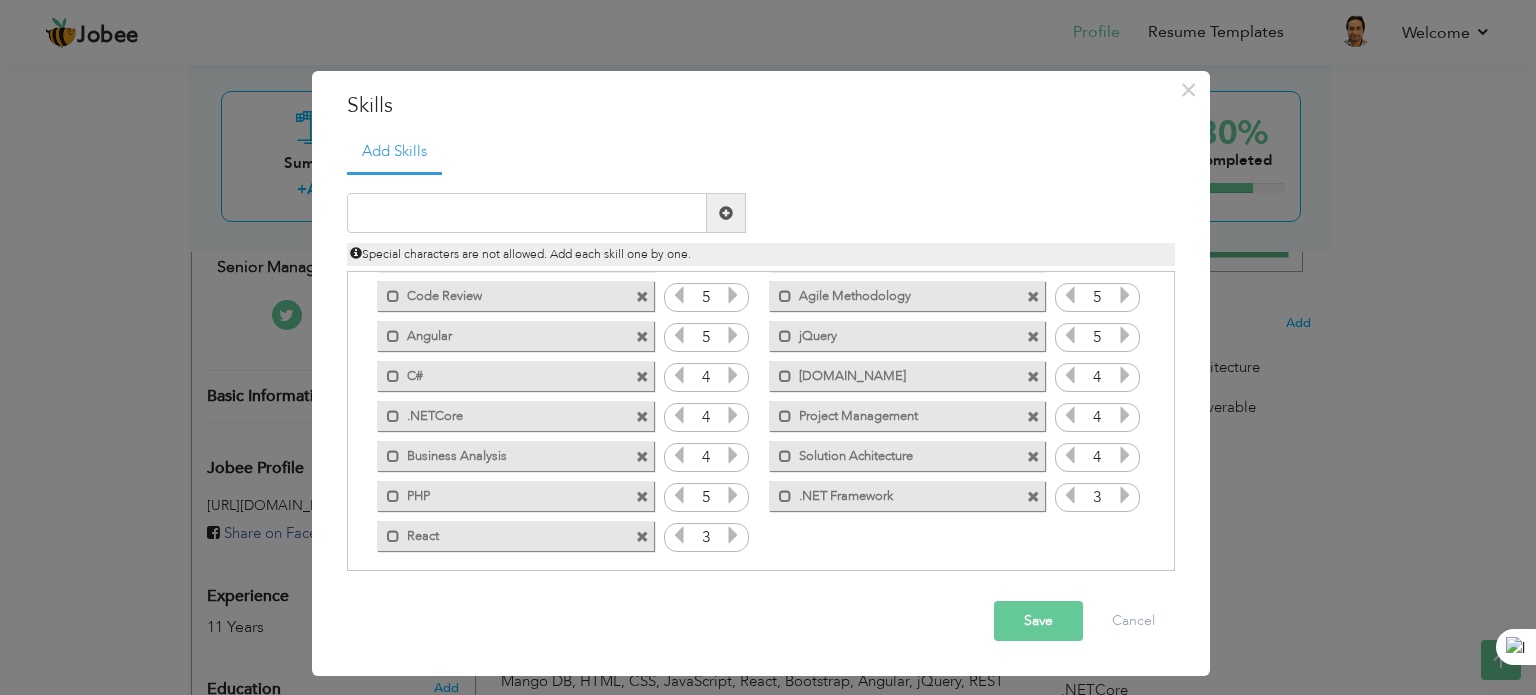 click at bounding box center [733, 535] 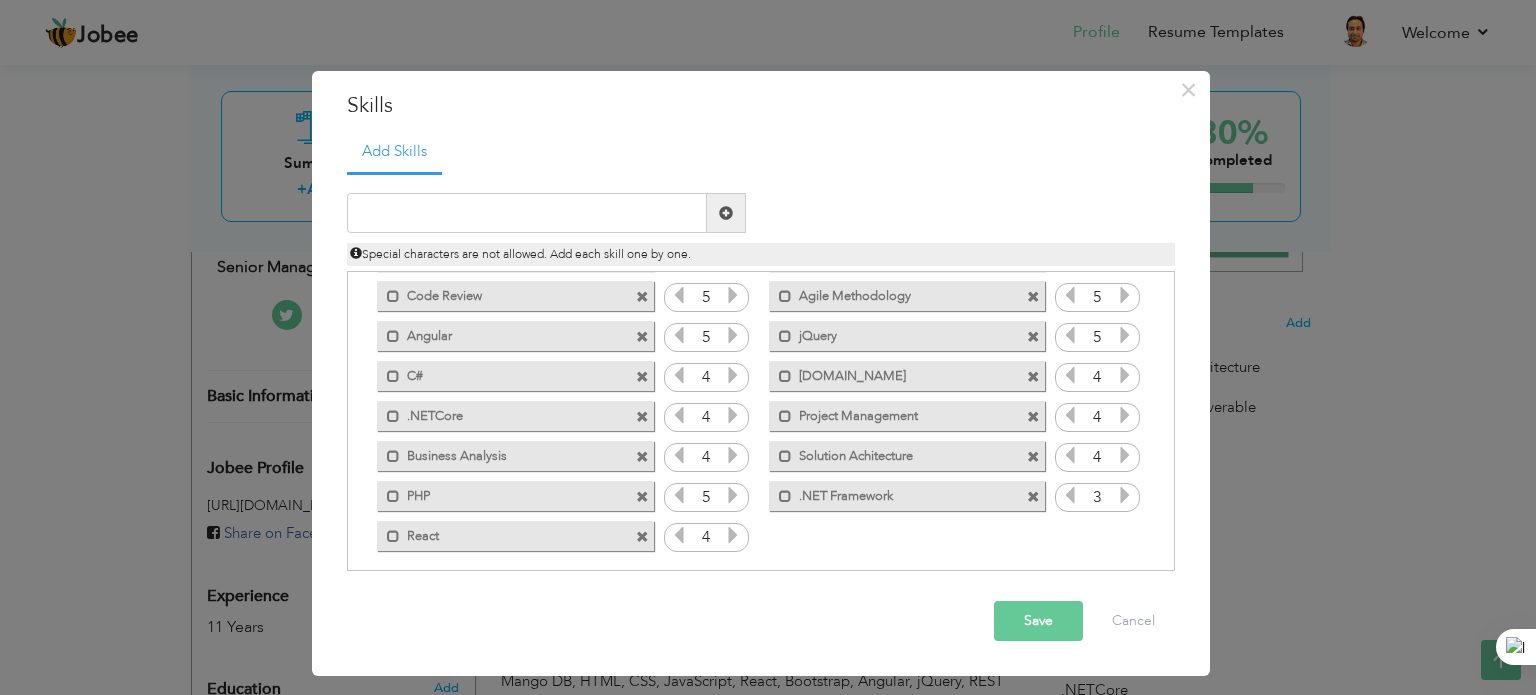 click at bounding box center [733, 535] 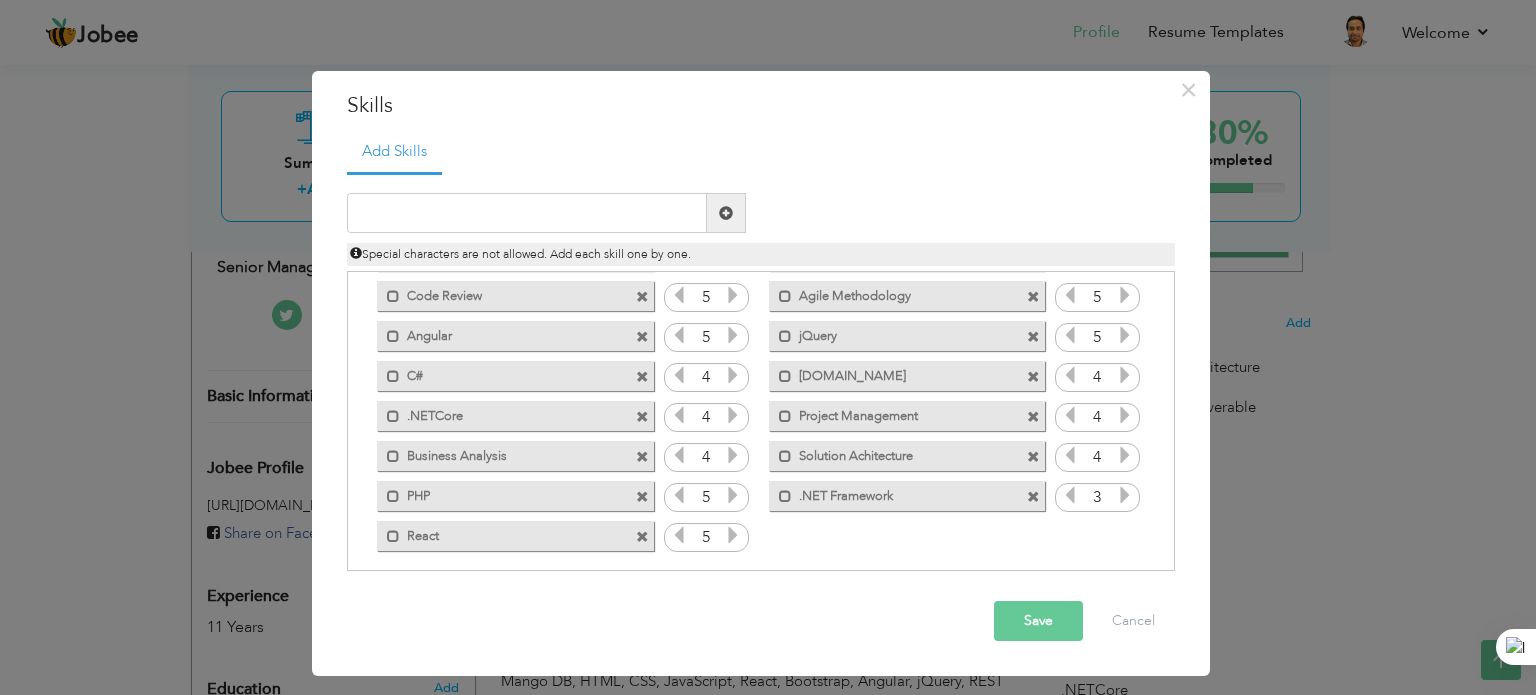 click at bounding box center [733, 535] 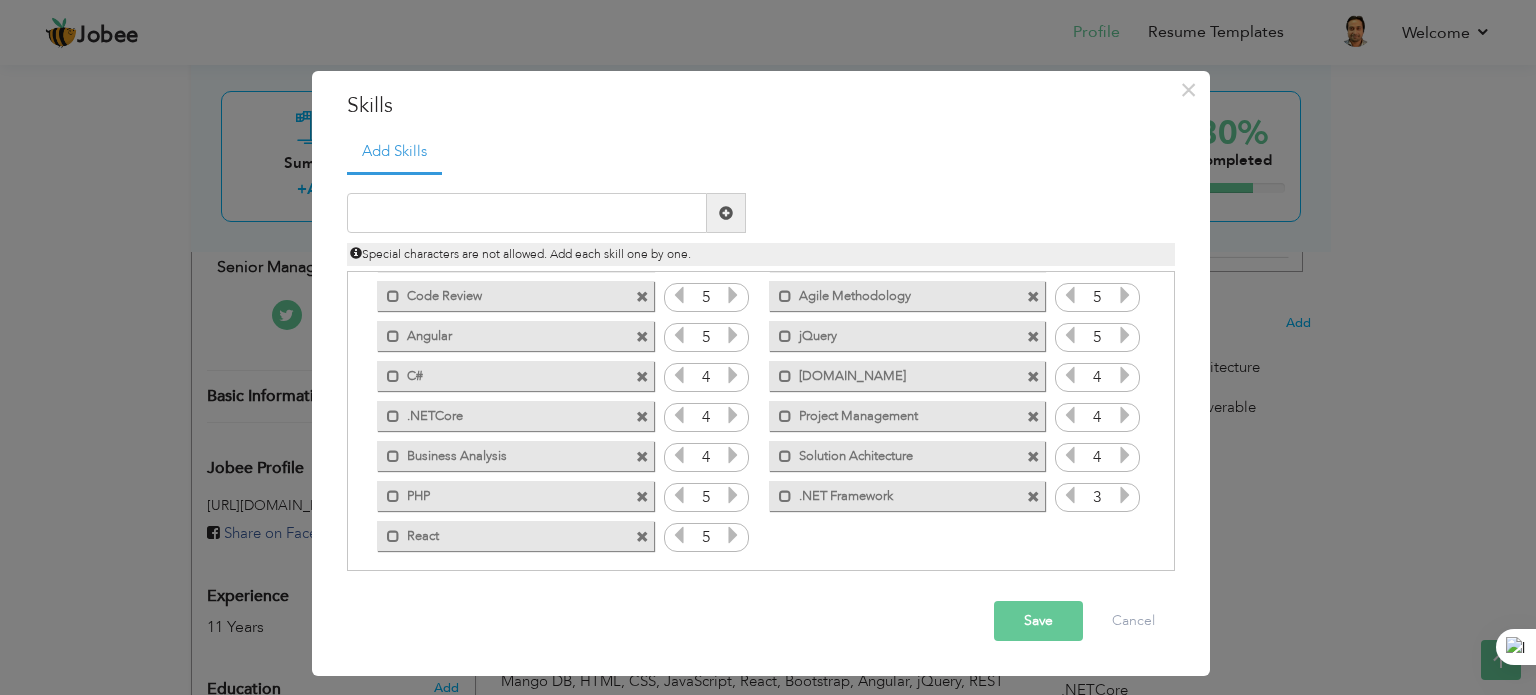 click at bounding box center (733, 535) 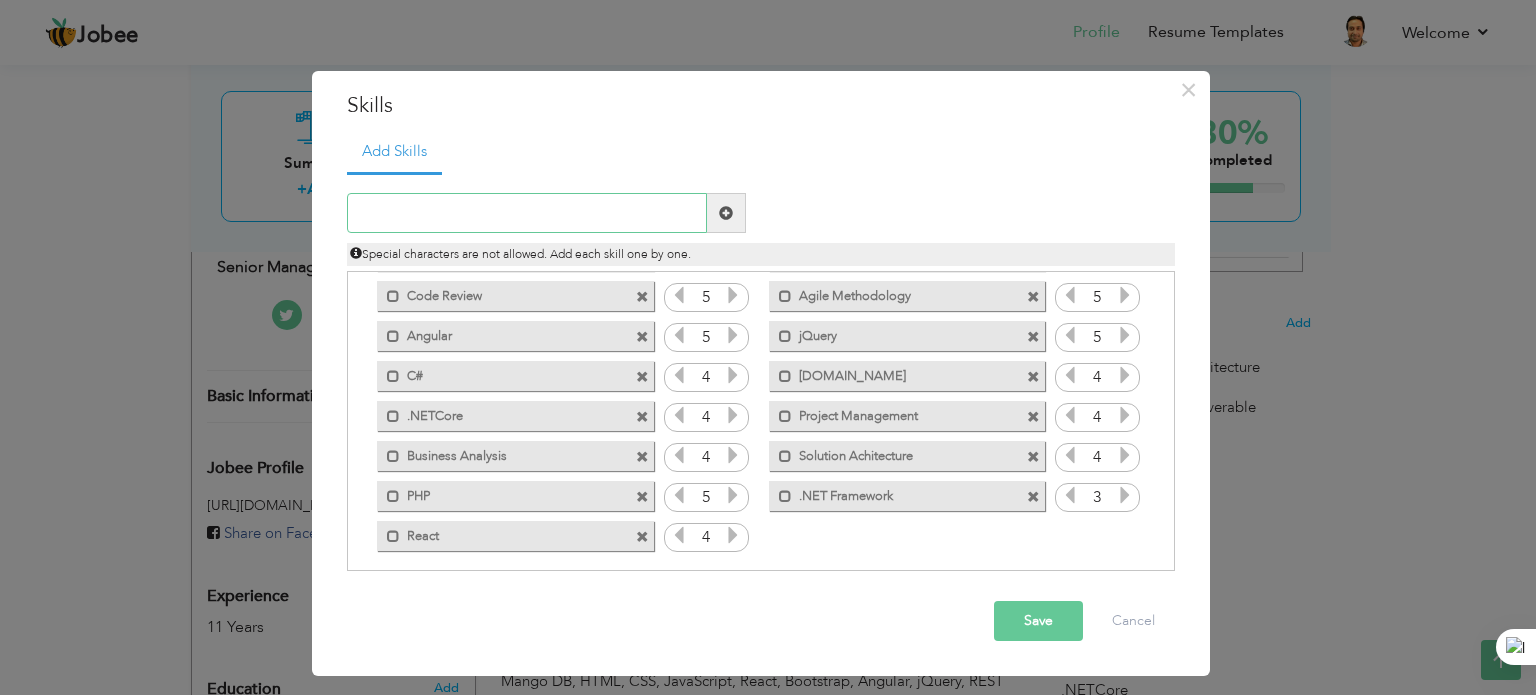 click at bounding box center [527, 213] 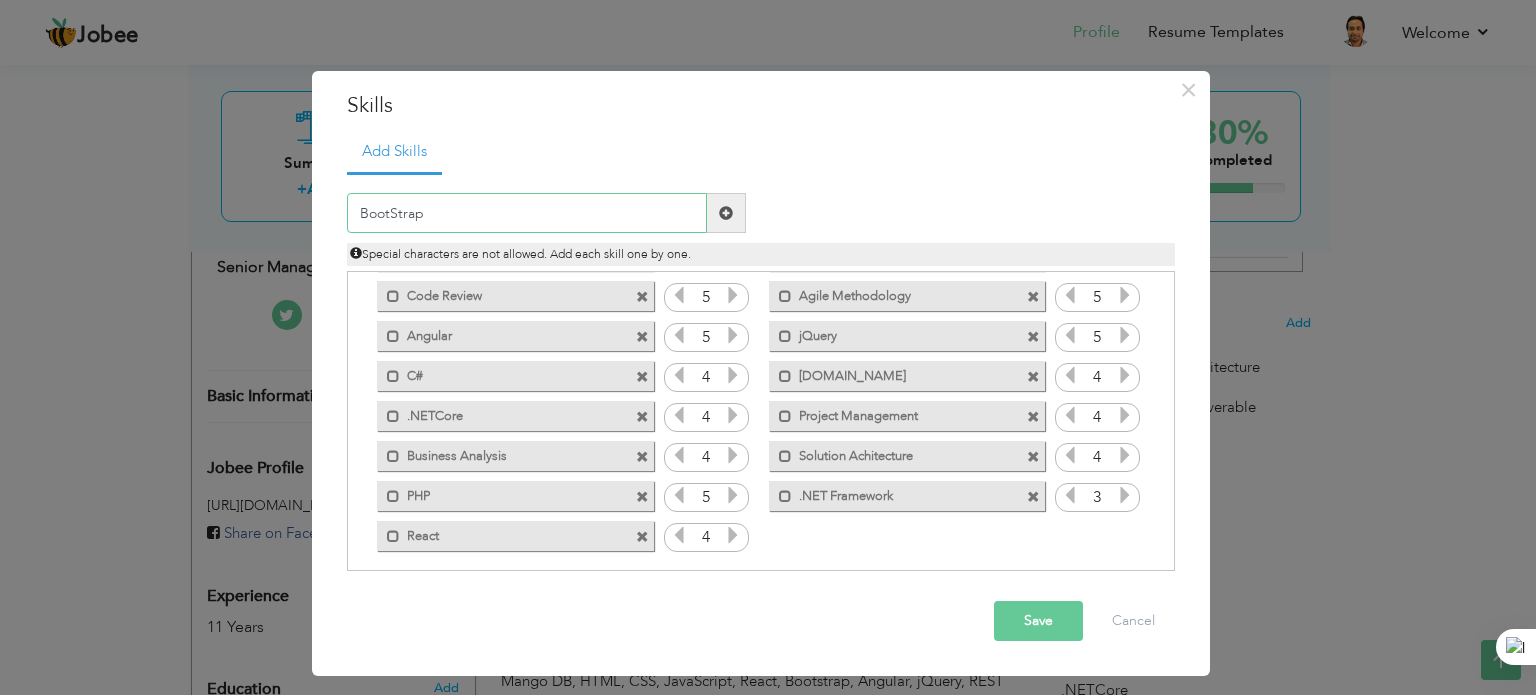 click on "BootStrap" at bounding box center (527, 213) 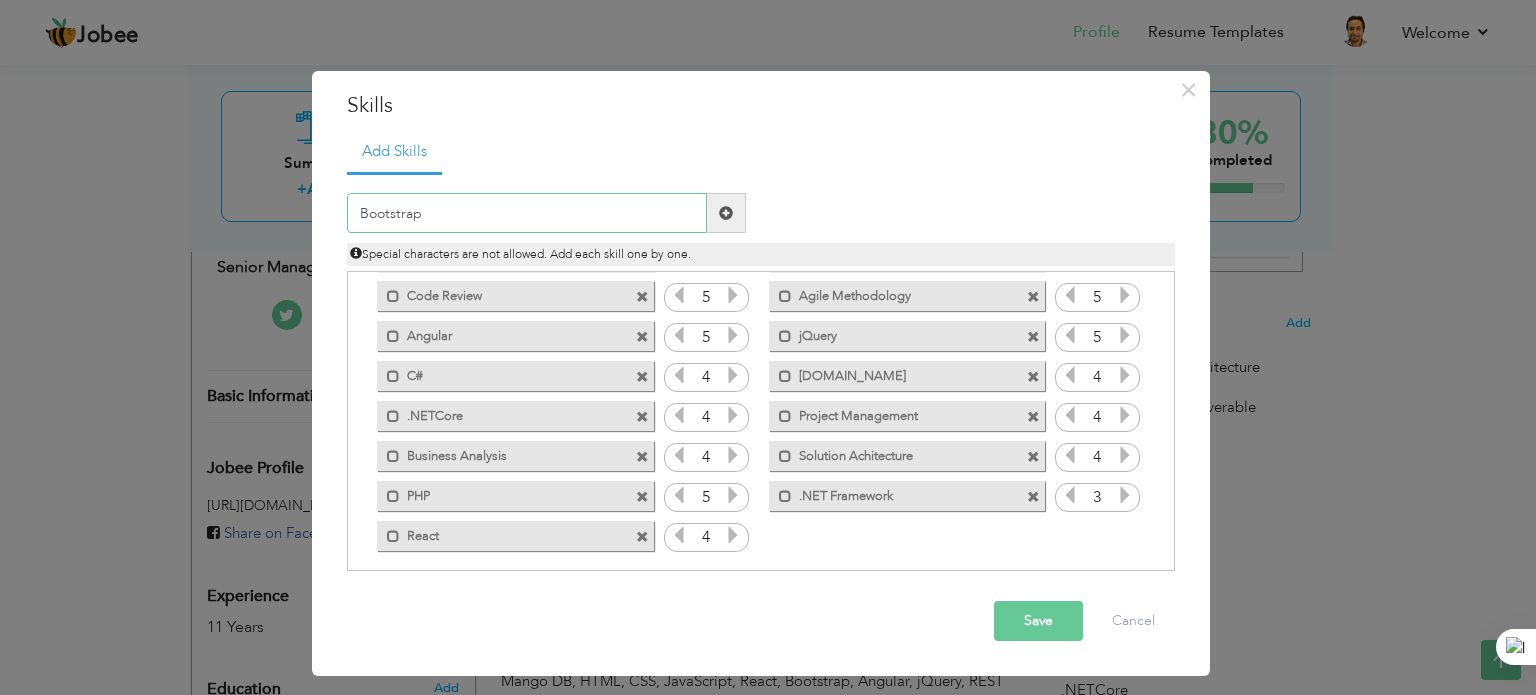 type on "Bootstrap" 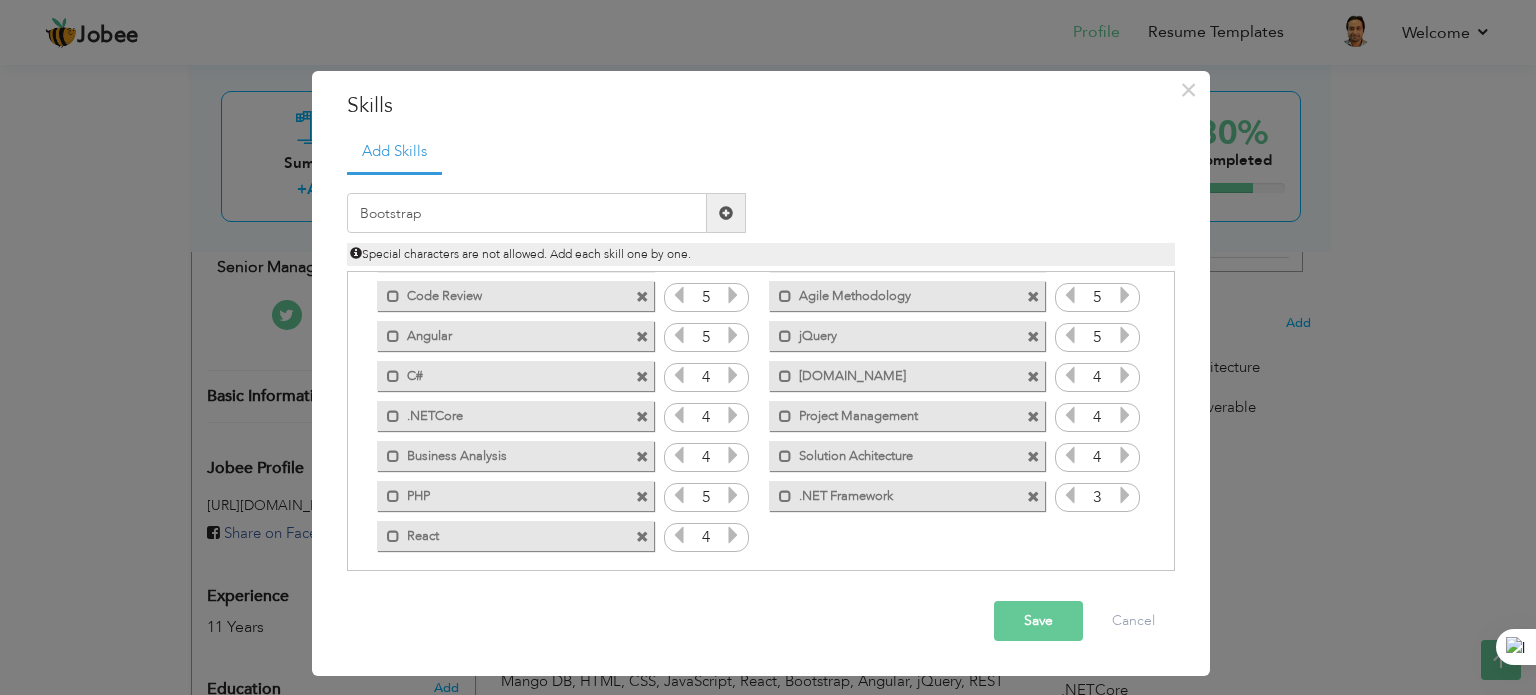 click on "Save" at bounding box center [1038, 621] 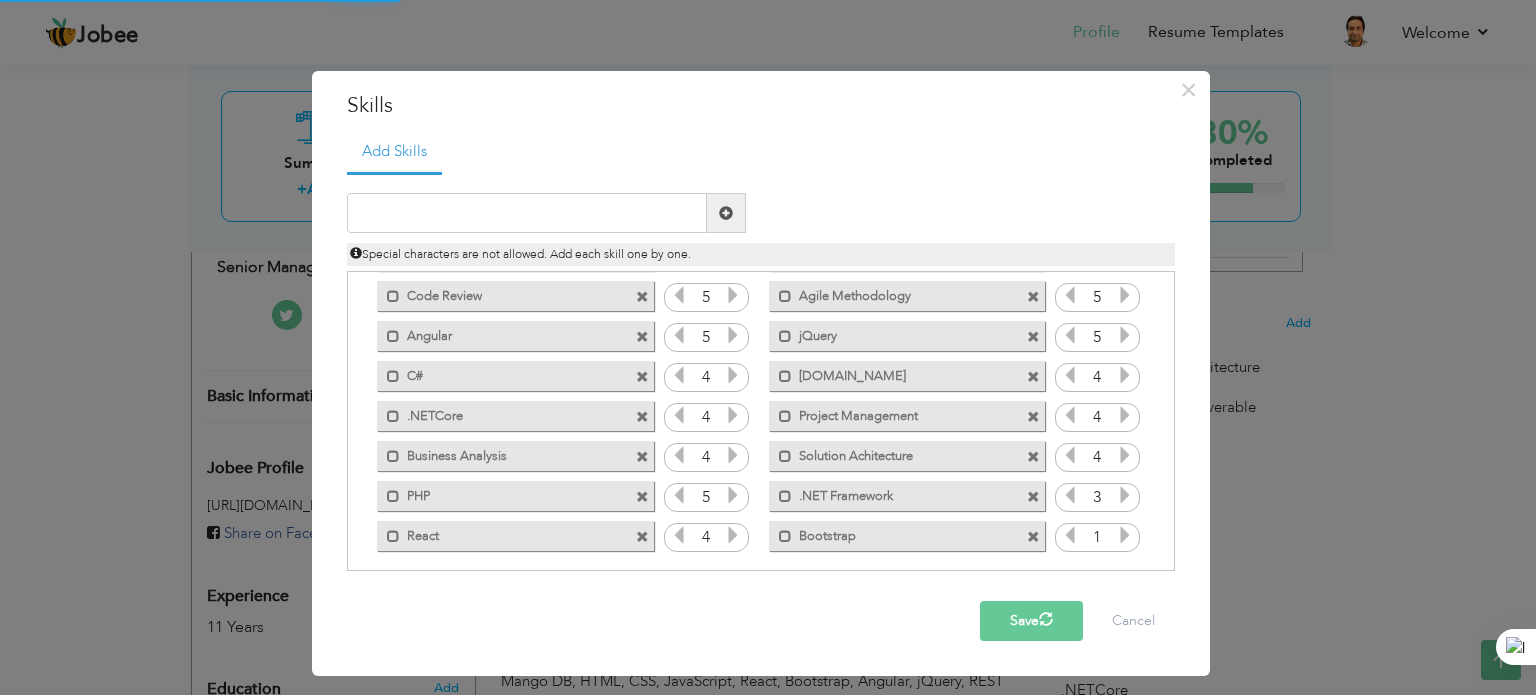 click at bounding box center (1125, 535) 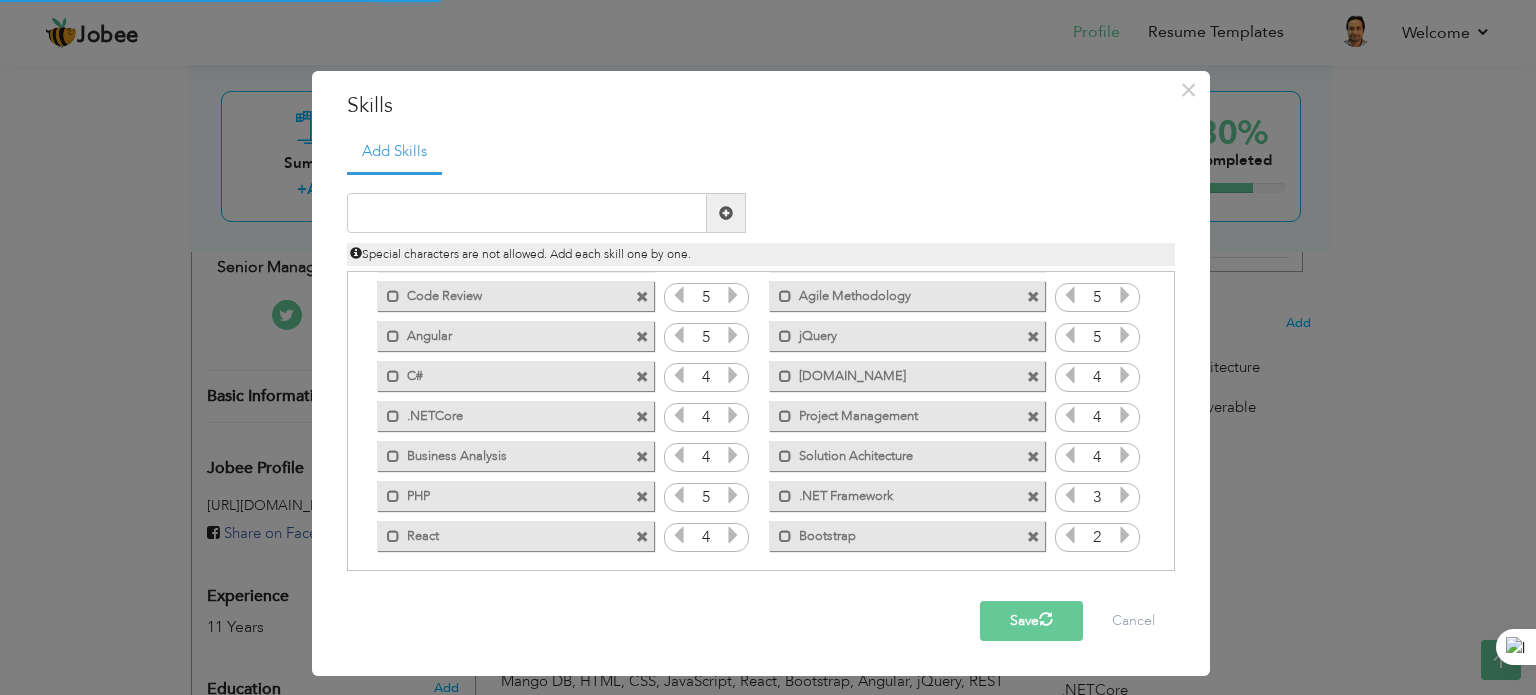 click at bounding box center (1125, 535) 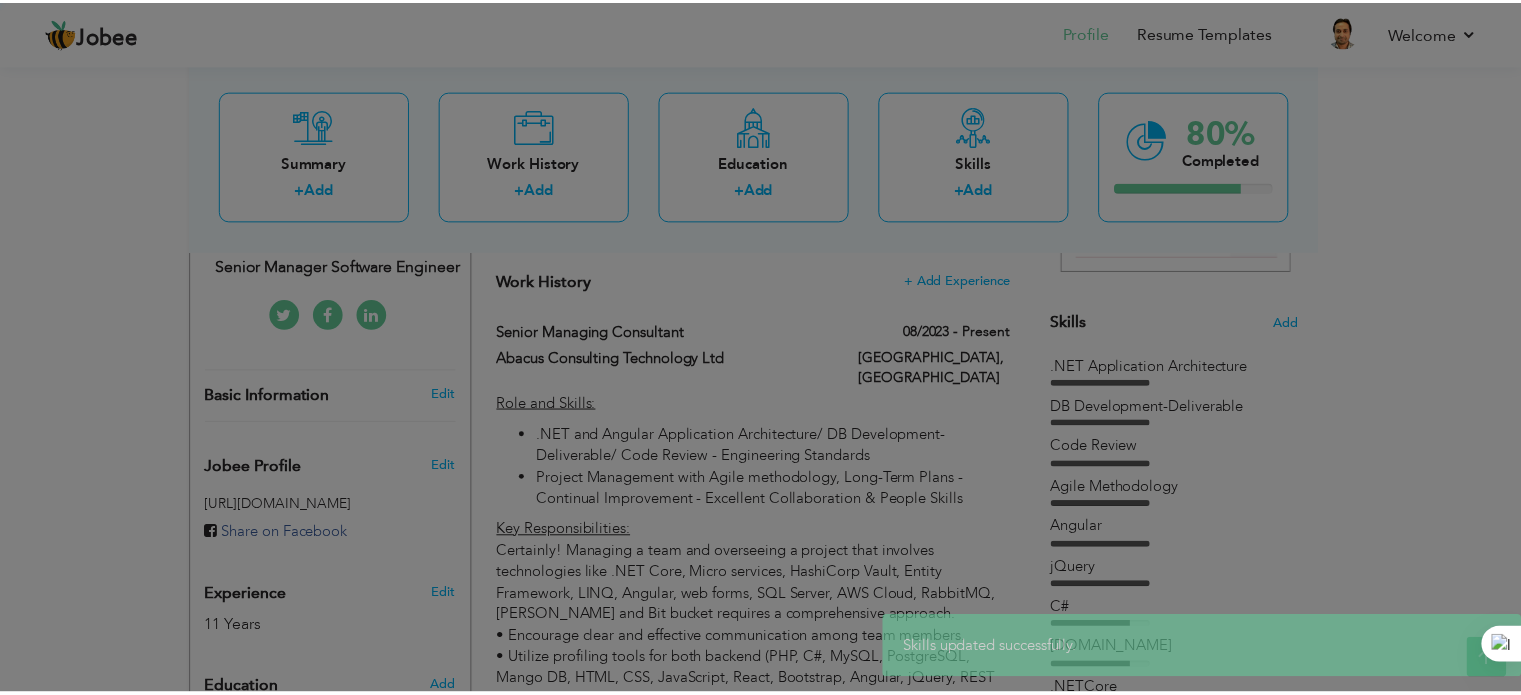 scroll, scrollTop: 0, scrollLeft: 0, axis: both 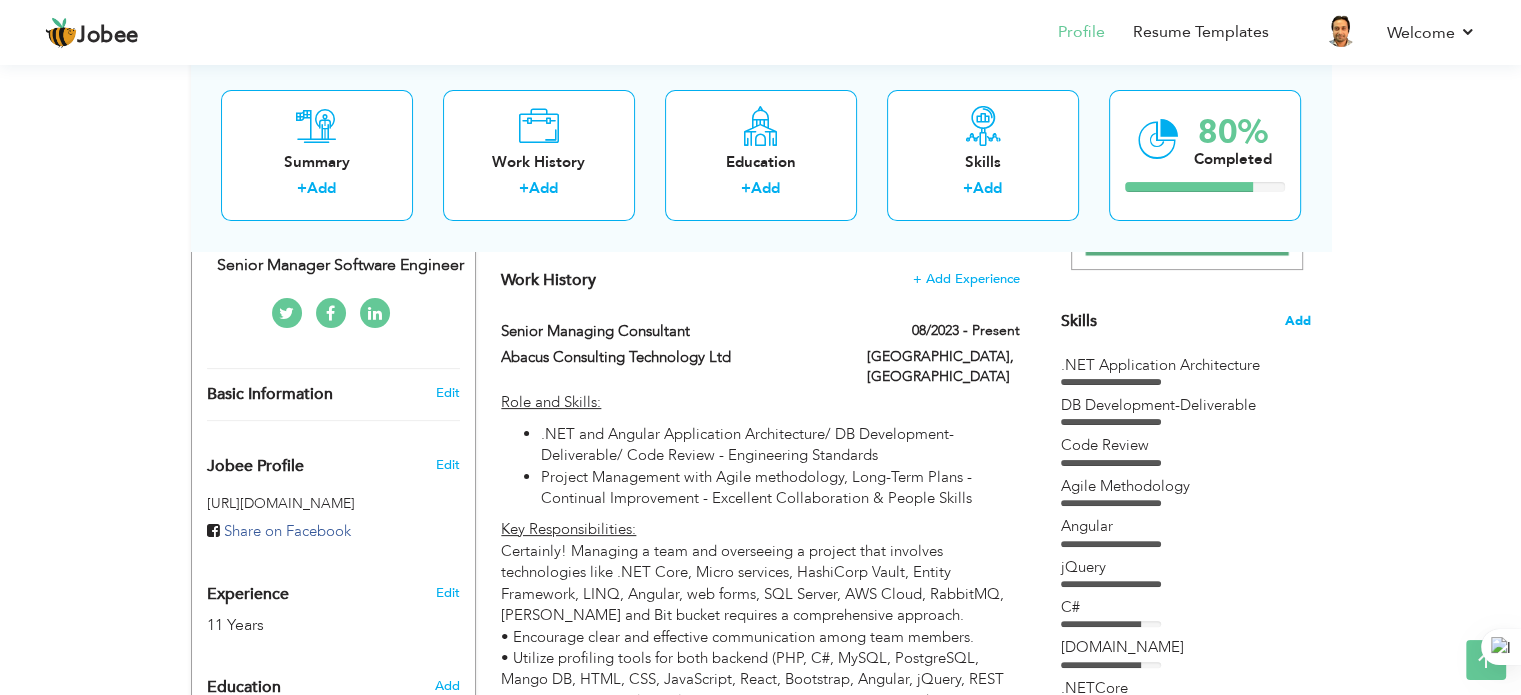 click on "Add" at bounding box center [1298, 321] 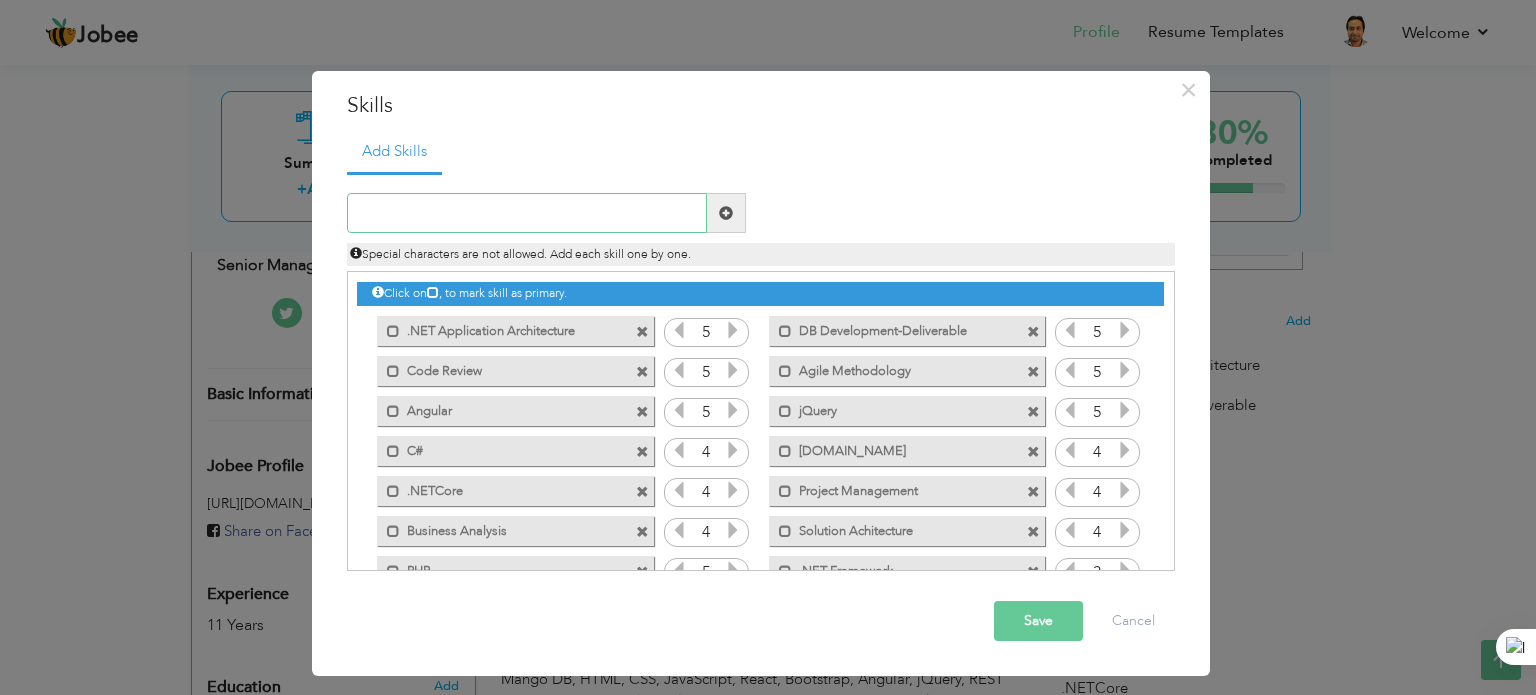 click at bounding box center (527, 213) 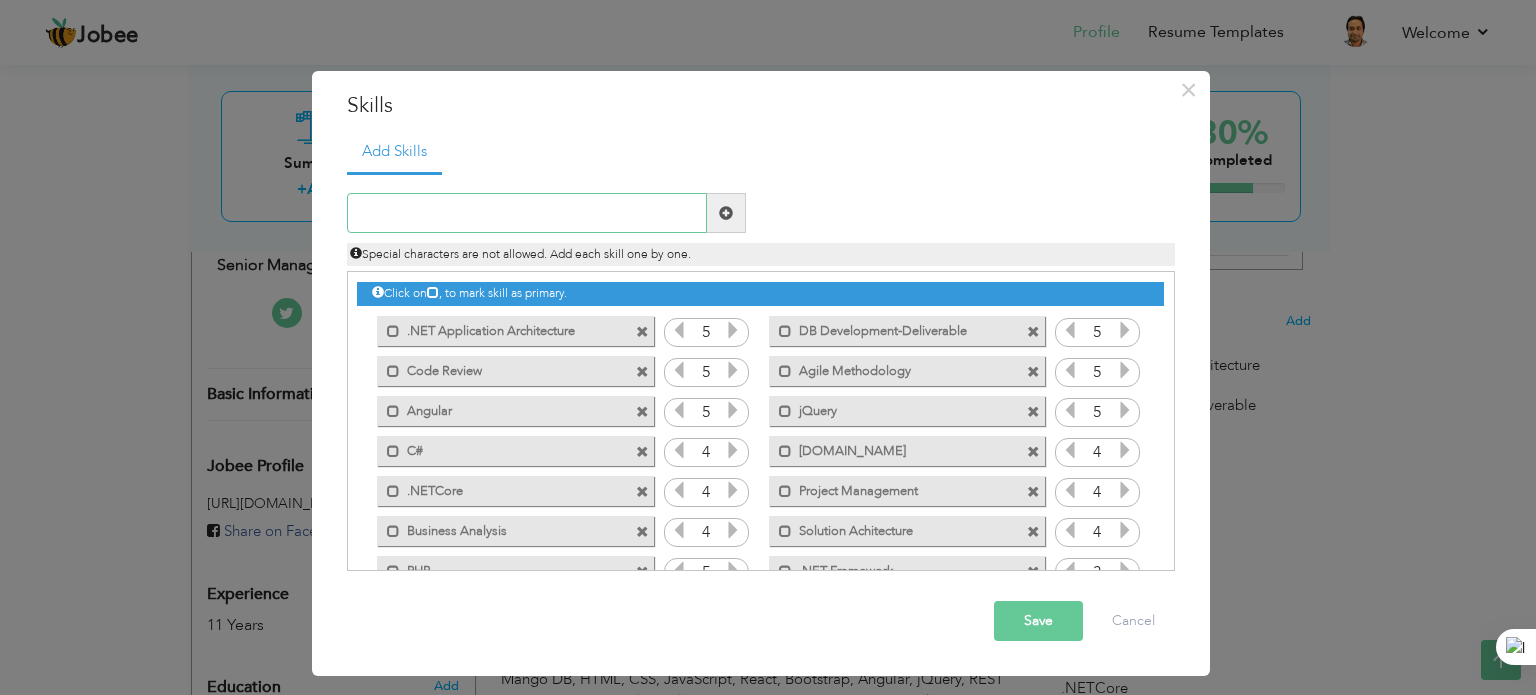 type on "S" 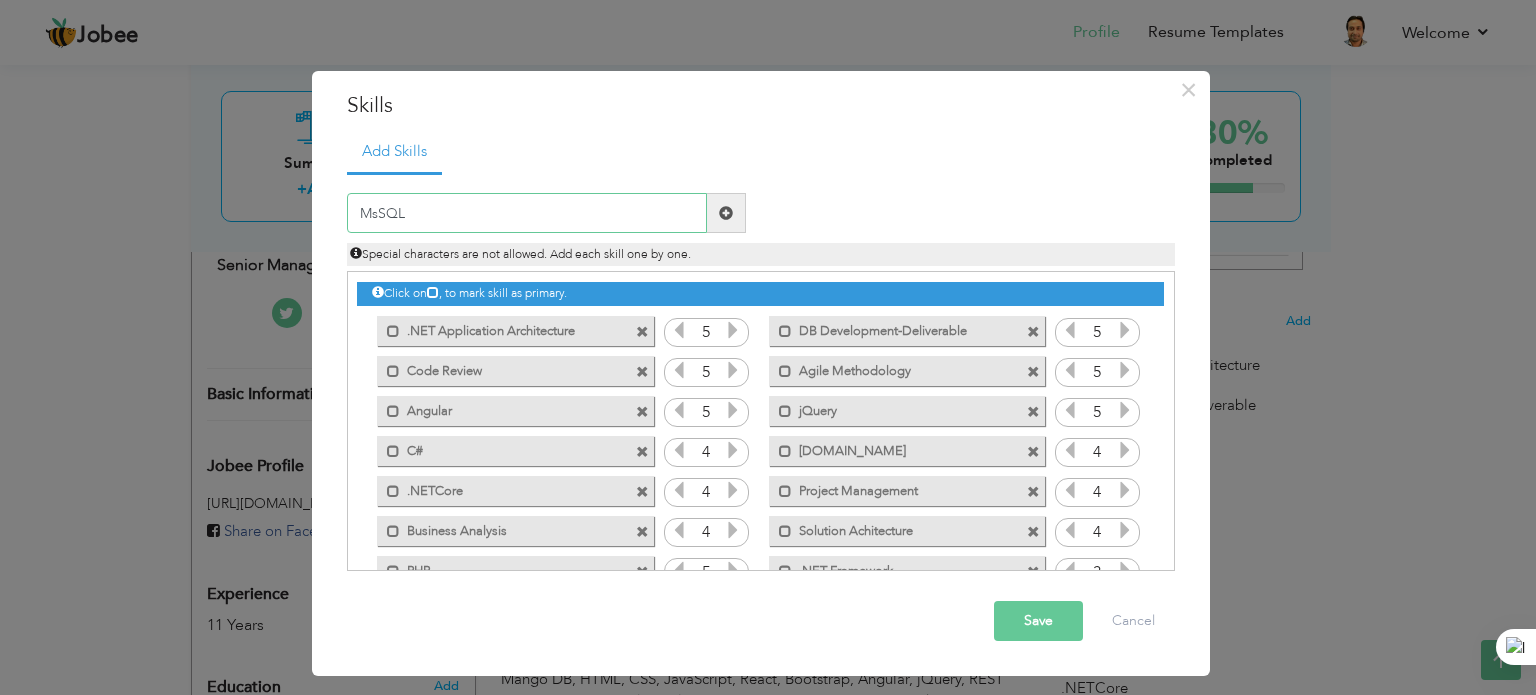 click on "MsSQL" at bounding box center (527, 213) 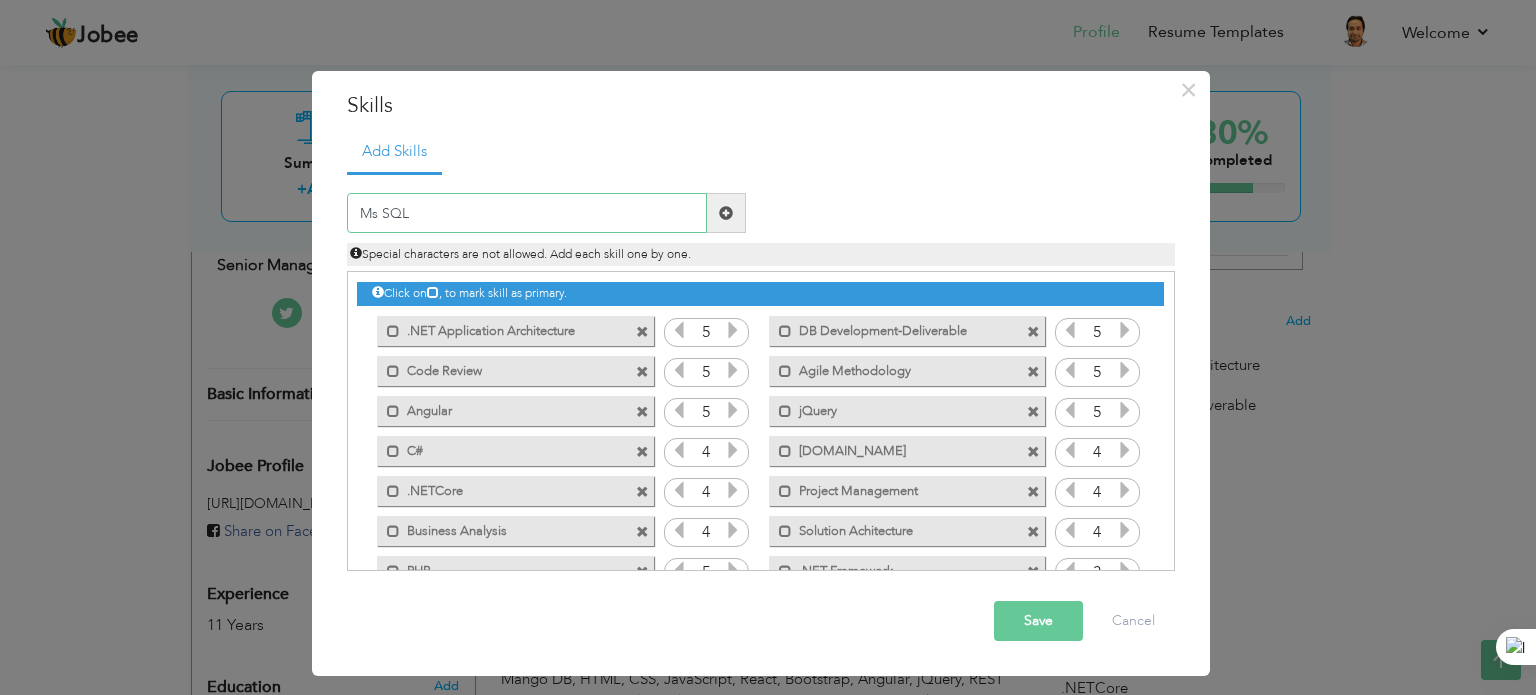 type on "Ms SQL" 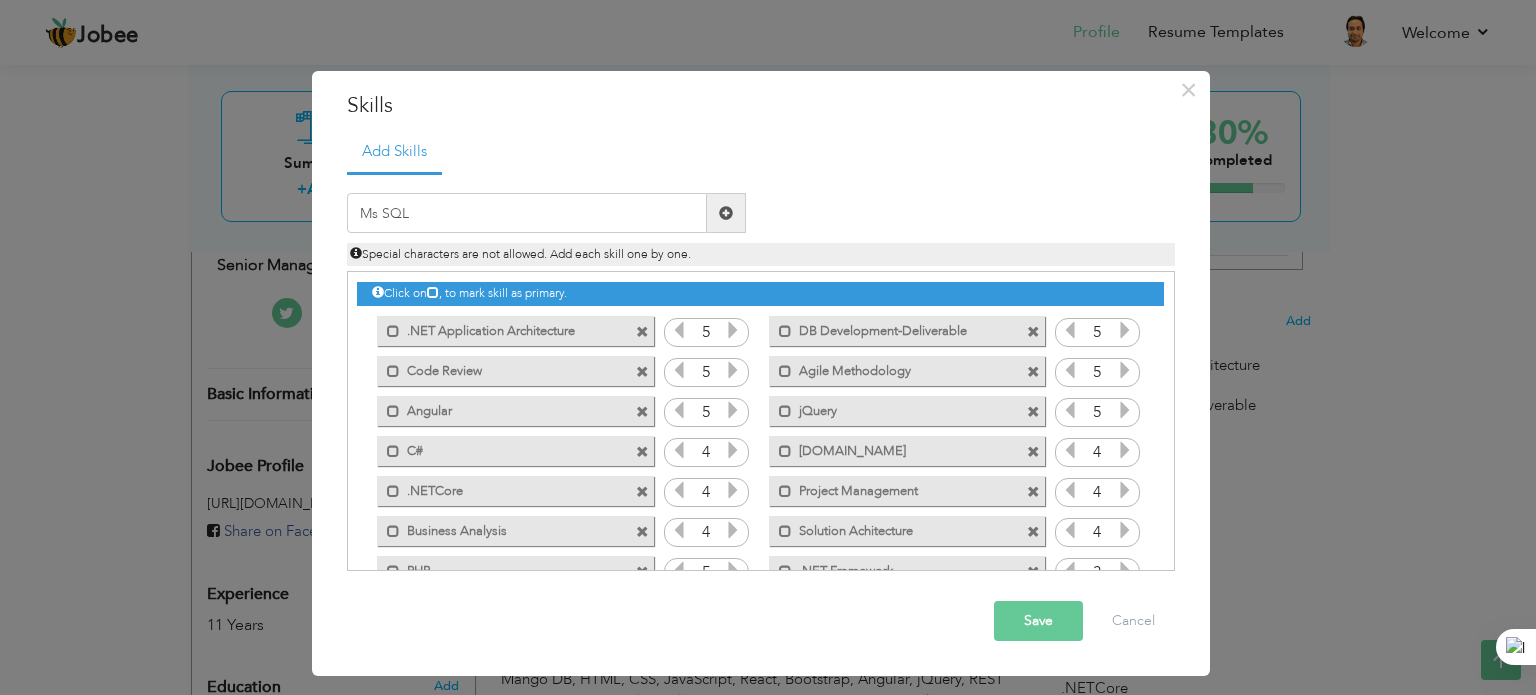 click at bounding box center (726, 213) 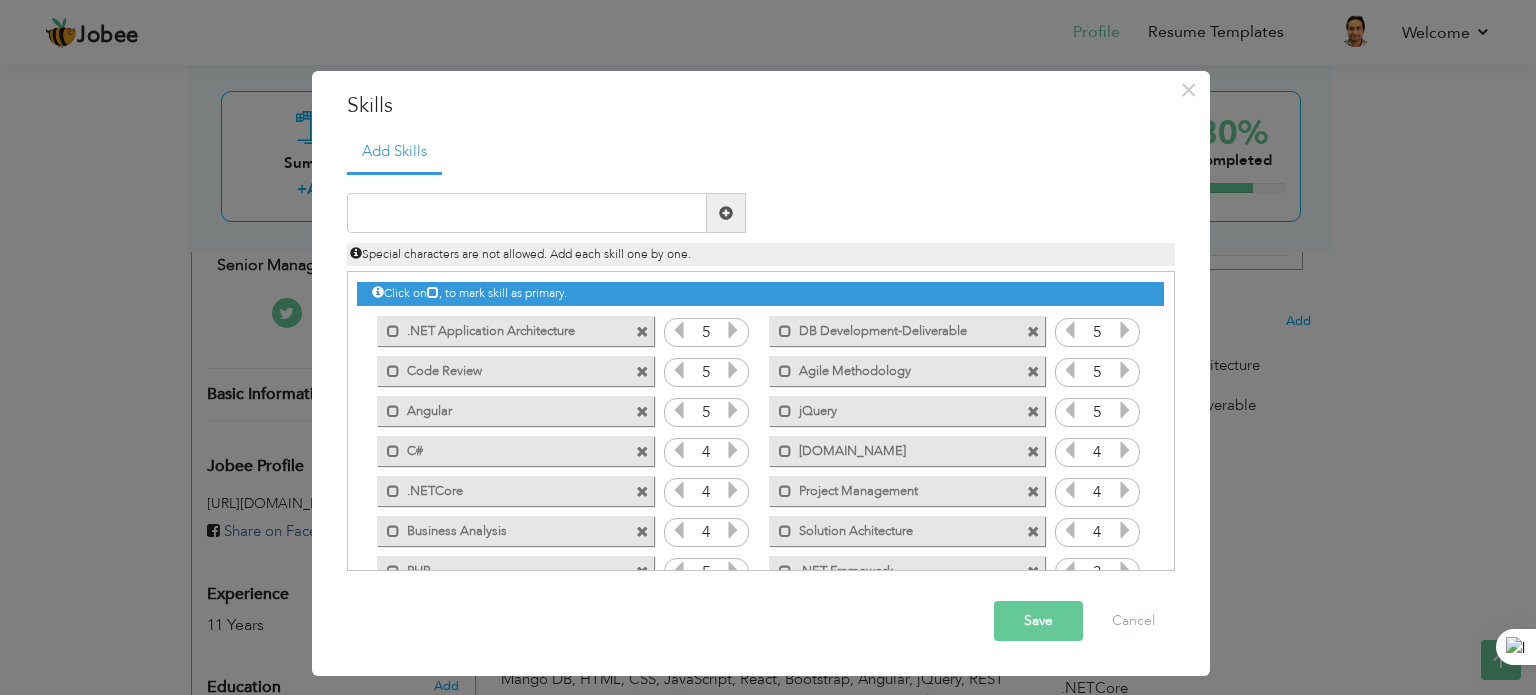 click at bounding box center [726, 213] 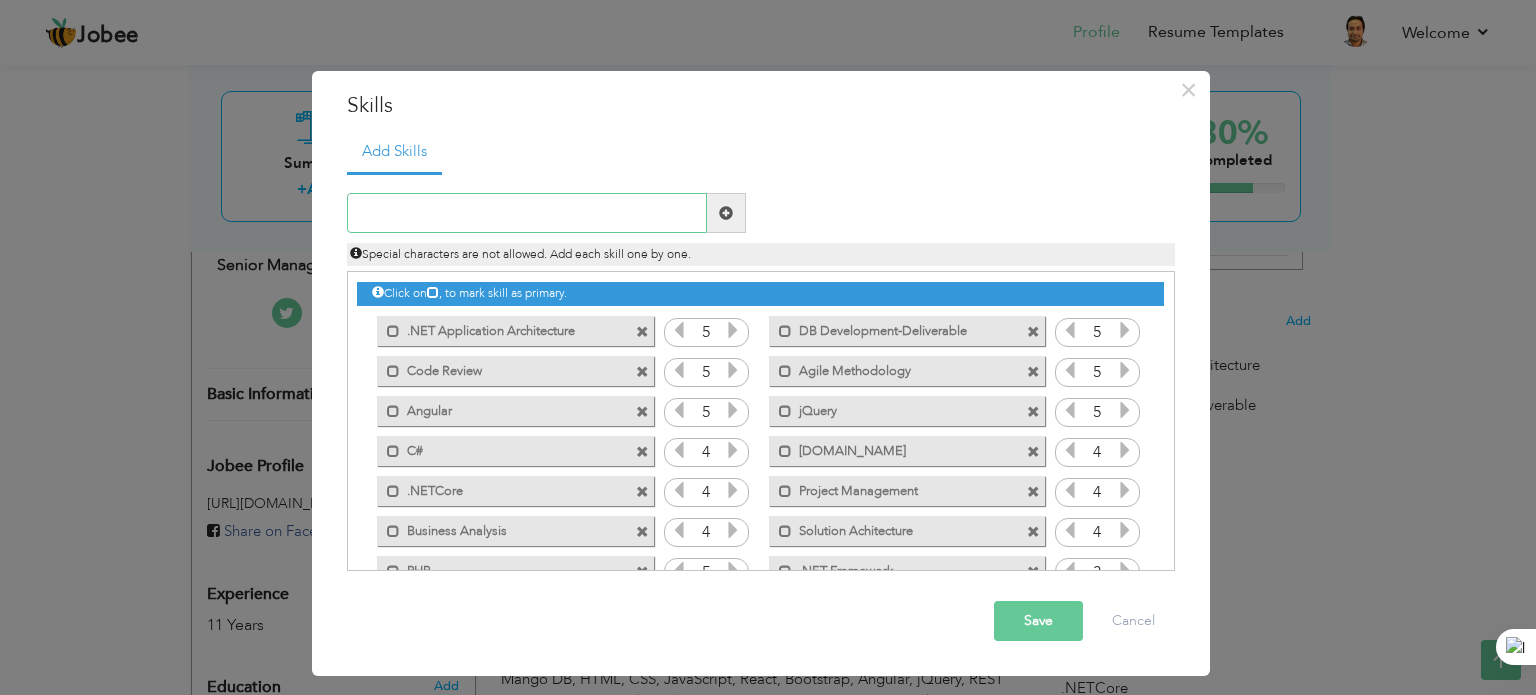 click at bounding box center (527, 213) 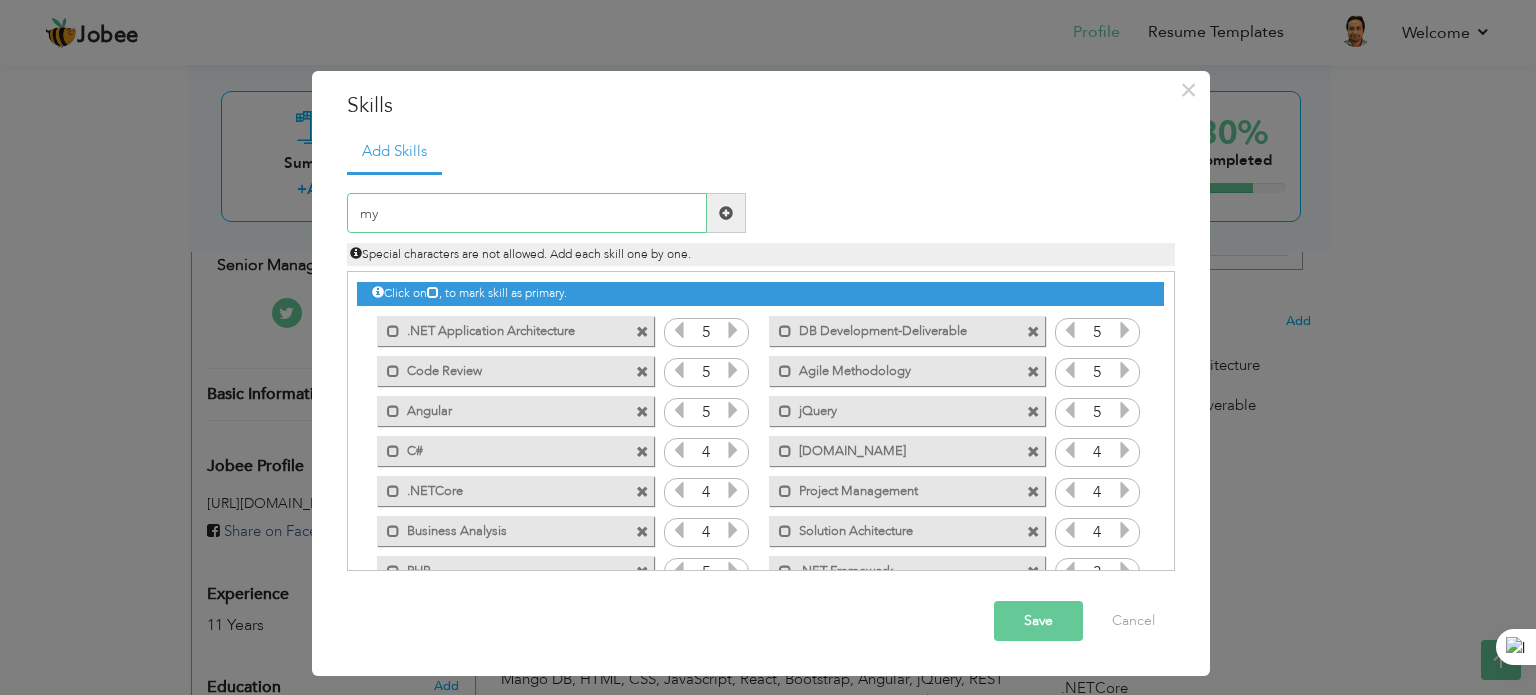 type on "m" 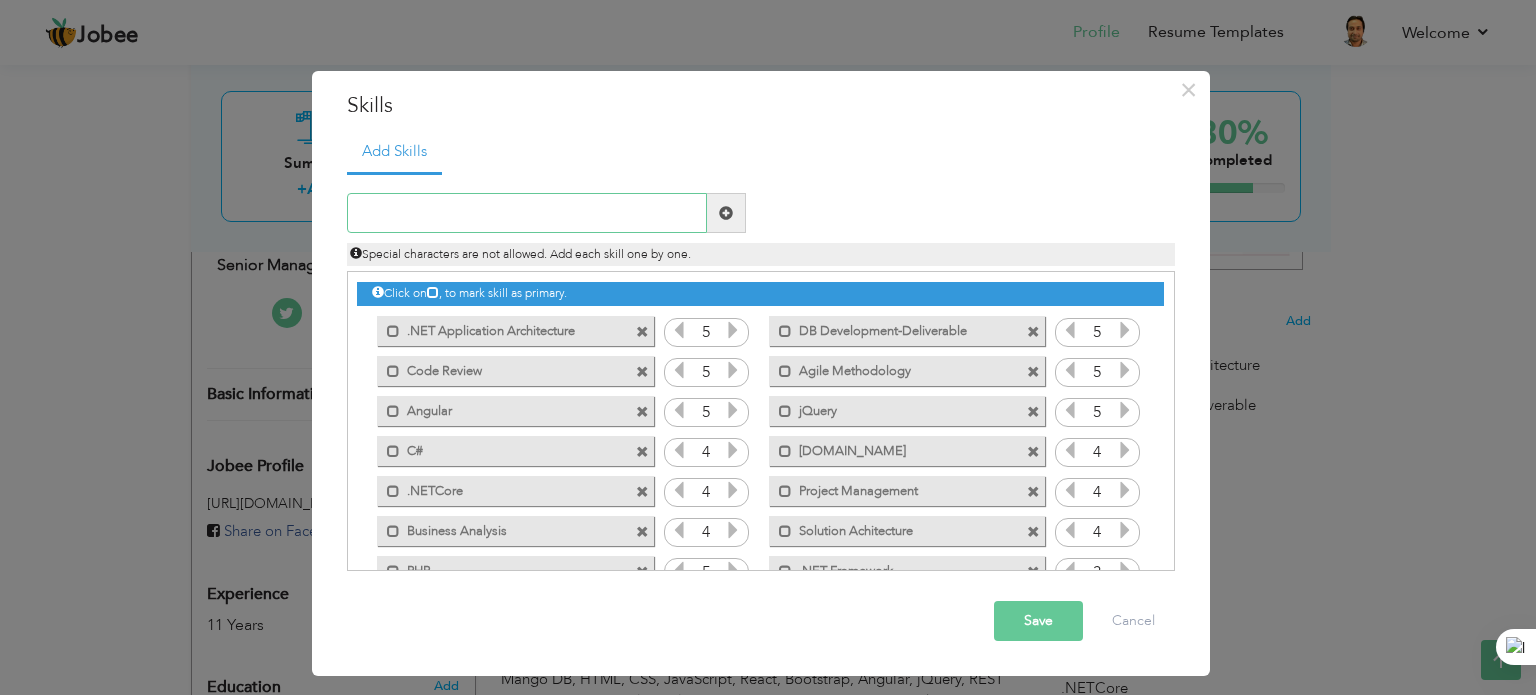 type on "m" 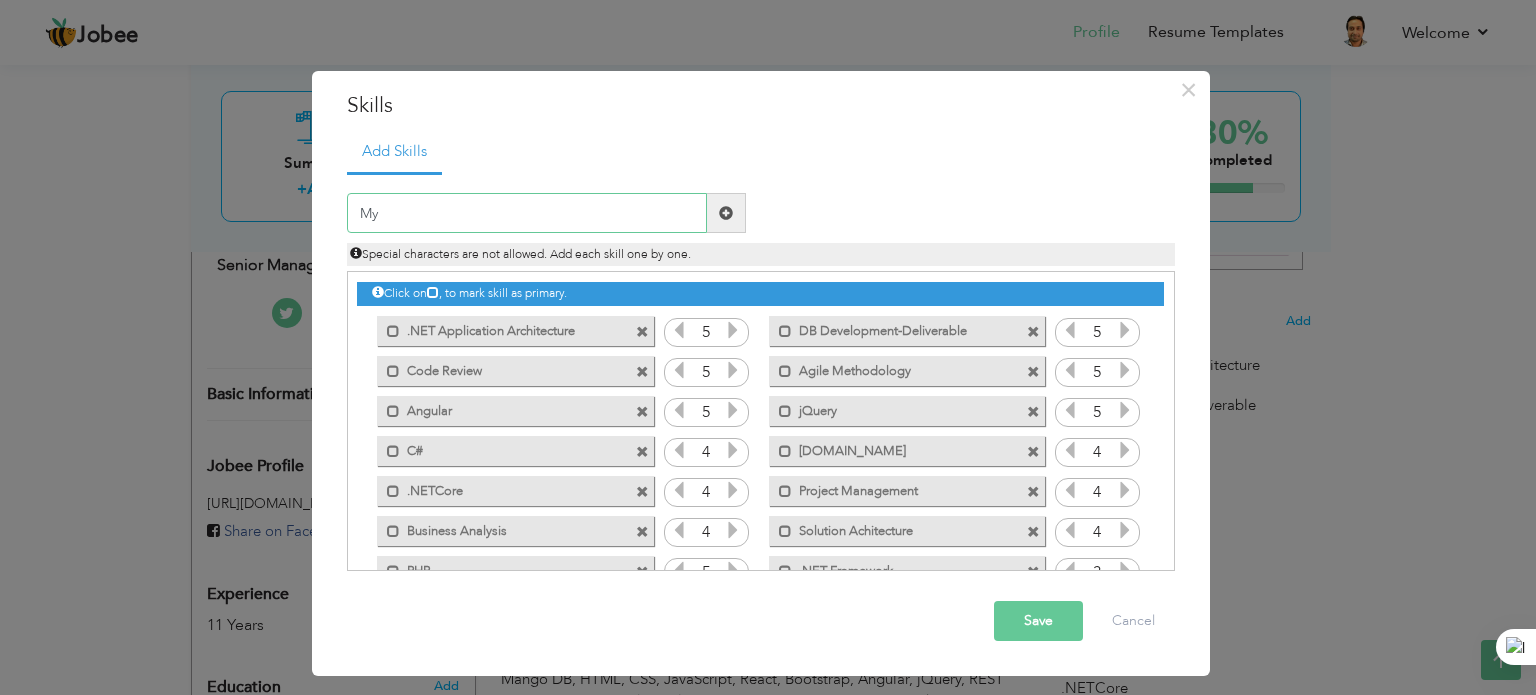 click on "My" at bounding box center (527, 213) 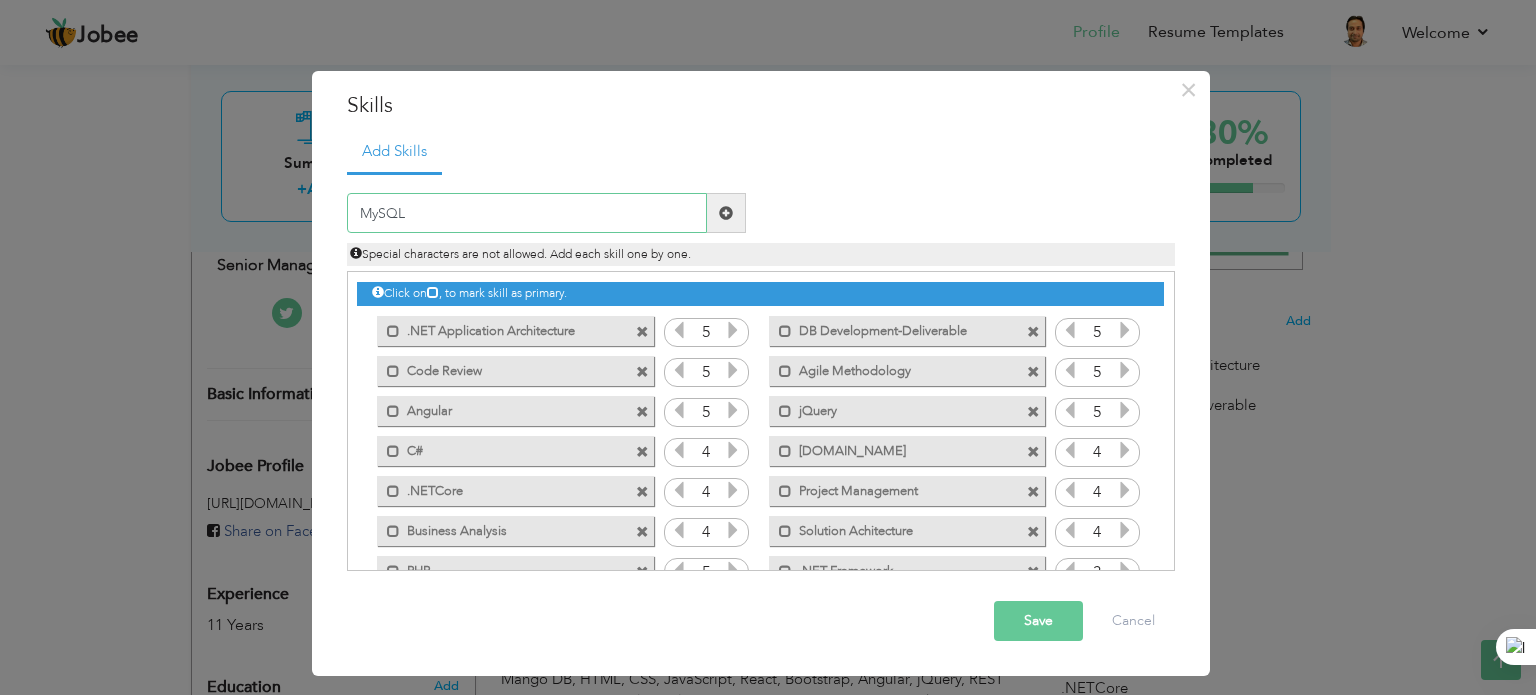 type on "MySQL" 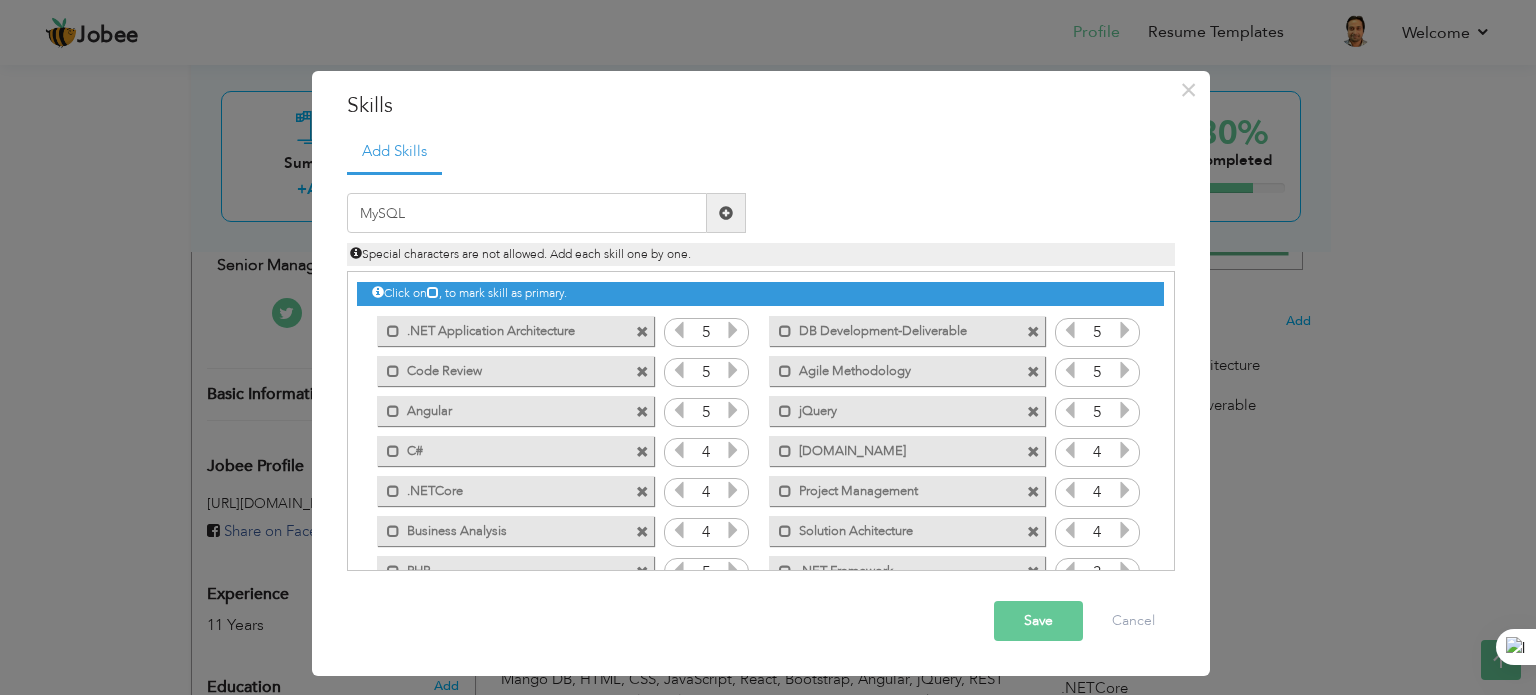 click at bounding box center [726, 213] 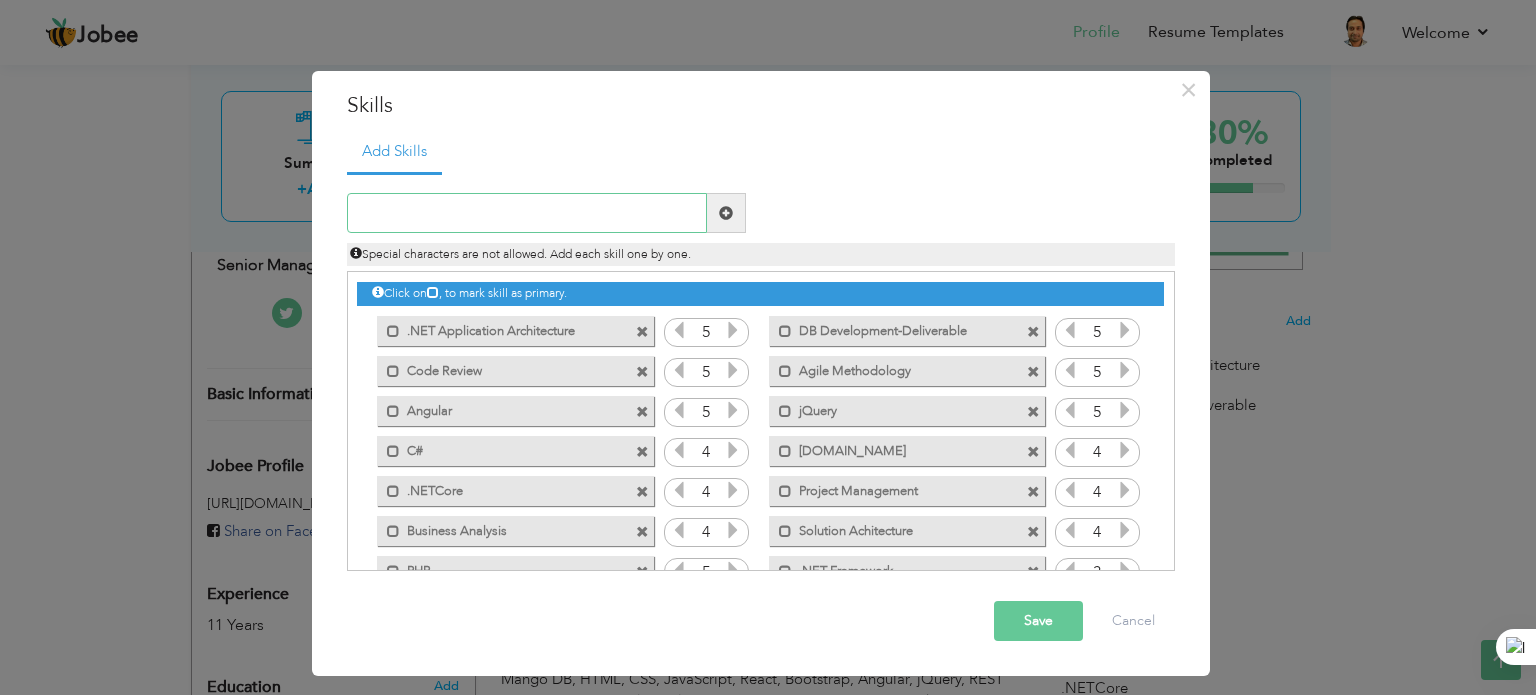 click at bounding box center (527, 213) 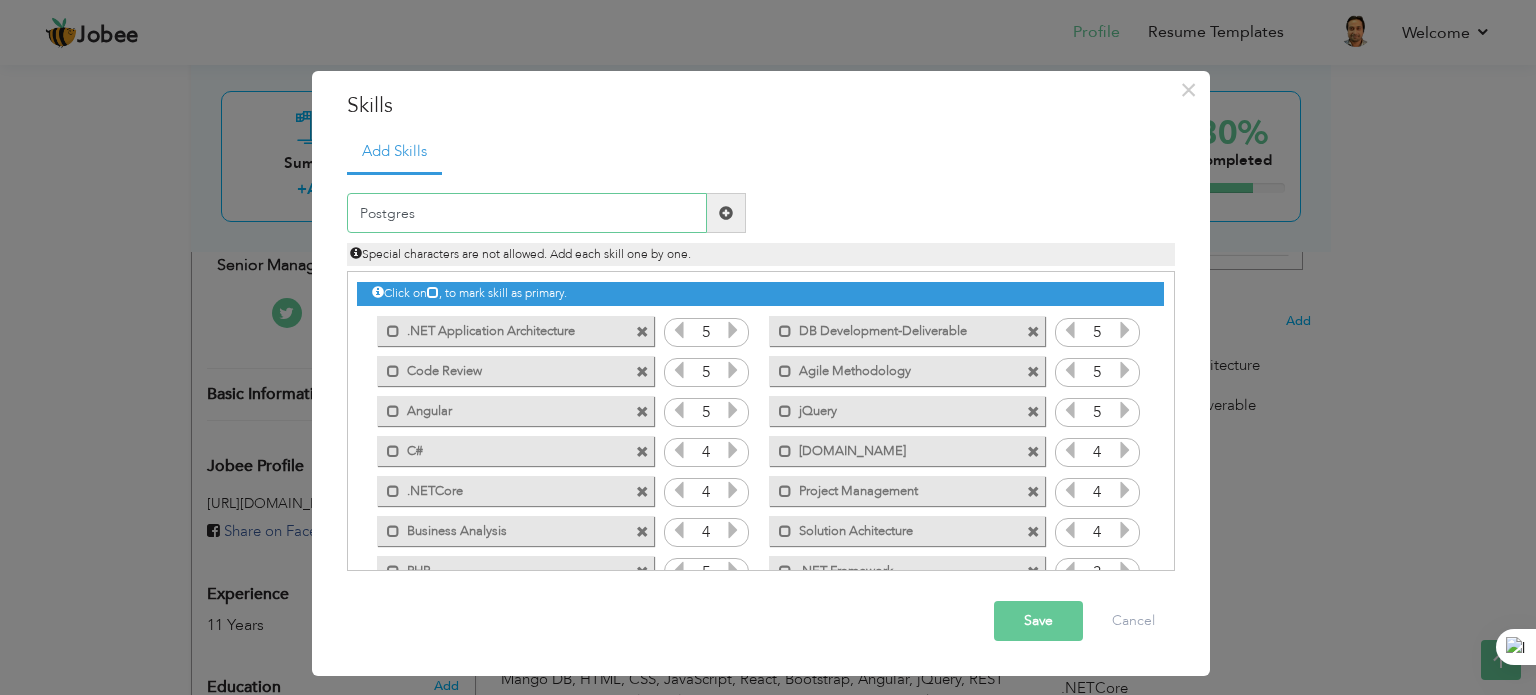 type on "Postgres" 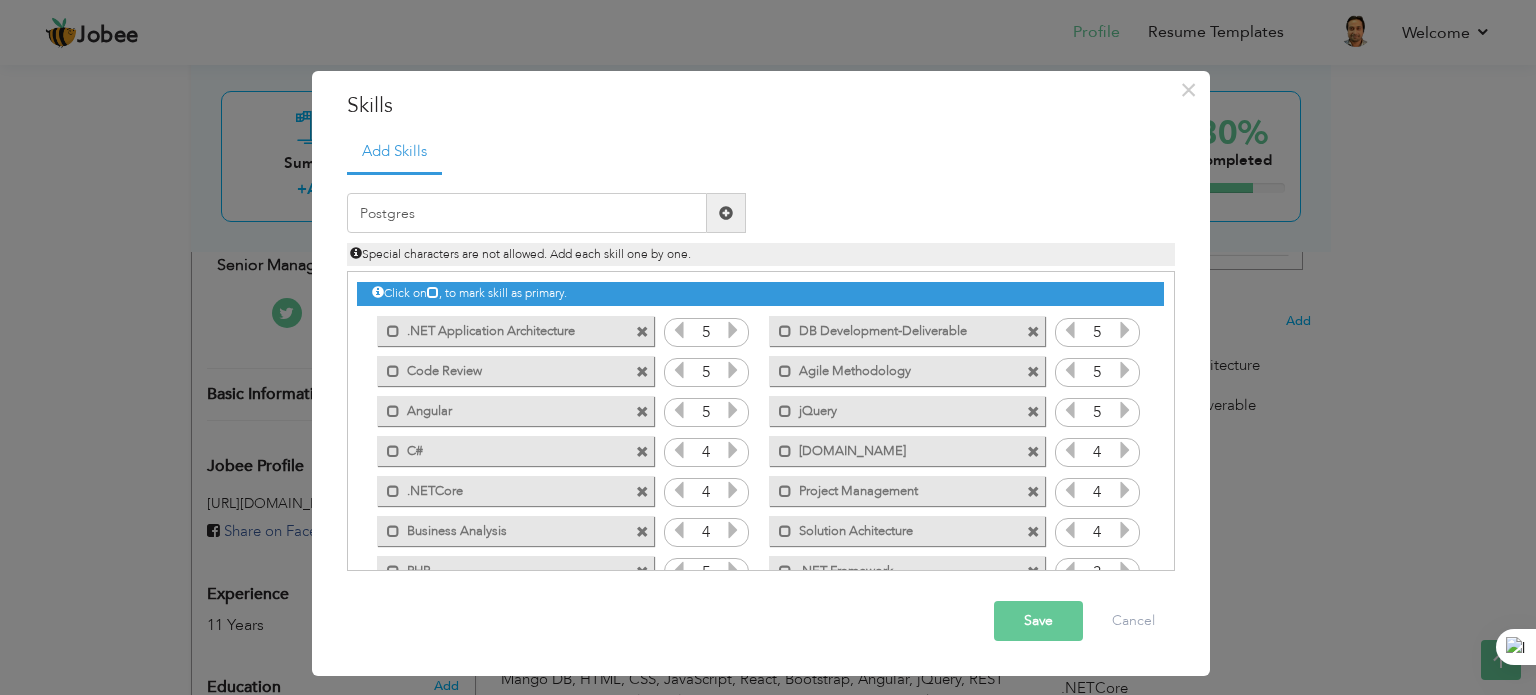 click at bounding box center [726, 213] 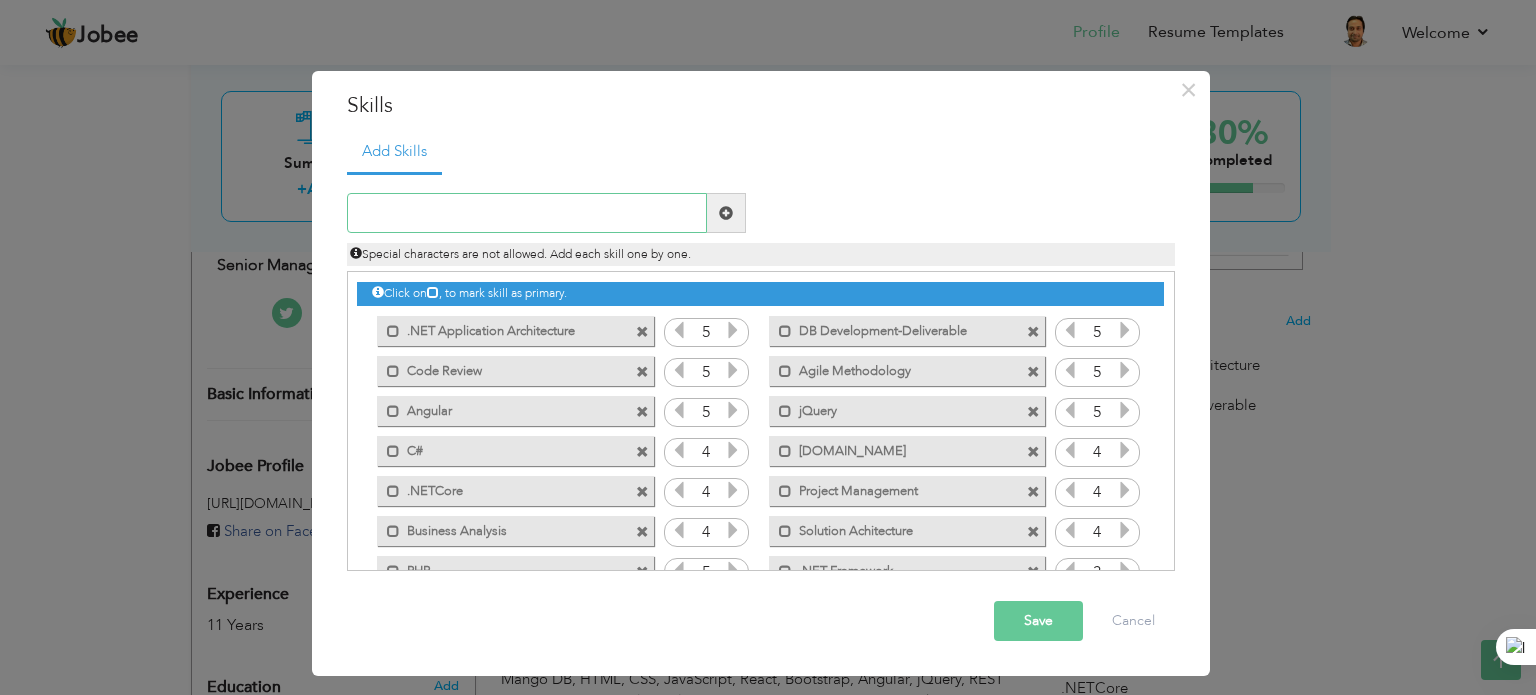 click at bounding box center [527, 213] 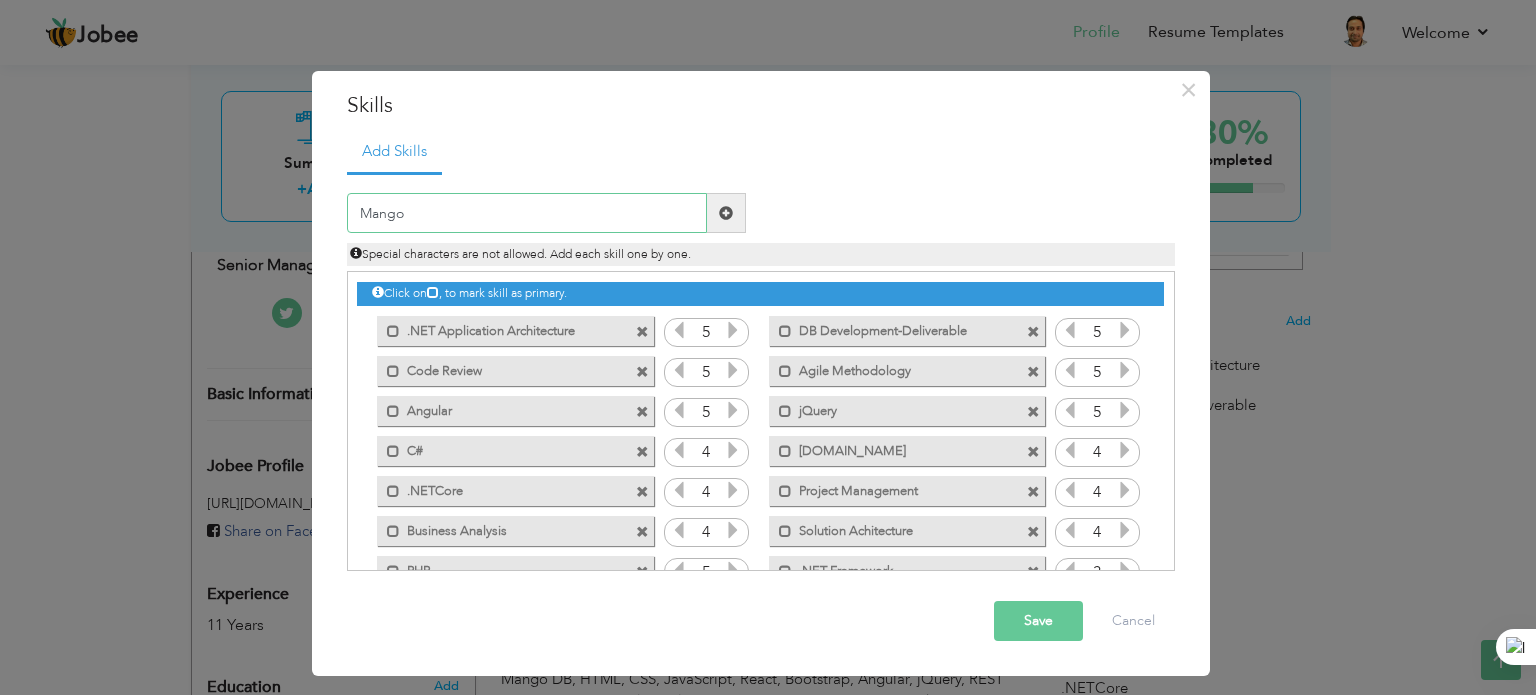 click on "Mango" at bounding box center (527, 213) 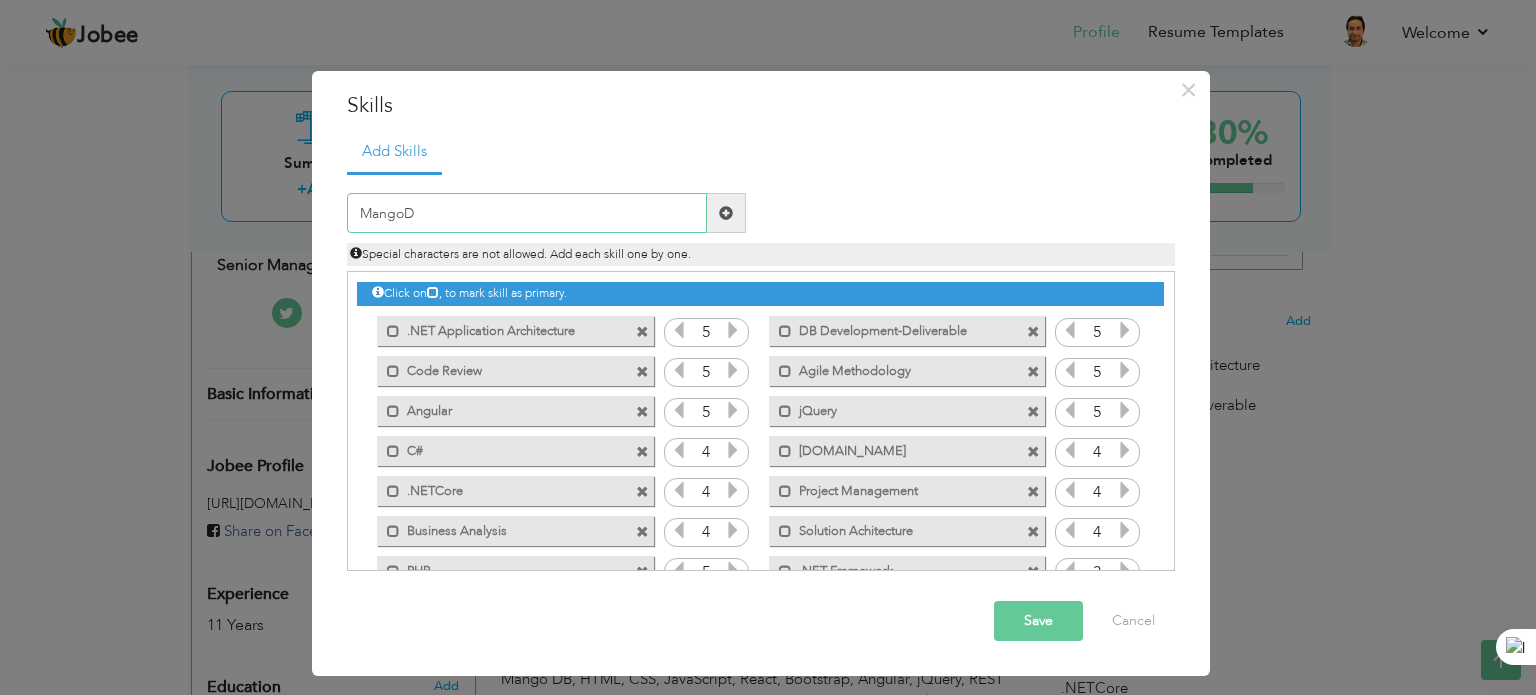 type on "MangoDB" 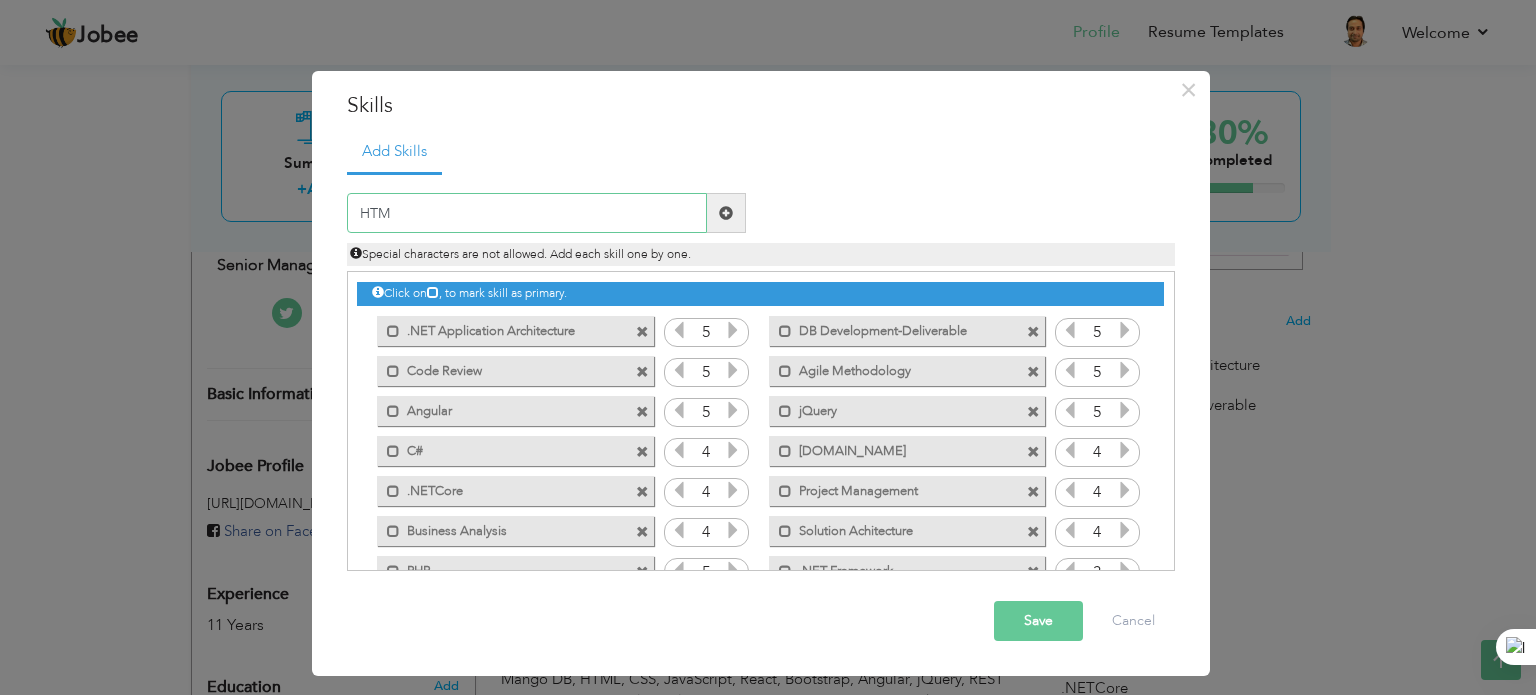 type on "HTML" 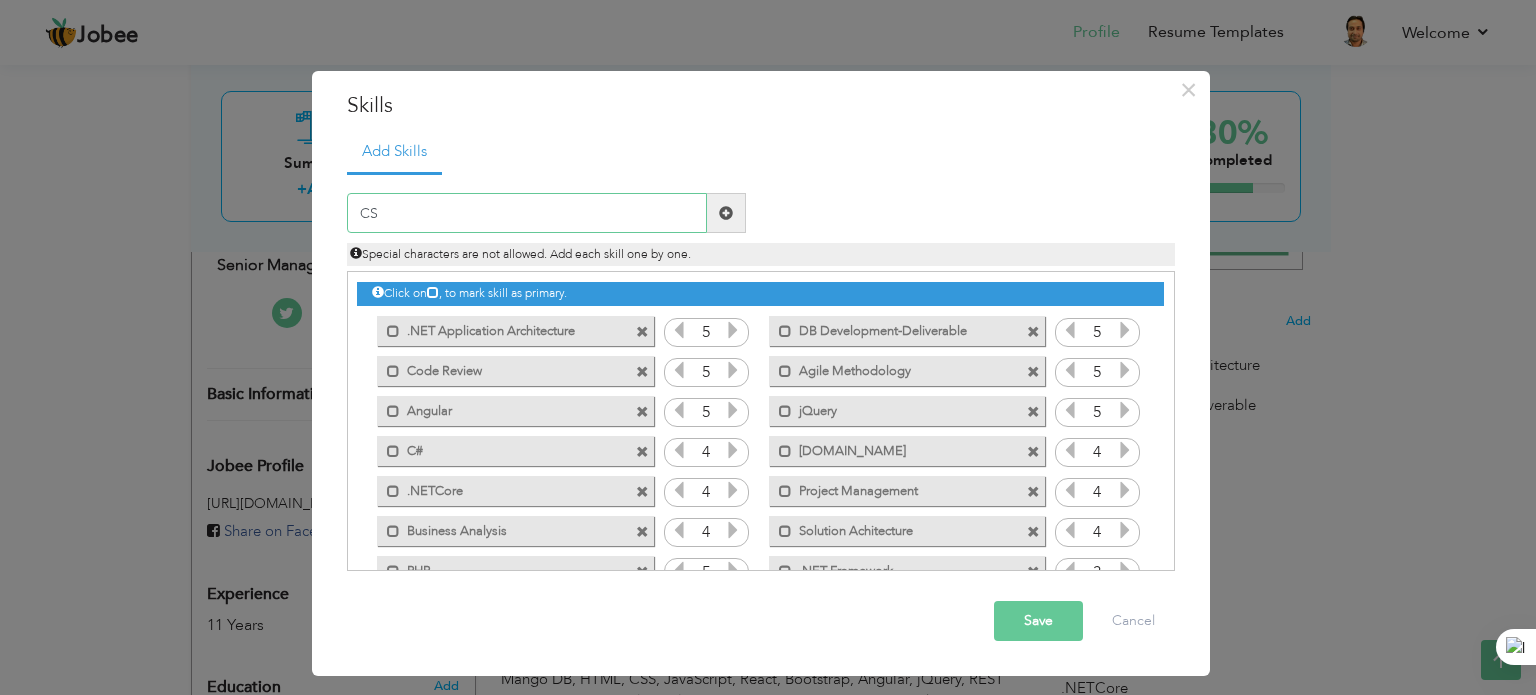 type on "CSS" 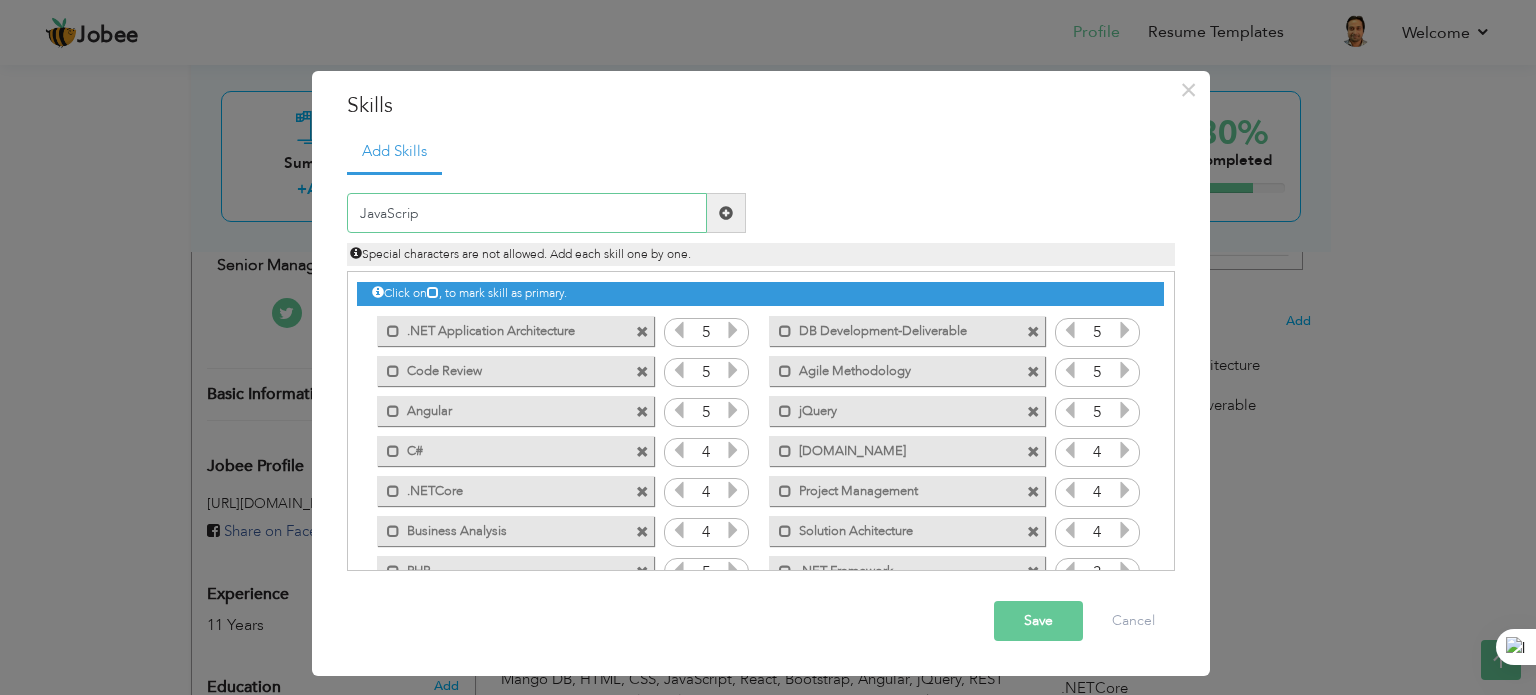 type on "JavaScript" 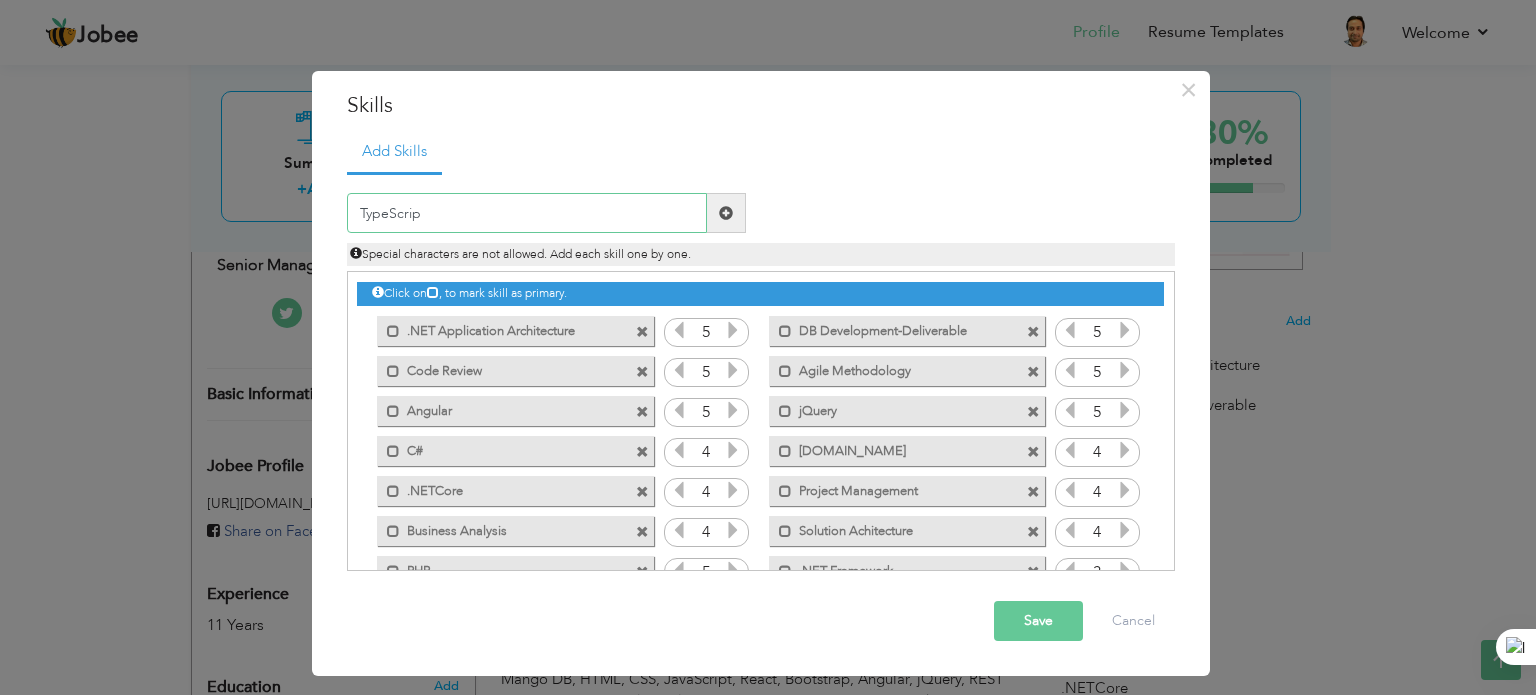 type on "TypeScript" 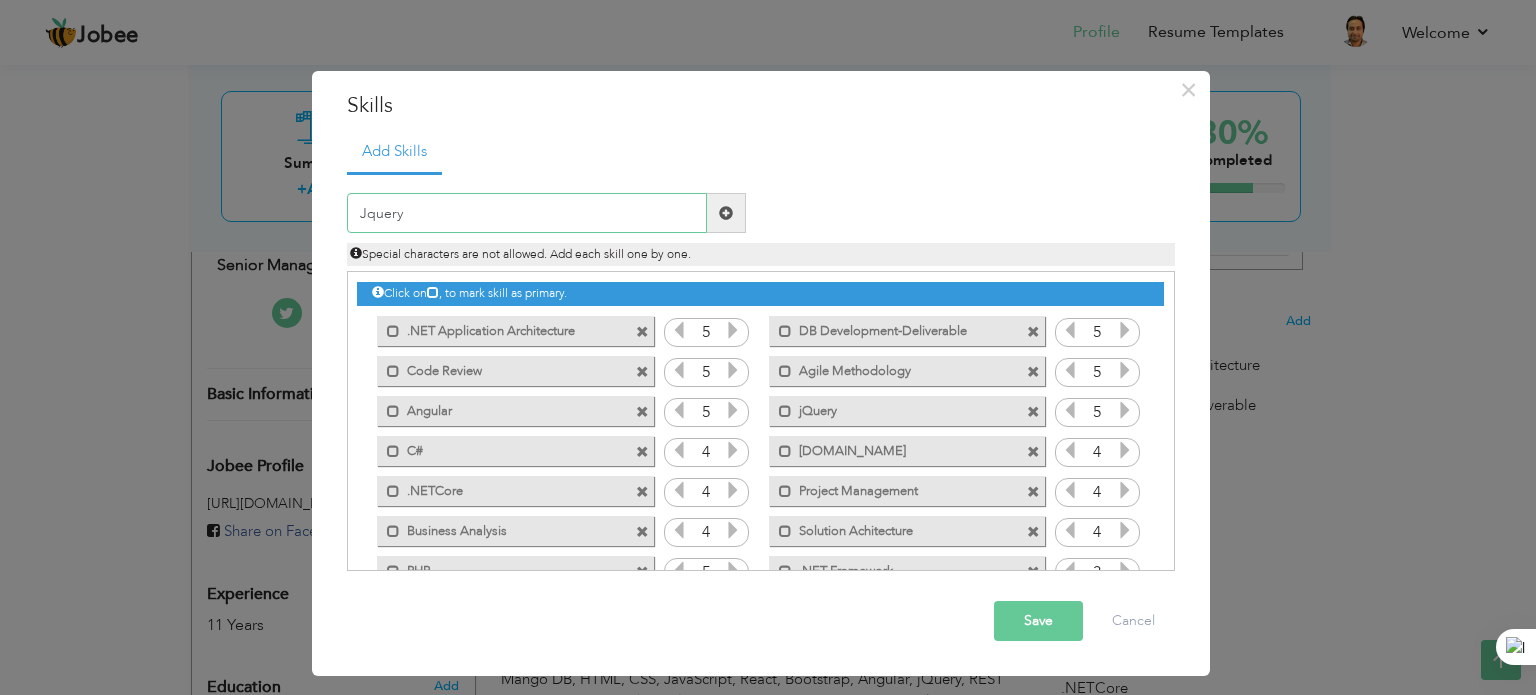 type on "Jquery" 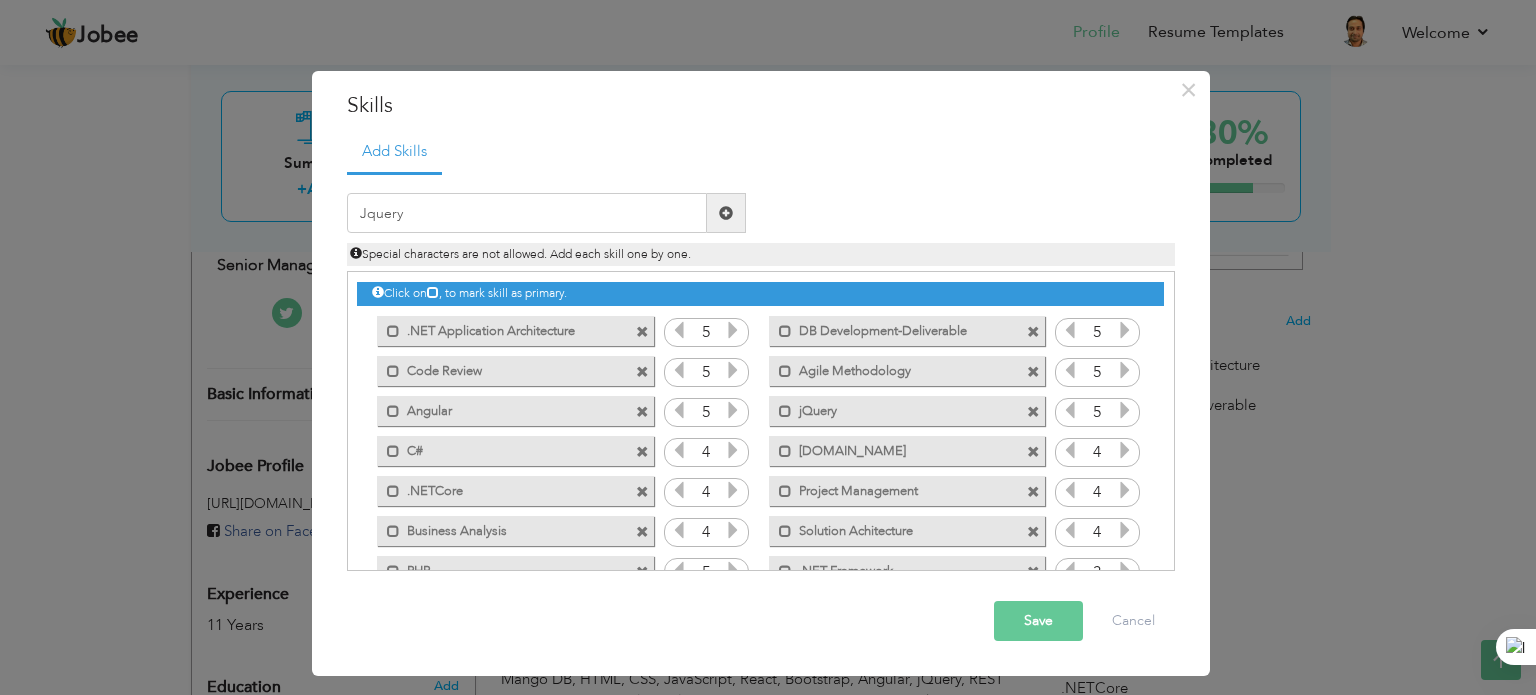 click at bounding box center [726, 213] 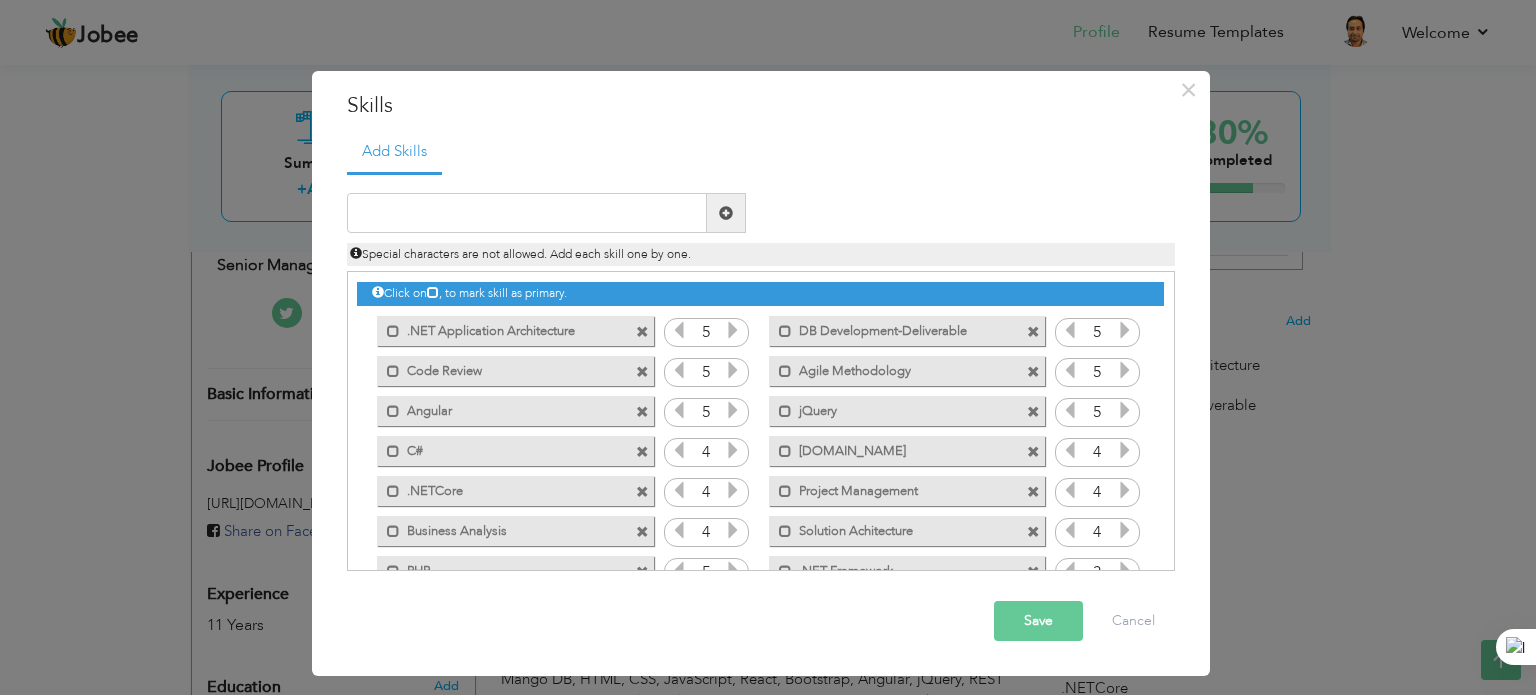 drag, startPoint x: 1175, startPoint y: 355, endPoint x: 1174, endPoint y: 410, distance: 55.00909 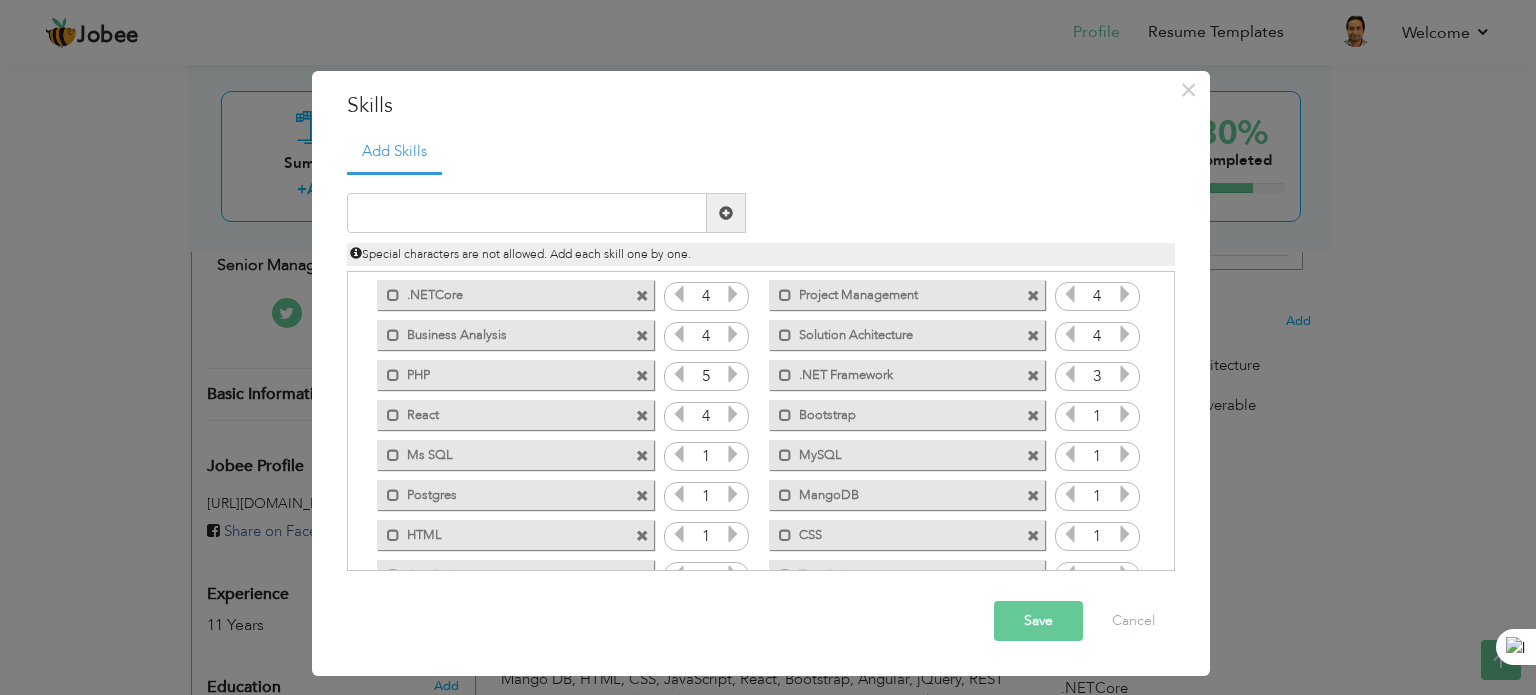 scroll, scrollTop: 244, scrollLeft: 0, axis: vertical 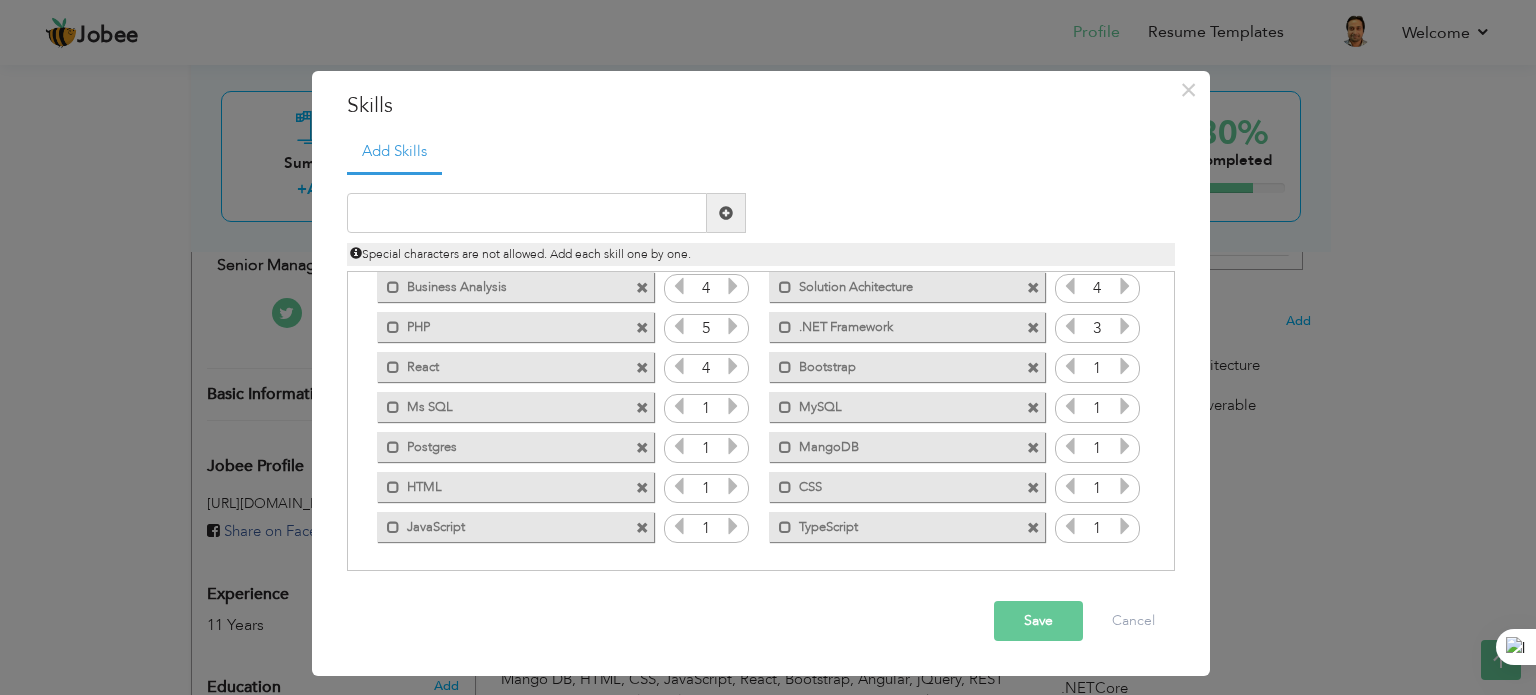 click at bounding box center (1125, 486) 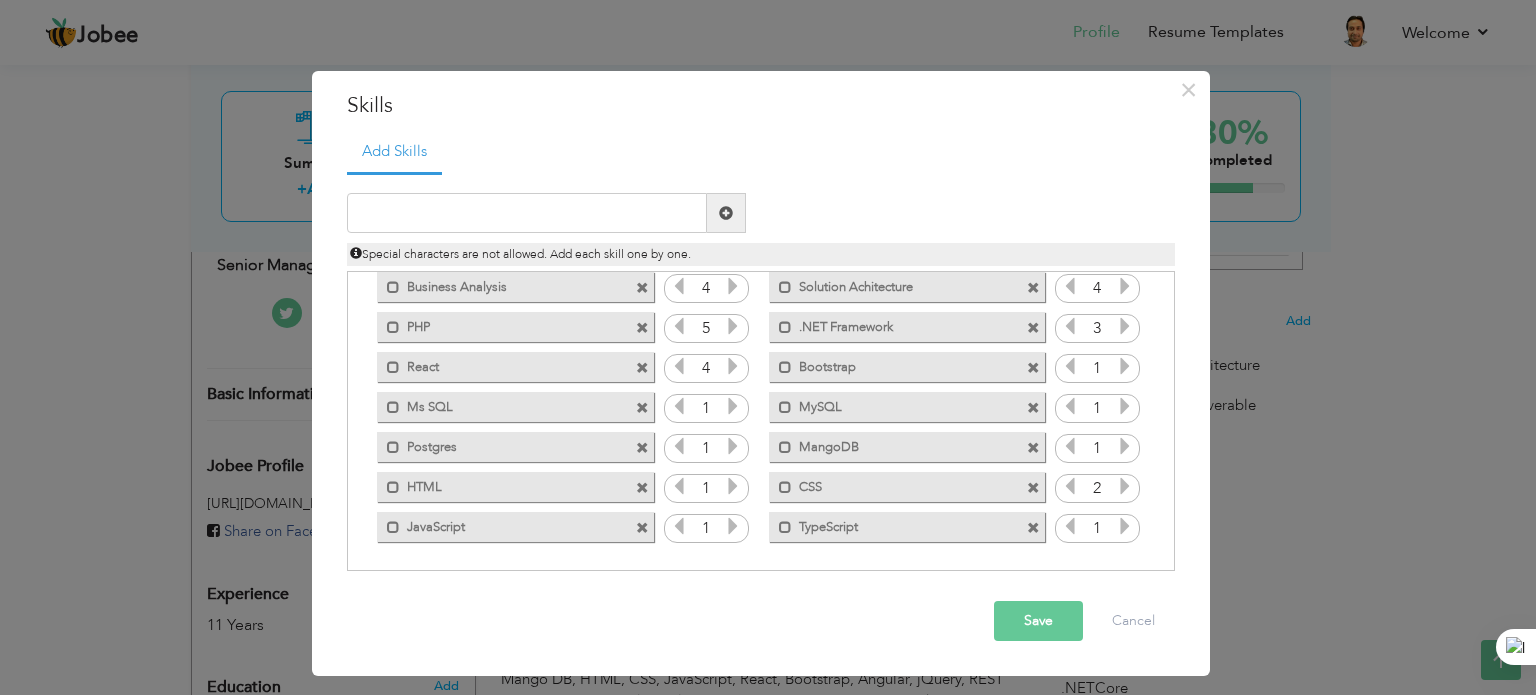 click at bounding box center [1125, 486] 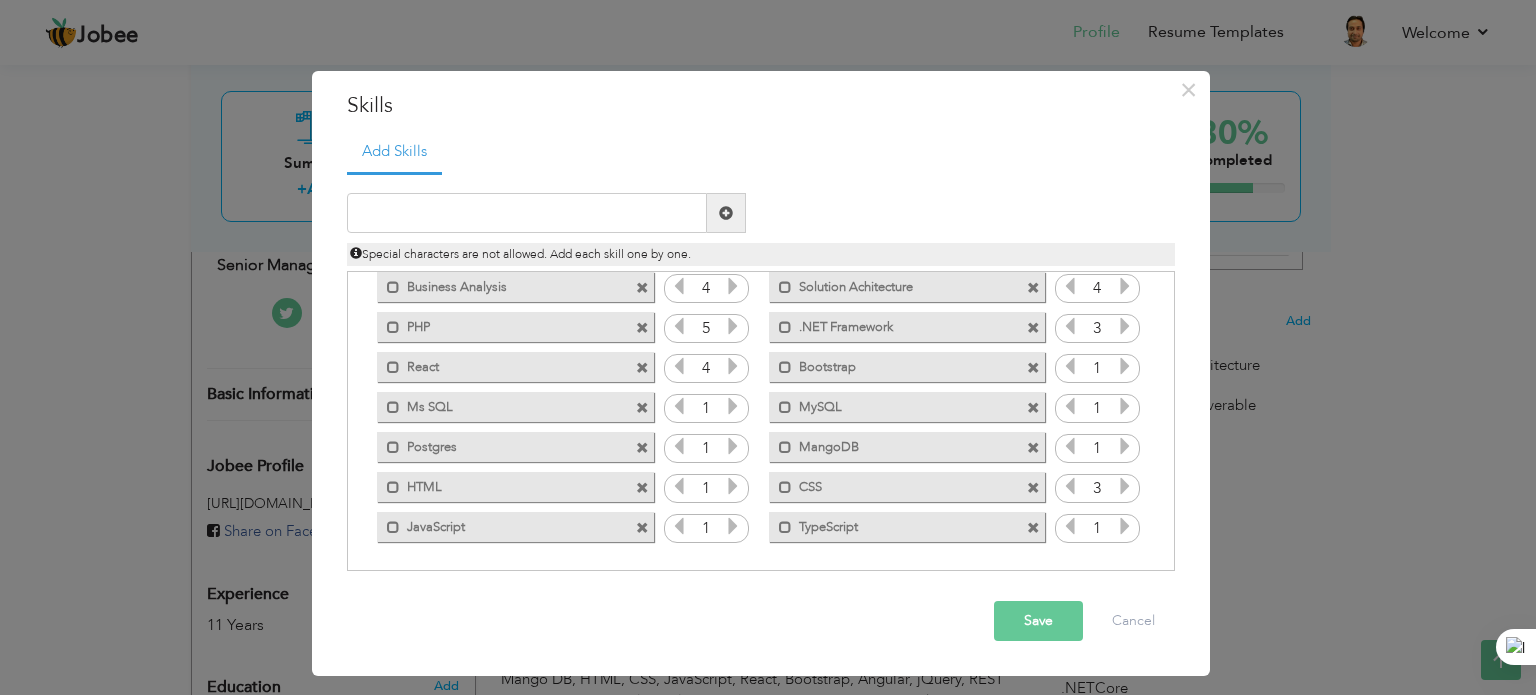 click at bounding box center [1125, 486] 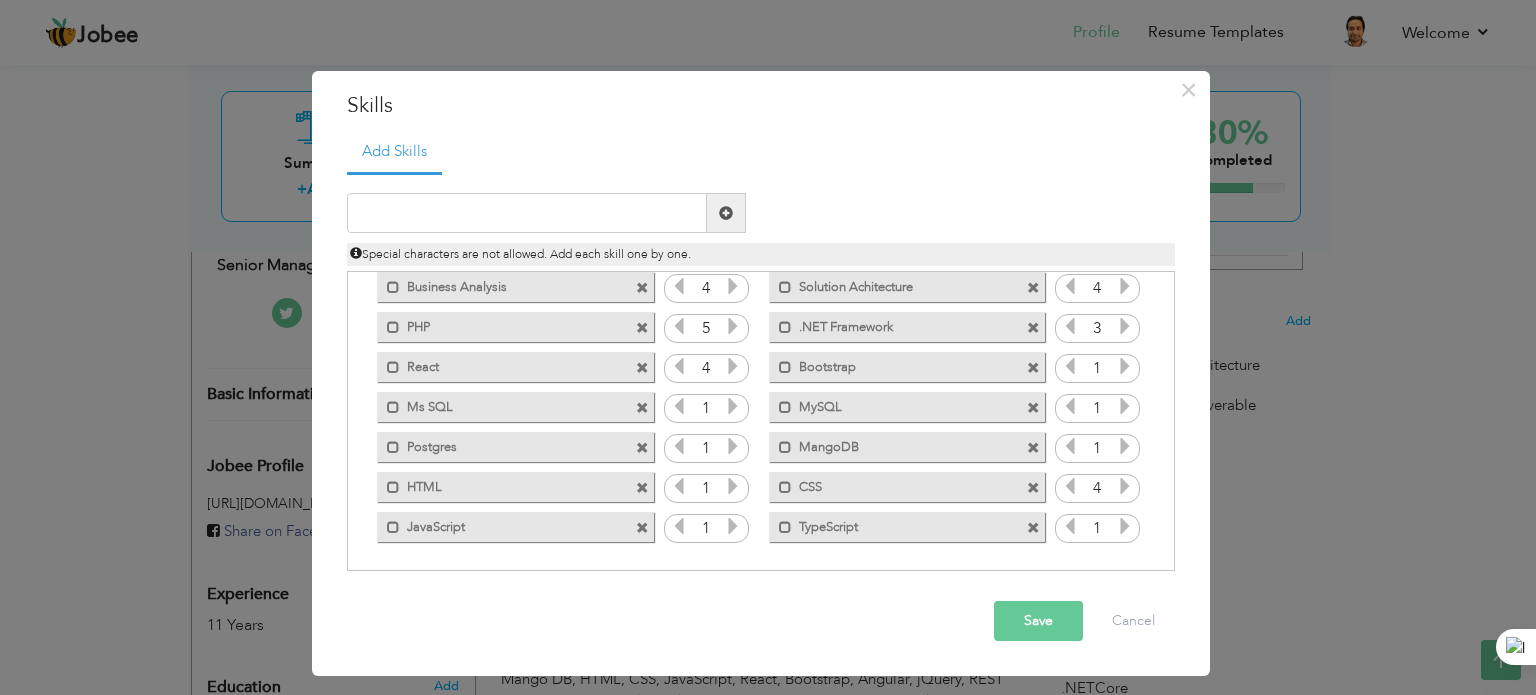 click at bounding box center (1125, 486) 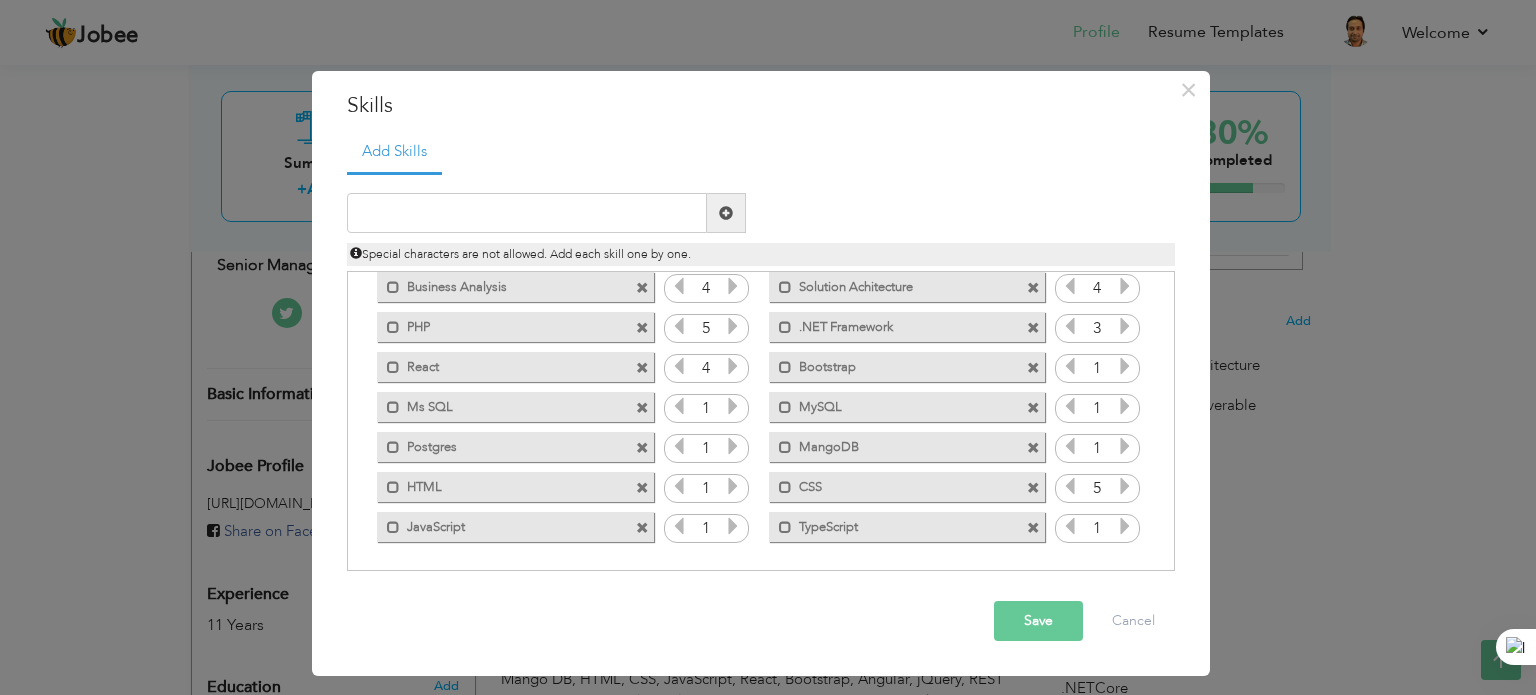 click at bounding box center [1070, 486] 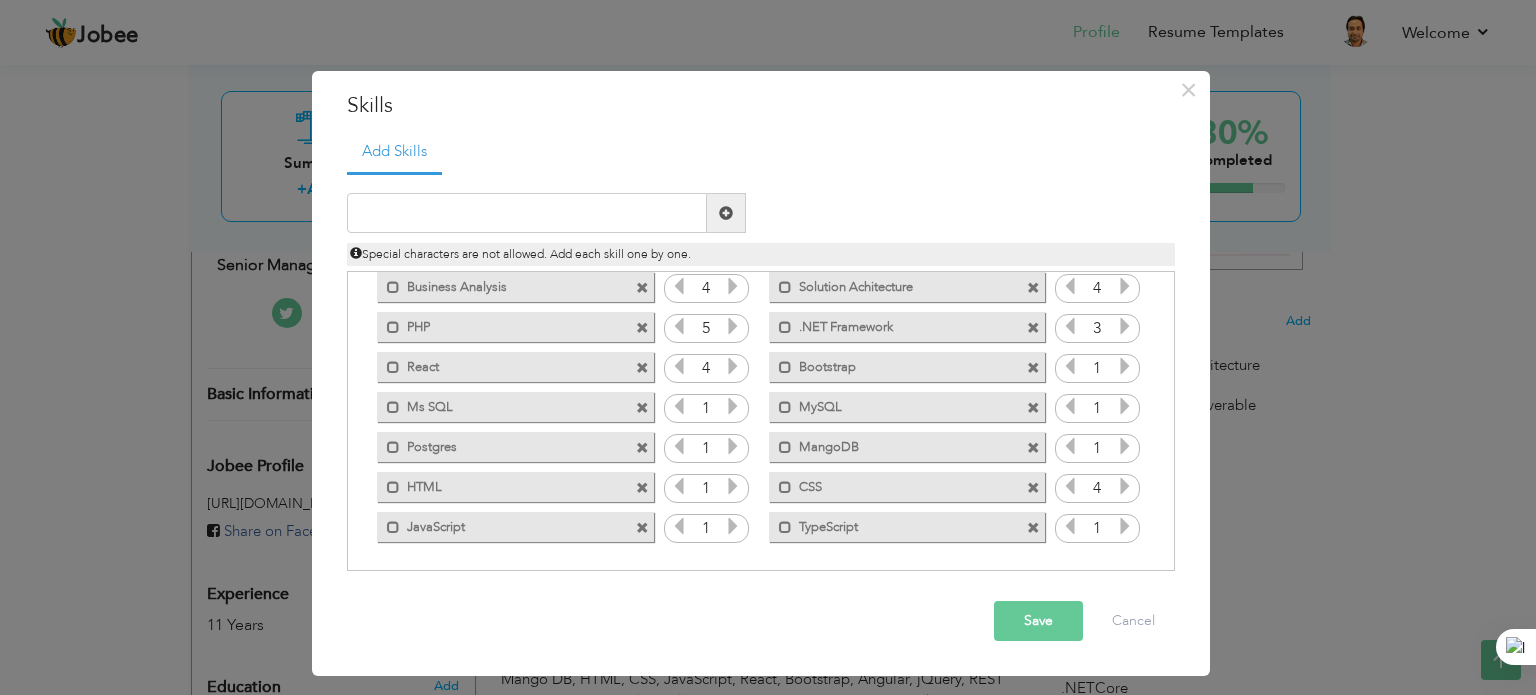 click at bounding box center [1125, 446] 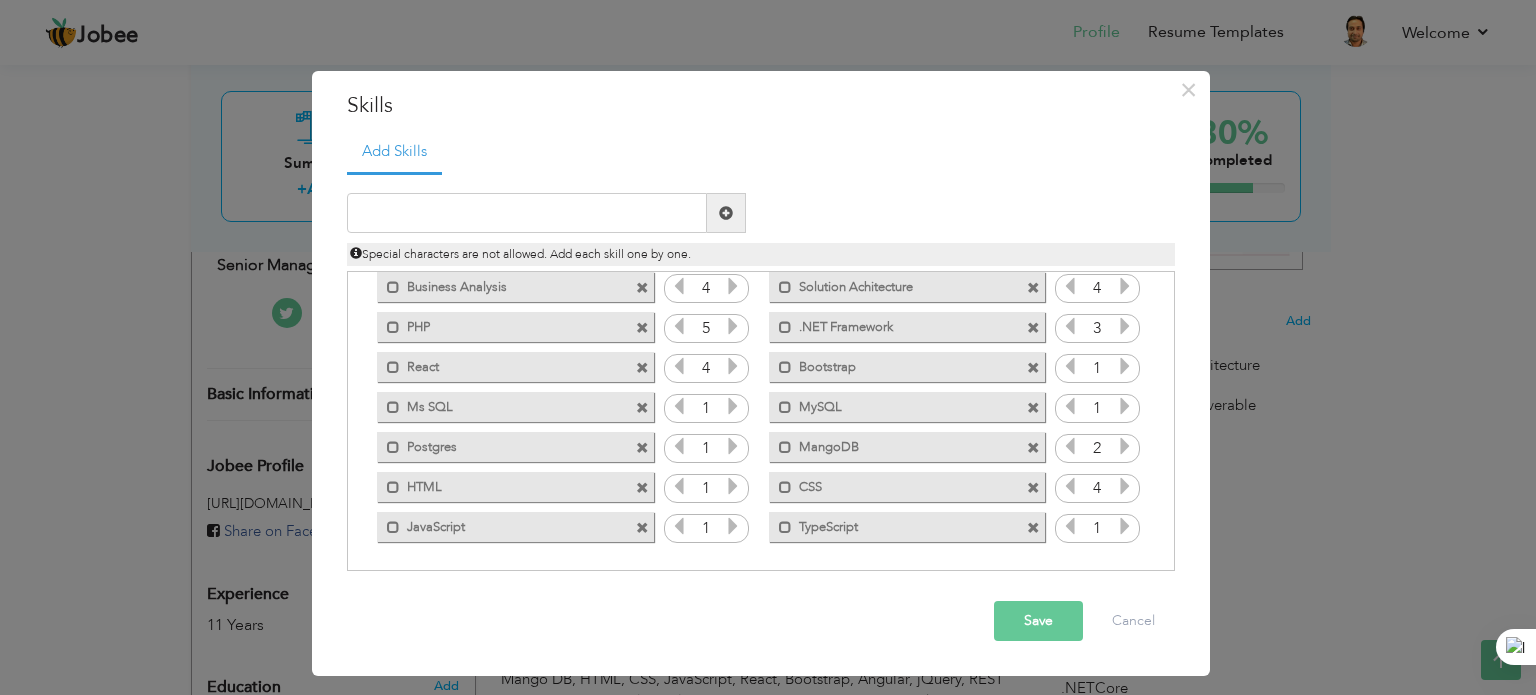 click at bounding box center (1125, 446) 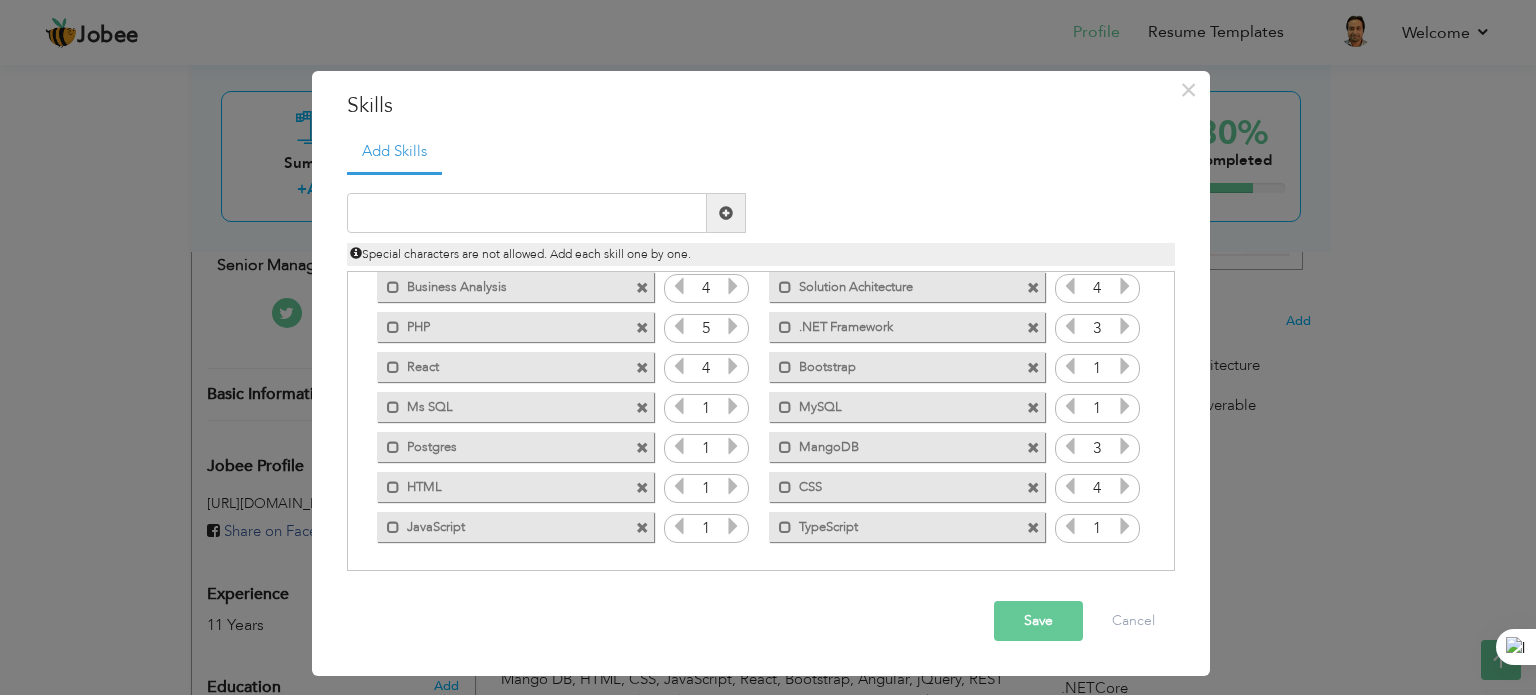 click at bounding box center [1070, 446] 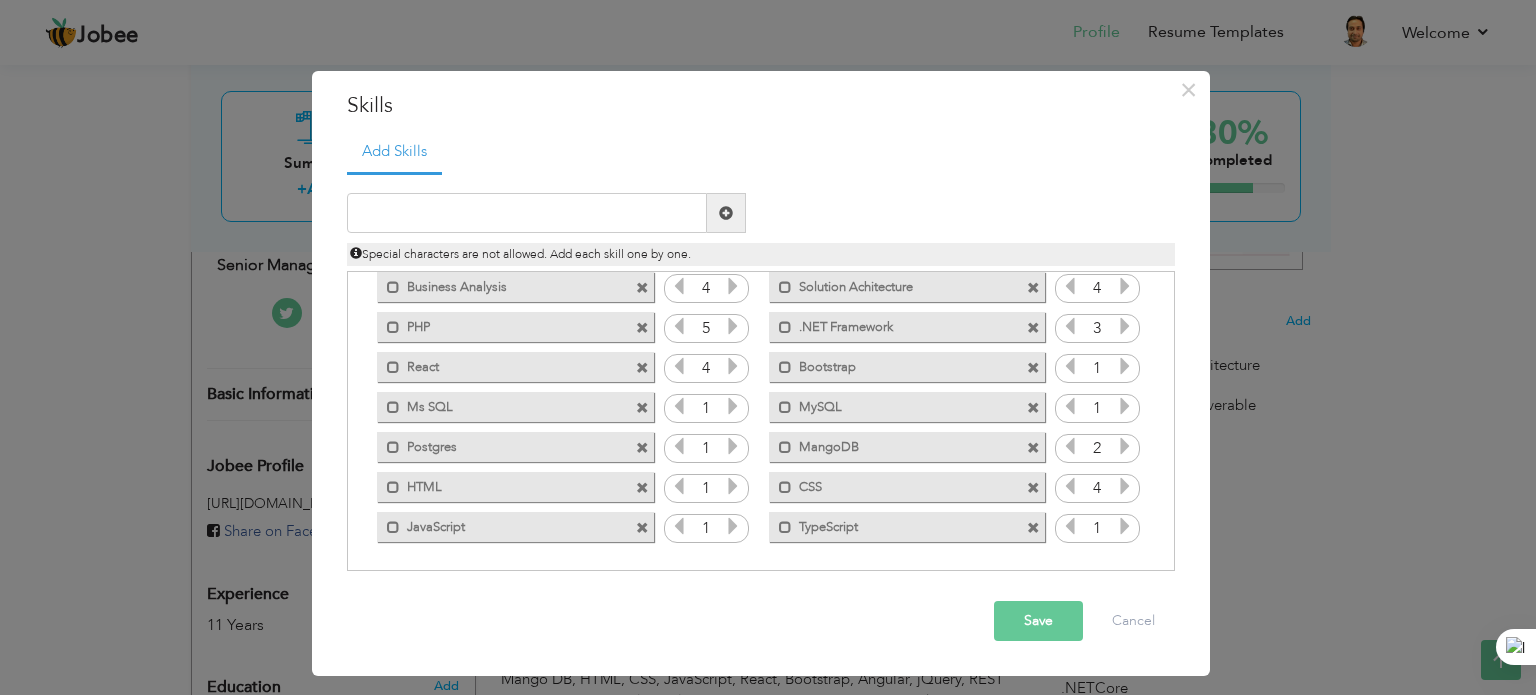 click at bounding box center (1125, 406) 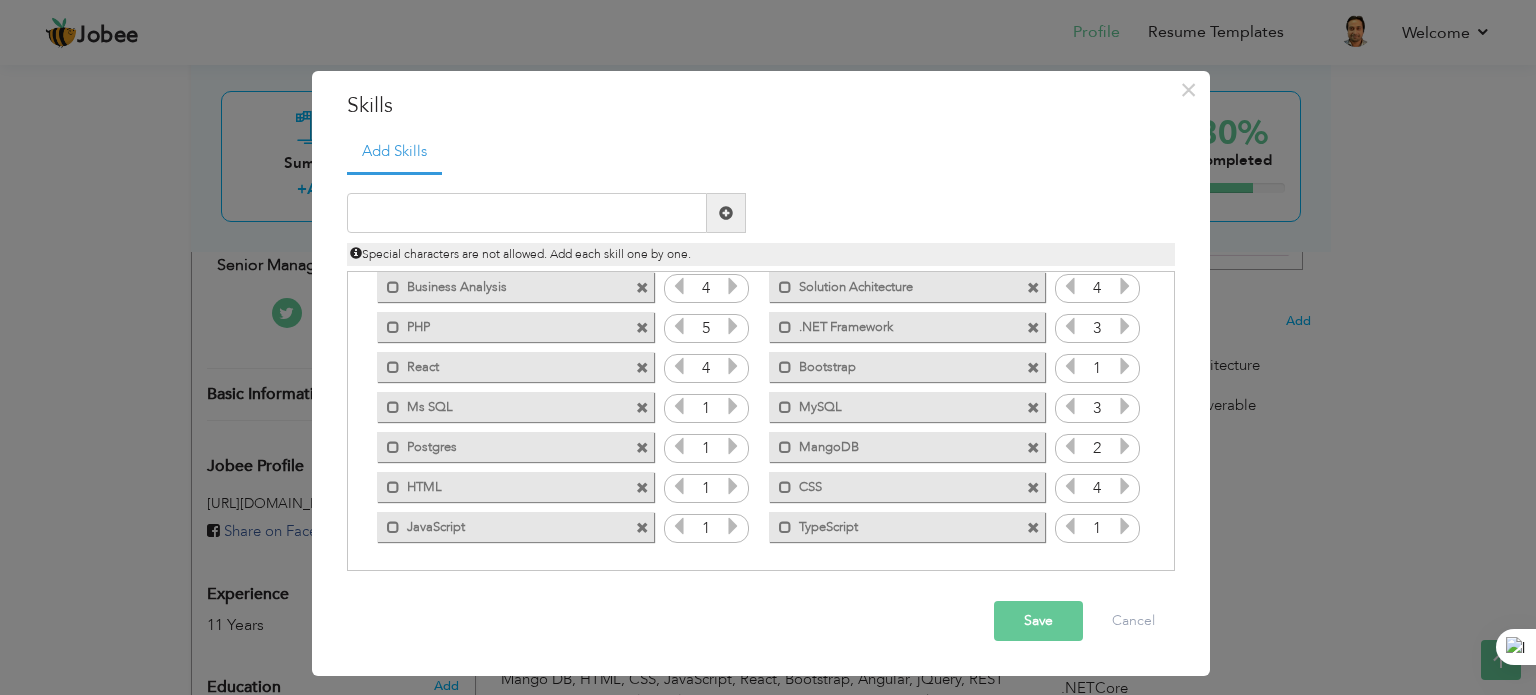click at bounding box center [1070, 406] 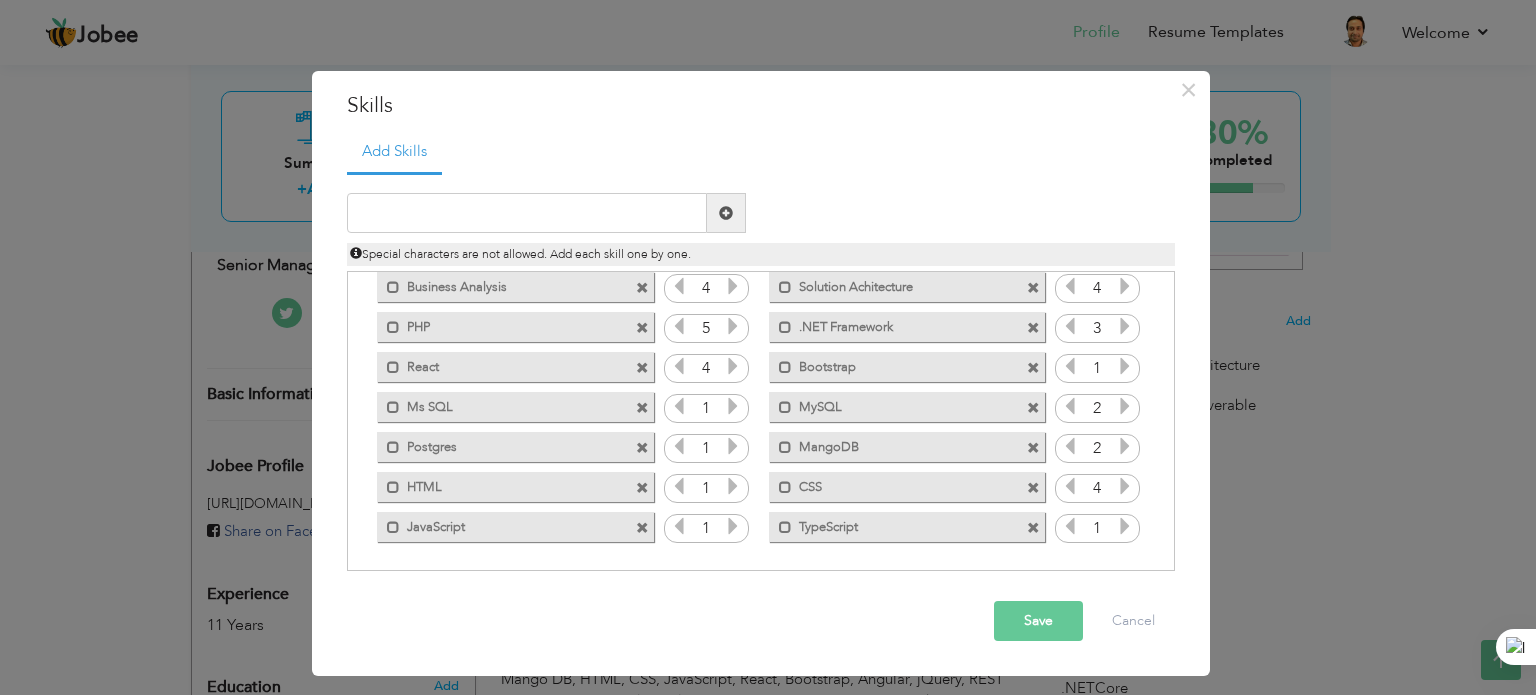 click at bounding box center [1125, 366] 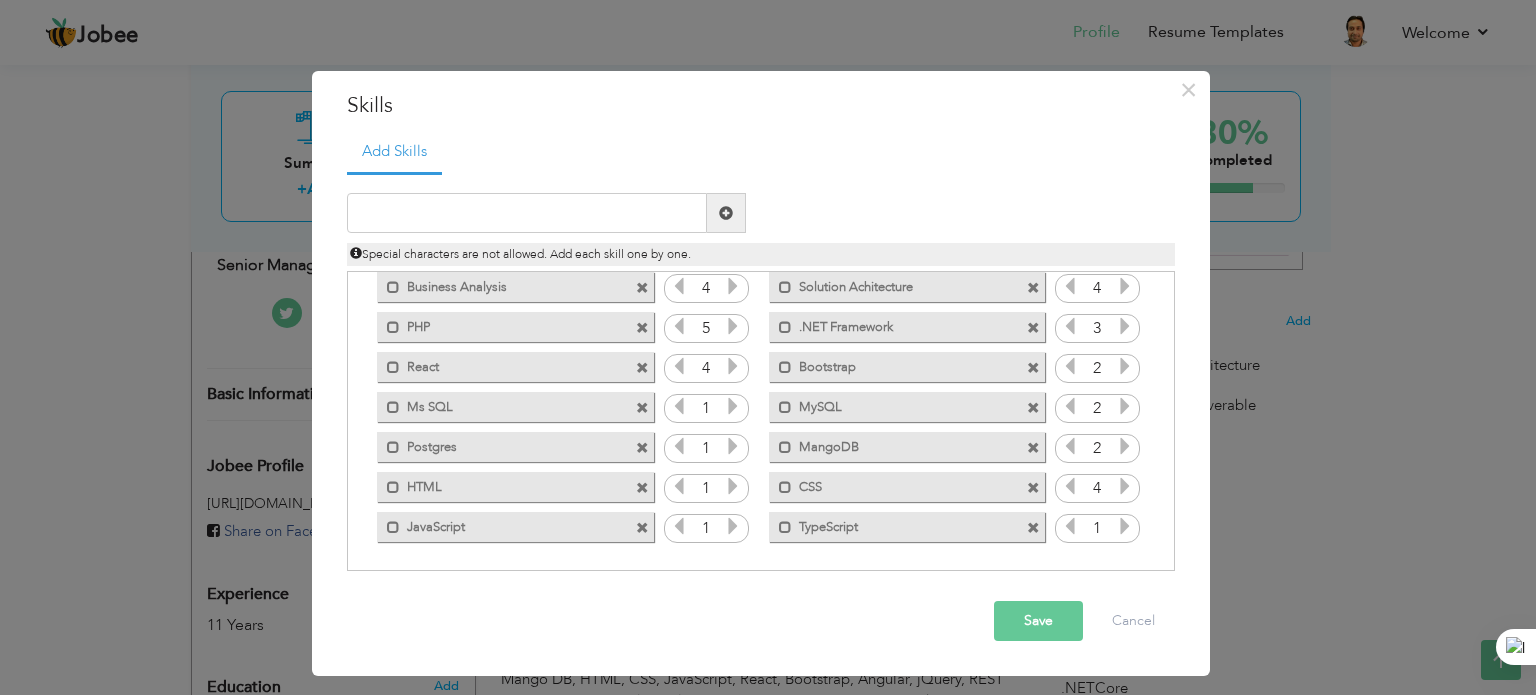click at bounding box center (1125, 366) 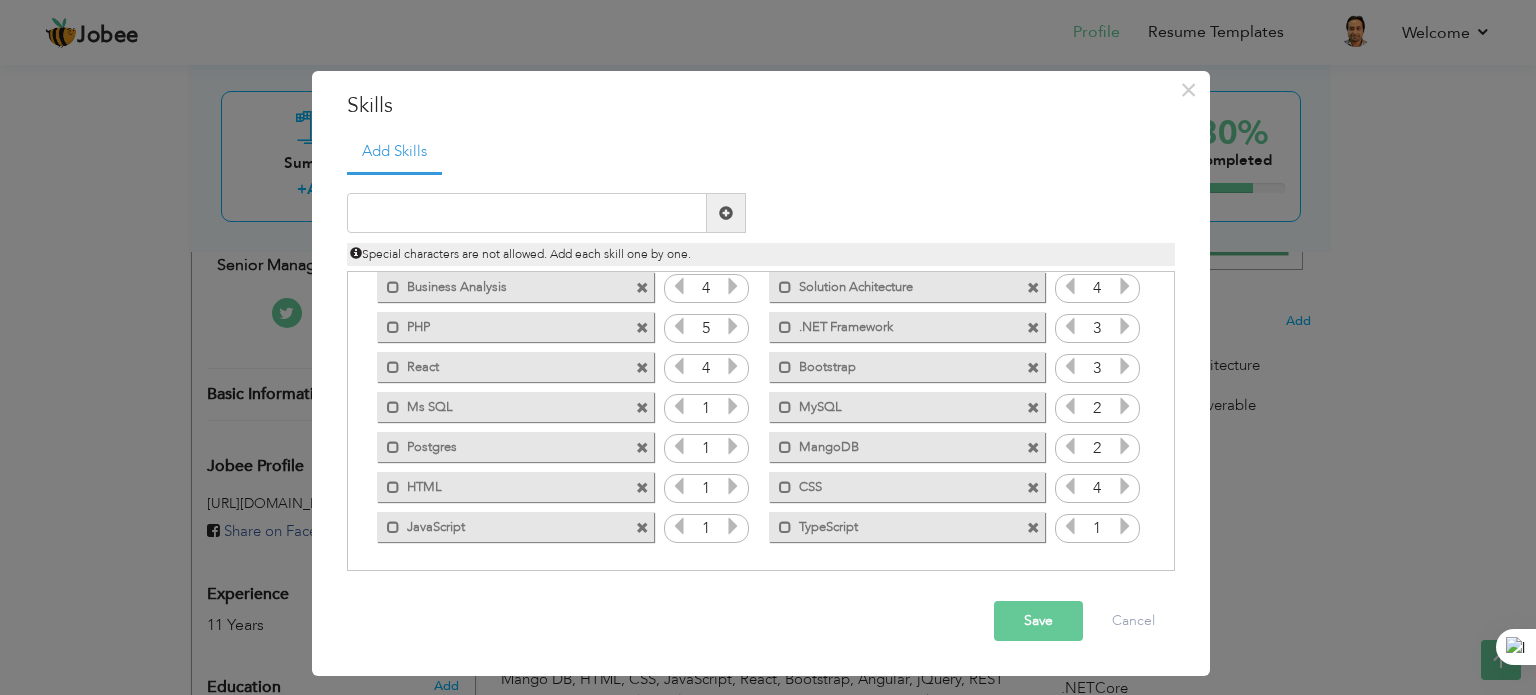 click at bounding box center (733, 406) 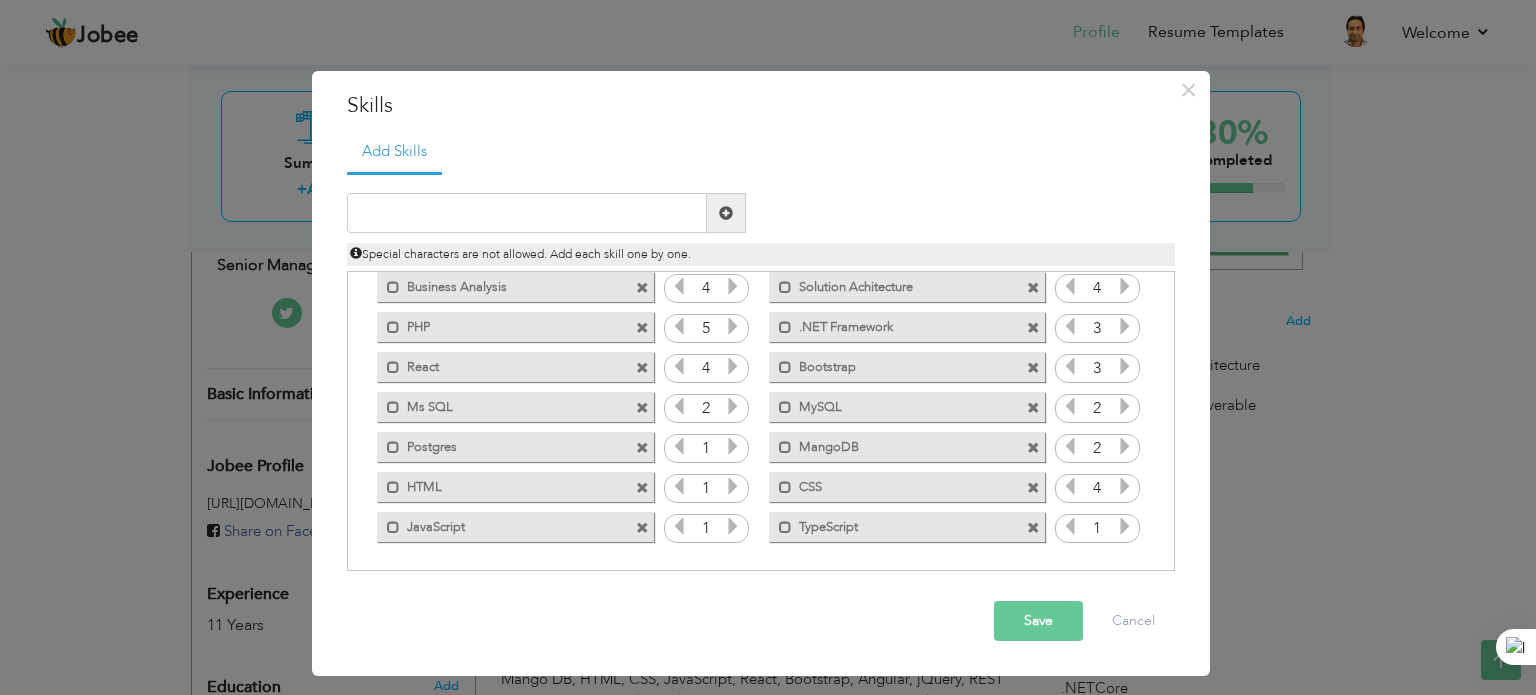 click at bounding box center [733, 406] 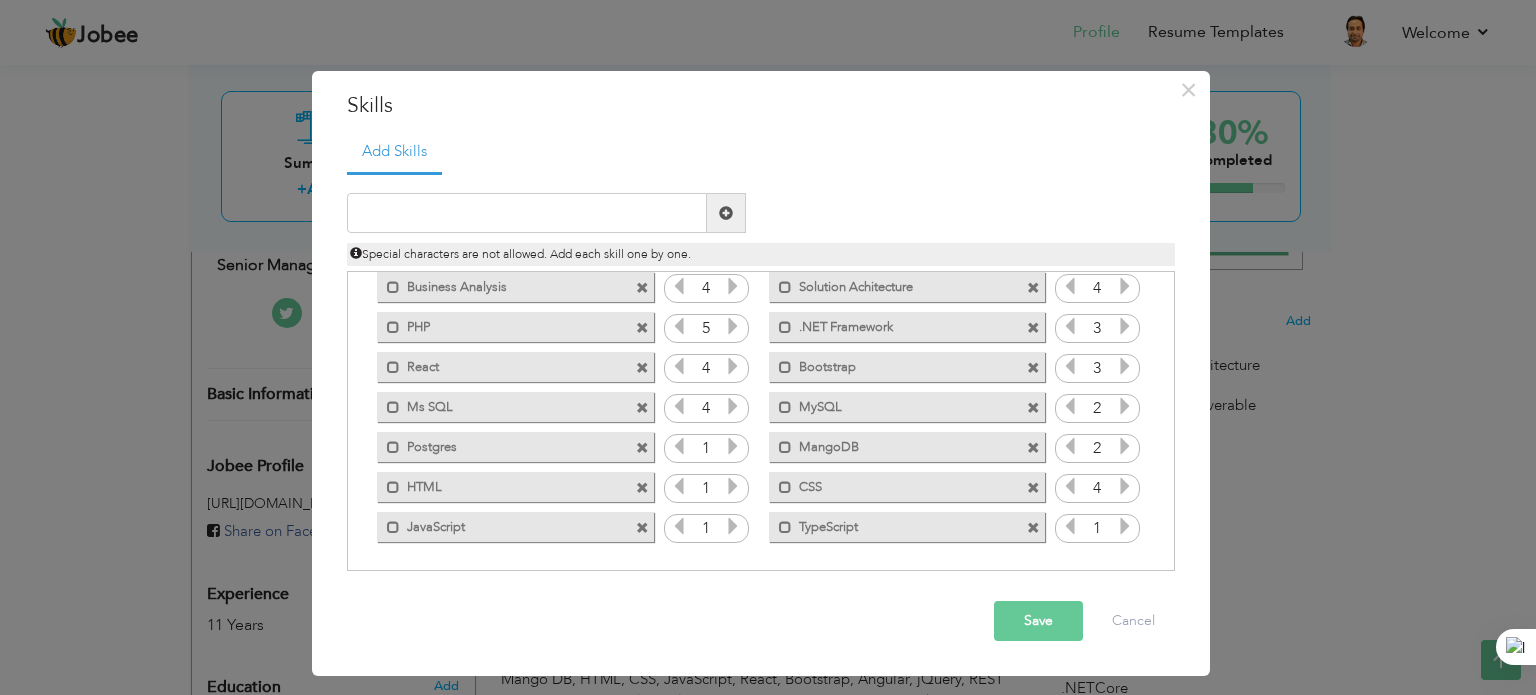 click at bounding box center (733, 406) 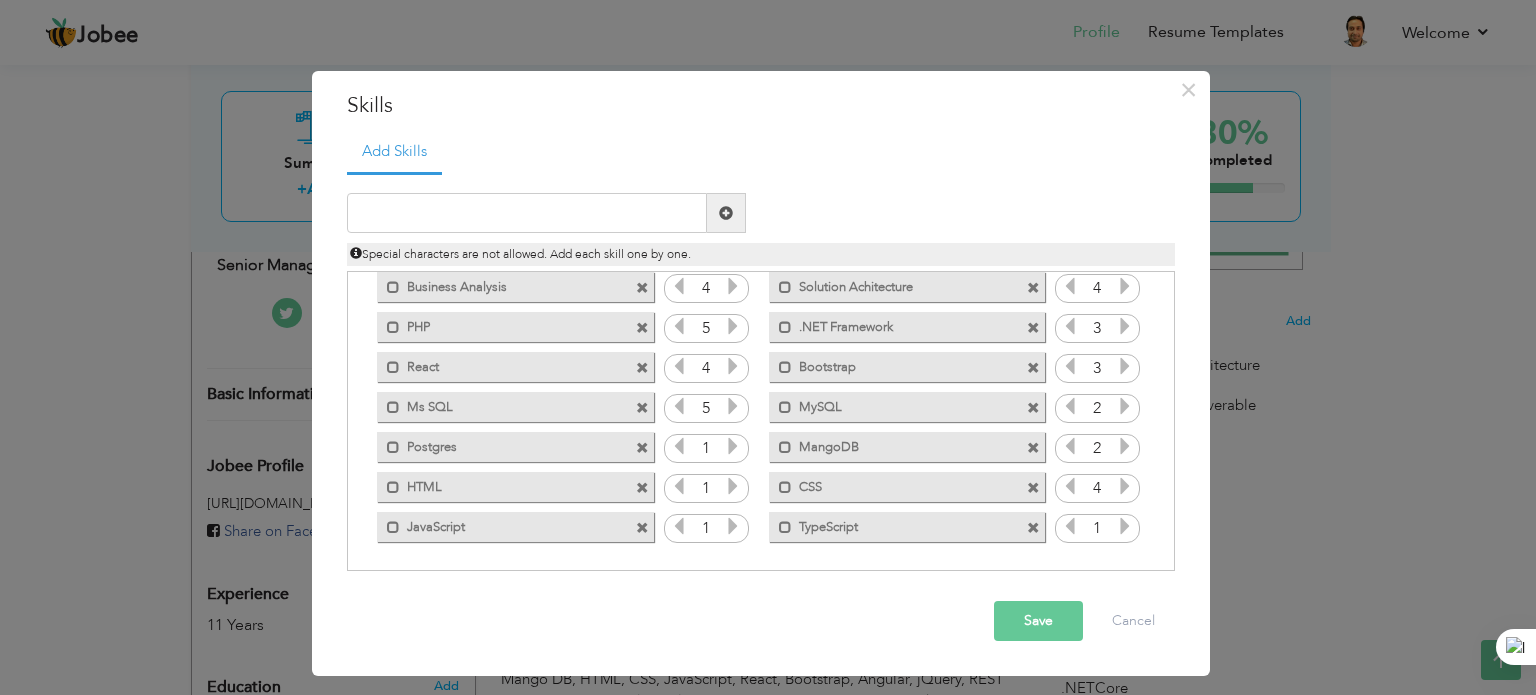 click at bounding box center (733, 406) 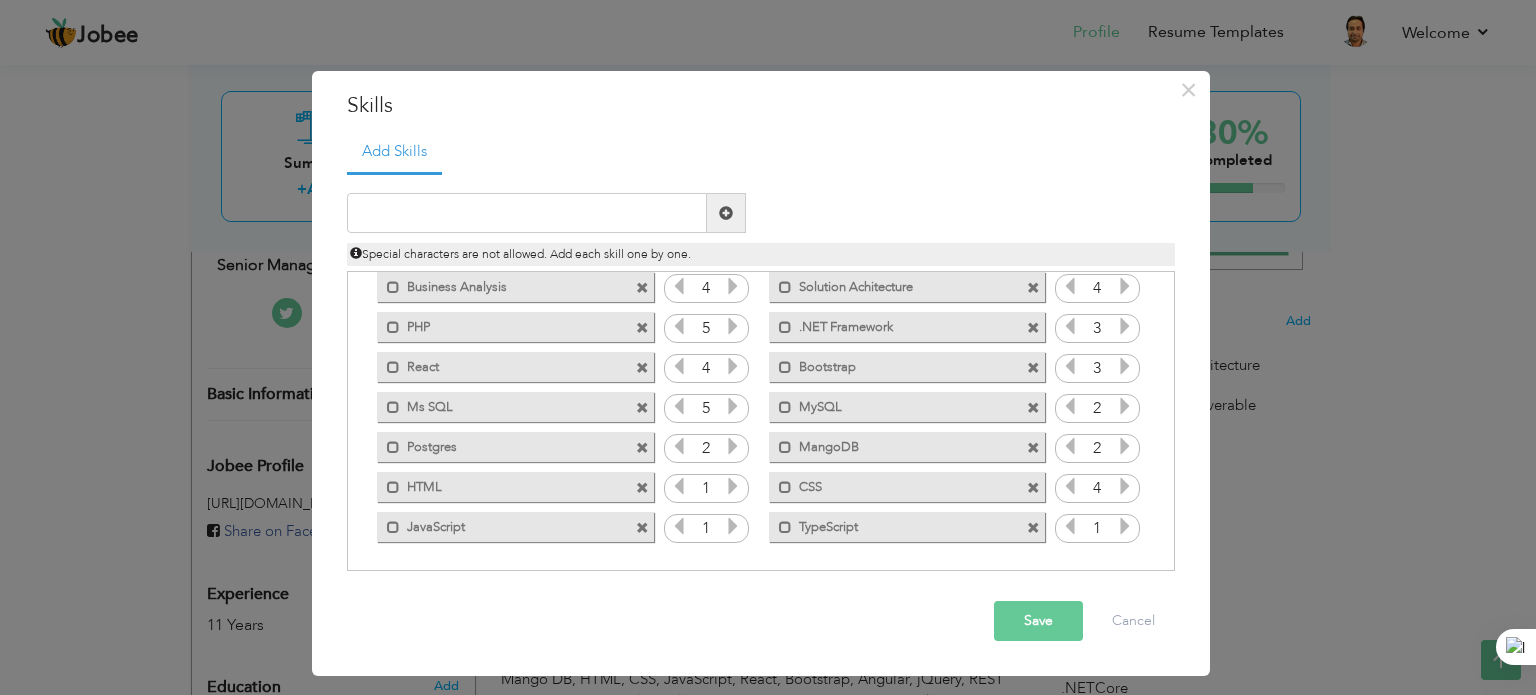 click at bounding box center [733, 446] 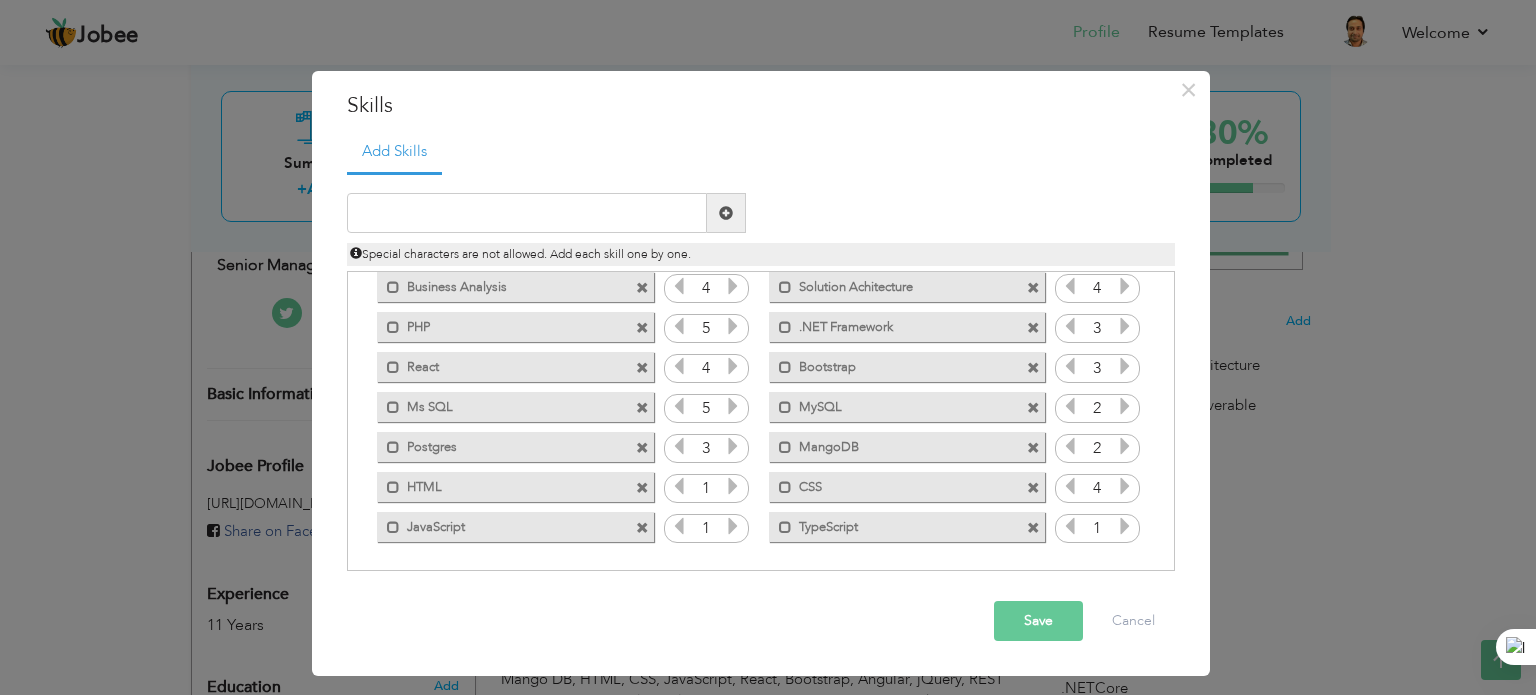 click at bounding box center (733, 446) 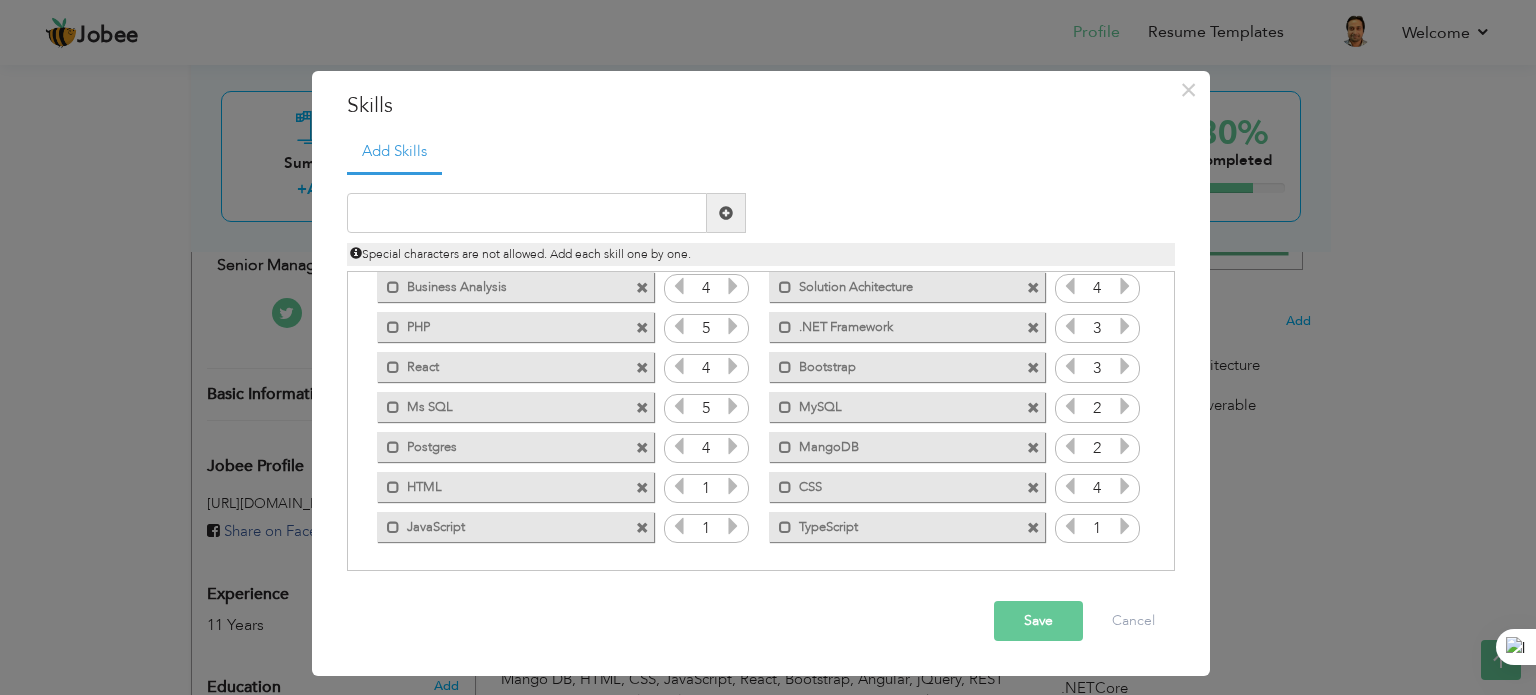 click at bounding box center (733, 446) 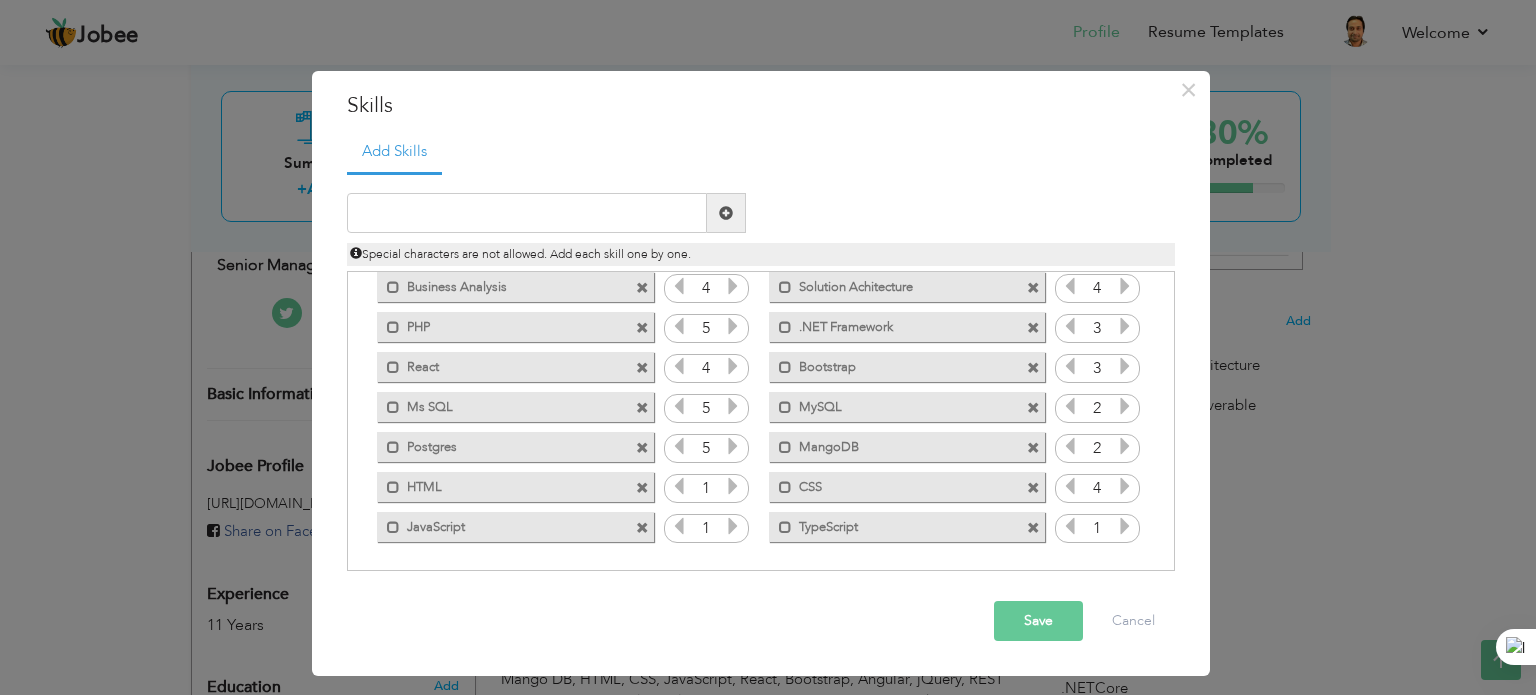 click at bounding box center [733, 486] 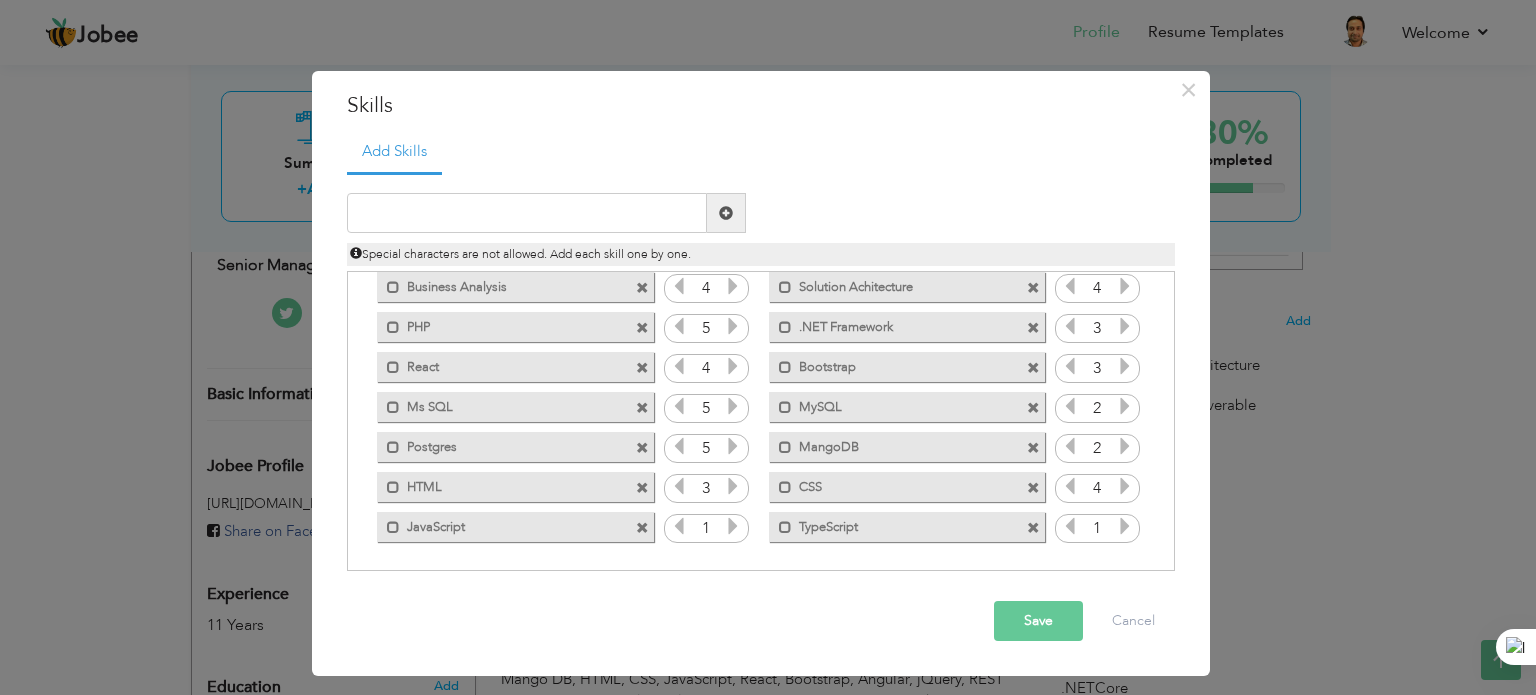 click at bounding box center [733, 486] 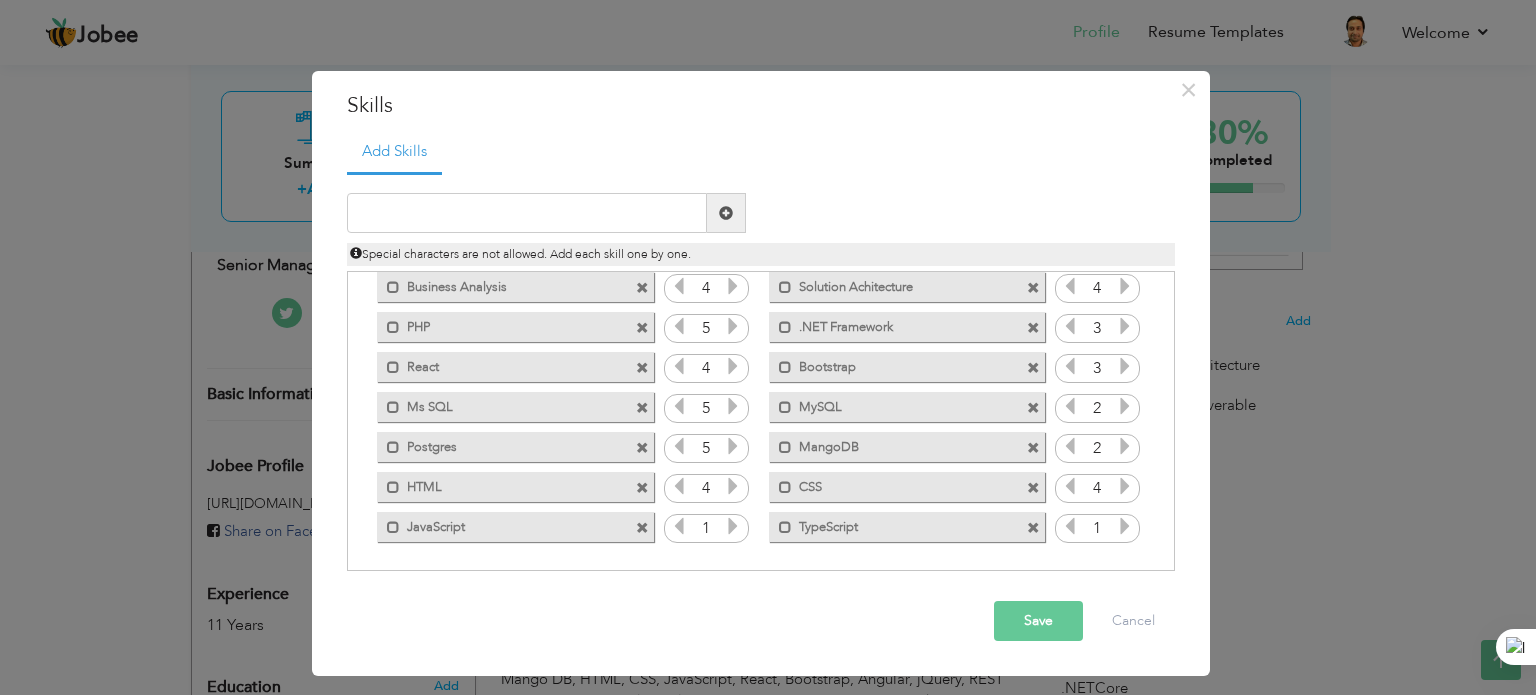 click at bounding box center (733, 526) 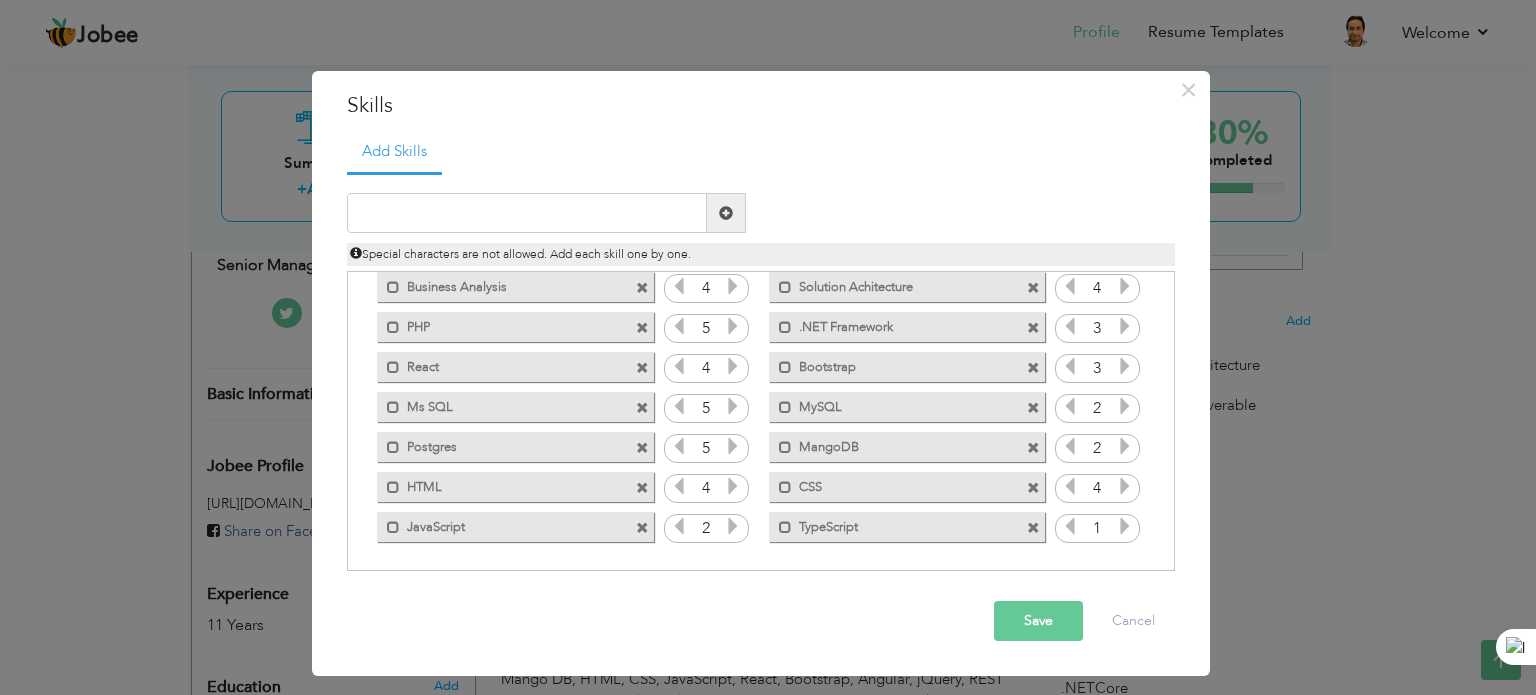 click at bounding box center [733, 526] 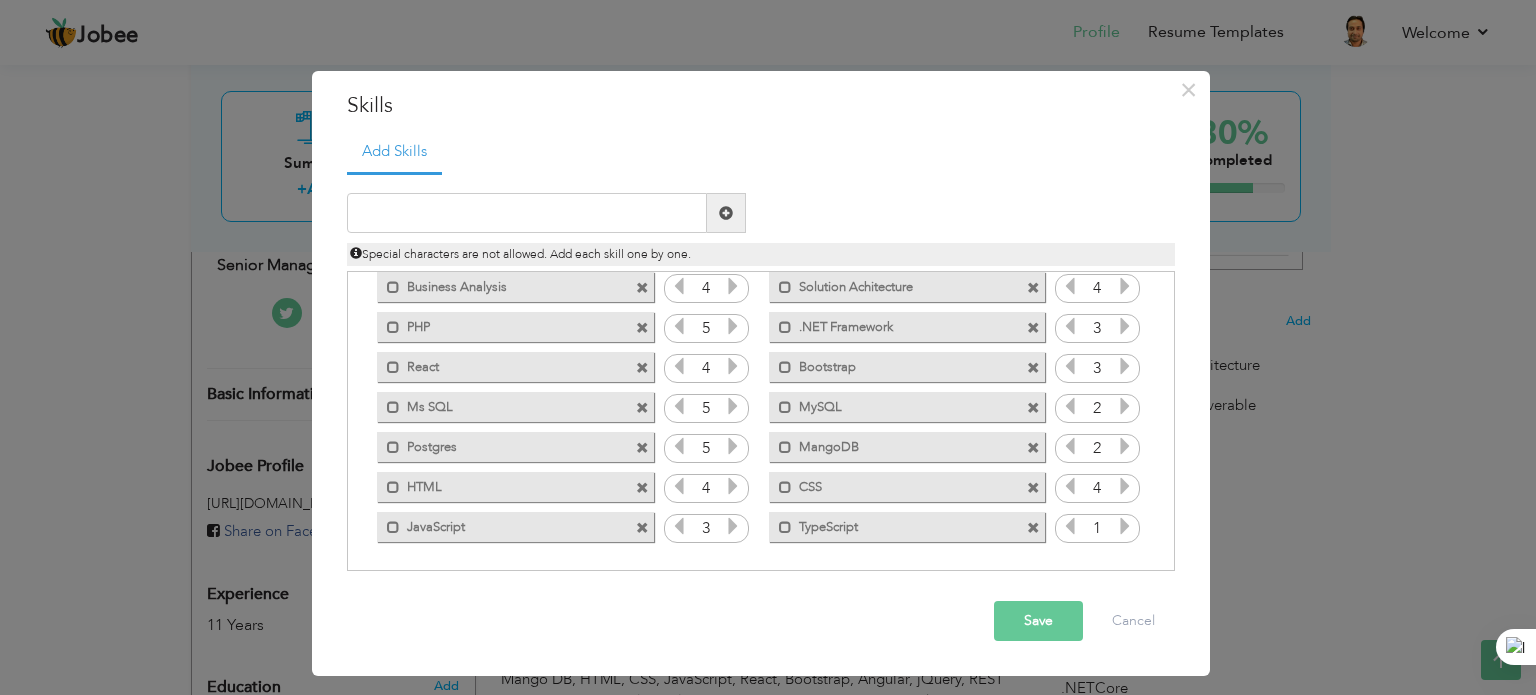 click at bounding box center [733, 526] 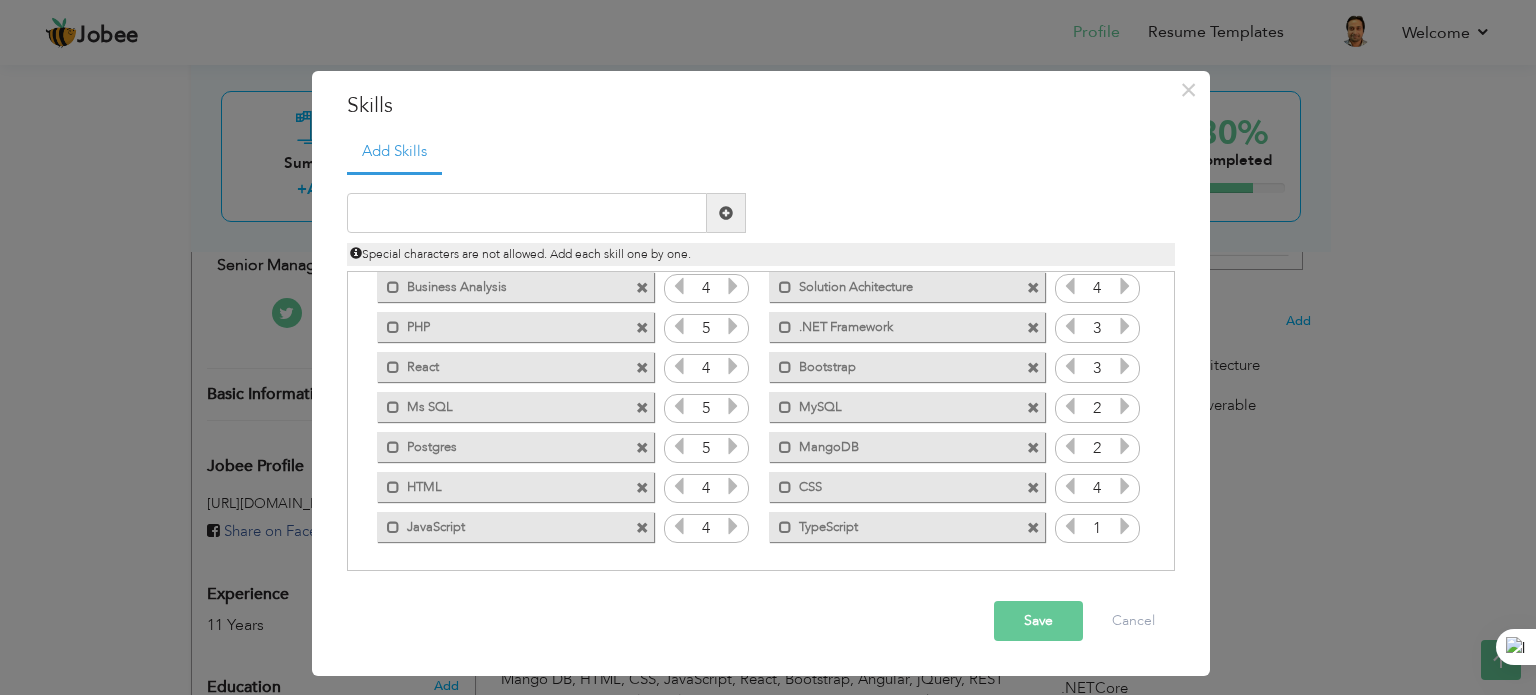 click at bounding box center [1125, 526] 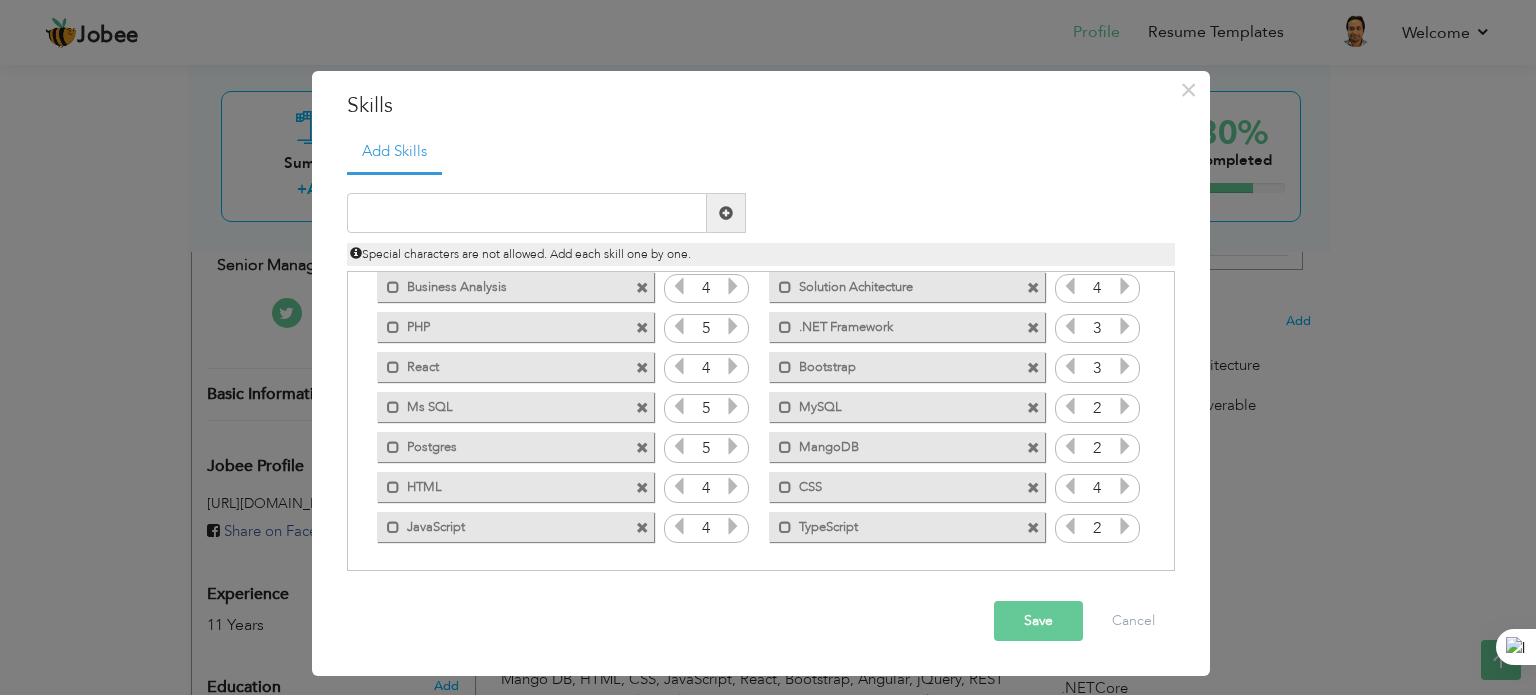 click at bounding box center (1125, 526) 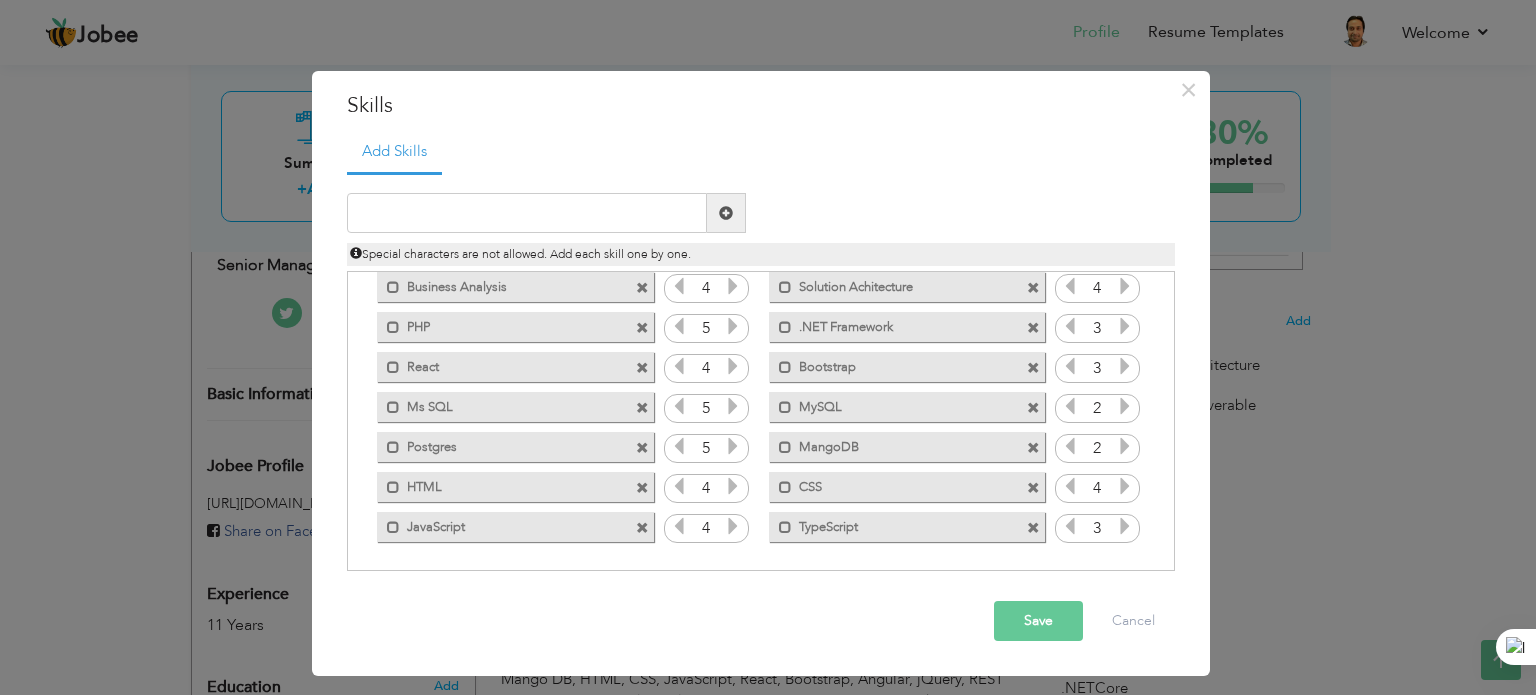 click on "Save" at bounding box center [1038, 621] 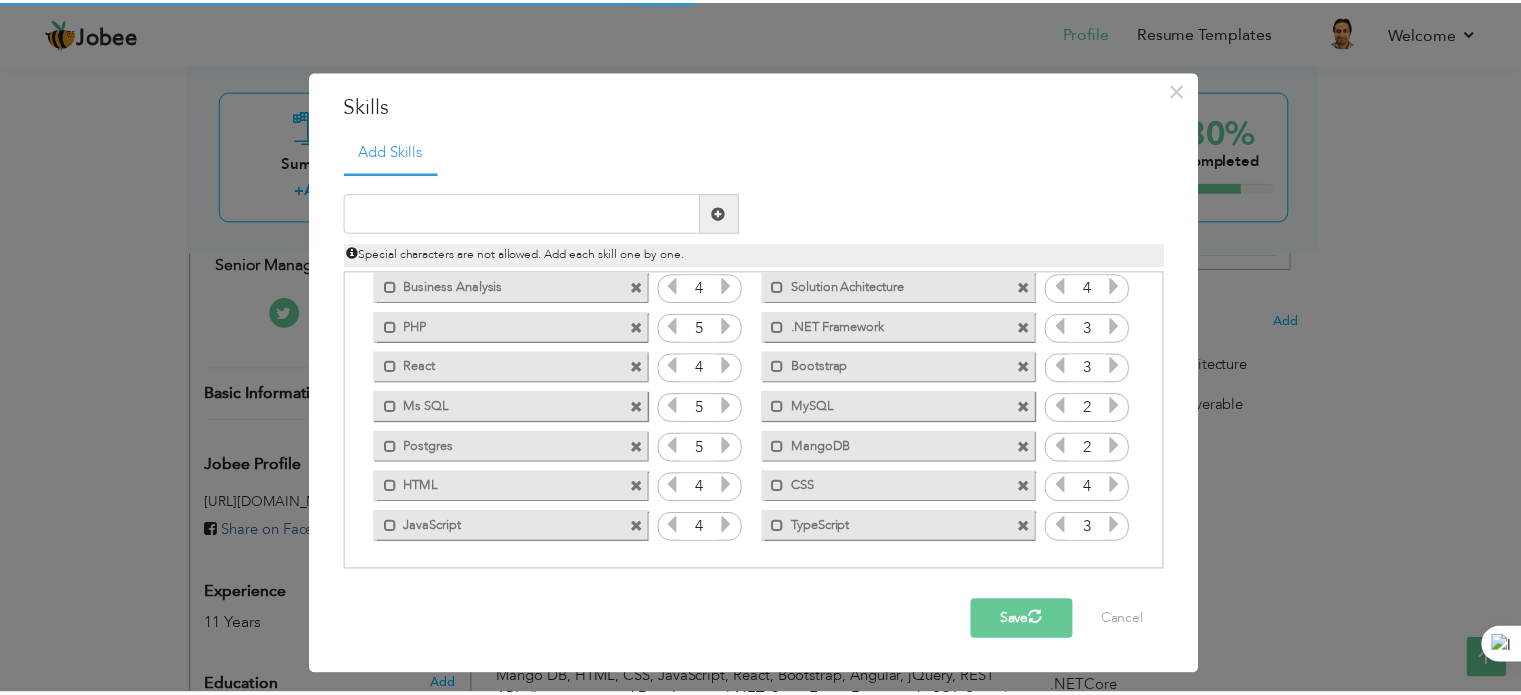 scroll, scrollTop: 0, scrollLeft: 0, axis: both 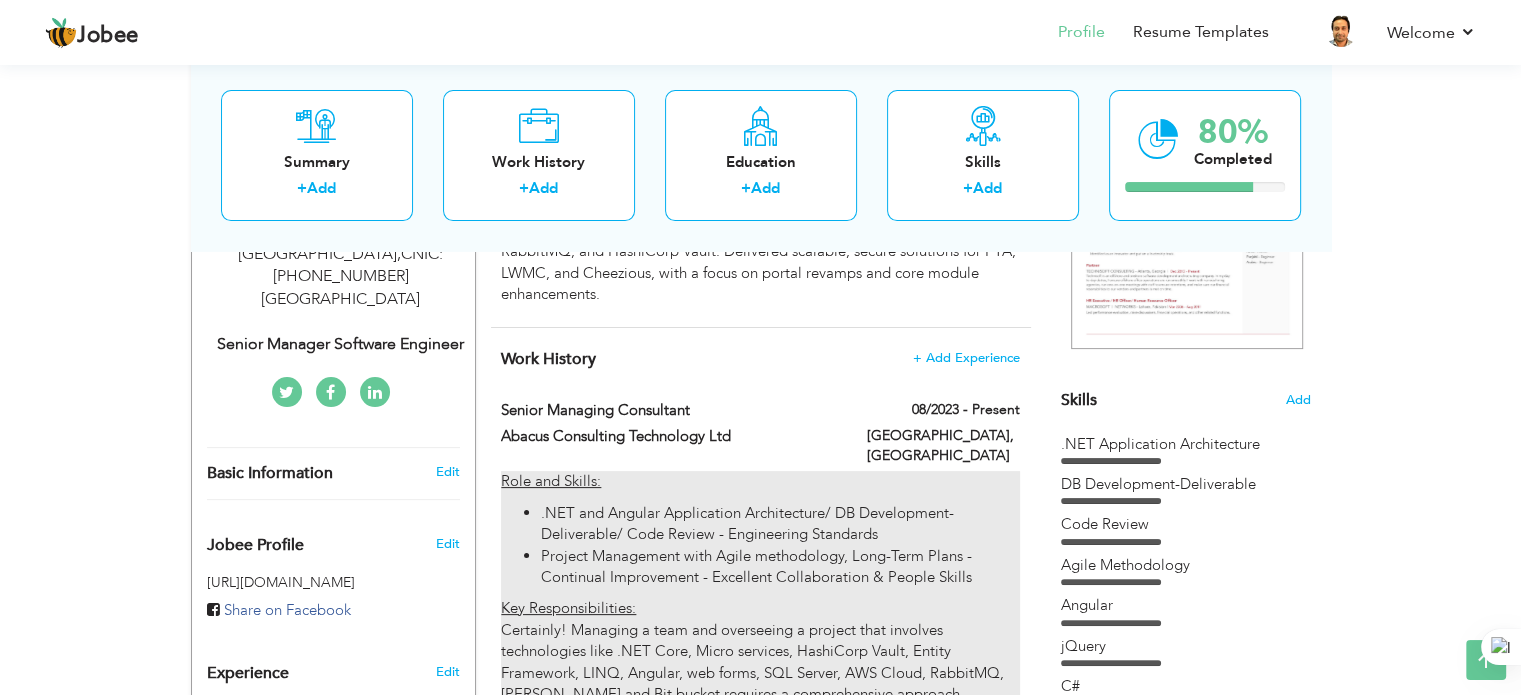 click on ".NET and Angular Application Architecture/ DB Development- Deliverable/ Code Review - Engineering Standards" at bounding box center [780, 524] 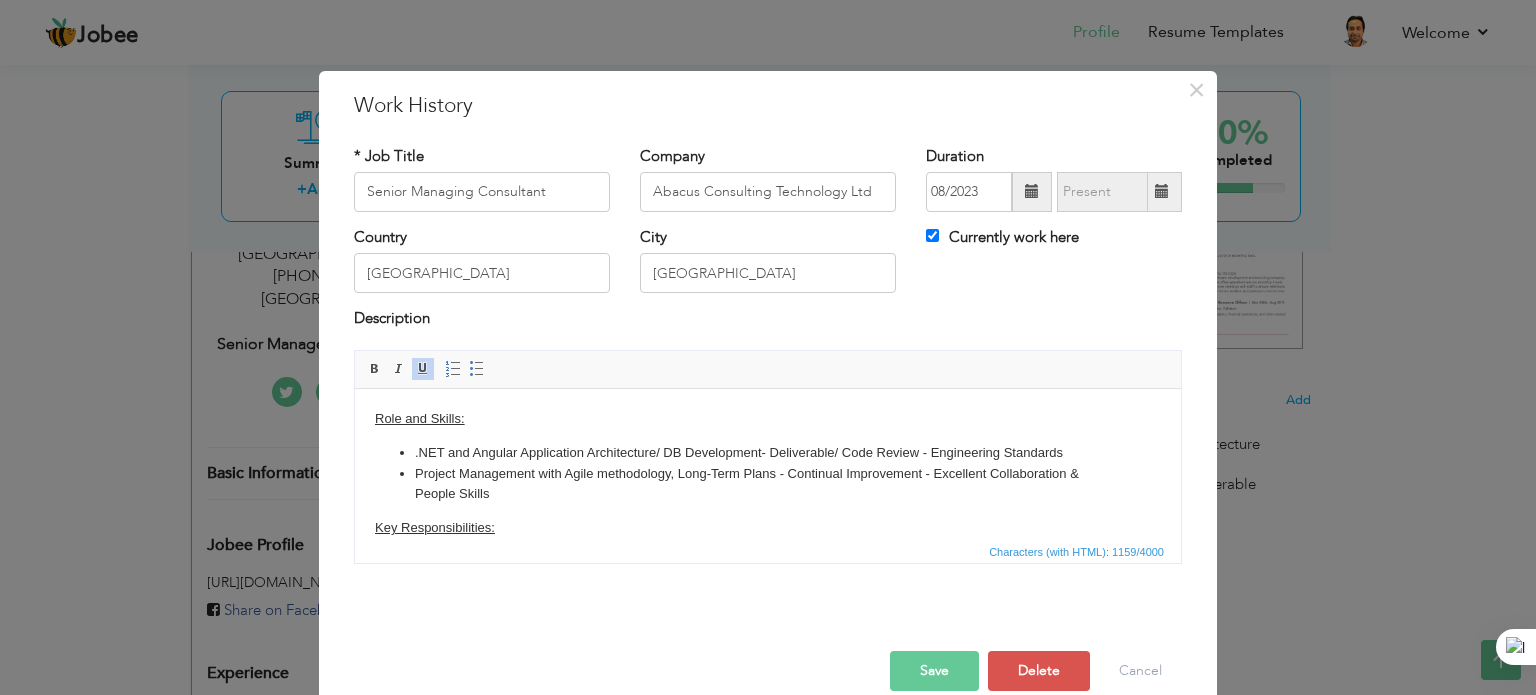 click on ".NET and Angular Application Architecture/ DB Development- Deliverable/ Code Review - Engineering Standards" at bounding box center [768, 452] 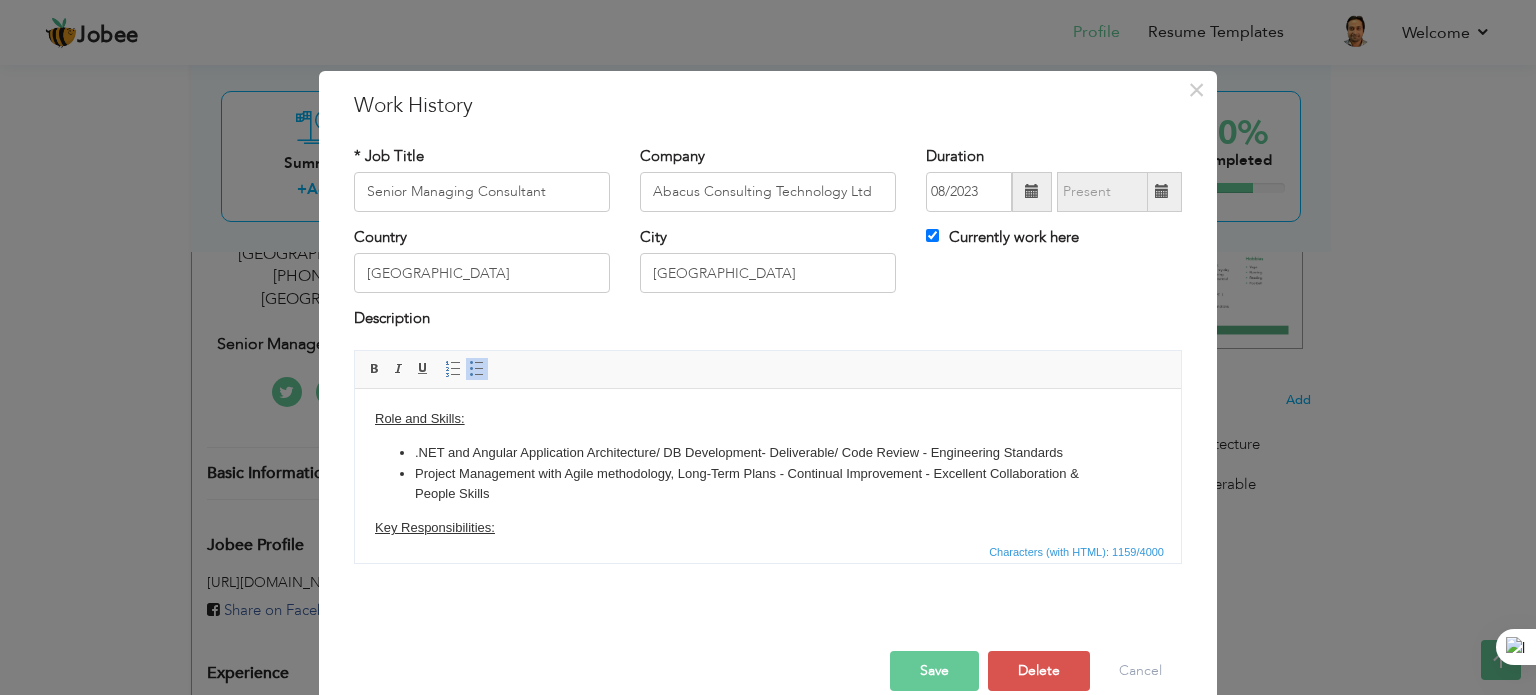 click on ".NET and Angular Application Architecture/ DB Development- Deliverable/ Code Review - Engineering Standards" at bounding box center [768, 452] 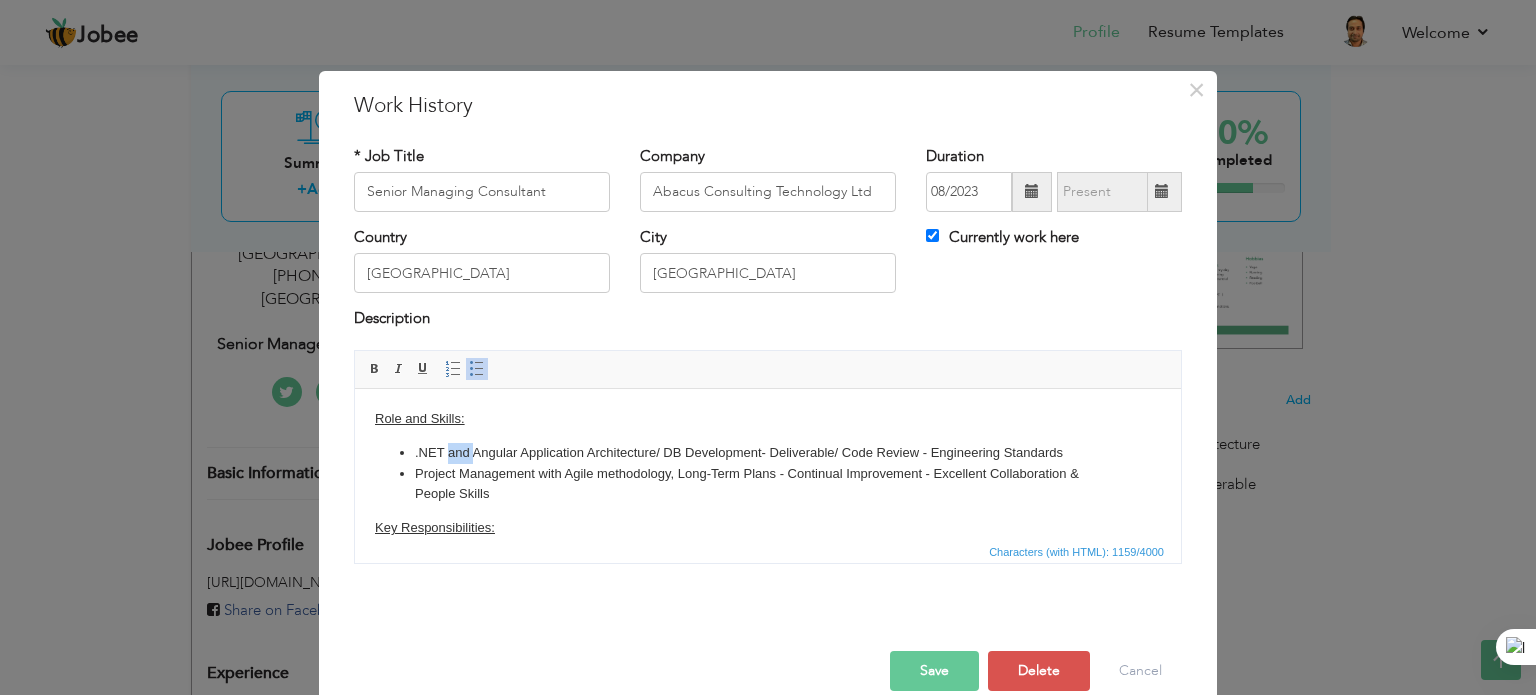 click on ".NET and Angular Application Architecture/ DB Development- Deliverable/ Code Review - Engineering Standards" at bounding box center [768, 452] 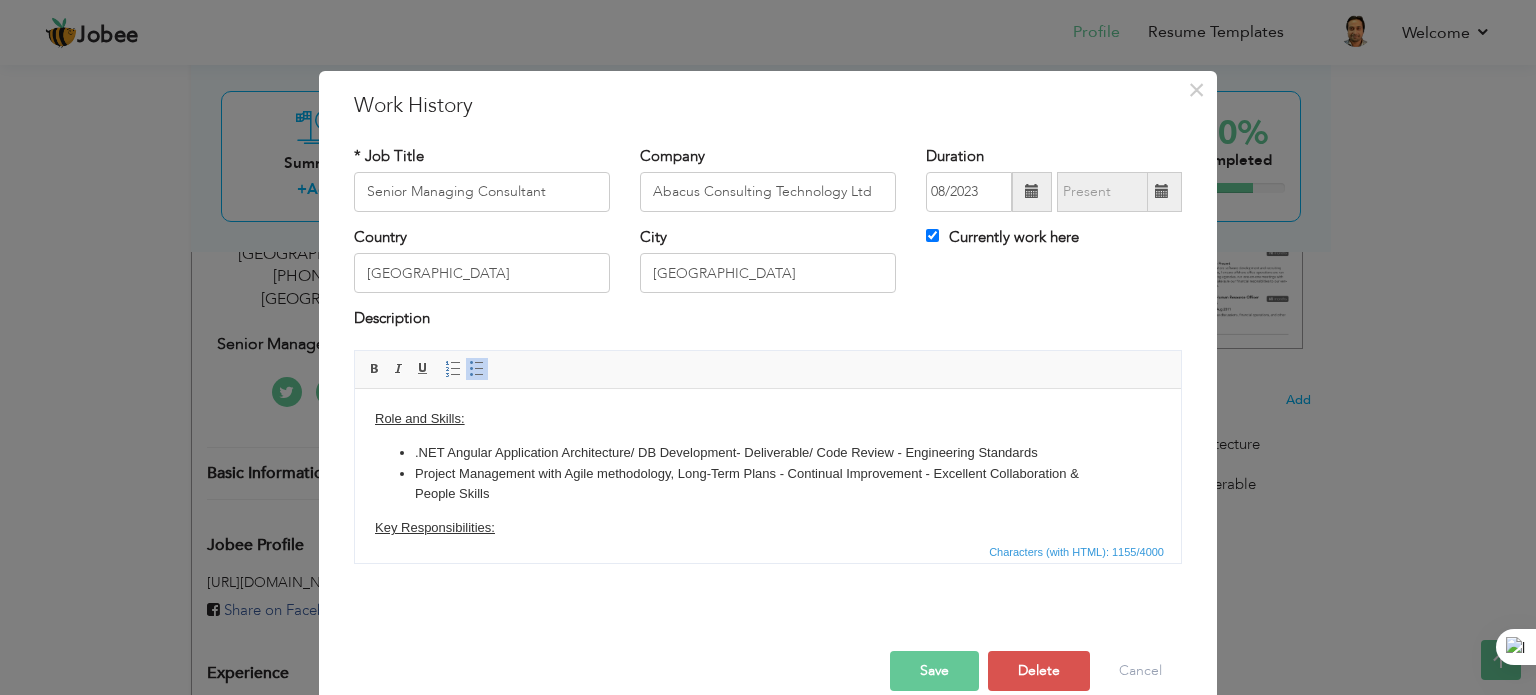 click on ".NET Angular Application Architecture/ DB Development- Deliverable/ Code Review - Engineering Standards" at bounding box center (768, 452) 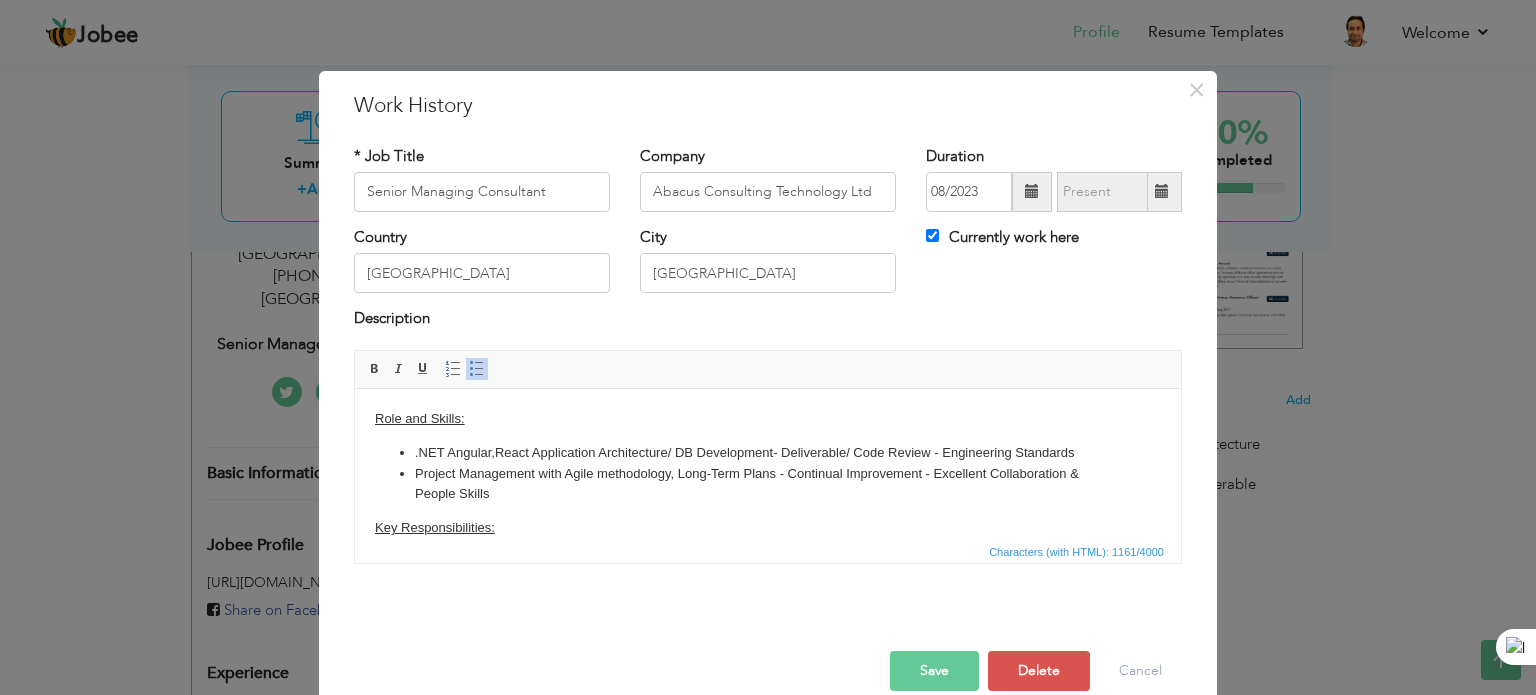 click on "Save" at bounding box center [934, 671] 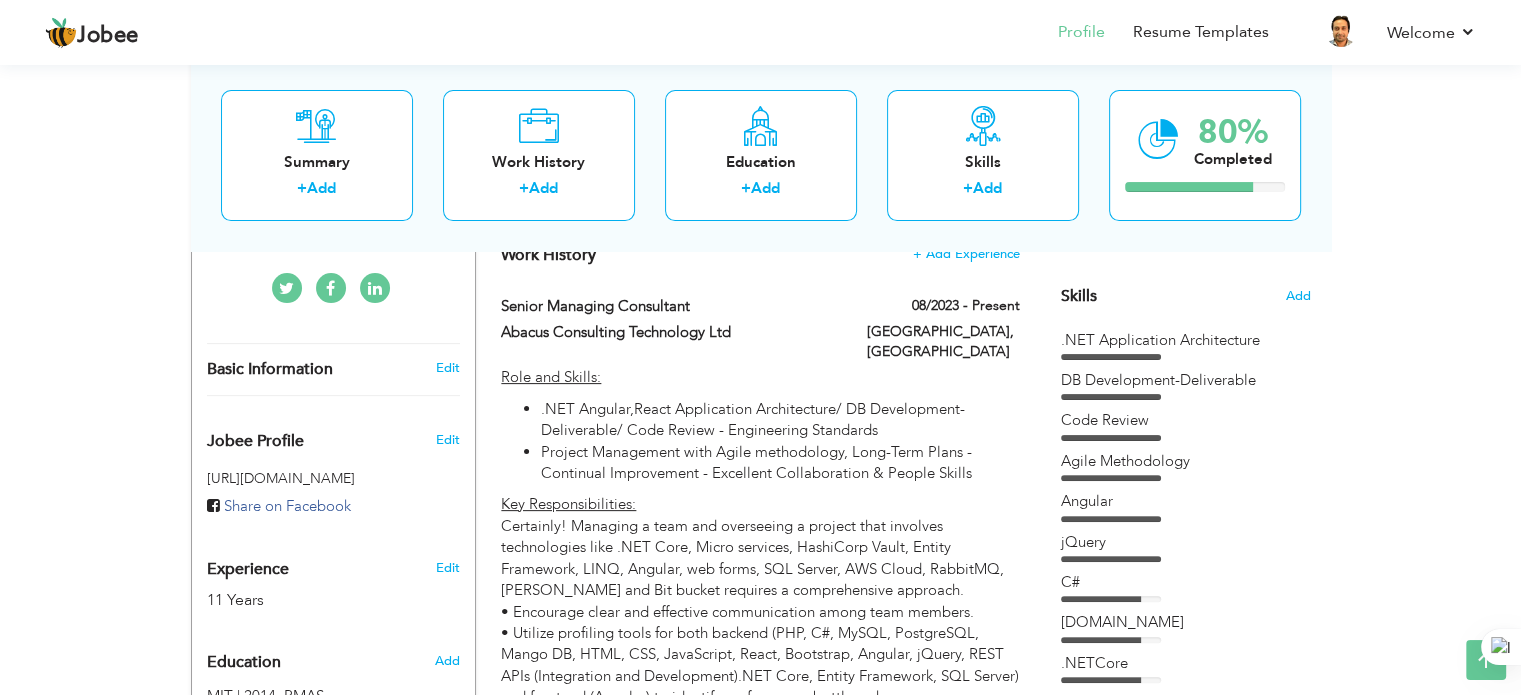 scroll, scrollTop: 488, scrollLeft: 0, axis: vertical 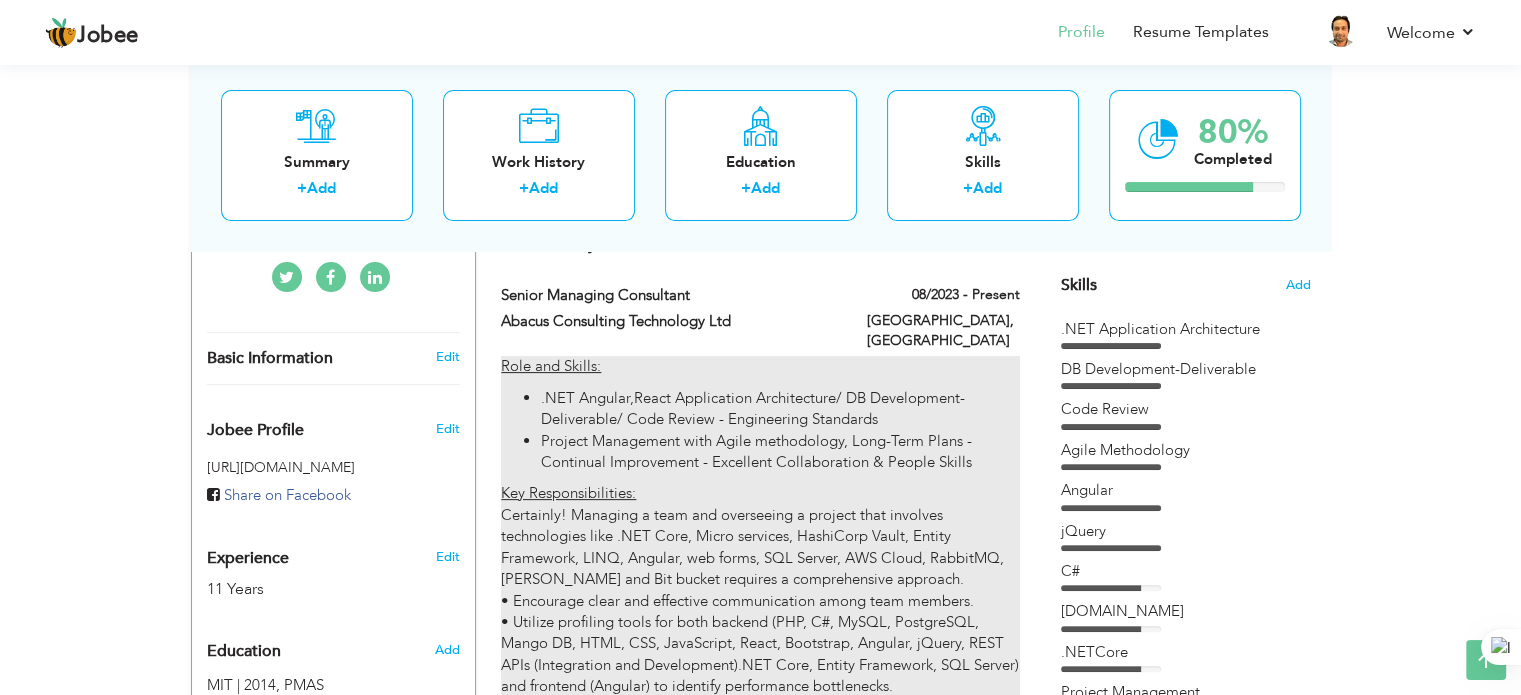 click on "Key Responsibilities:
Certainly! Managing a team and overseeing a project that involves technologies like .NET Core, Micro services, HashiCorp Vault, Entity Framework, LINQ, Angular, web forms, SQL Server, AWS Cloud, RabbitMQ, Jenkins and Bit bucket requires a comprehensive approach.
• Encourage clear and effective communication among team members.
• Utilize profiling tools for both backend (PHP, C#, MySQL, PostgreSQL, Mango DB, HTML, CSS, JavaScript, React, Bootstrap, Angular, jQuery, REST APIs (Integration and Development).NET Core, Entity Framework, SQL Server) and frontend (Angular) to identify performance bottlenecks.
• Implement HashiCorp Vault for secure management of secrets and sensitive data.
• Automate Public Procurement Regulatory Authority of Pakistan
• Auto Jobs" at bounding box center [760, 654] 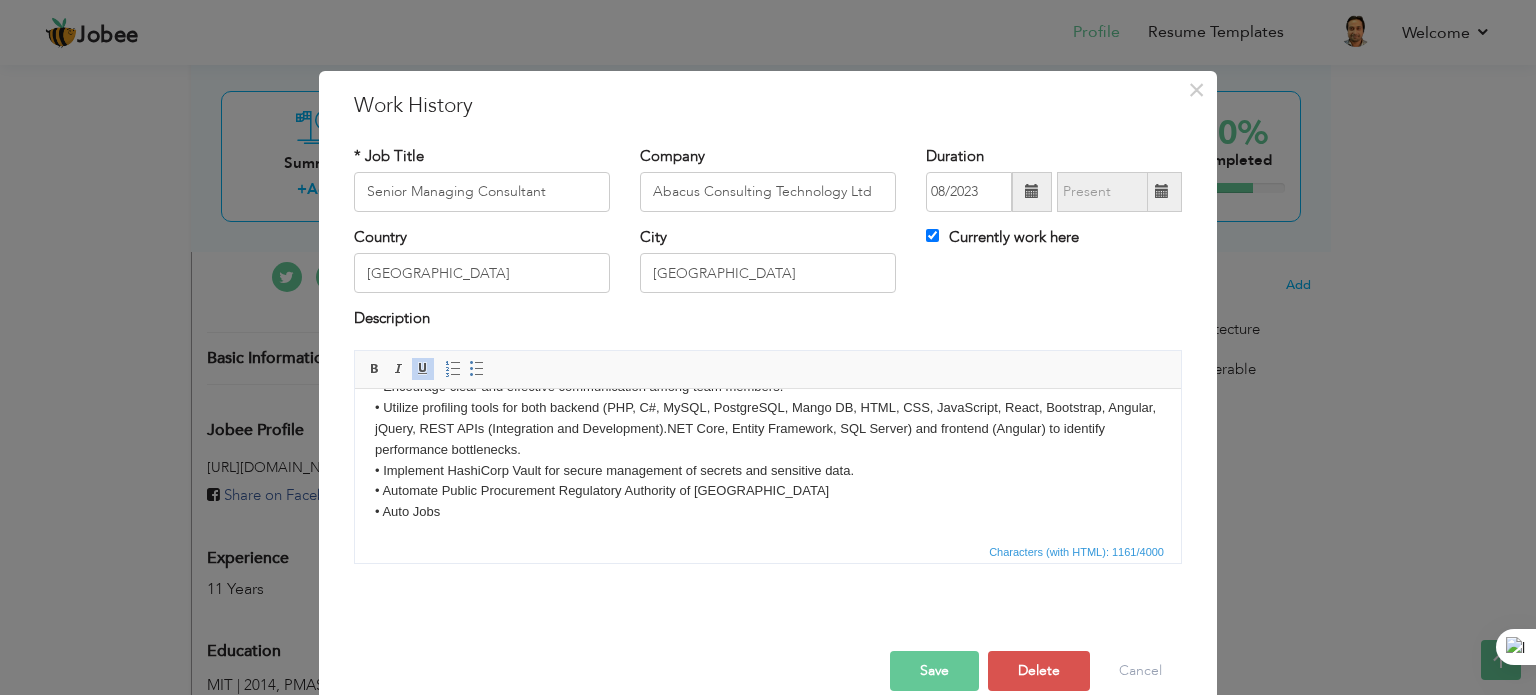 scroll, scrollTop: 232, scrollLeft: 0, axis: vertical 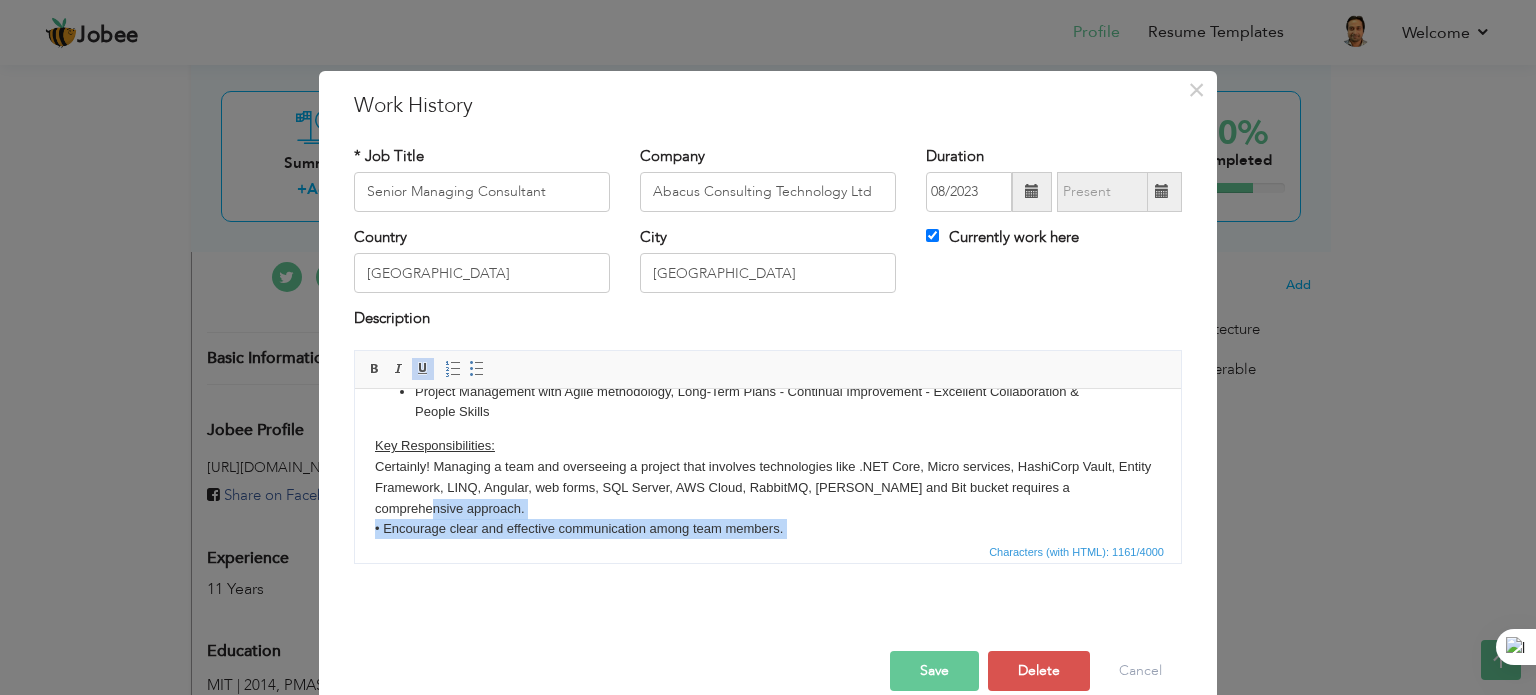 drag, startPoint x: 460, startPoint y: 515, endPoint x: 364, endPoint y: 512, distance: 96.04687 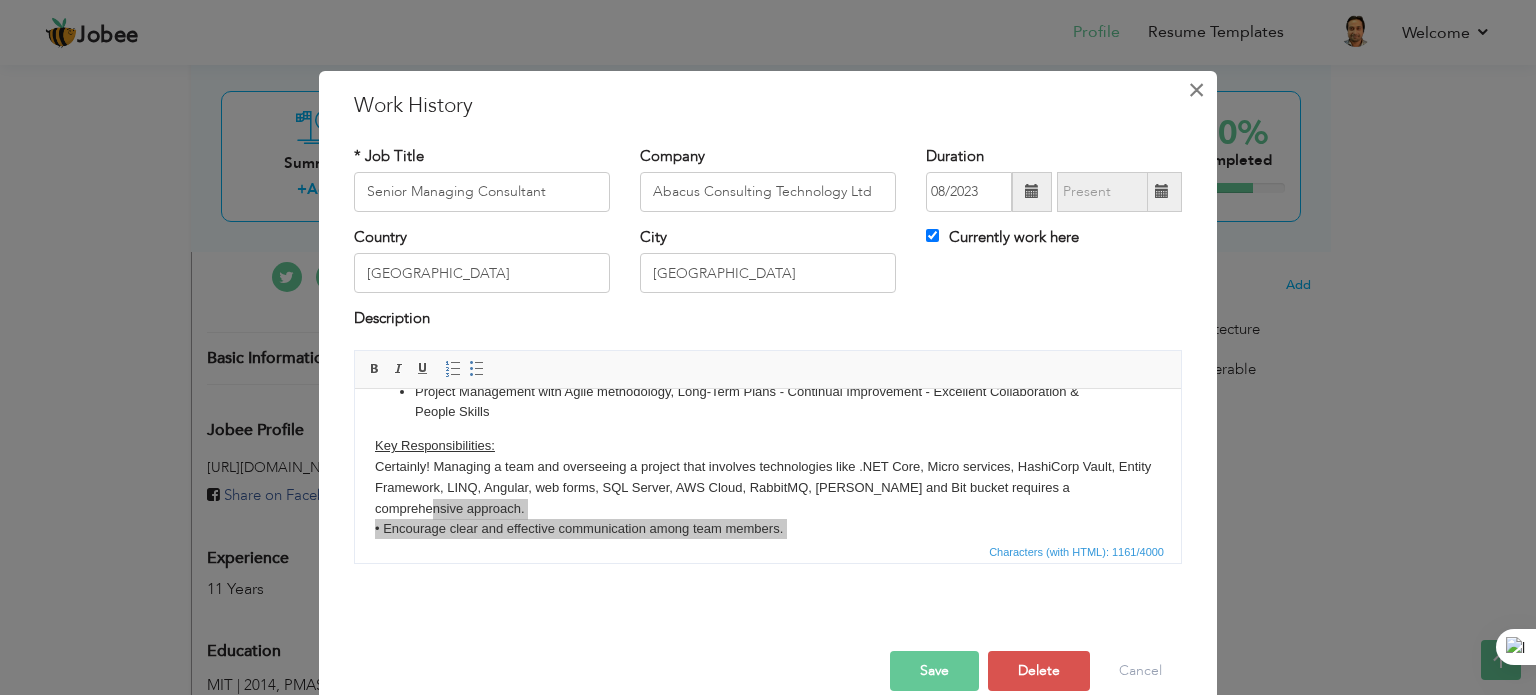click on "×" at bounding box center [1196, 90] 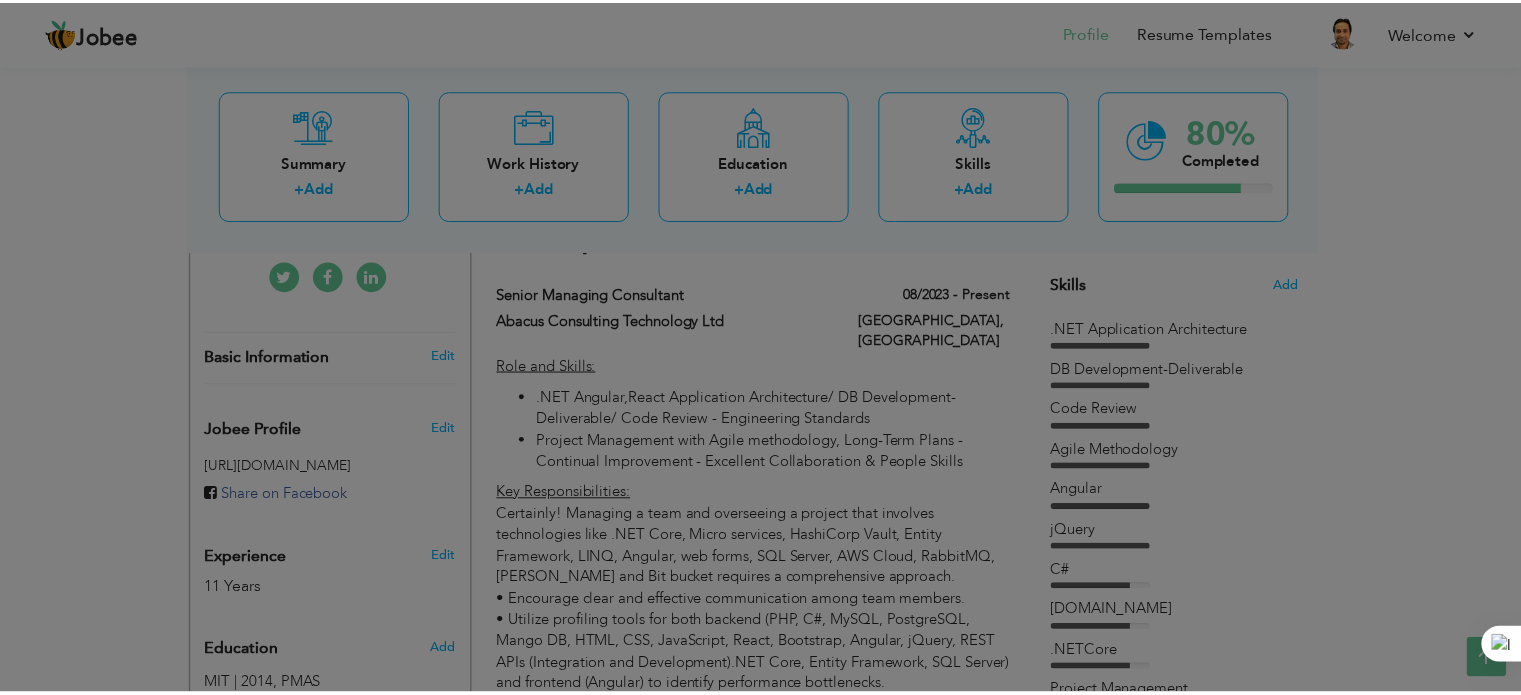 scroll, scrollTop: 0, scrollLeft: 0, axis: both 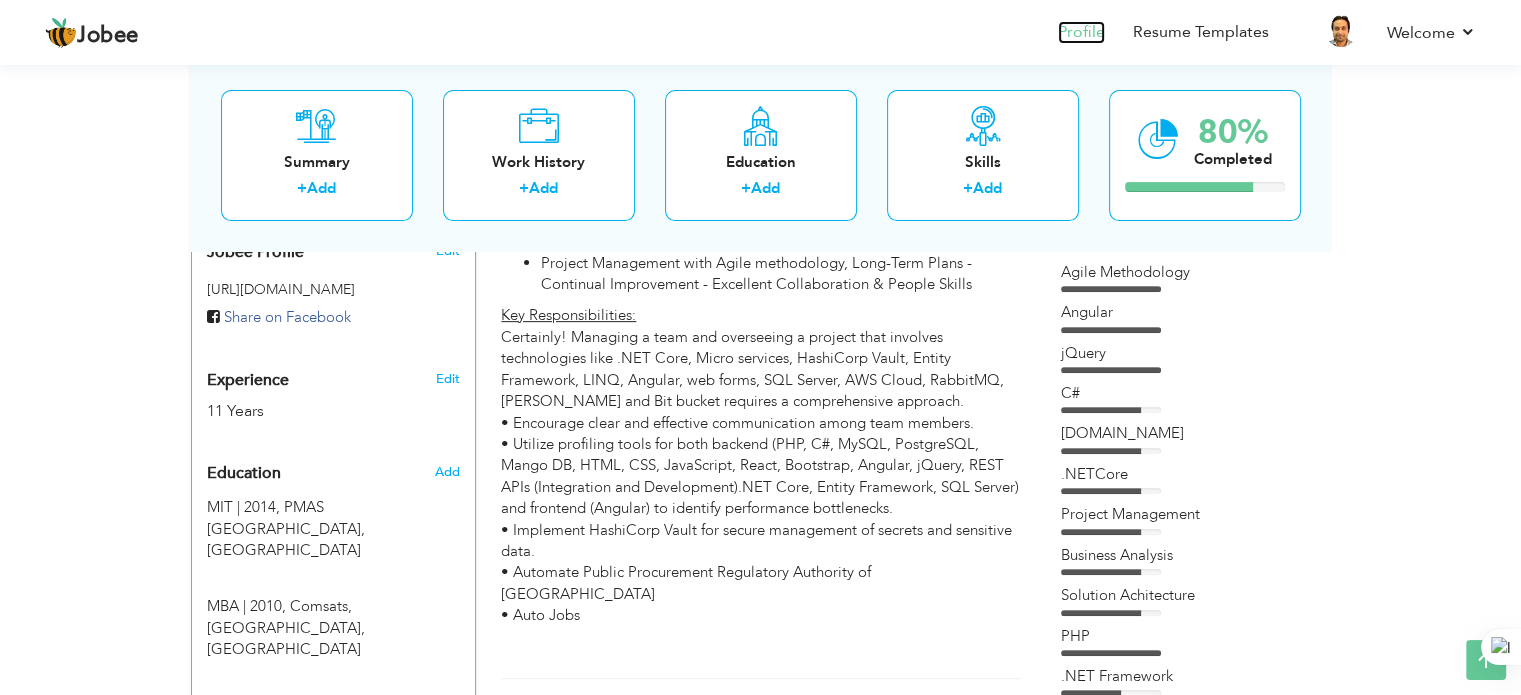 click on "Profile" at bounding box center [1081, 32] 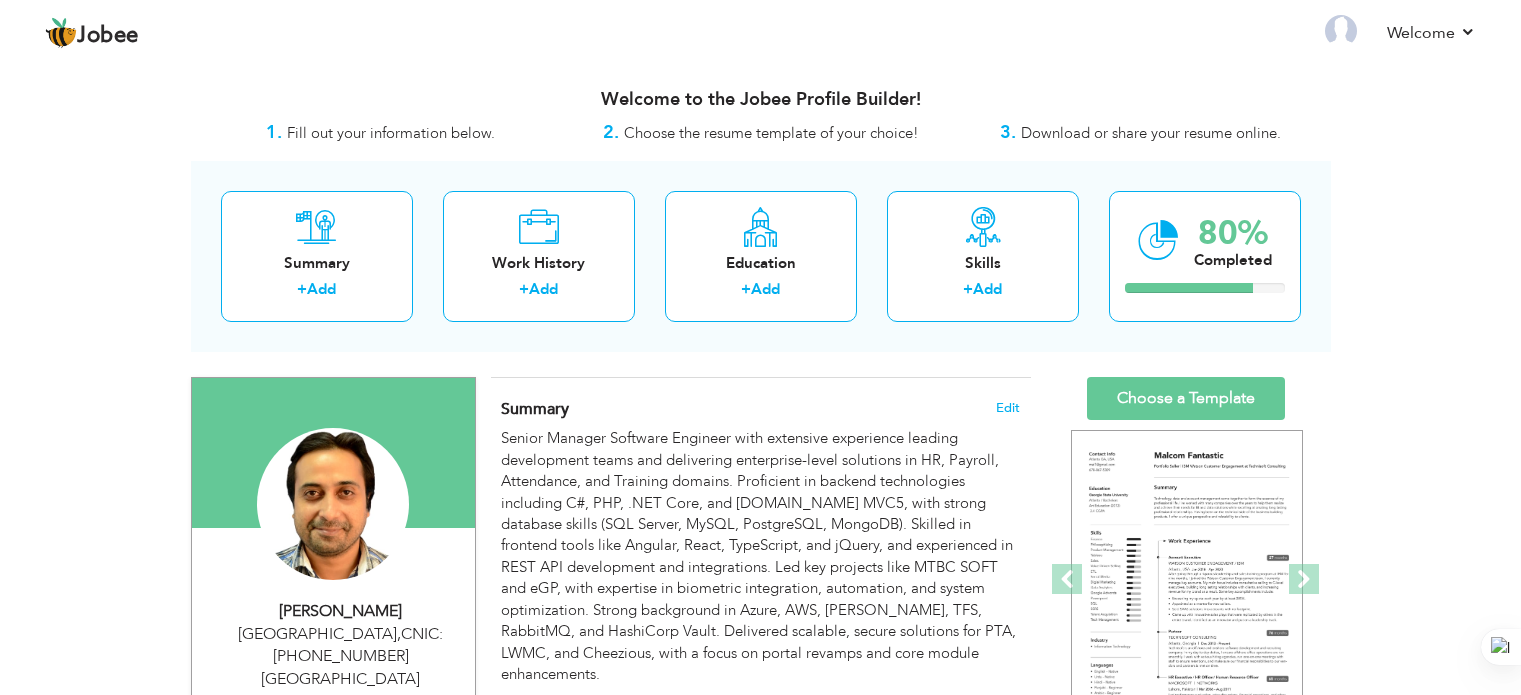 scroll, scrollTop: 0, scrollLeft: 0, axis: both 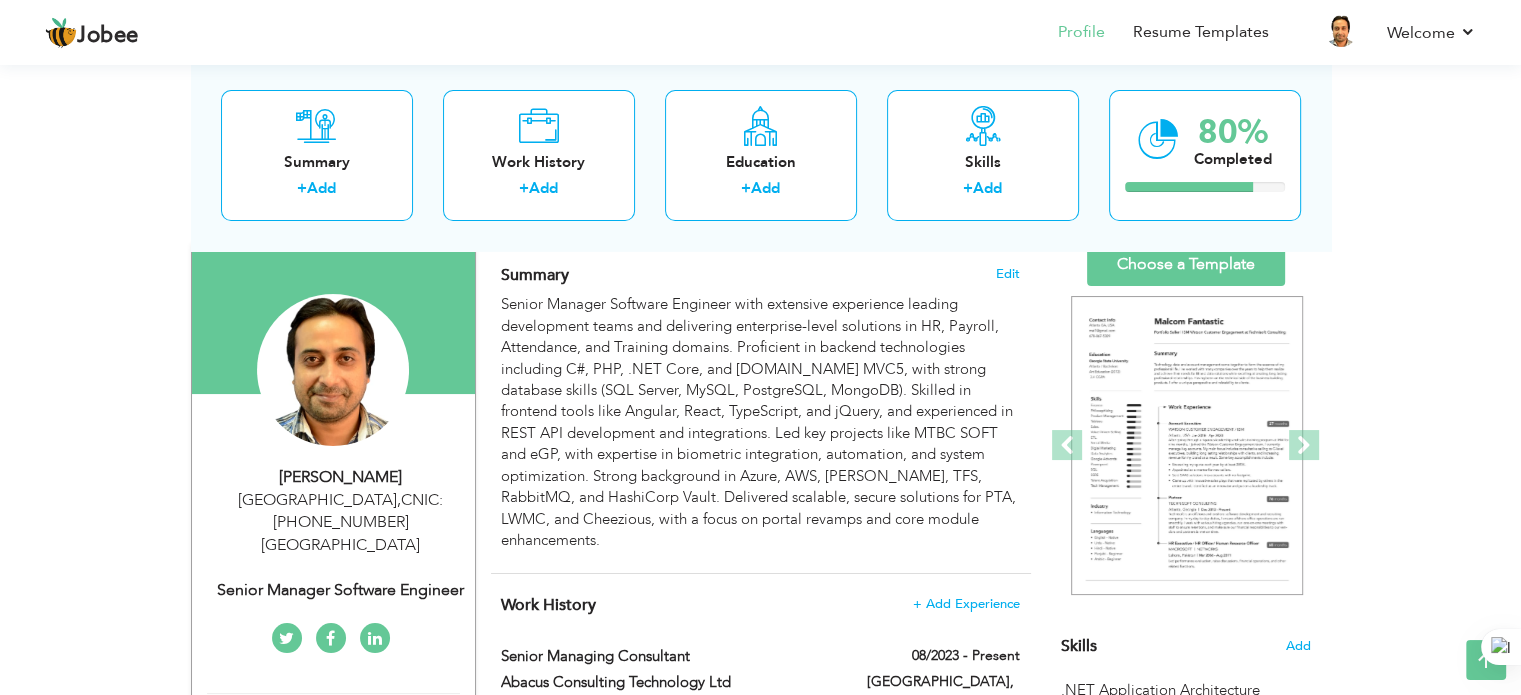 drag, startPoint x: 1528, startPoint y: 135, endPoint x: 1530, endPoint y: 169, distance: 34.058773 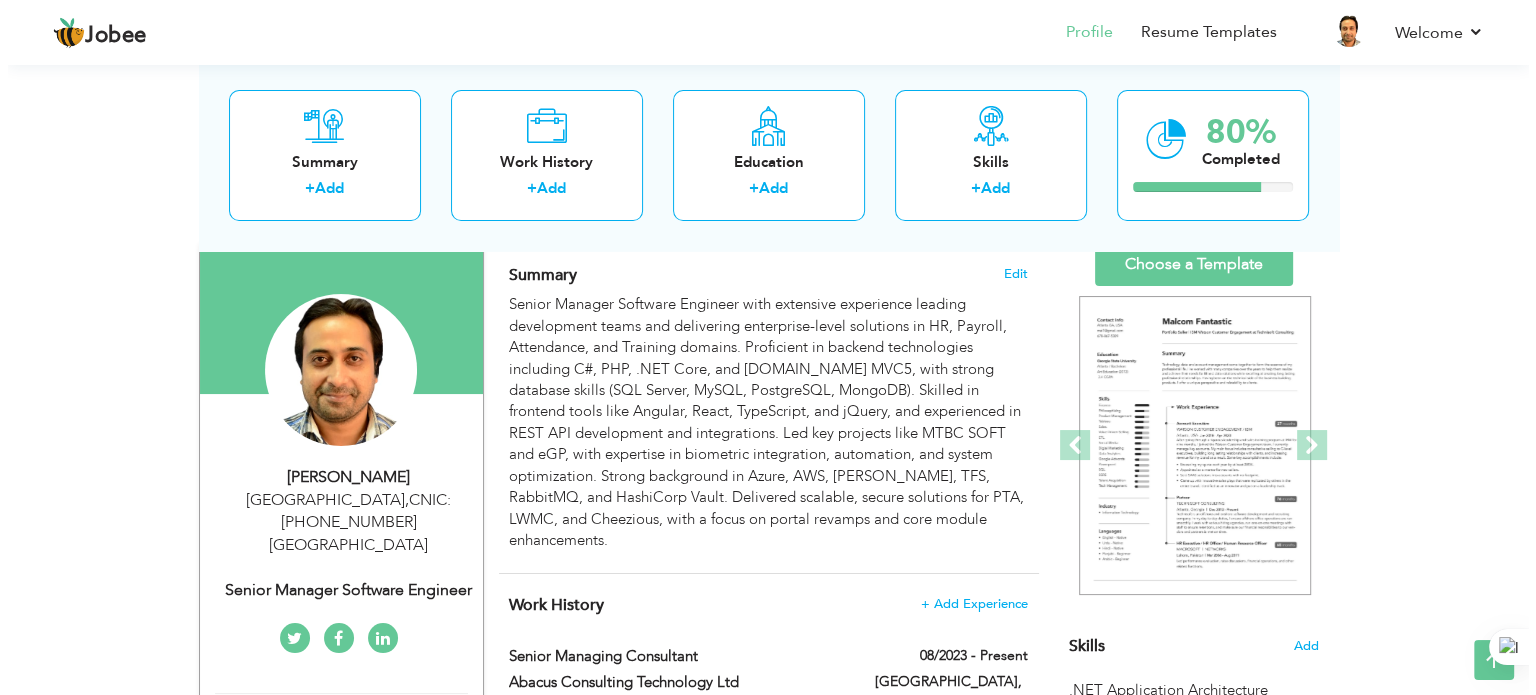 scroll, scrollTop: 138, scrollLeft: 0, axis: vertical 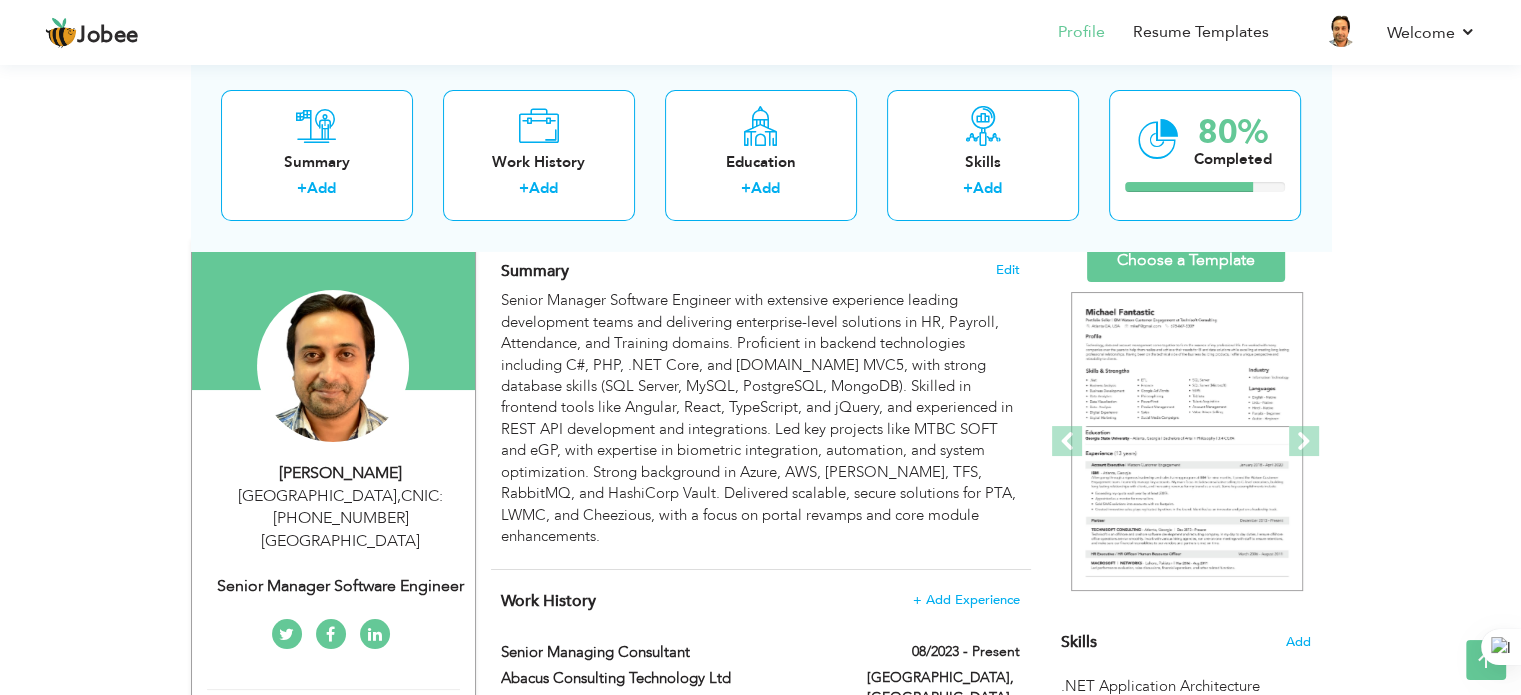 click on "[GEOGRAPHIC_DATA] ,  CNIC: [PHONE_NUMBER] [GEOGRAPHIC_DATA]" at bounding box center (341, 519) 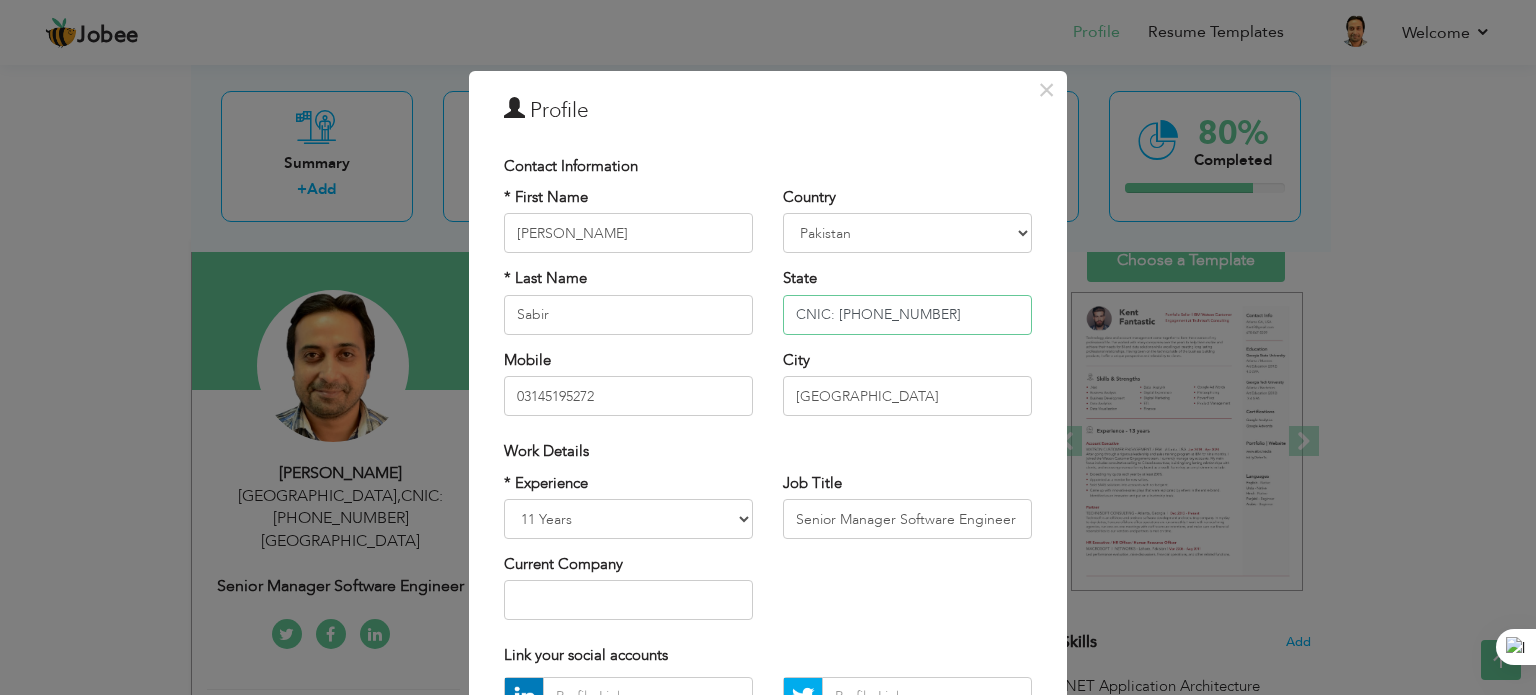 click on "CNIC: [PHONE_NUMBER]" at bounding box center [907, 315] 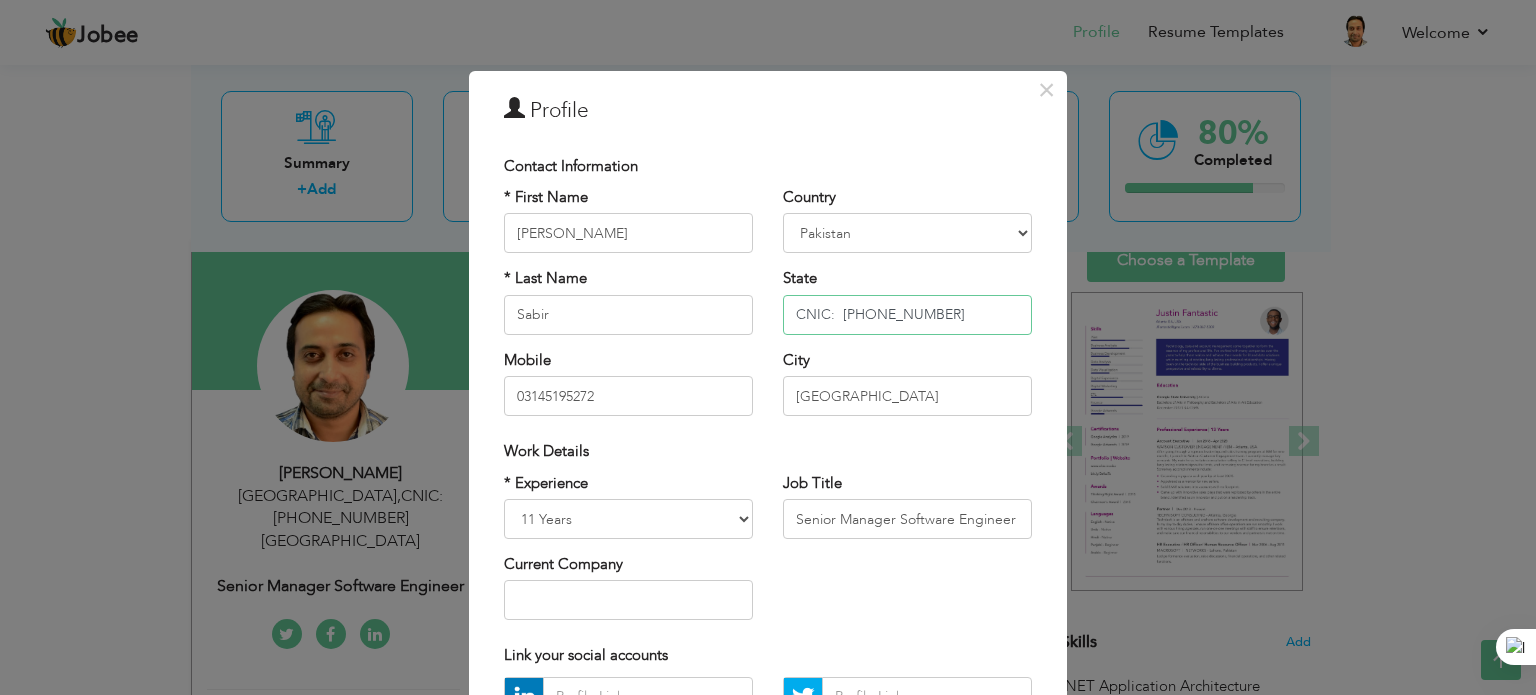 type on "CNIC: [PHONE_NUMBER]" 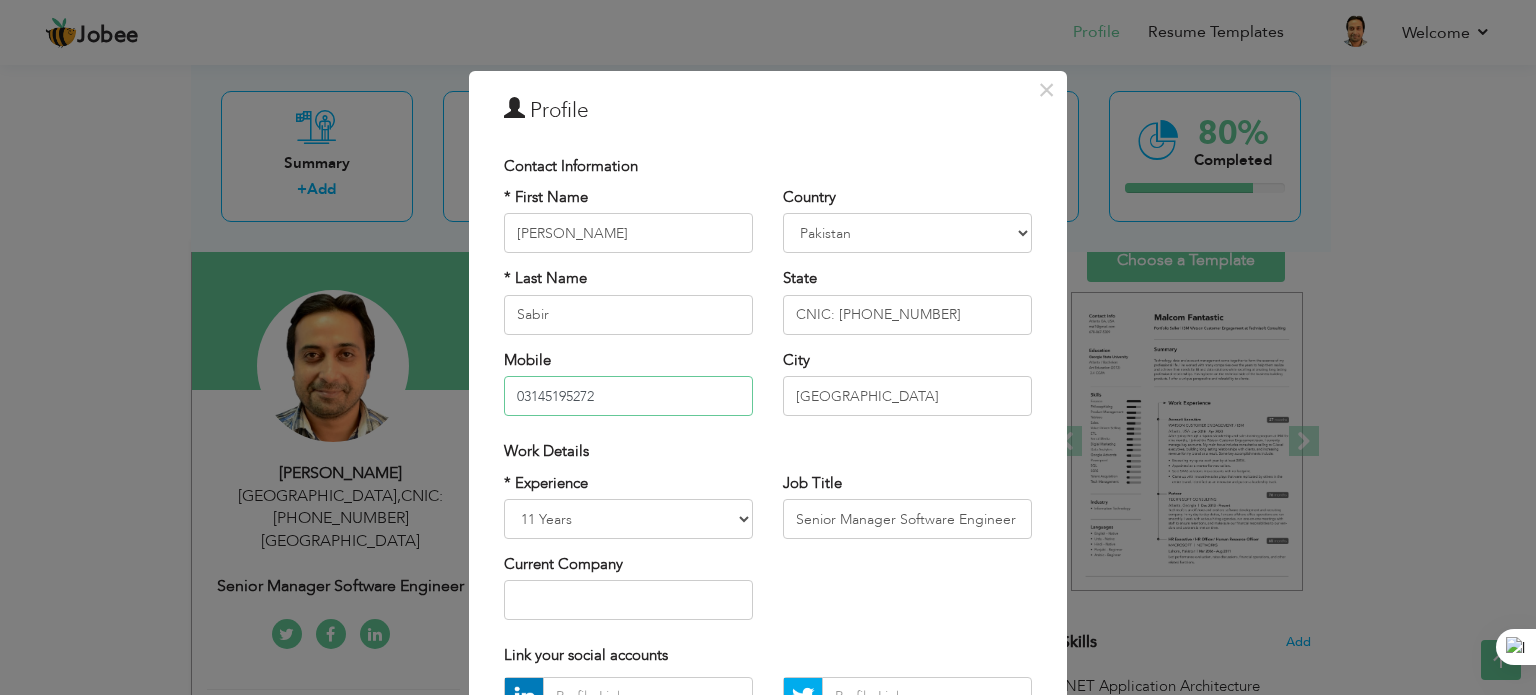 click on "03145195272" at bounding box center (628, 396) 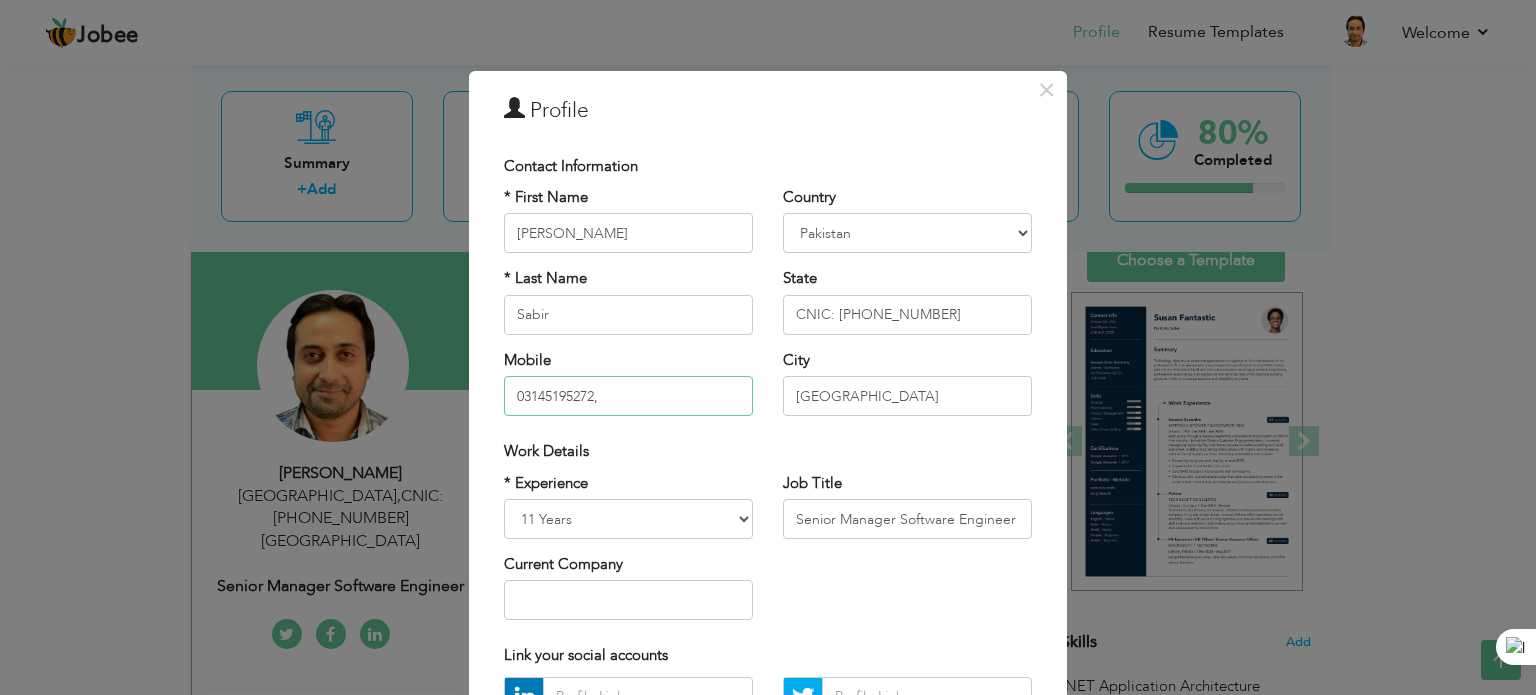 type on "03145195272" 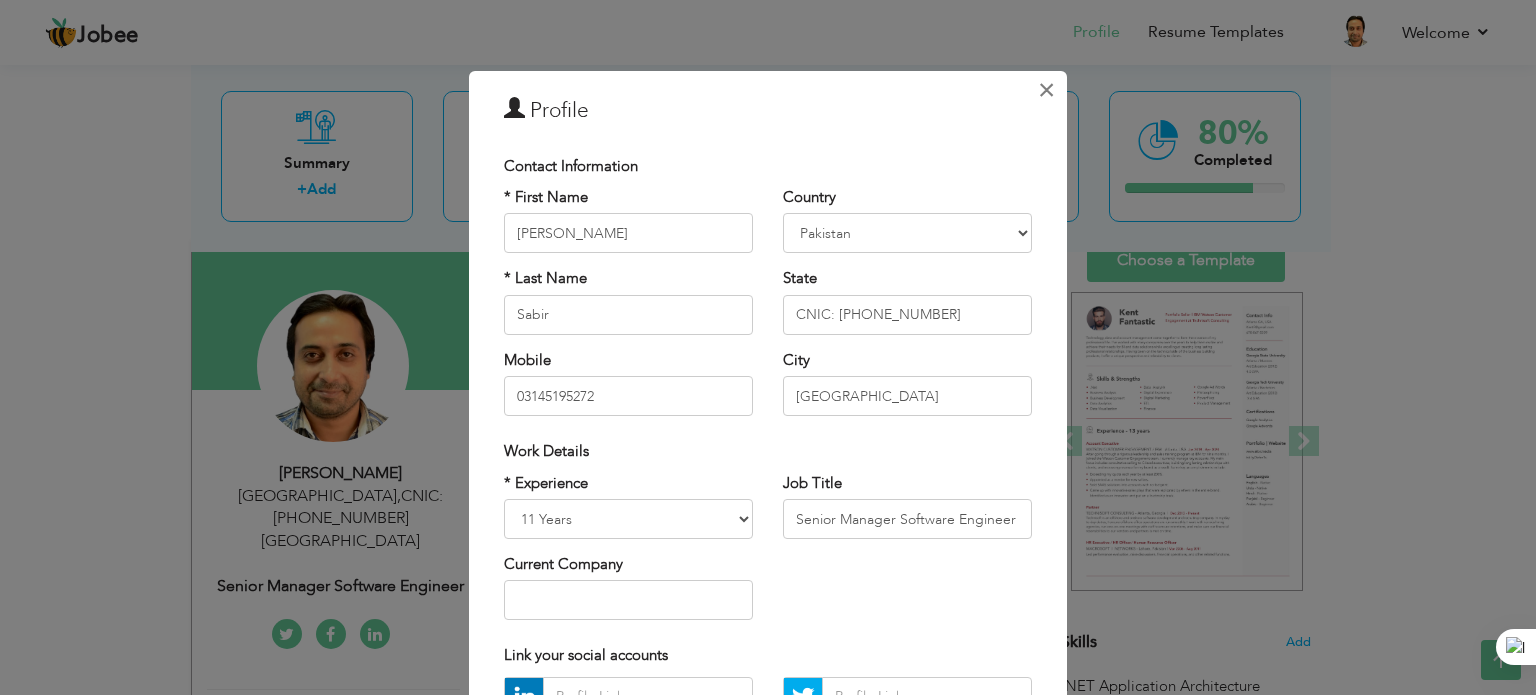click on "×" at bounding box center (1046, 90) 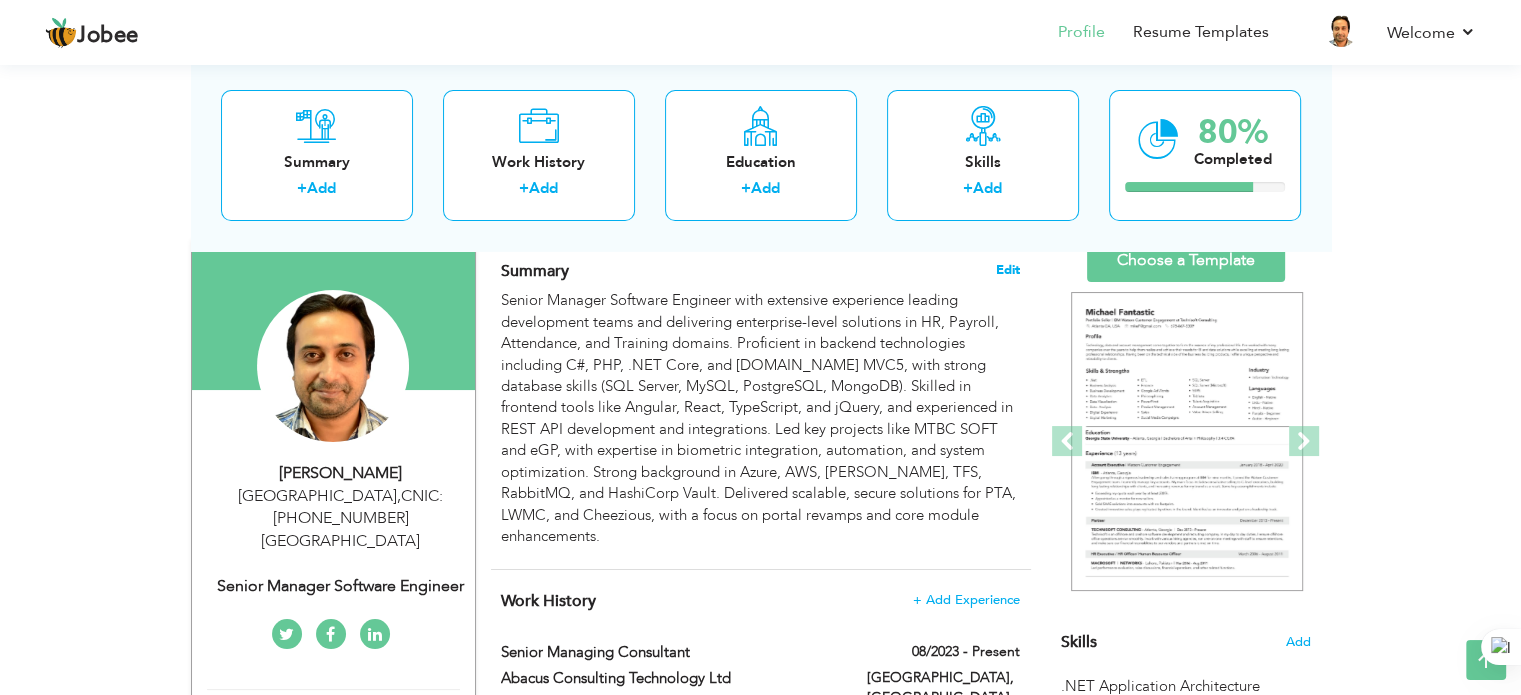 click on "Edit" at bounding box center (1008, 270) 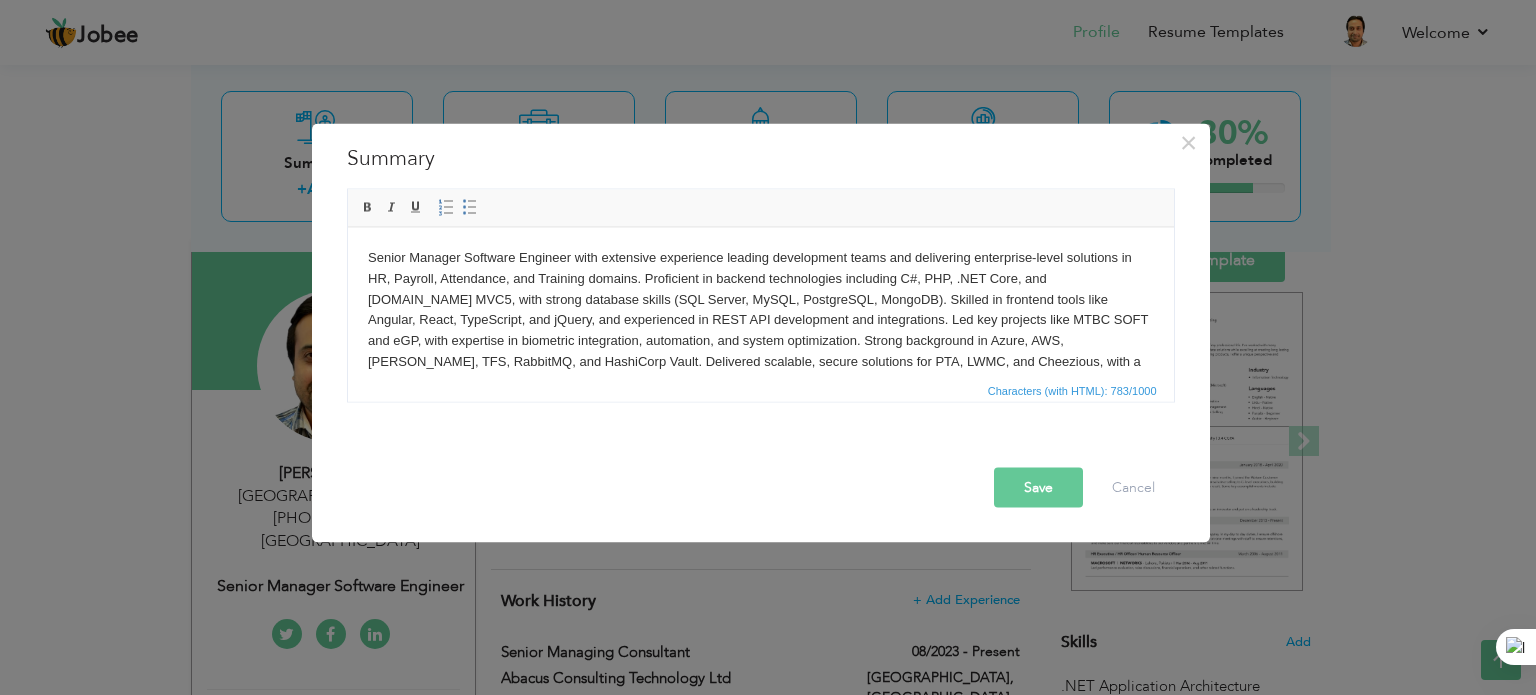 scroll, scrollTop: 35, scrollLeft: 0, axis: vertical 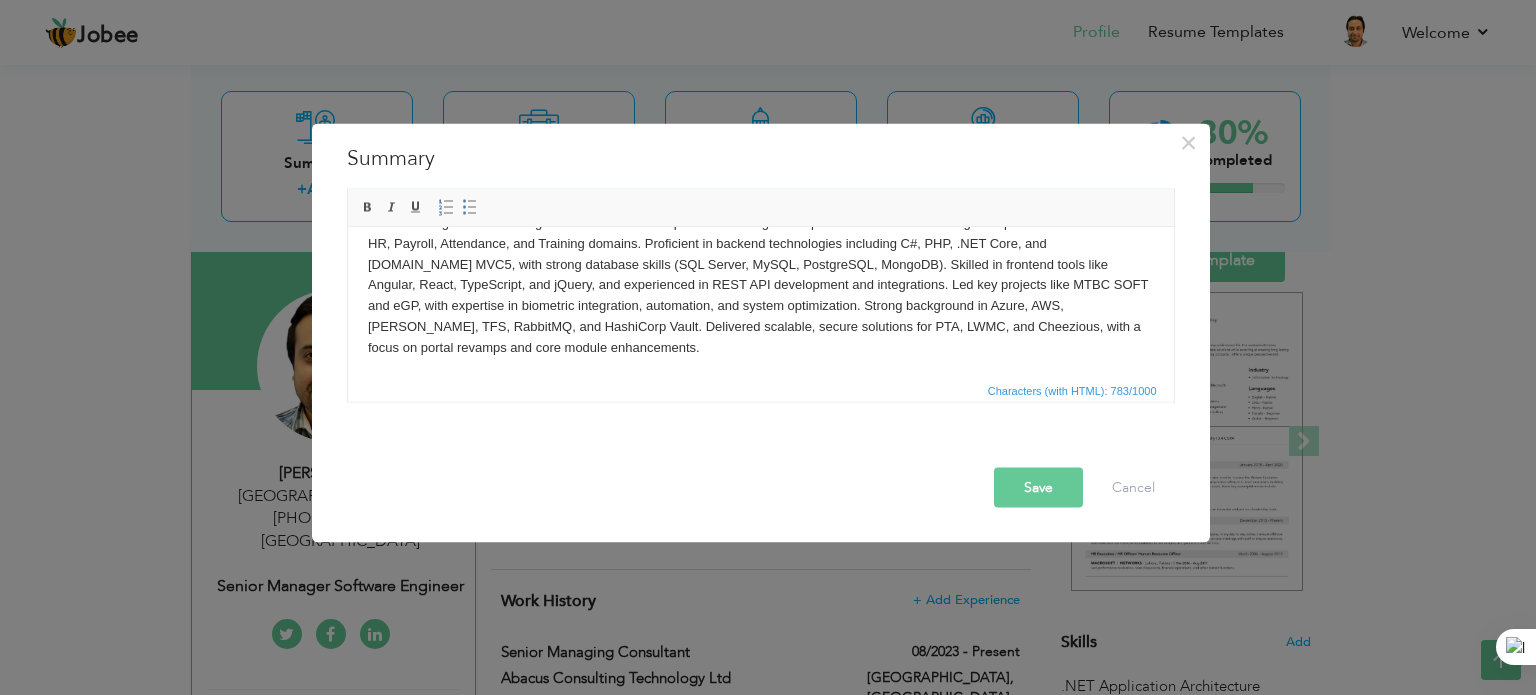 drag, startPoint x: 1165, startPoint y: 305, endPoint x: 1518, endPoint y: 623, distance: 475.11368 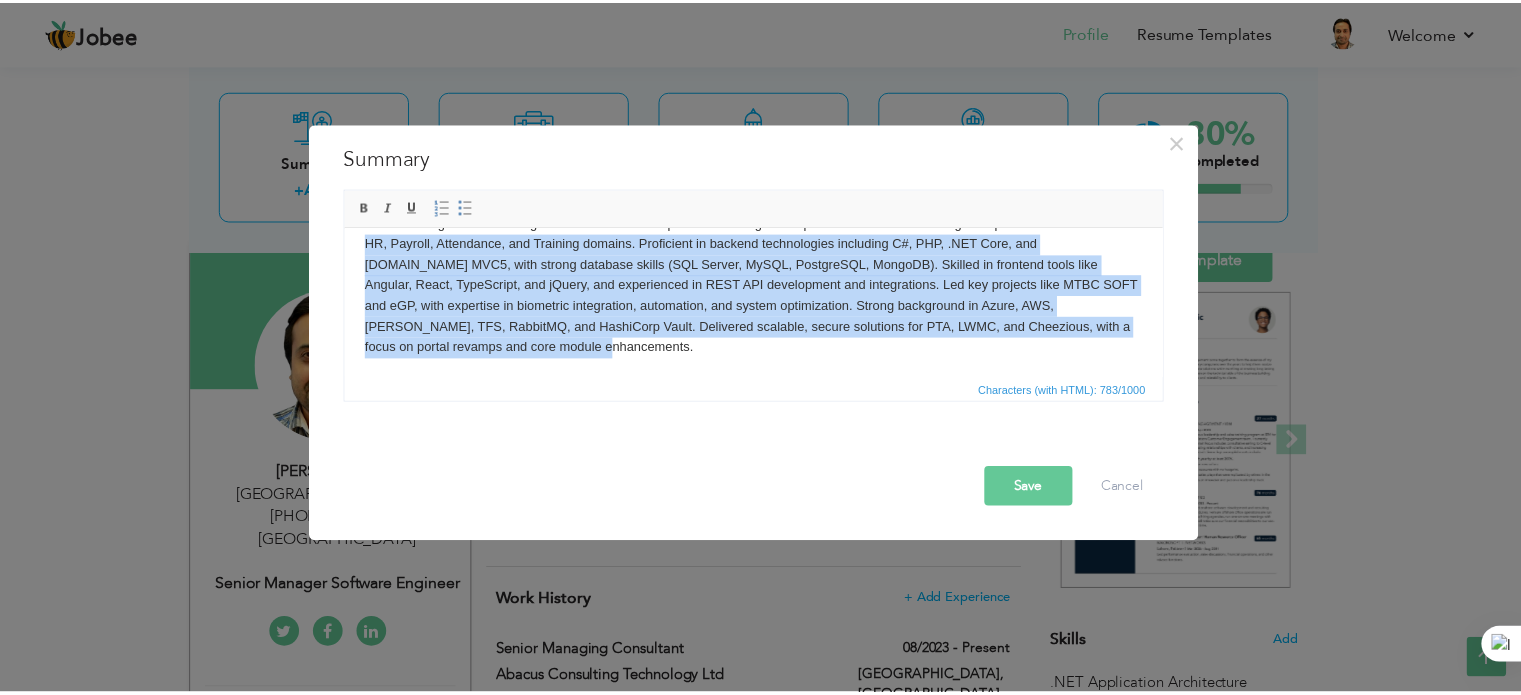 scroll, scrollTop: 0, scrollLeft: 0, axis: both 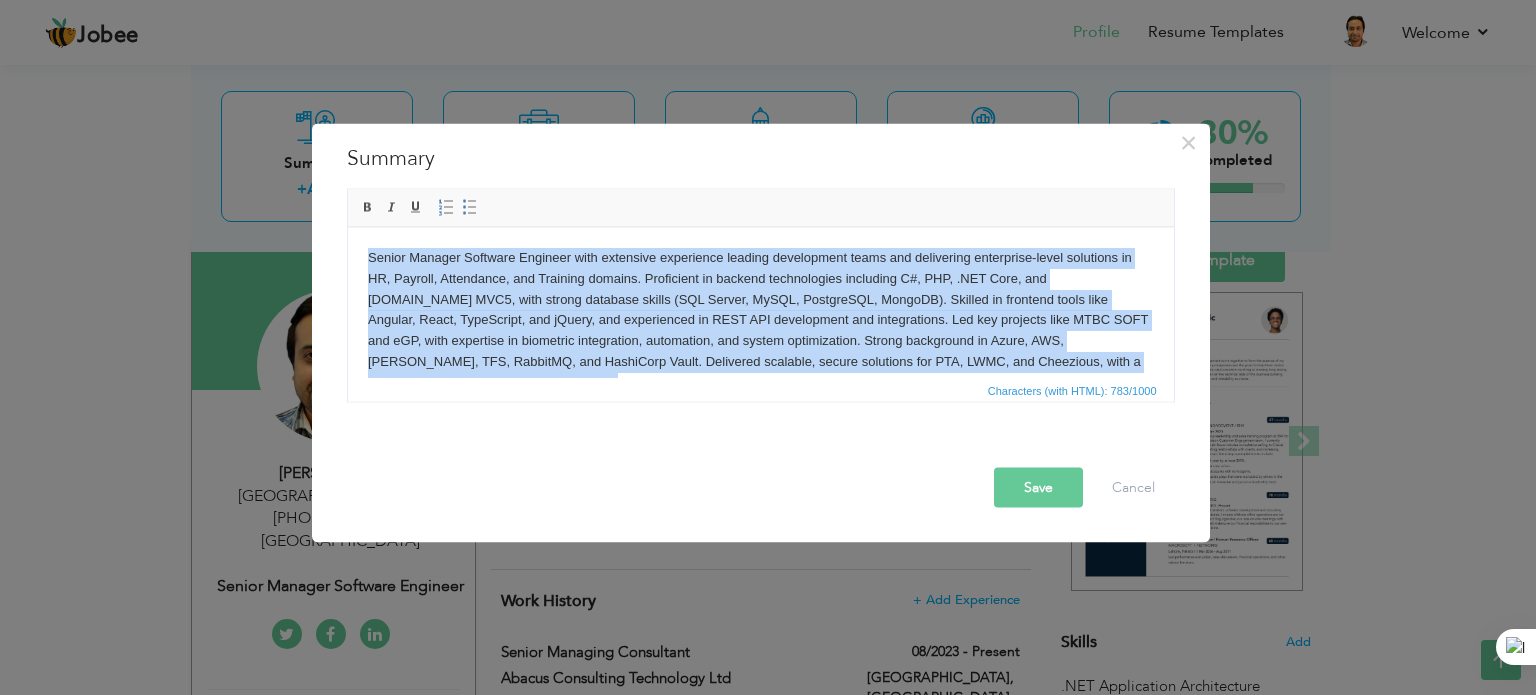 drag, startPoint x: 555, startPoint y: 356, endPoint x: 305, endPoint y: 197, distance: 296.2786 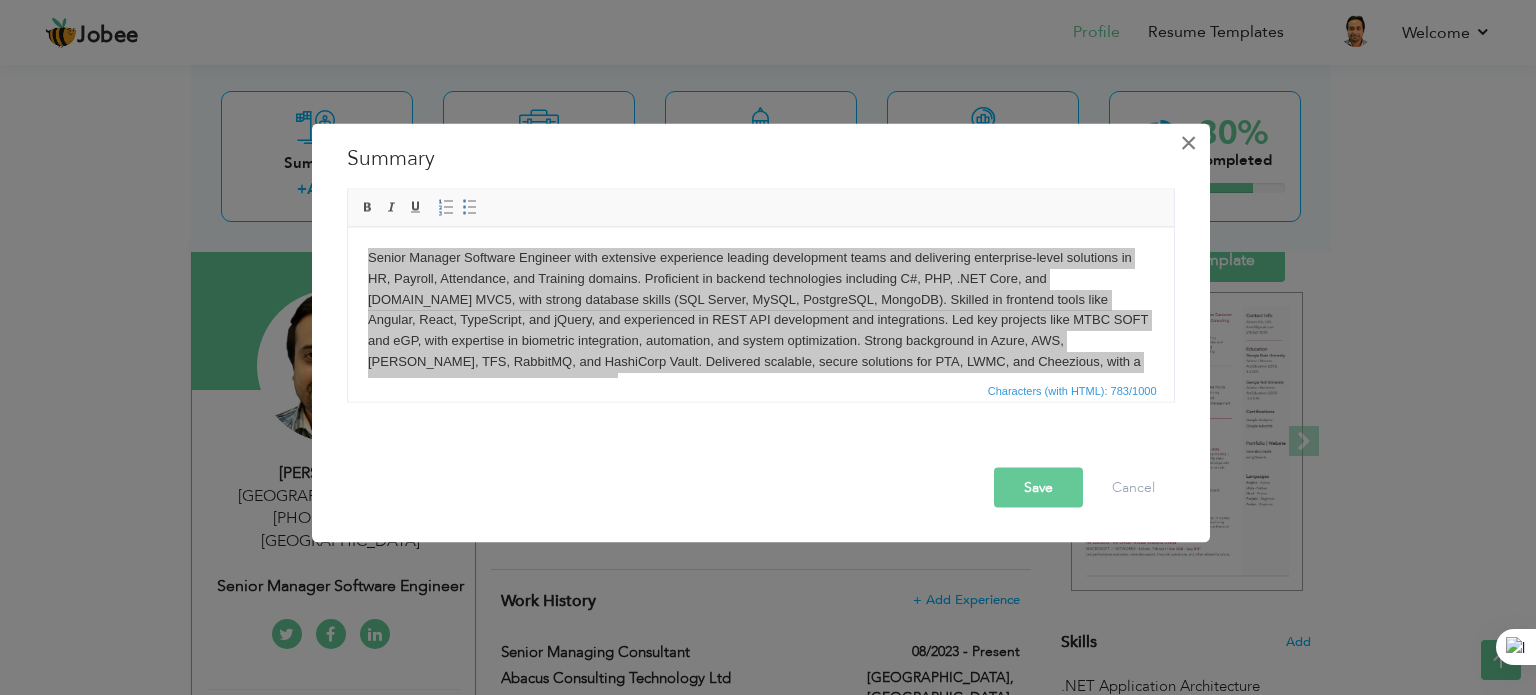 click on "×" at bounding box center (1188, 142) 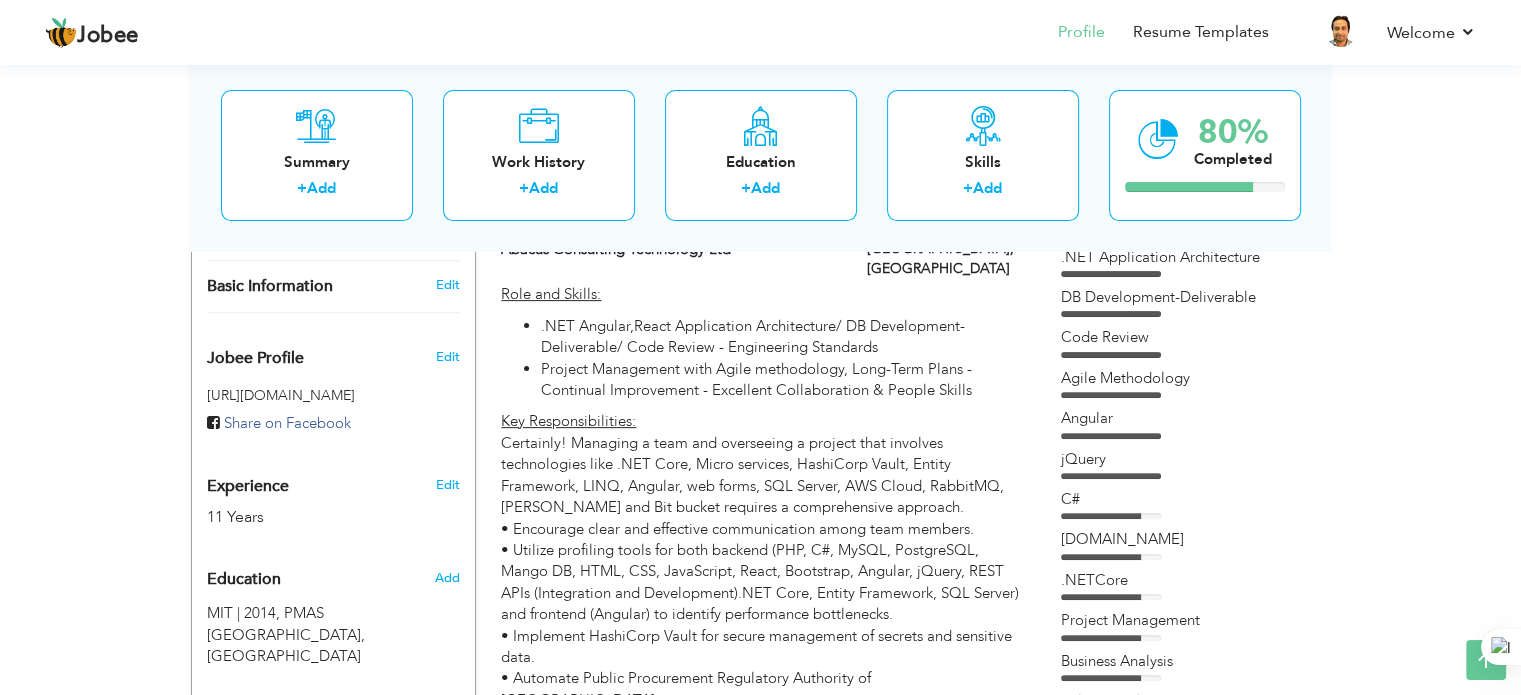 scroll, scrollTop: 556, scrollLeft: 0, axis: vertical 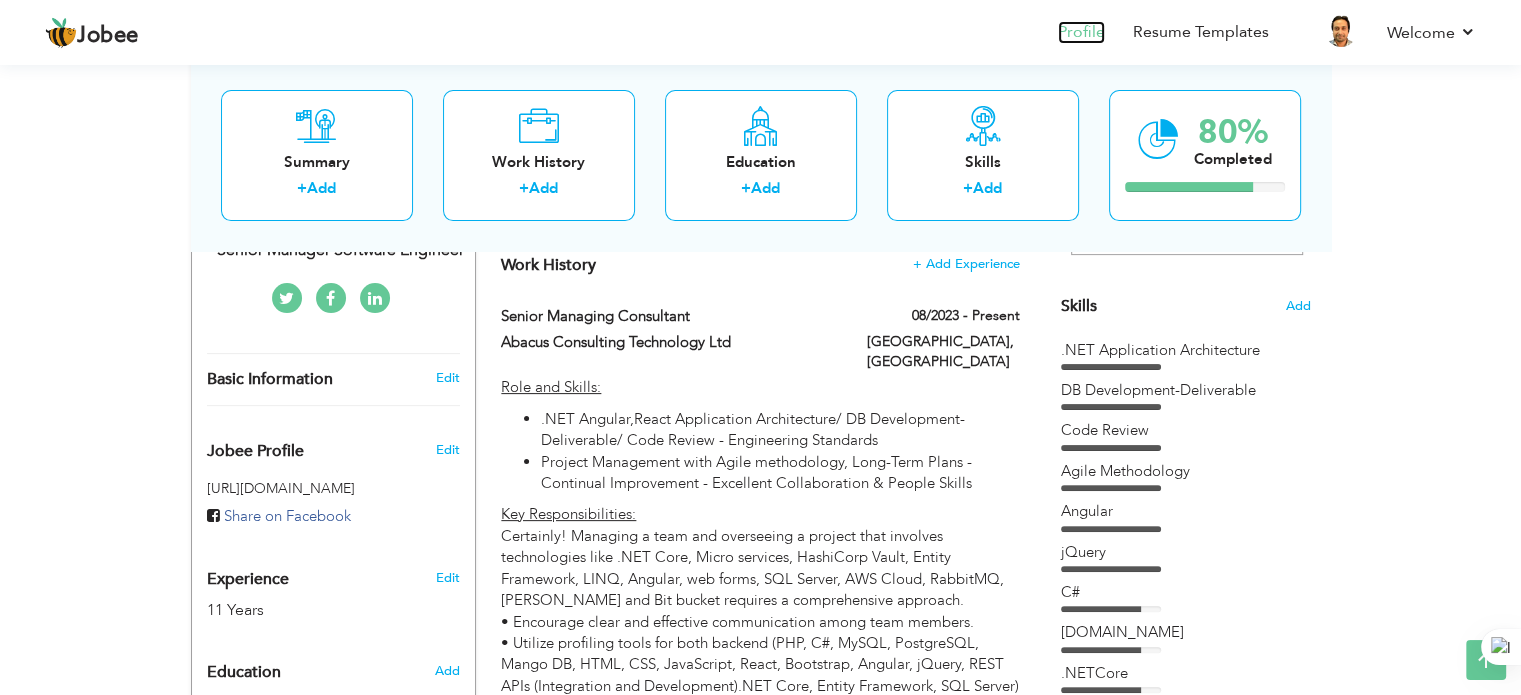 click on "Profile" at bounding box center (1081, 32) 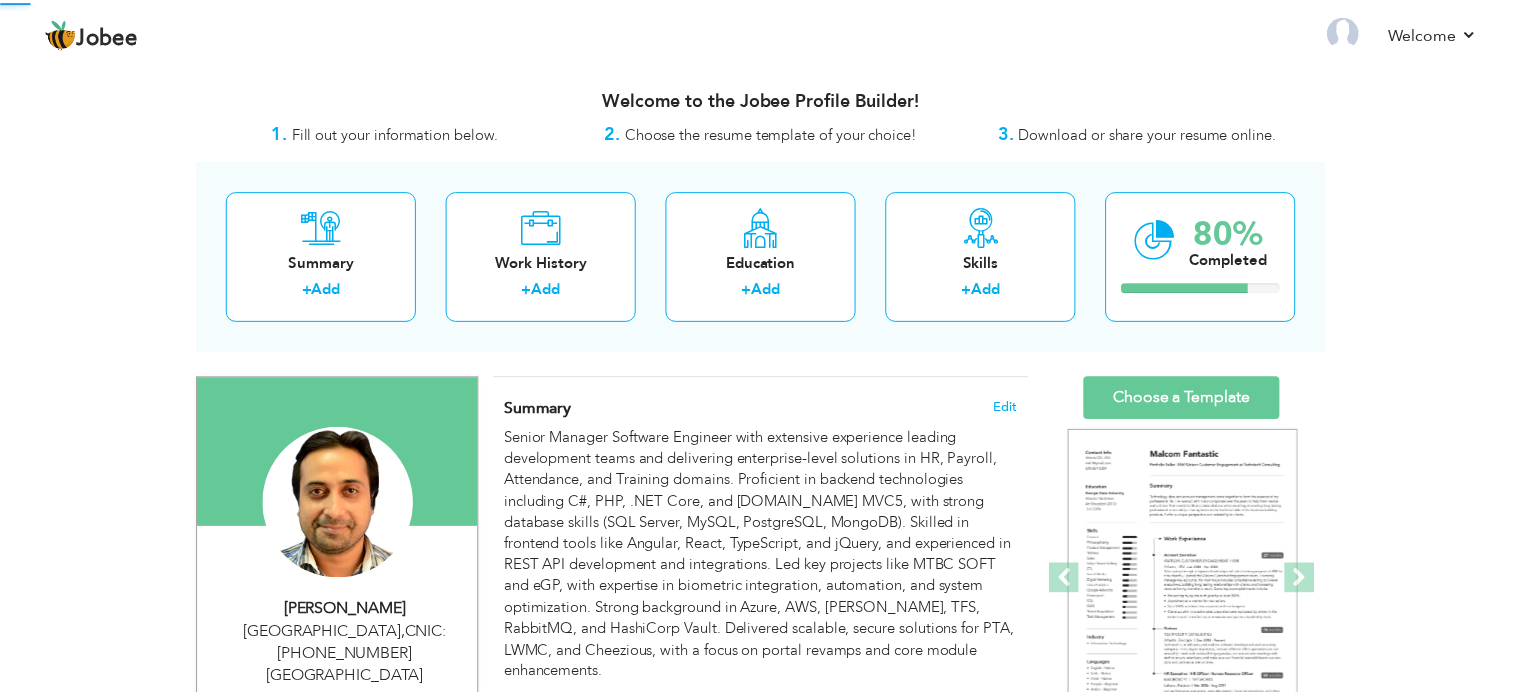 scroll, scrollTop: 0, scrollLeft: 0, axis: both 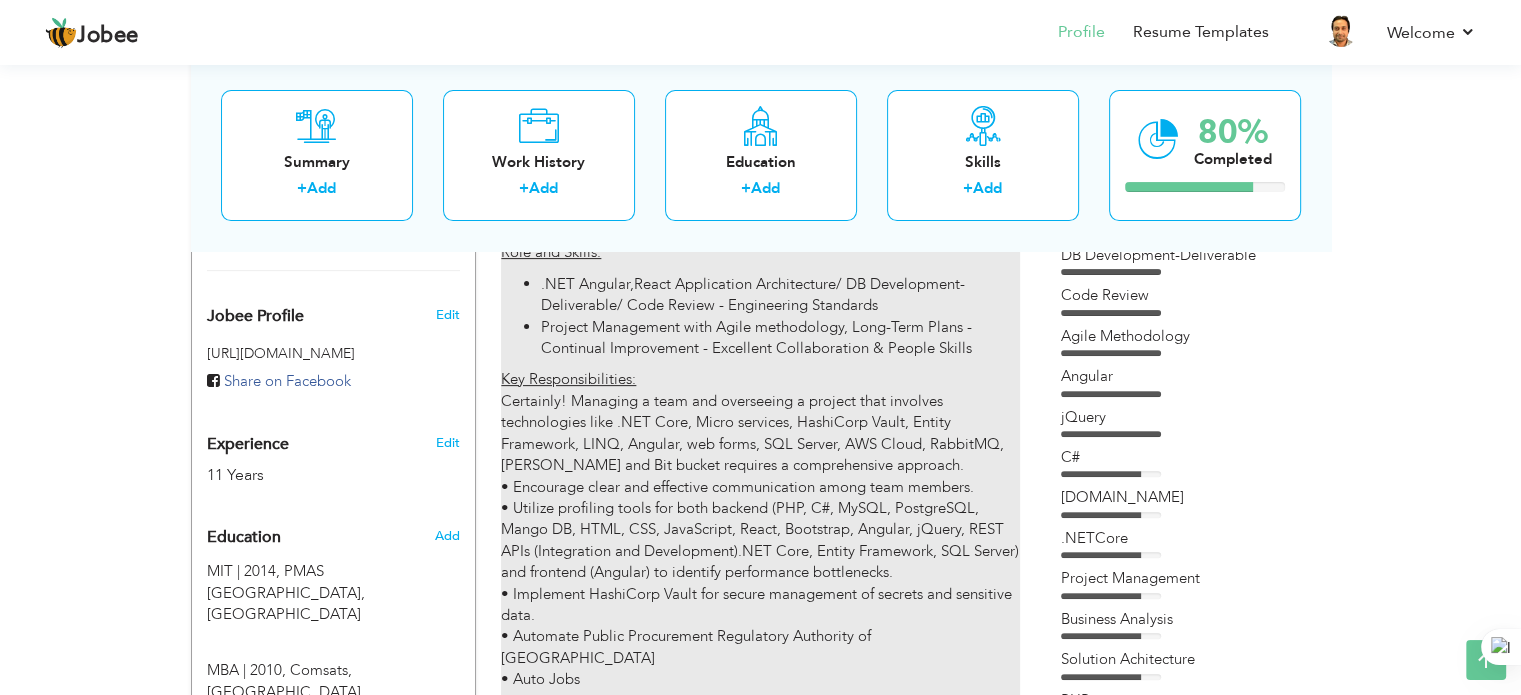click on "Key Responsibilities:
Certainly! Managing a team and overseeing a project that involves technologies like .NET Core, Micro services, HashiCorp Vault, Entity Framework, LINQ, Angular, web forms, SQL Server, AWS Cloud, RabbitMQ, Jenkins and Bit bucket requires a comprehensive approach.
• Encourage clear and effective communication among team members.
• Utilize profiling tools for both backend (PHP, C#, MySQL, PostgreSQL, Mango DB, HTML, CSS, JavaScript, React, Bootstrap, Angular, jQuery, REST APIs (Integration and Development).NET Core, Entity Framework, SQL Server) and frontend (Angular) to identify performance bottlenecks.
• Implement HashiCorp Vault for secure management of secrets and sensitive data.
• Automate Public Procurement Regulatory Authority of Pakistan
• Auto Jobs" at bounding box center (760, 540) 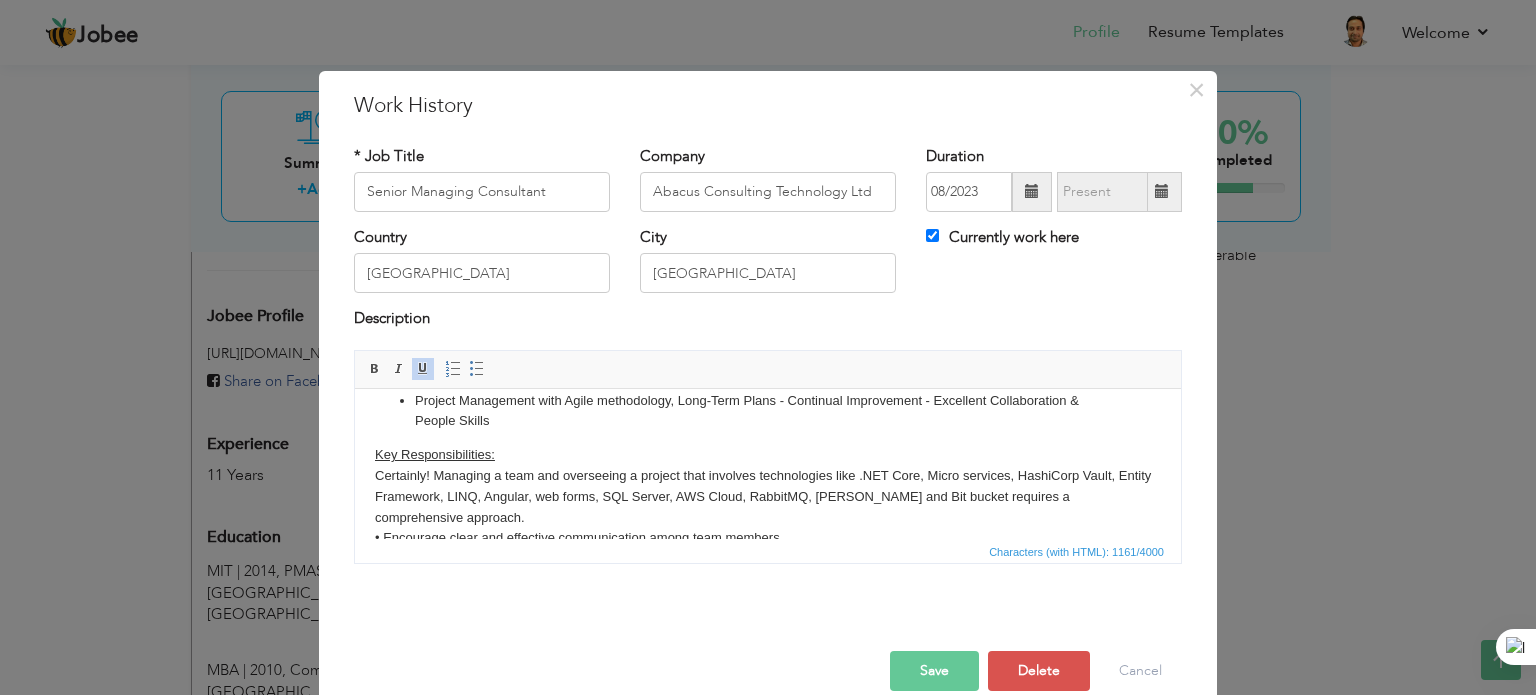 scroll, scrollTop: 0, scrollLeft: 0, axis: both 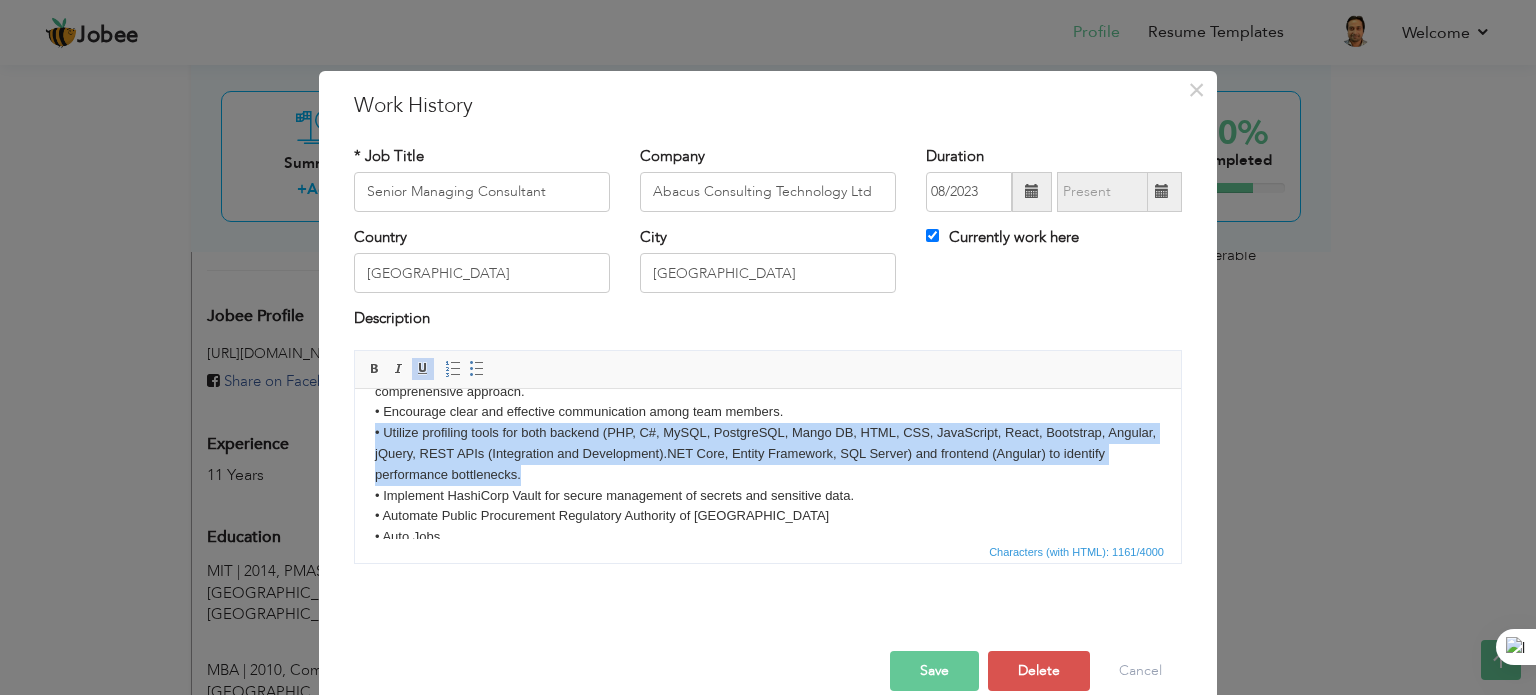 drag, startPoint x: 579, startPoint y: 473, endPoint x: 378, endPoint y: 435, distance: 204.5605 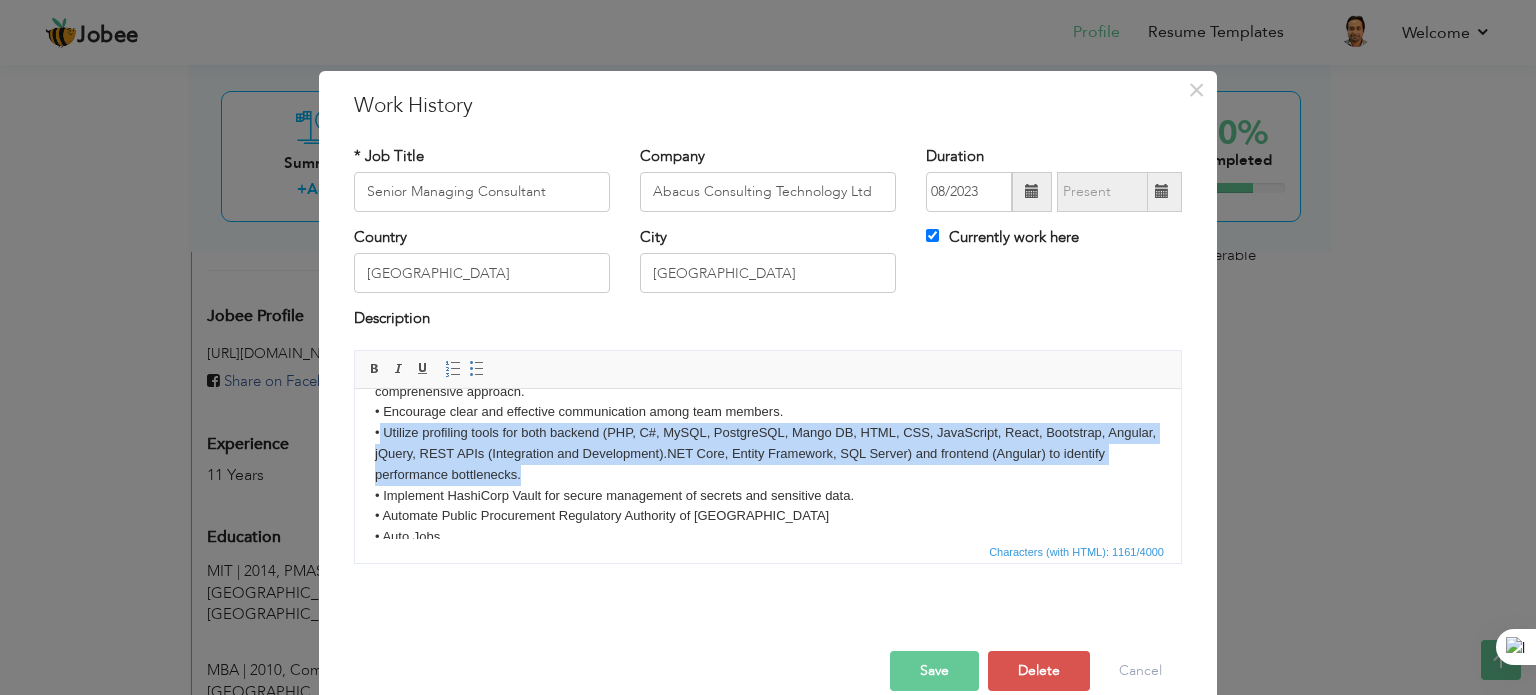 copy on "Utilize profiling tools for both backend (PHP, C#, MySQL, PostgreSQL, Mango DB, HTML, CSS, JavaScript, React, Bootstrap, Angular, jQuery, REST APIs (Integration and Development).NET Core, Entity Framework, SQL Server) and frontend (Angular) to identify performance bottlenecks." 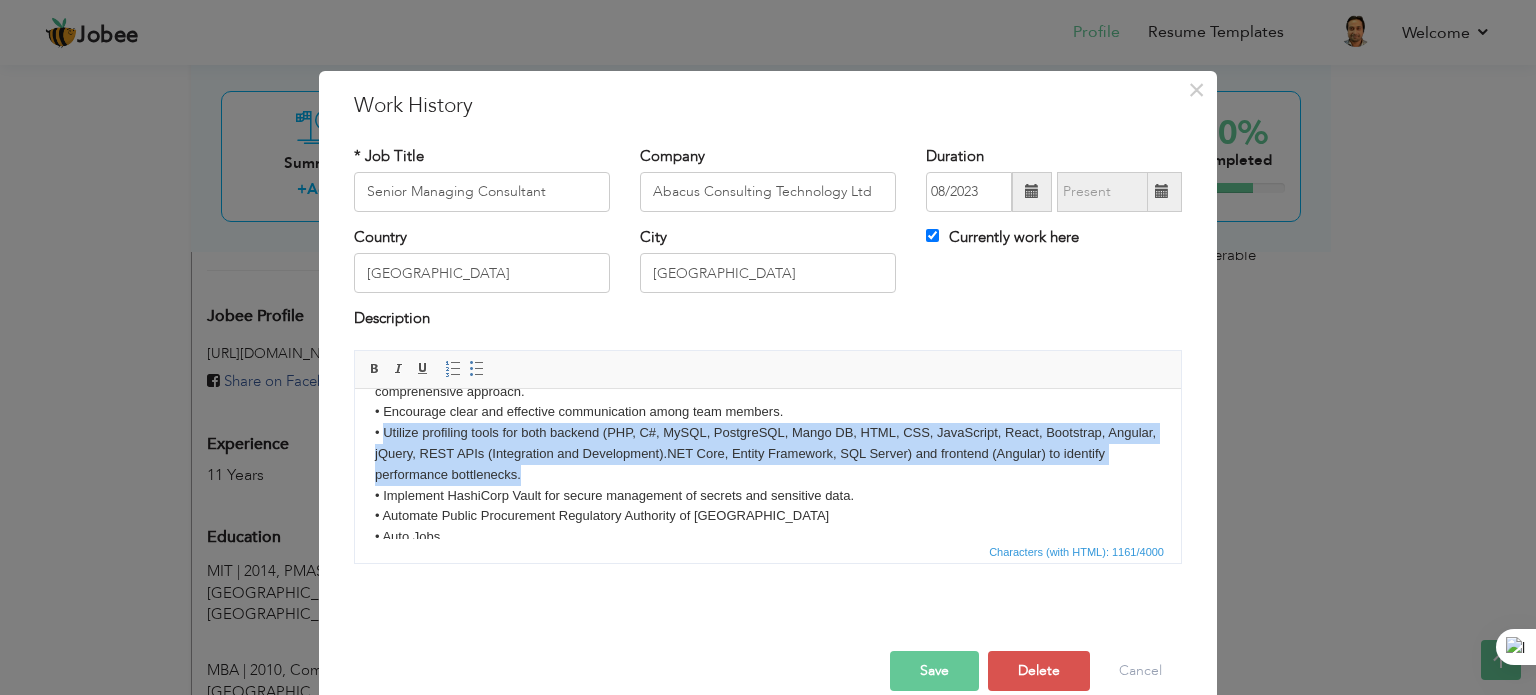 drag, startPoint x: 580, startPoint y: 476, endPoint x: 385, endPoint y: 438, distance: 198.66806 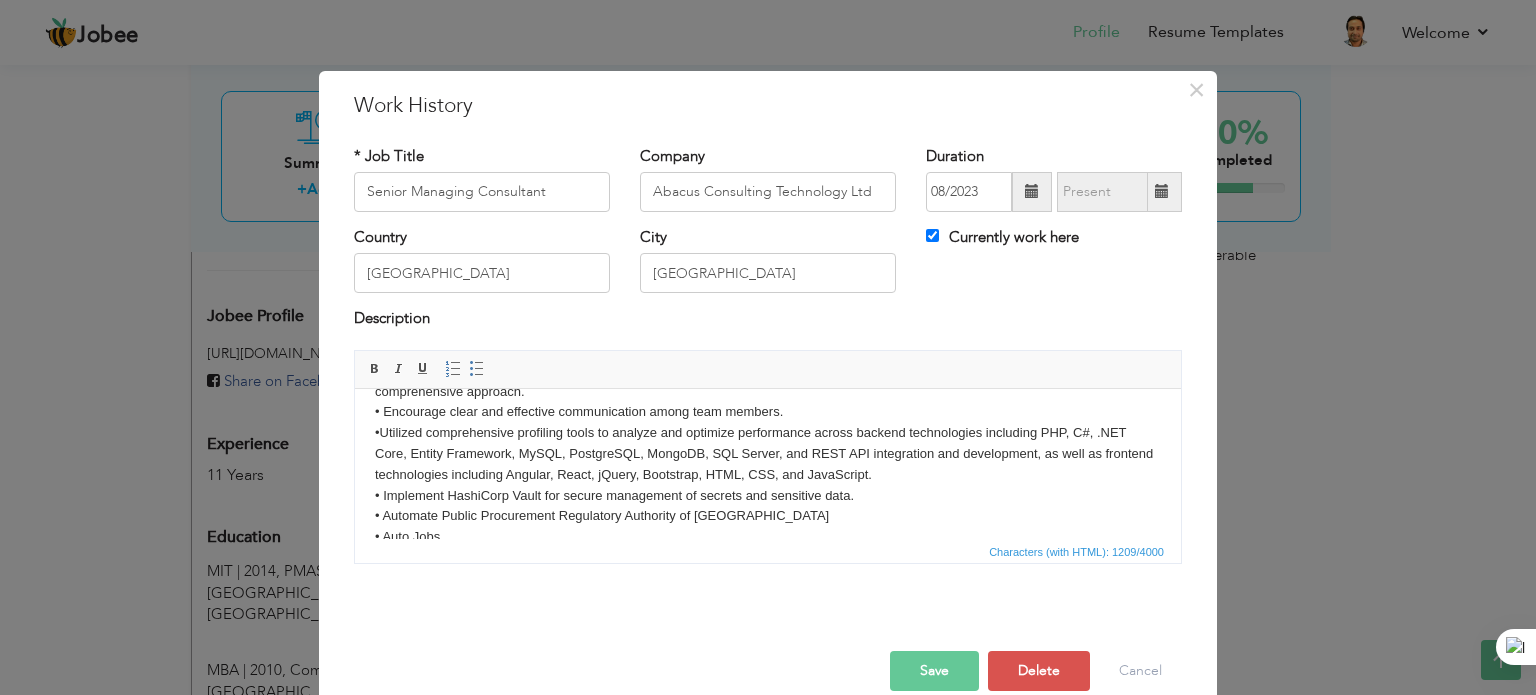 click on "Role and Skills: .NET Angular,React Application Architecture/ DB Development- Deliverable/ Code Review - Engineering Standards Project Management with Agile methodology, Long-Term Plans - Continual Improvement - Excellent Collaboration & People Skills Key Responsibilities: Certainly! Managing a team and overseeing a project that involves technologies like .NET Core, Micro services, HashiCorp Vault, Entity Framework, LINQ, Angular, web forms, SQL Server, AWS Cloud, RabbitMQ, Jenkins and Bit bucket requires a comprehensive approach. • Encourage clear and effective communication among team members. •  Utilized comprehensive profiling tools to analyze and optimize performance across backend technologies including PHP, C#, .NET Core, Entity Framework, MySQL, PostgreSQL, MongoDB, SQL Server, and REST API integration and development, as well as frontend technologies including Angular, React, jQuery, Bootstrap, HTML, CSS, and JavaScript. • Automate Public Procurement Regulatory Authority of Pakistan" at bounding box center [768, 378] 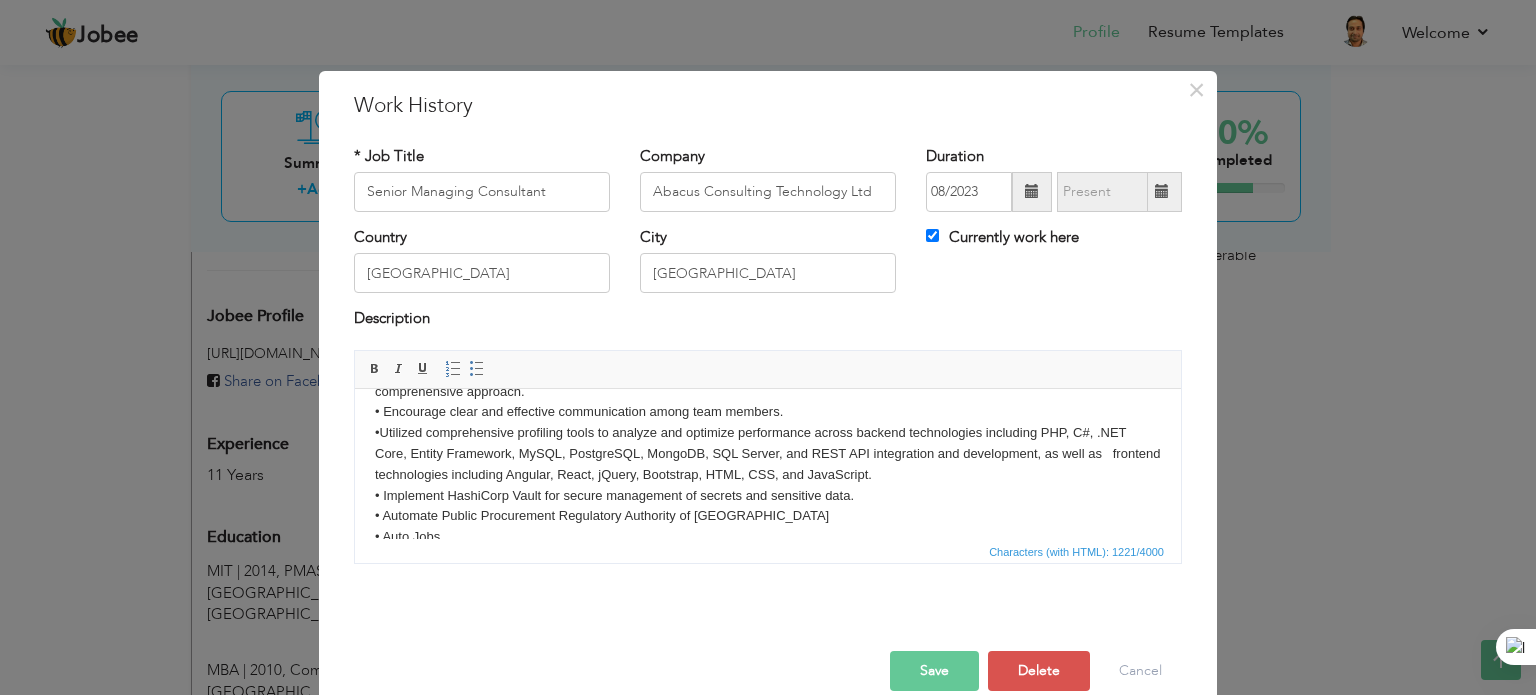 click on "Key Responsibilities: Certainly! Managing a team and overseeing a project that involves technologies like .NET Core, Micro services, HashiCorp Vault, Entity Framework, LINQ, Angular, web forms, SQL Server, AWS Cloud, RabbitMQ, Jenkins and Bit bucket requires a comprehensive approach. • Encourage clear and effective communication among team members. •  Utilized comprehensive profiling tools to analyze and optimize performance across backend technologies including PHP, C#, .NET Core, Entity Framework, MySQL, PostgreSQL, MongoDB, SQL Server, and REST API integration and development, as well as   frontend technologies including Angular, React, jQuery, Bootstrap, HTML, CSS, and JavaScript. • Implement HashiCorp Vault for secure management of secrets and sensitive data. • Automate Public Procurement Regulatory Authority of Pakistan • Auto Jobs" at bounding box center (768, 432) 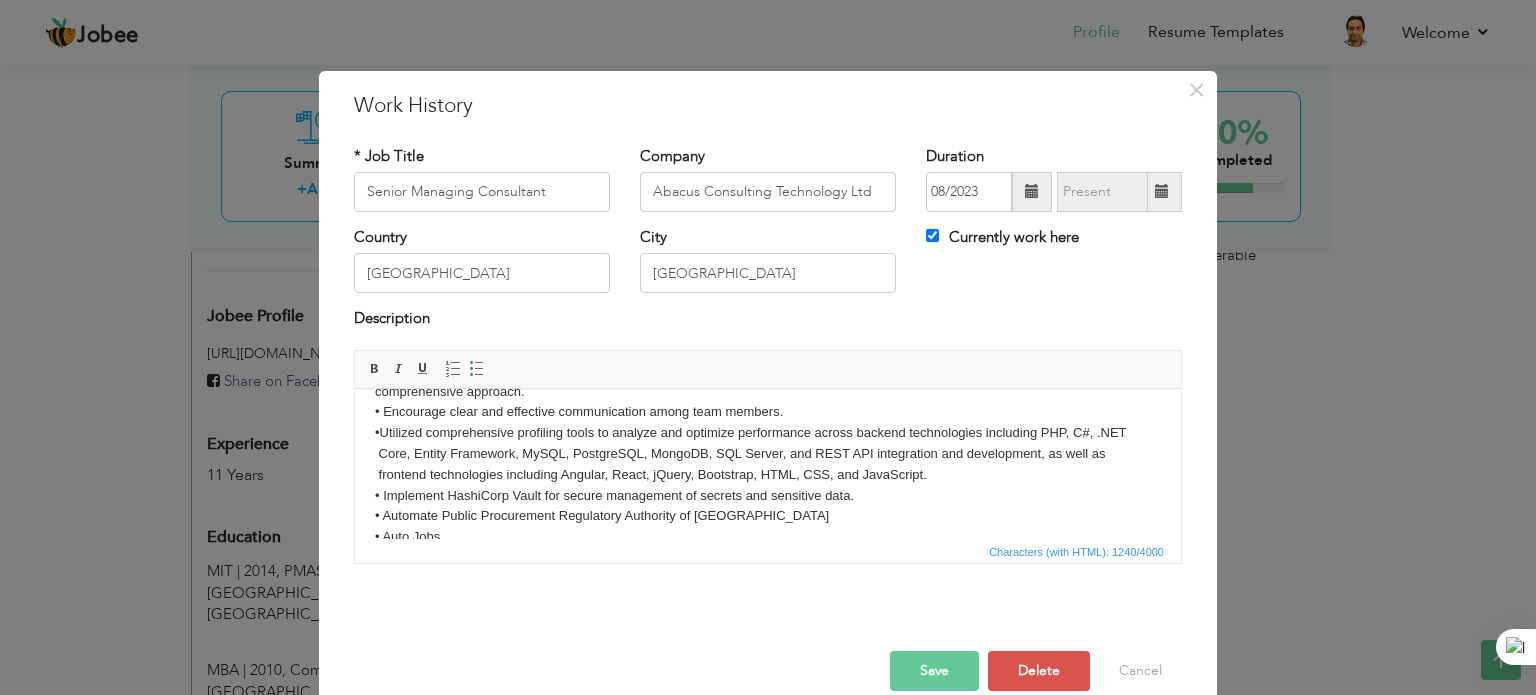 click on "Key Responsibilities: Certainly! Managing a team and overseeing a project that involves technologies like .NET Core, Micro services, HashiCorp Vault, Entity Framework, LINQ, Angular, web forms, SQL Server, AWS Cloud, RabbitMQ, Jenkins and Bit bucket requires a comprehensive approach. • Encourage clear and effective communication among team members. •  Utilized comprehensive profiling tools to analyze and optimize performance across backend technologies including PHP, C#, .NET     Core, Entity Framework, MySQL, PostgreSQL, MongoDB, SQL Server, and REST API integration and development, as well as   frontend technologies including Angular, React, jQuery, Bootstrap, HTML, CSS, and JavaScript. • Implement HashiCorp Vault for secure management of secrets and sensitive data. • Automate Public Procurement Regulatory Authority of Pakistan • Auto Jobs" at bounding box center [768, 432] 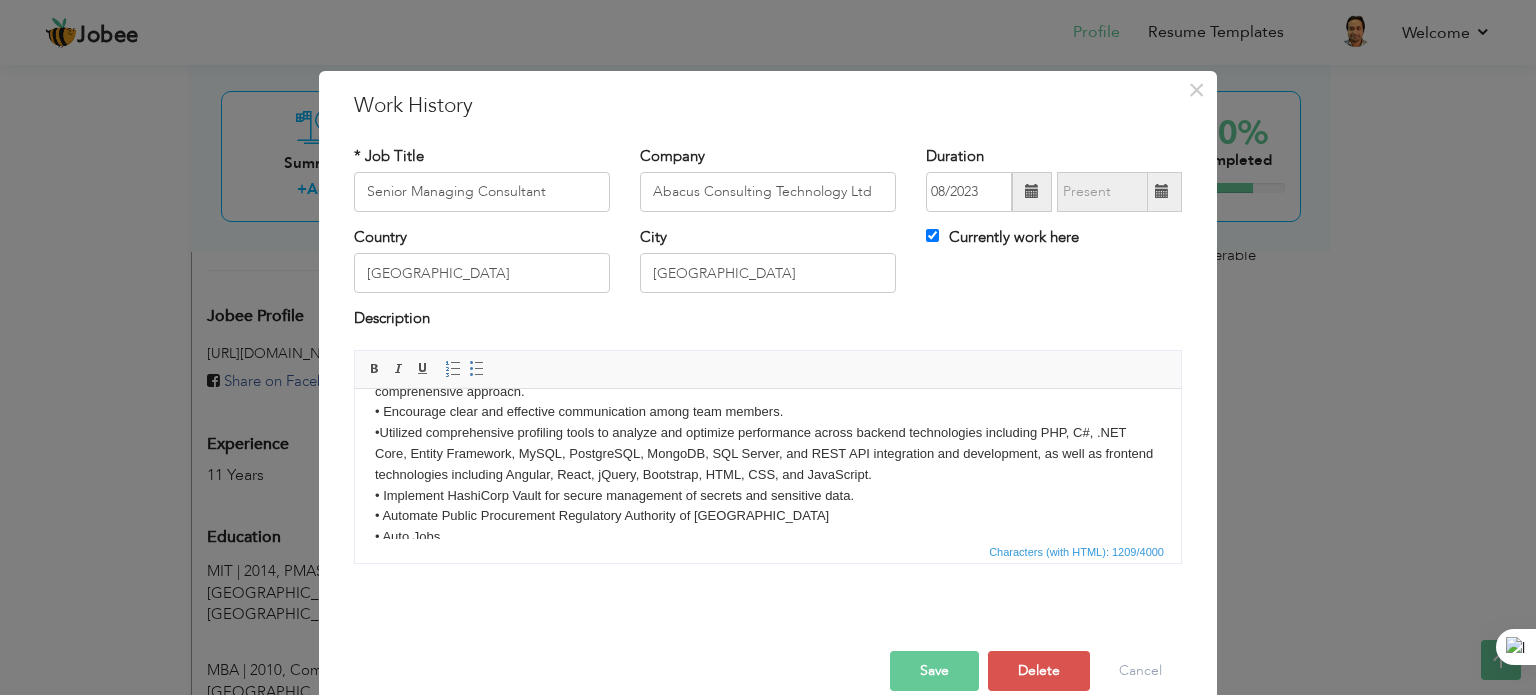 click on "Save" at bounding box center (934, 671) 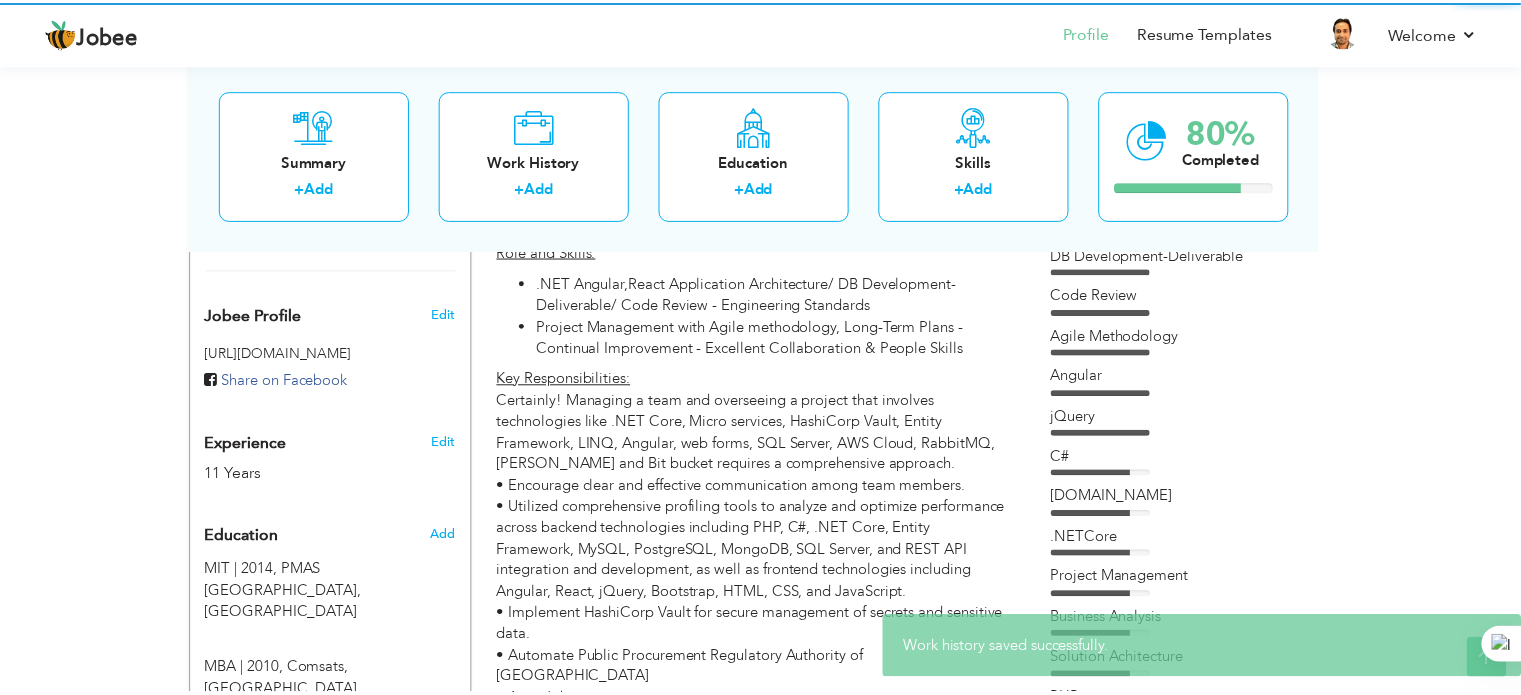 scroll, scrollTop: 0, scrollLeft: 0, axis: both 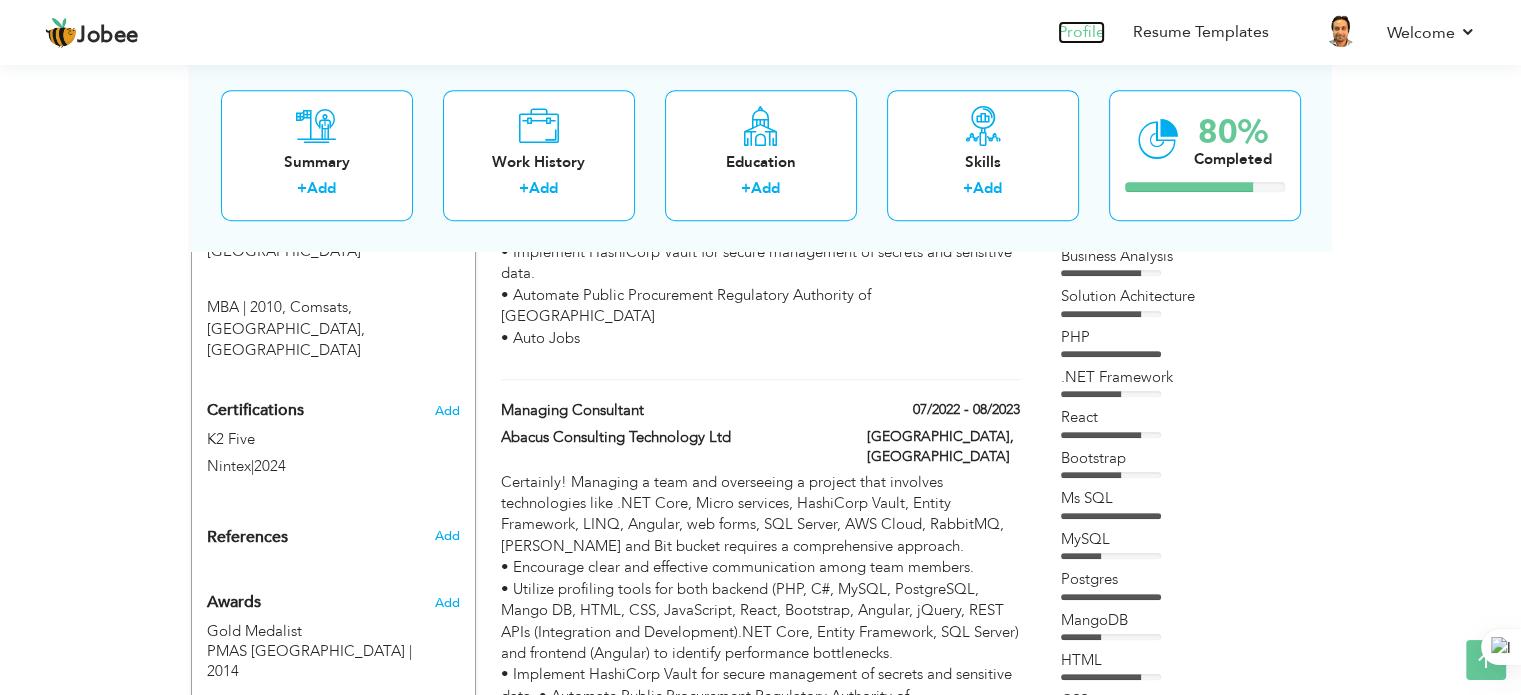 click on "Profile" at bounding box center [1081, 32] 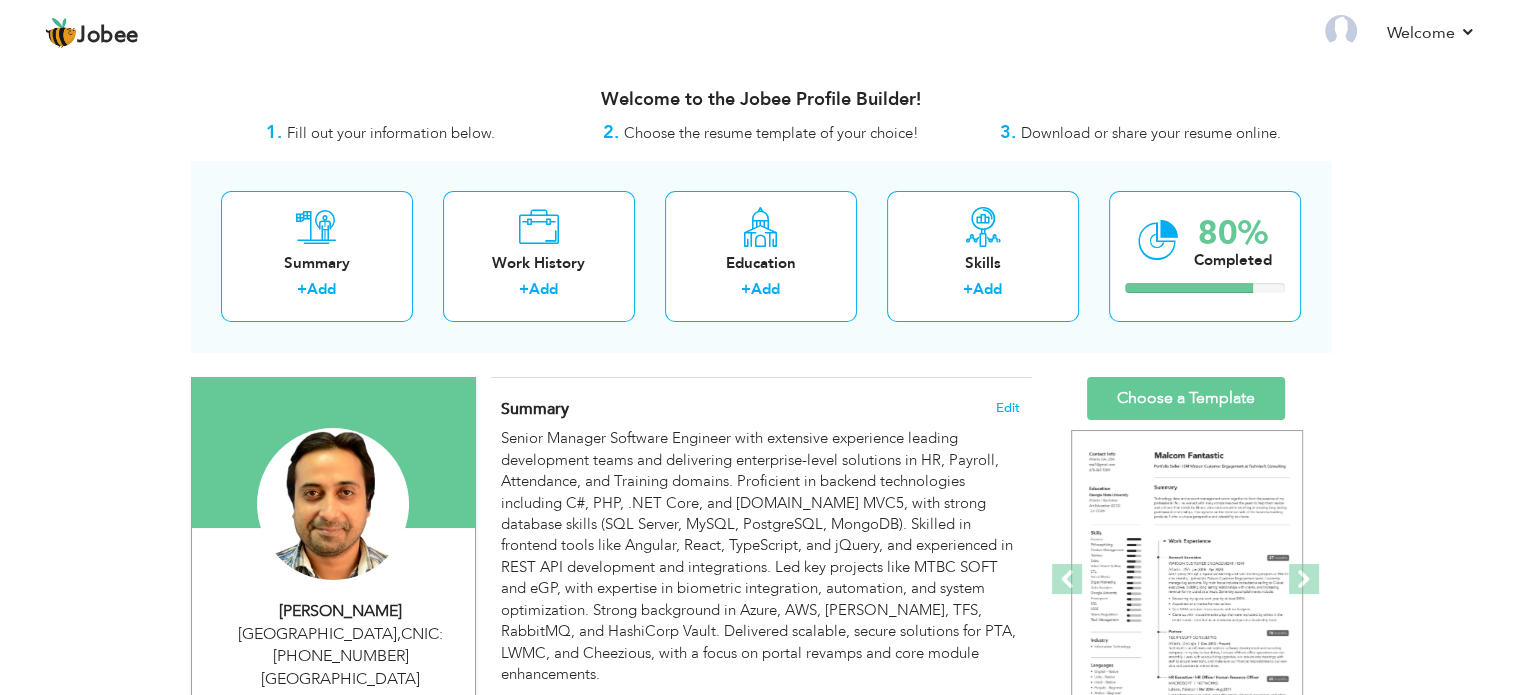 scroll, scrollTop: 0, scrollLeft: 0, axis: both 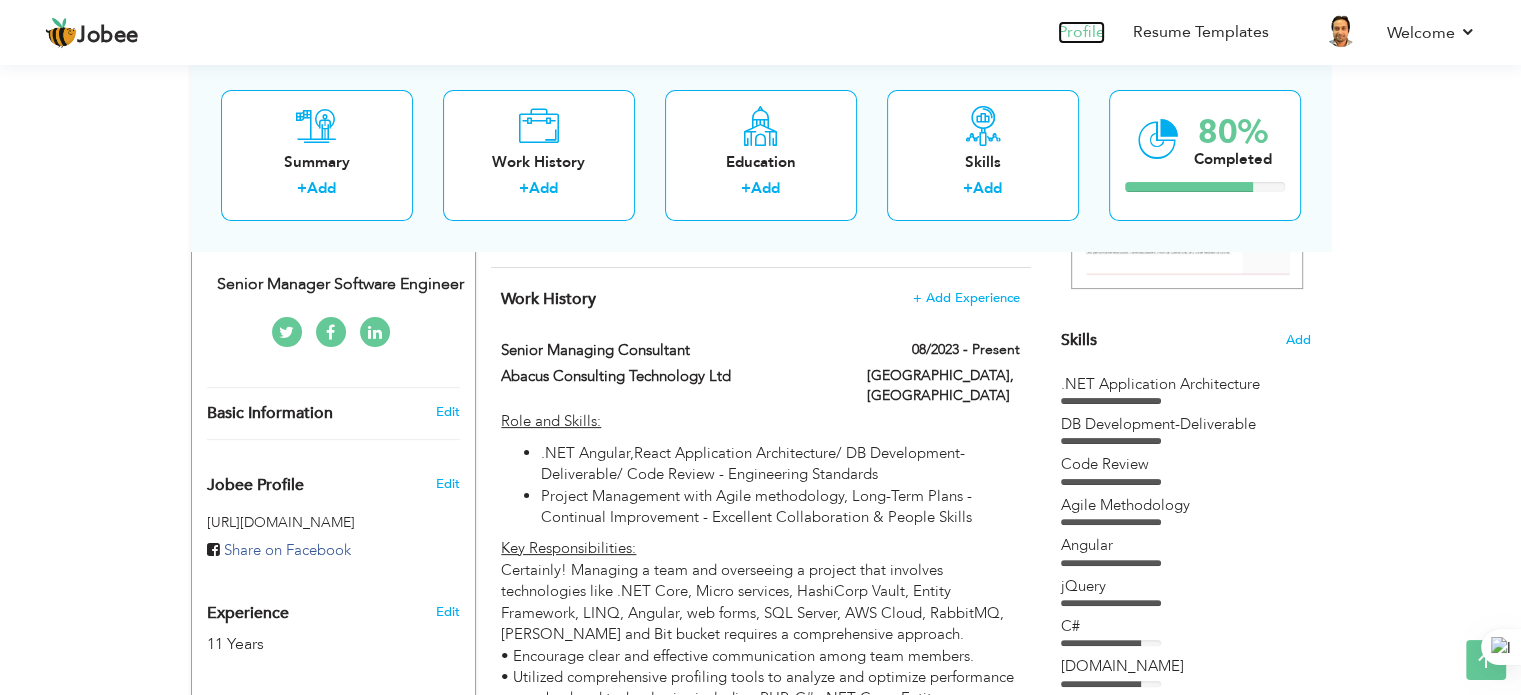 click on "Profile" at bounding box center (1081, 32) 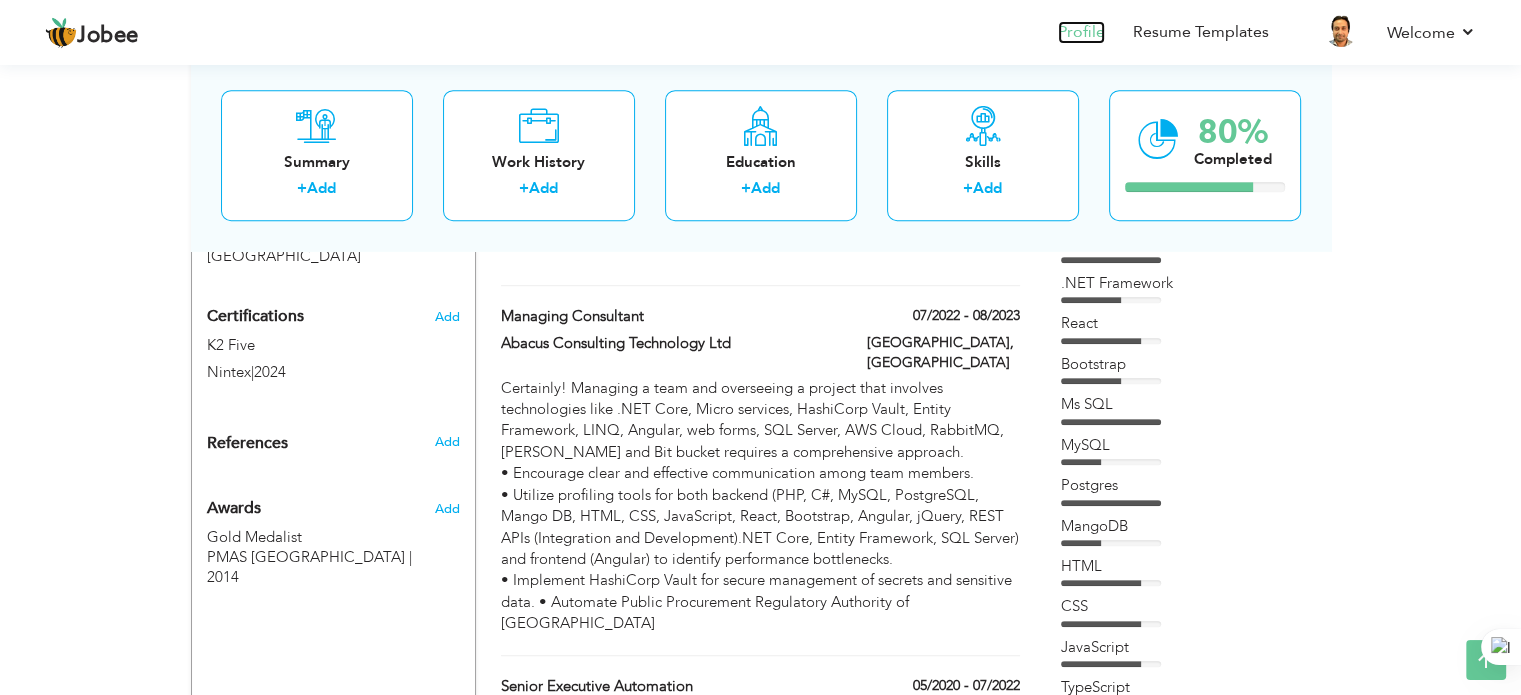 scroll, scrollTop: 1076, scrollLeft: 0, axis: vertical 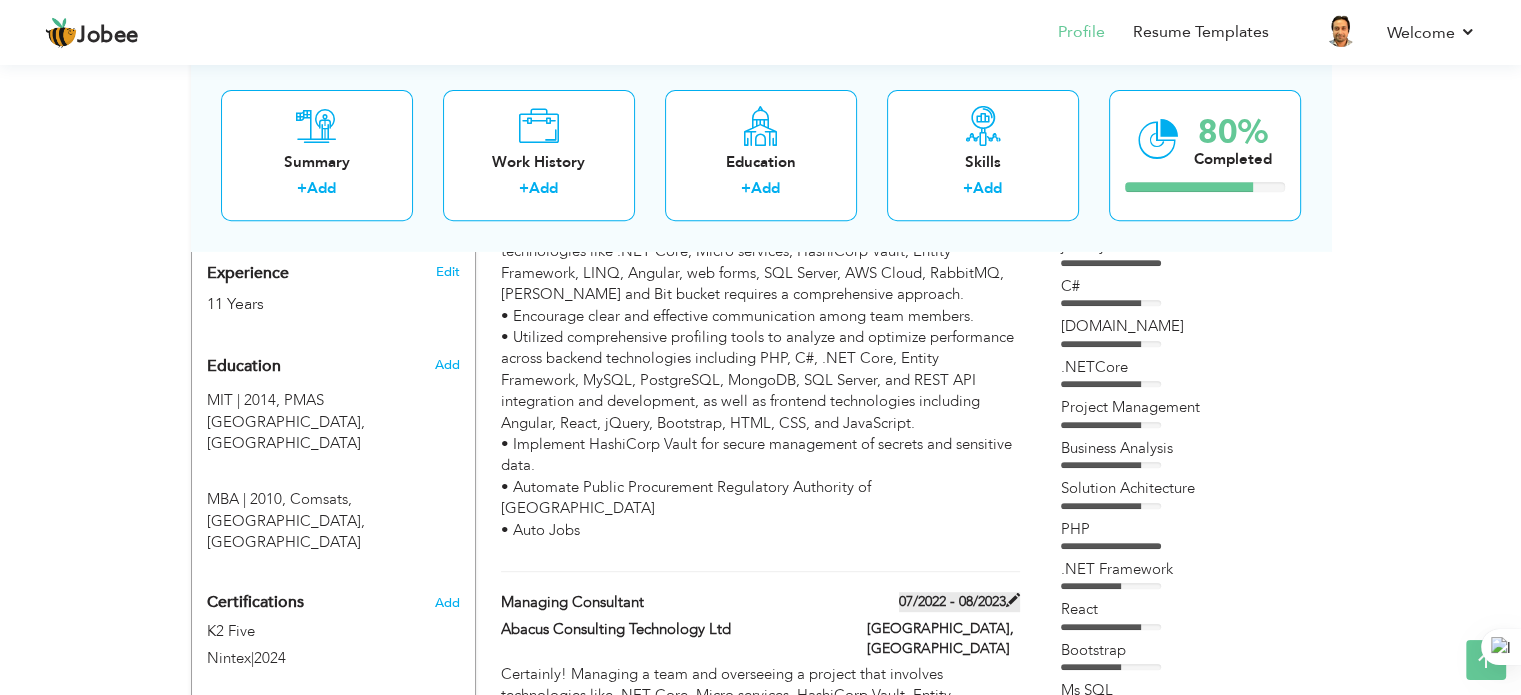 click at bounding box center [1013, 600] 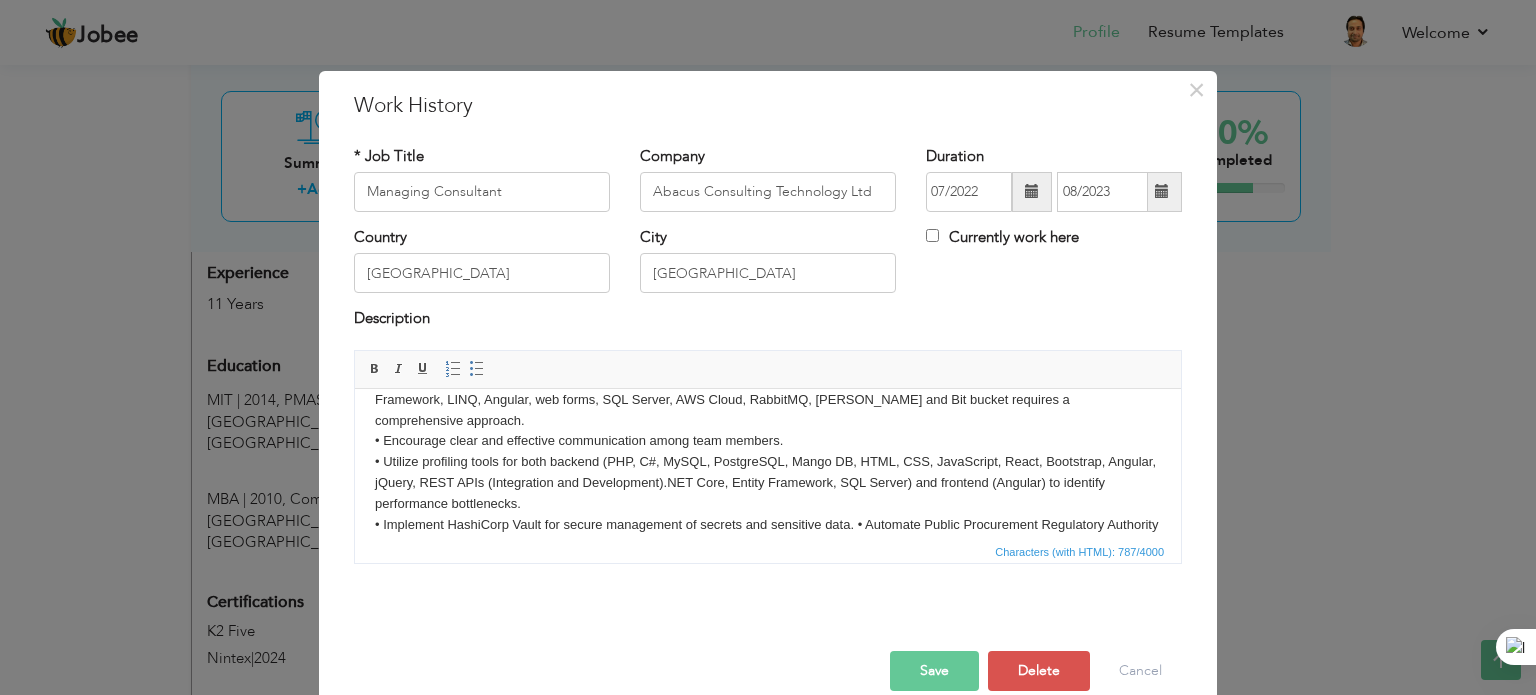scroll, scrollTop: 37, scrollLeft: 0, axis: vertical 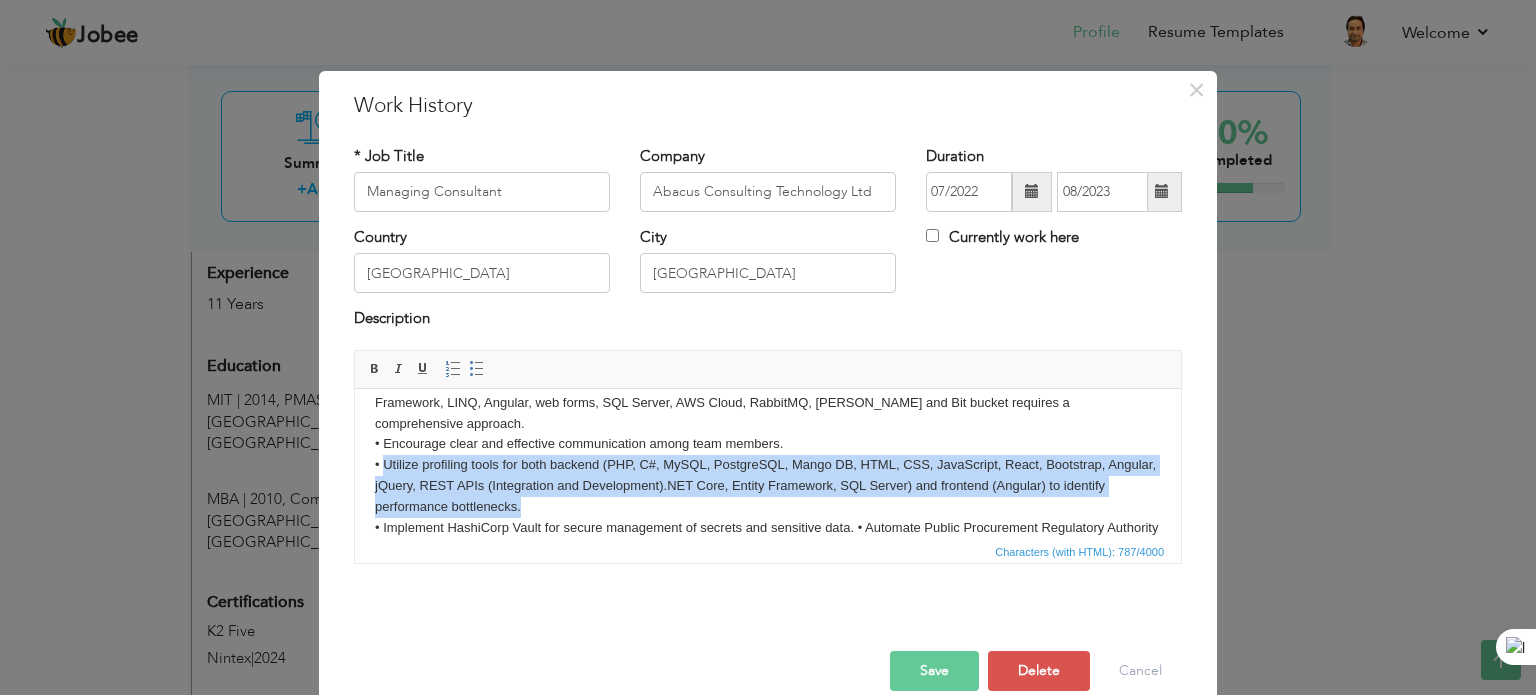 drag, startPoint x: 564, startPoint y: 508, endPoint x: 384, endPoint y: 464, distance: 185.29976 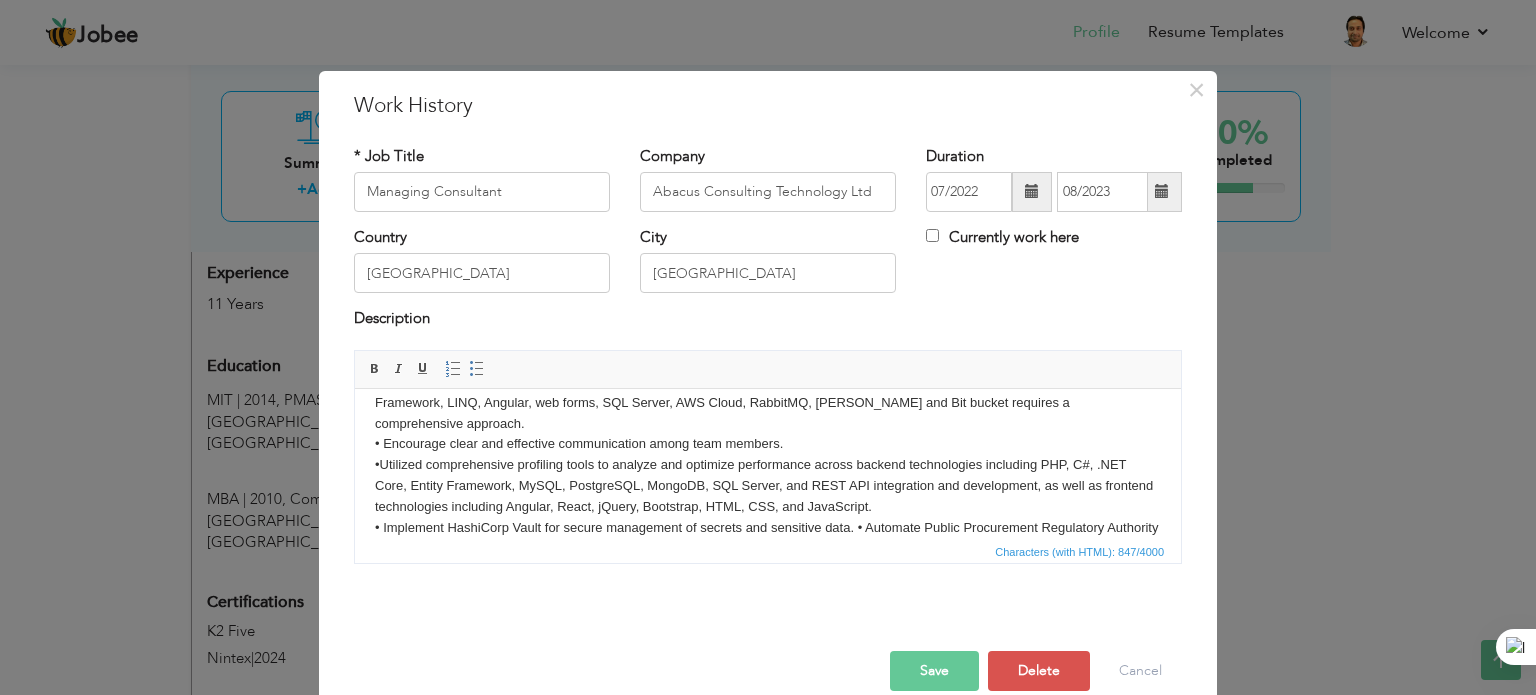 click on "Save" at bounding box center (934, 671) 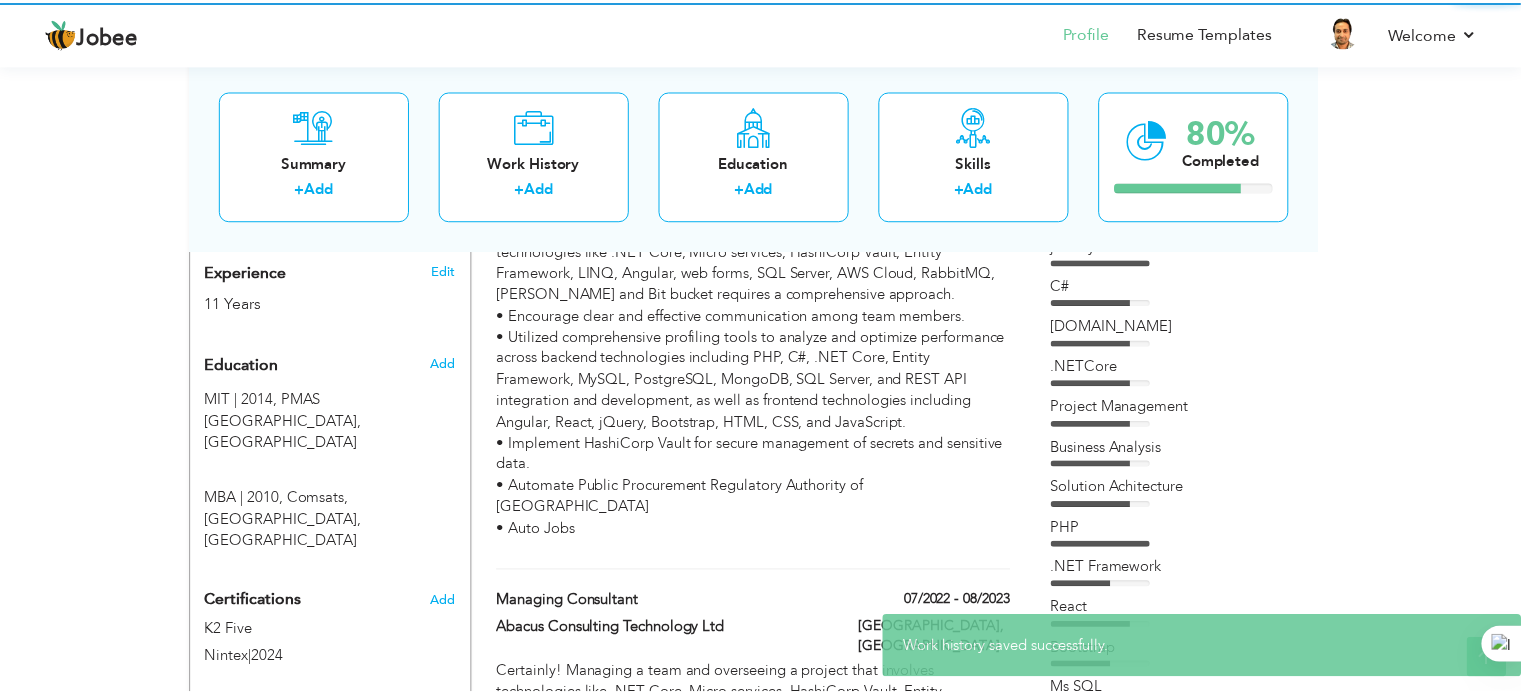 scroll, scrollTop: 0, scrollLeft: 0, axis: both 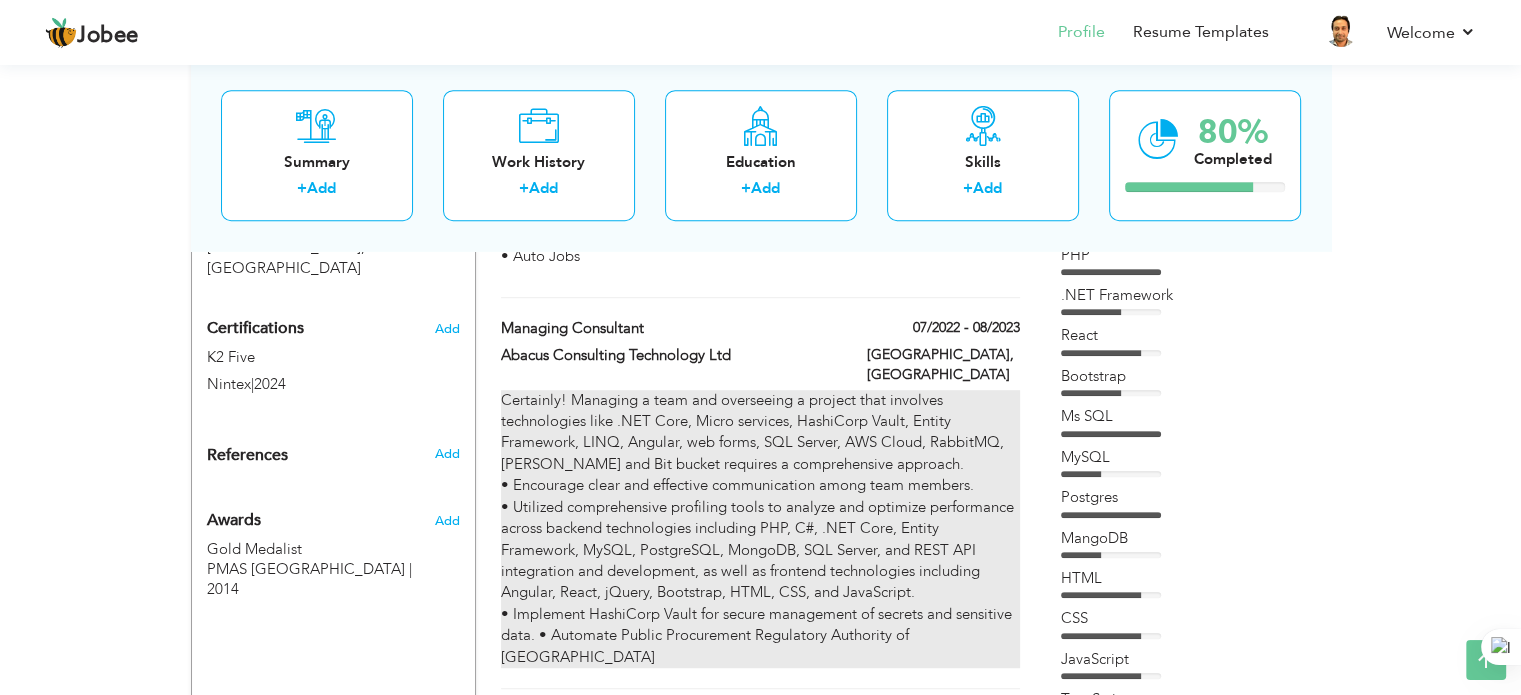 click on "Certainly! Managing a team and overseeing a project that involves technologies like .NET Core, Micro services, HashiCorp Vault, Entity Framework, LINQ, Angular, web forms, SQL Server, AWS Cloud, RabbitMQ, Jenkins and Bit bucket requires a comprehensive approach.
• Encourage clear and effective communication among team members.
• Utilized comprehensive profiling tools to analyze and optimize performance across backend technologies including PHP, C#, .NET Core, Entity Framework, MySQL, PostgreSQL, MongoDB, SQL Server, and REST API integration and development, as well as frontend technologies including Angular, React, jQuery, Bootstrap, HTML, CSS, and JavaScript.
• Implement HashiCorp Vault for secure management of secrets and sensitive data. • Automate Public Procurement Regulatory Authority of Pakistan" at bounding box center (760, 529) 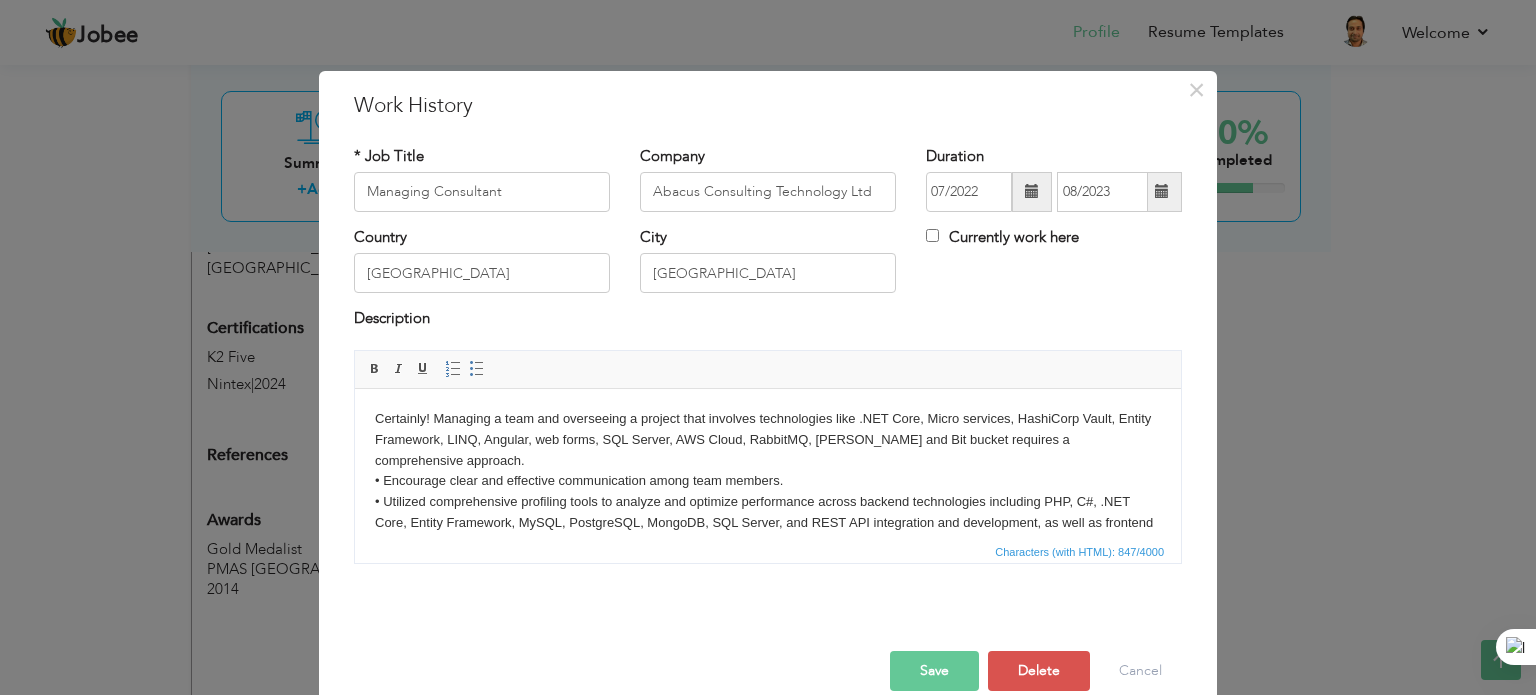 scroll, scrollTop: 0, scrollLeft: 0, axis: both 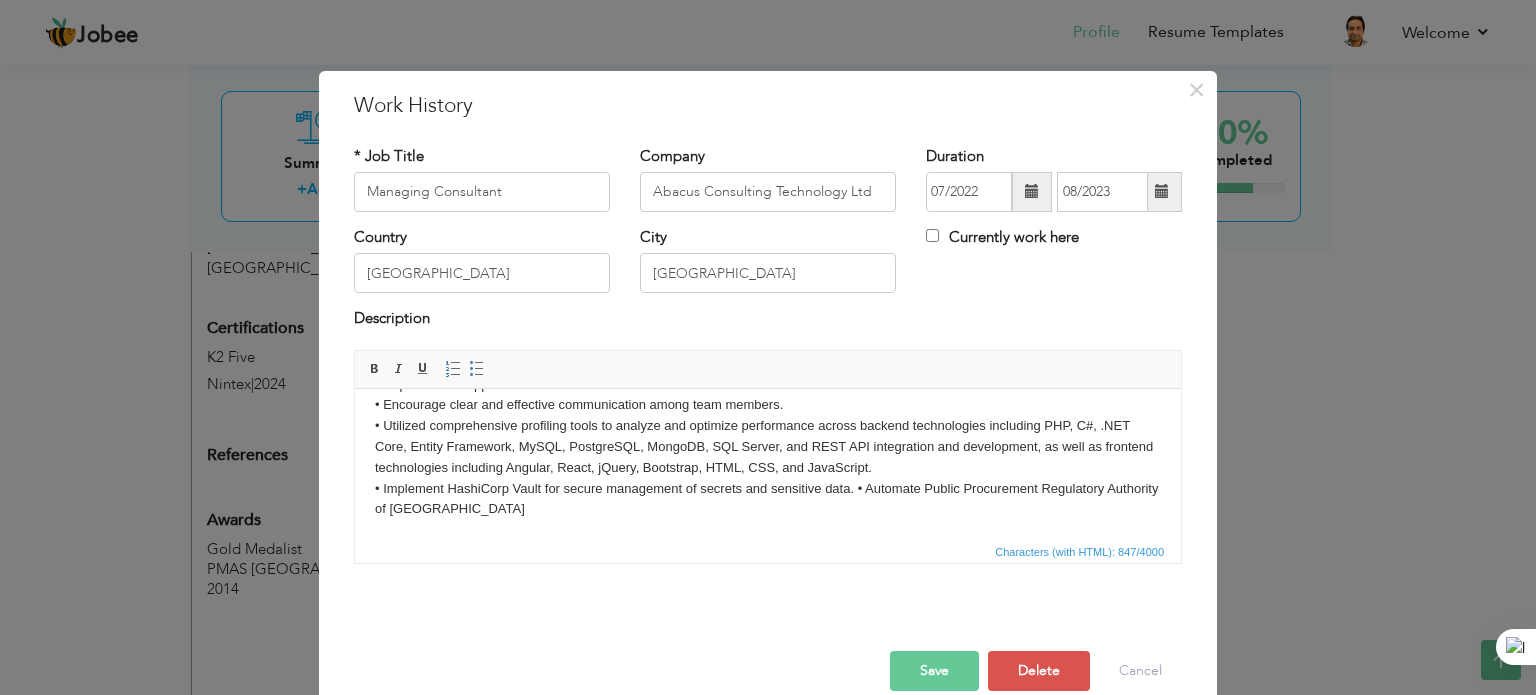 click on "Certainly! Managing a team and overseeing a project that involves technologies like .NET Core, Micro services, HashiCorp Vault, Entity Framework, LINQ, Angular, web forms, SQL Server, AWS Cloud, RabbitMQ, Jenkins and Bit bucket requires a comprehensive approach. • Encourage clear and effective communication among team members. • Utilized comprehensive profiling tools to analyze and optimize performance across backend technologies including PHP, C#, .NET Core, Entity Framework, MySQL, PostgreSQL, MongoDB, SQL Server, and REST API integration and development, as well as frontend technologies including Angular, React, jQuery, Bootstrap, HTML, CSS, and JavaScript. • Implement HashiCorp Vault for secure management of secrets and sensitive data. • Automate Public Procurement Regulatory Authority of Pakistan" at bounding box center (768, 425) 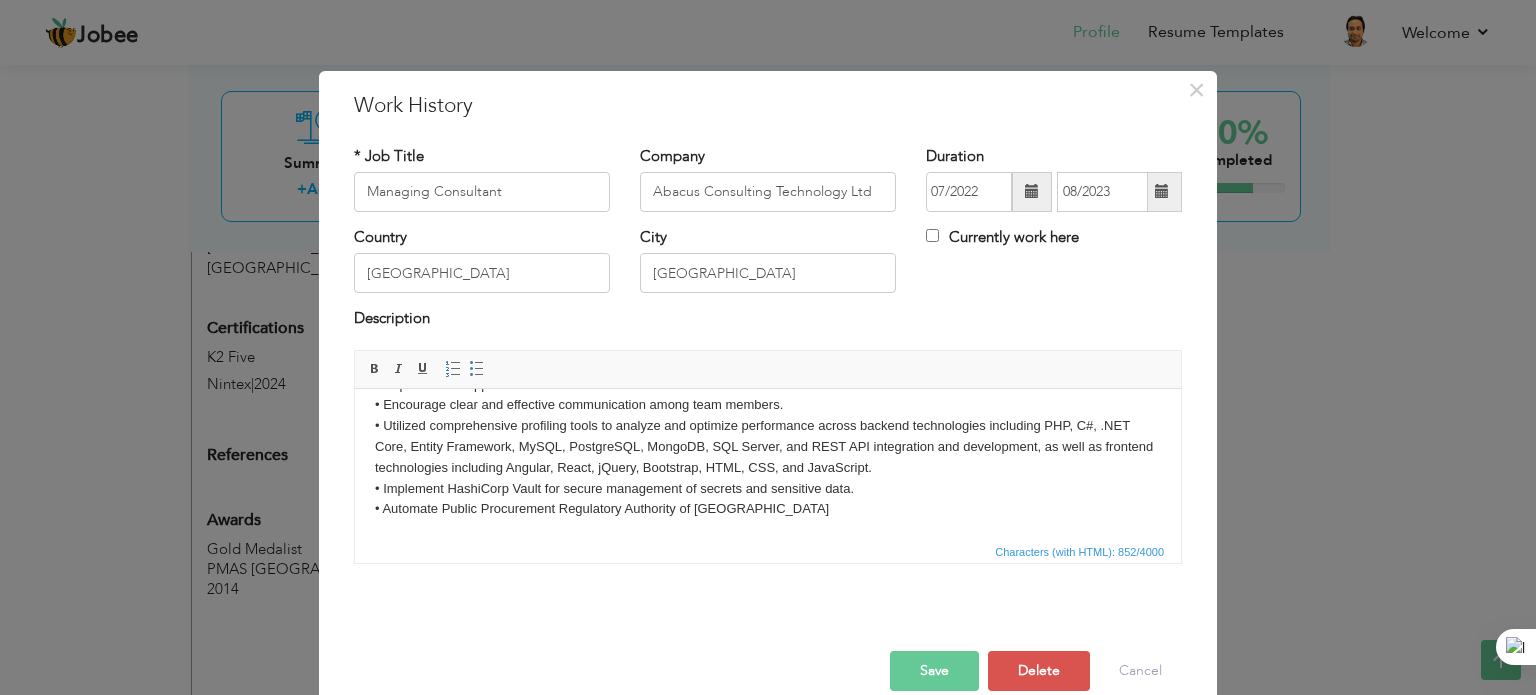 click on "Save" at bounding box center [934, 671] 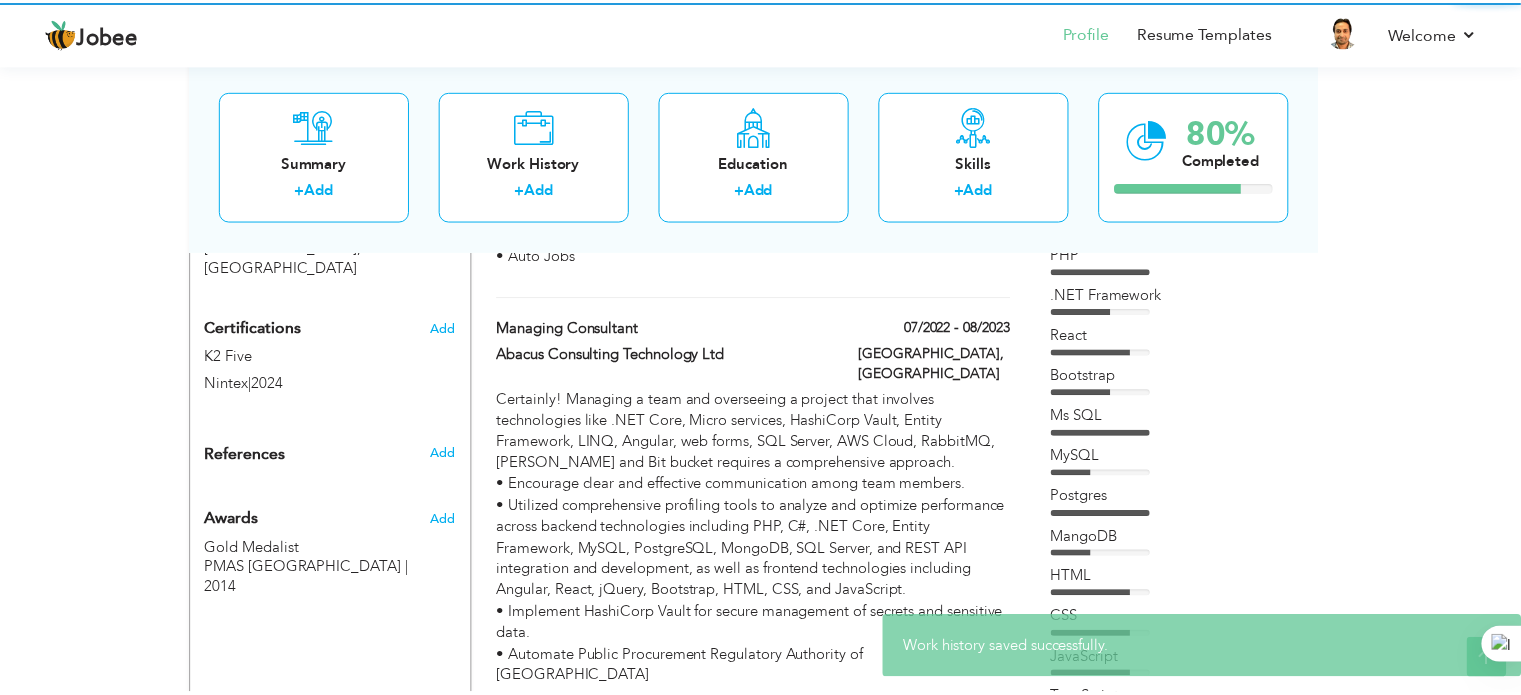 scroll, scrollTop: 0, scrollLeft: 0, axis: both 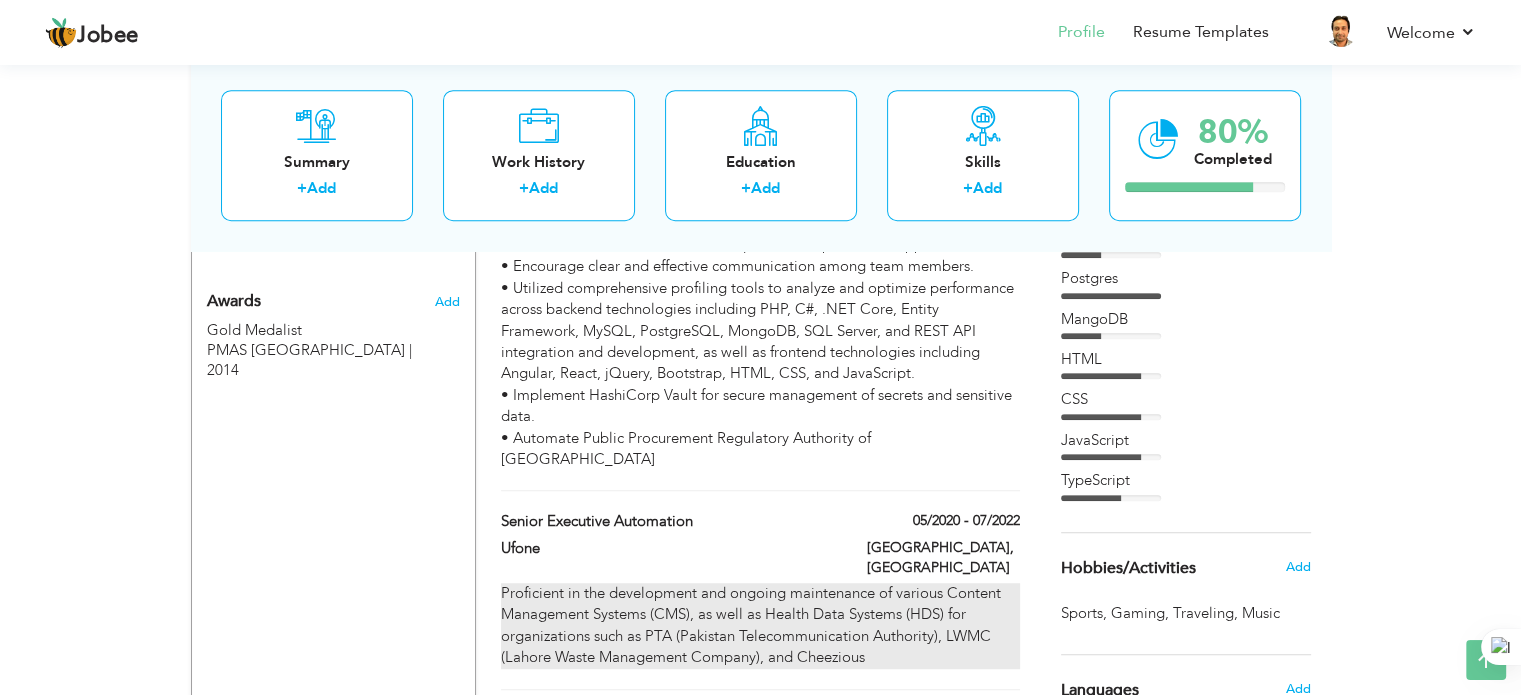 drag, startPoint x: 894, startPoint y: 530, endPoint x: 768, endPoint y: 523, distance: 126.1943 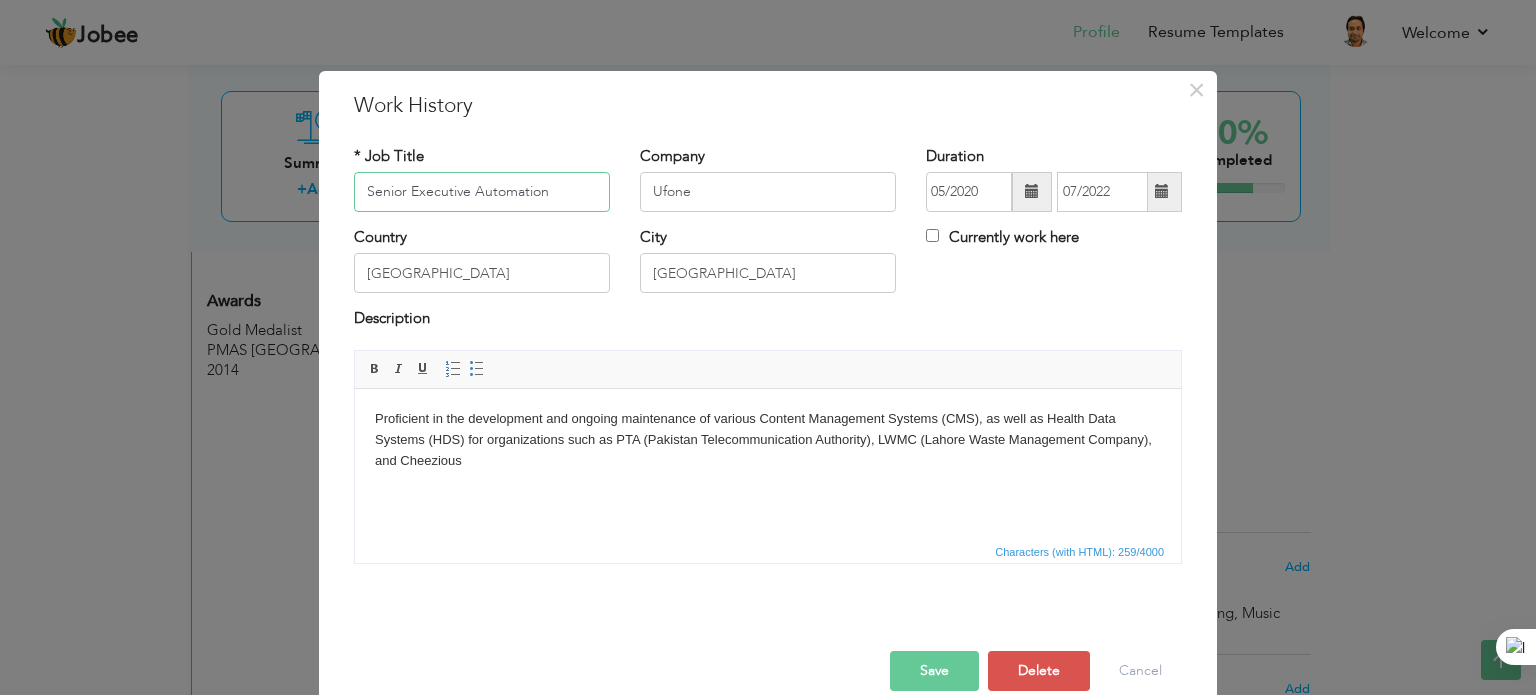click on "Proficient in the development and ongoing maintenance of various Content Management Systems (CMS), as well as Health Data Systems (HDS) for organizations such as PTA (Pakistan Telecommunication Authority), LWMC (Lahore Waste Management Company), and Cheezious" at bounding box center [768, 439] 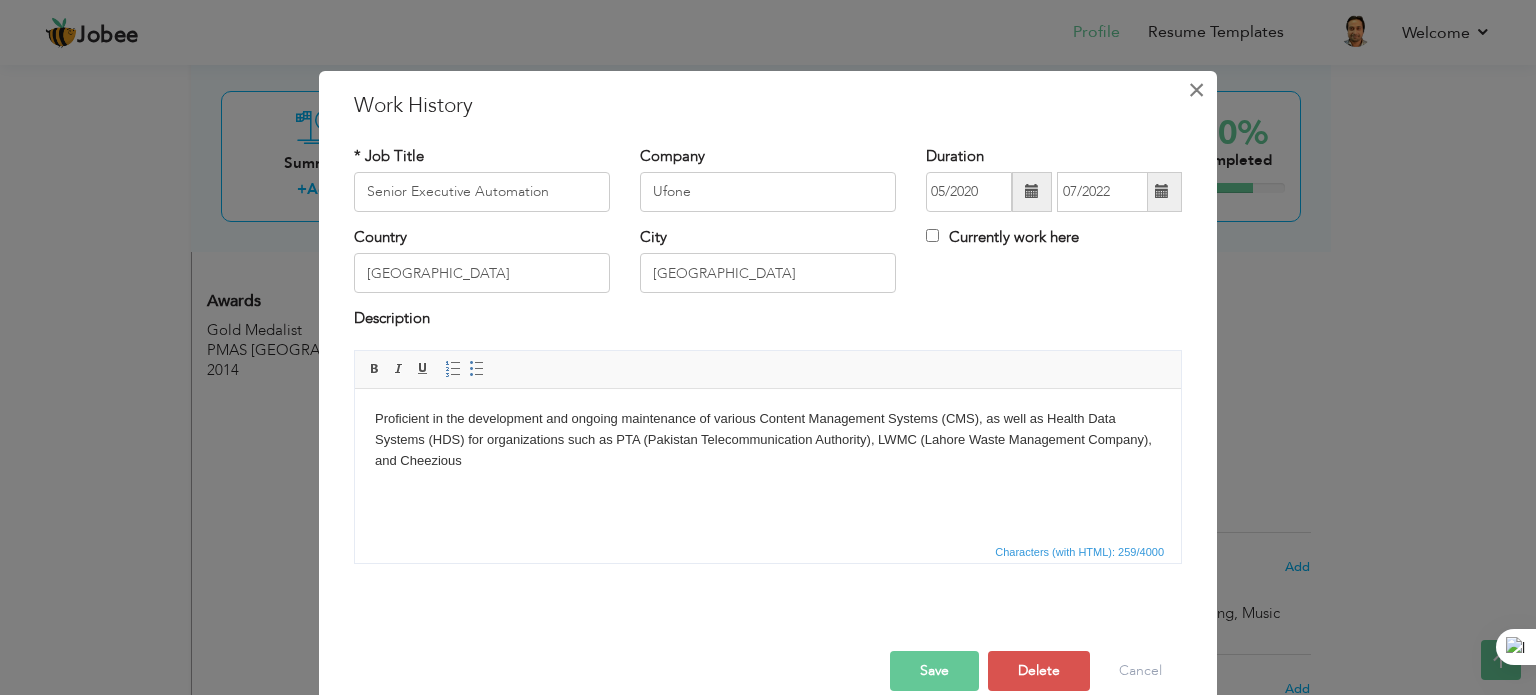 click on "×" at bounding box center [1196, 90] 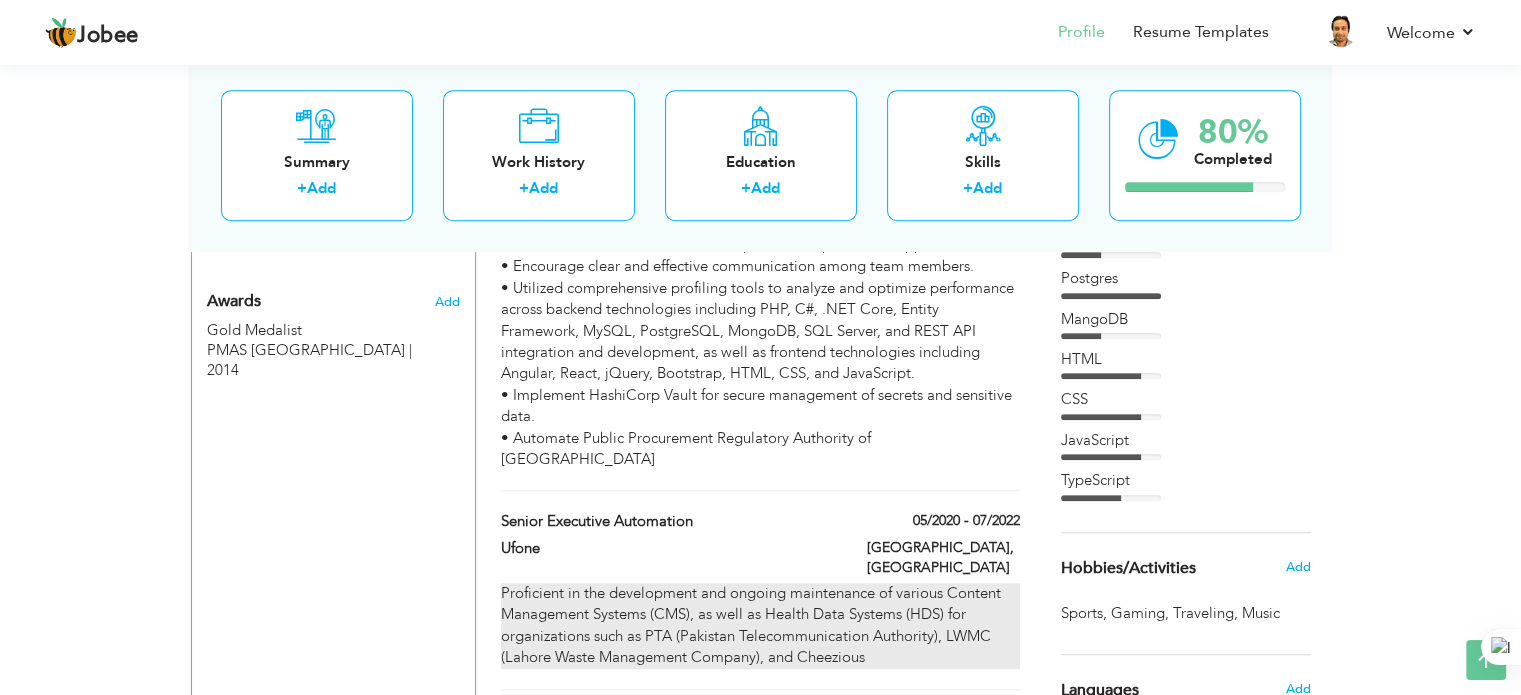 click on "Proficient in the development and ongoing maintenance of various Content Management Systems (CMS), as well as Health Data Systems (HDS) for organizations such as PTA (Pakistan Telecommunication Authority), LWMC (Lahore Waste Management Company), and Cheezious" at bounding box center (760, 626) 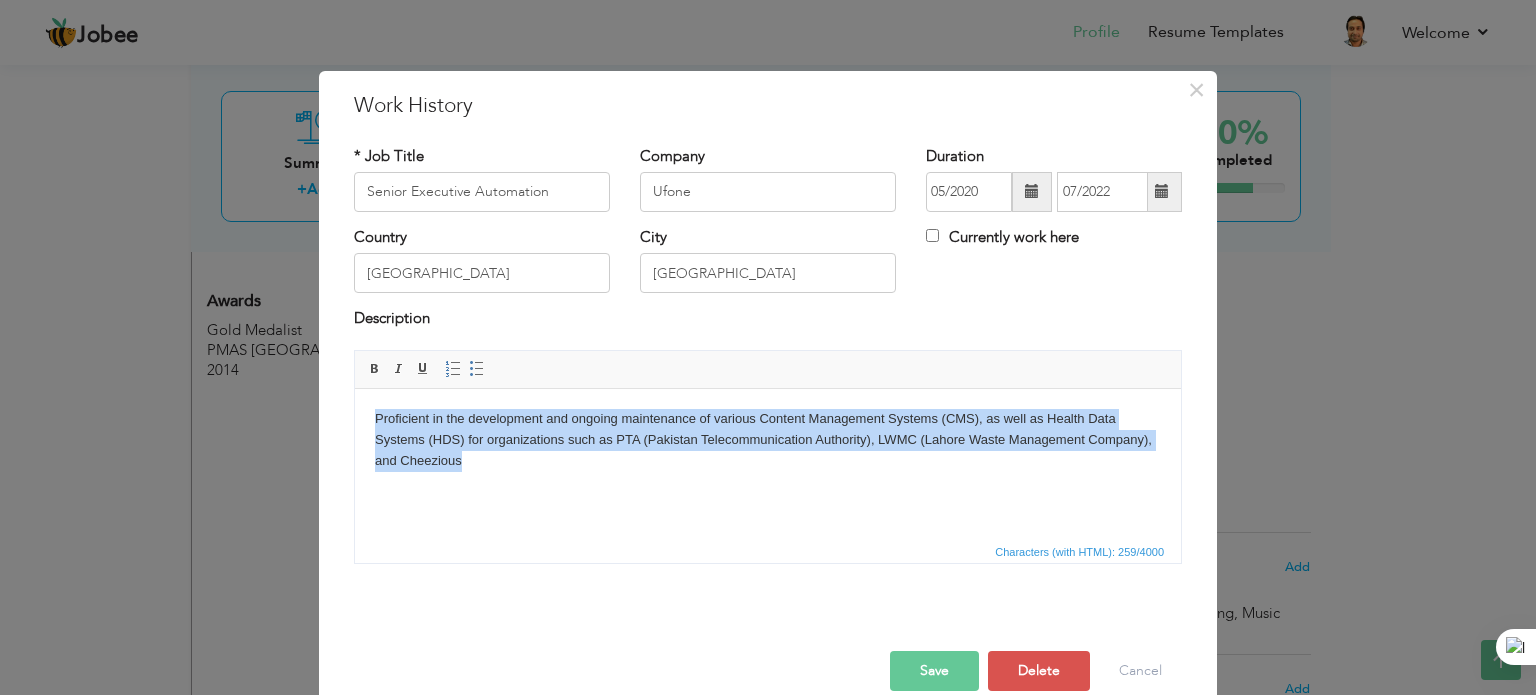 drag, startPoint x: 482, startPoint y: 462, endPoint x: 699, endPoint y: 790, distance: 393.28488 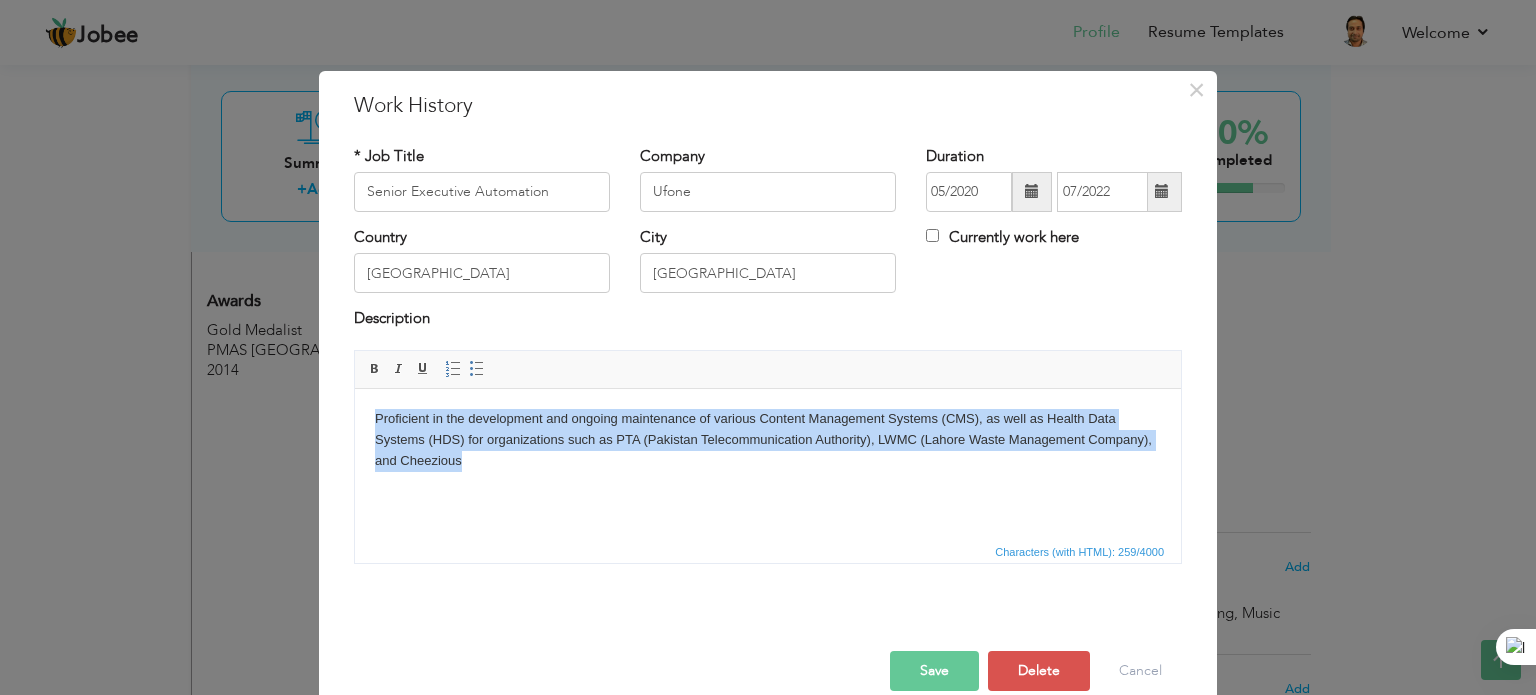 click on "Proficient in the development and ongoing maintenance of various Content Management Systems (CMS), as well as Health Data Systems (HDS) for organizations such as PTA (Pakistan Telecommunication Authority), LWMC (Lahore Waste Management Company), and Cheezious" at bounding box center (768, 439) 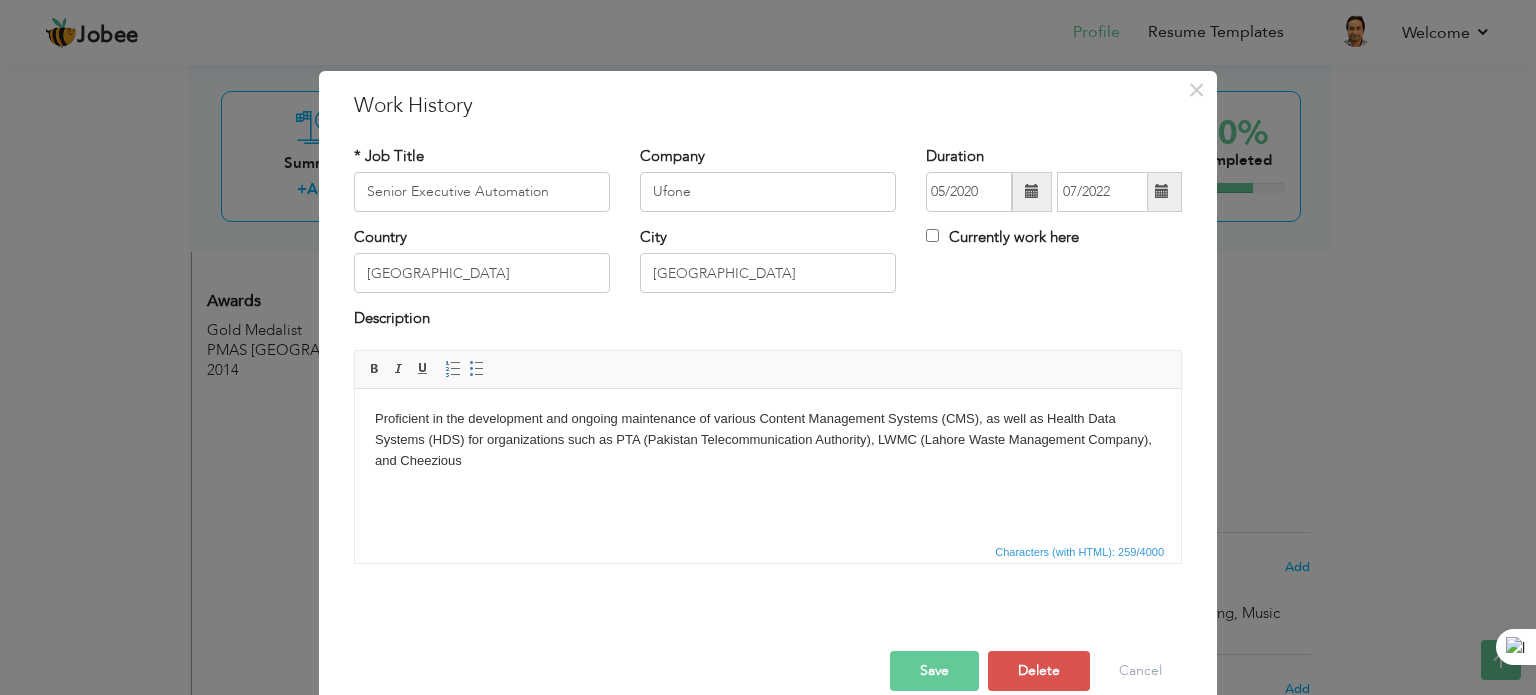 click on "Proficient in the development and ongoing maintenance of various Content Management Systems (CMS), as well as Health Data Systems (HDS) for organizations such as PTA (Pakistan Telecommunication Authority), LWMC (Lahore Waste Management Company), and Cheezious" at bounding box center (768, 439) 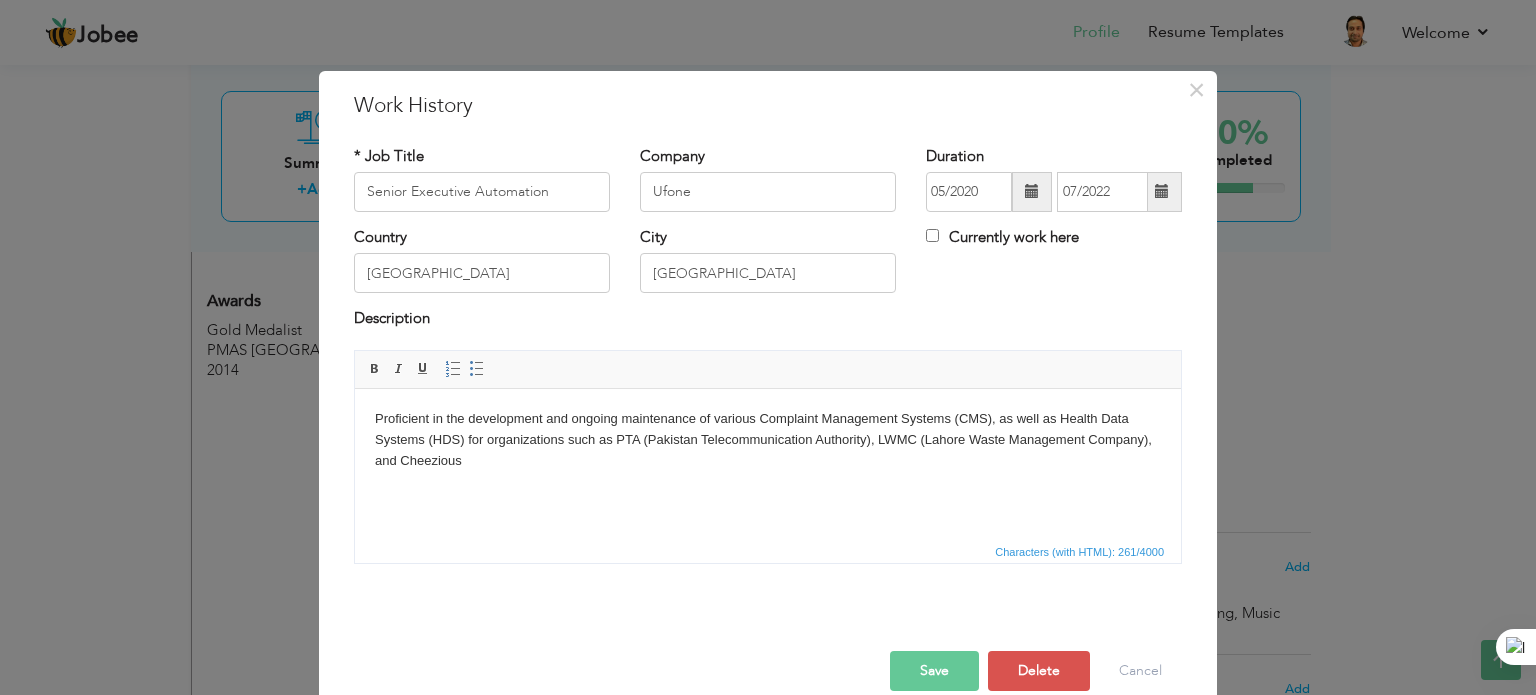 click on "Proficient in the development and ongoing maintenance of various Complaint Management Systems (CMS), as well as Health Data Systems (HDS) for organizations such as PTA (Pakistan Telecommunication Authority), LWMC (Lahore Waste Management Company), and Cheezious" at bounding box center [768, 439] 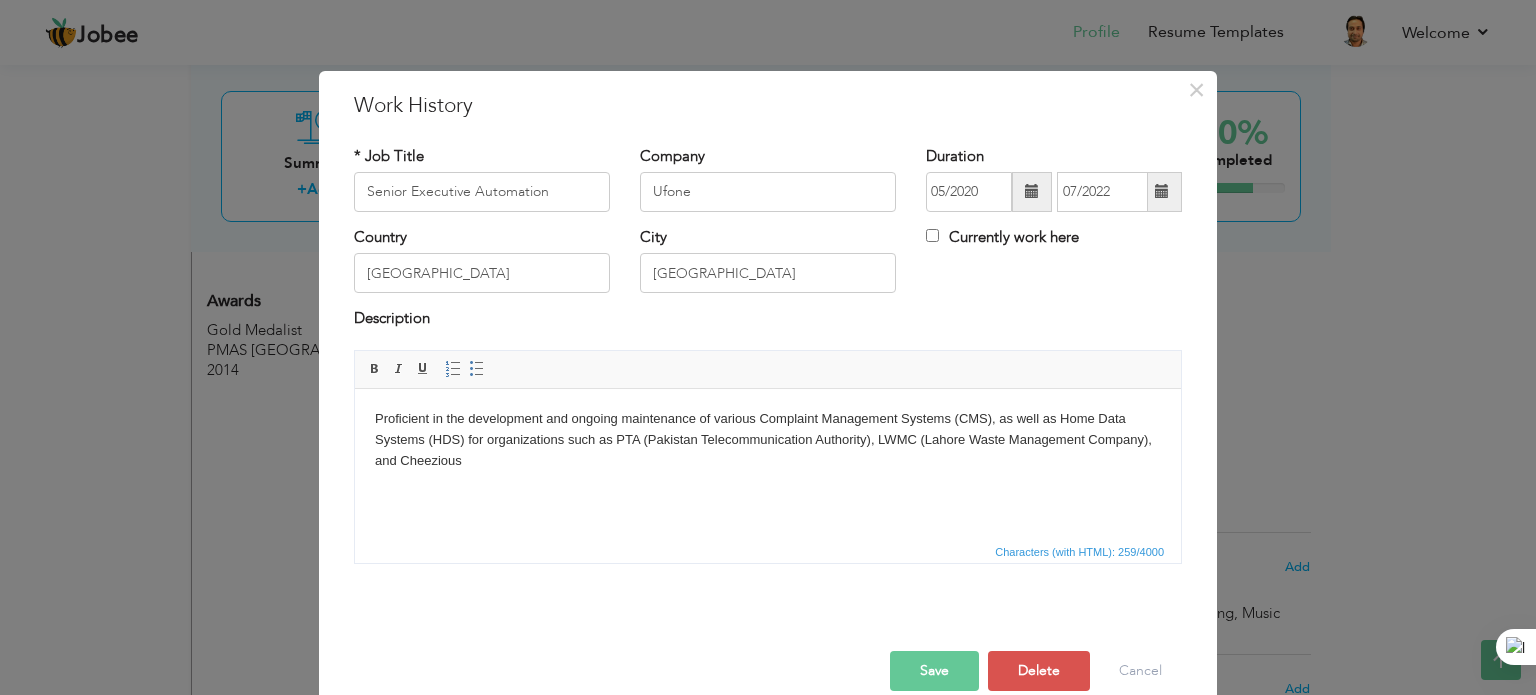 click on "Proficient in the development and ongoing maintenance of various Complaint Management Systems (CMS), as well as Home Data Systems (HDS) for organizations such as PTA (Pakistan Telecommunication Authority), LWMC (Lahore Waste Management Company), and Cheezious" at bounding box center (768, 439) 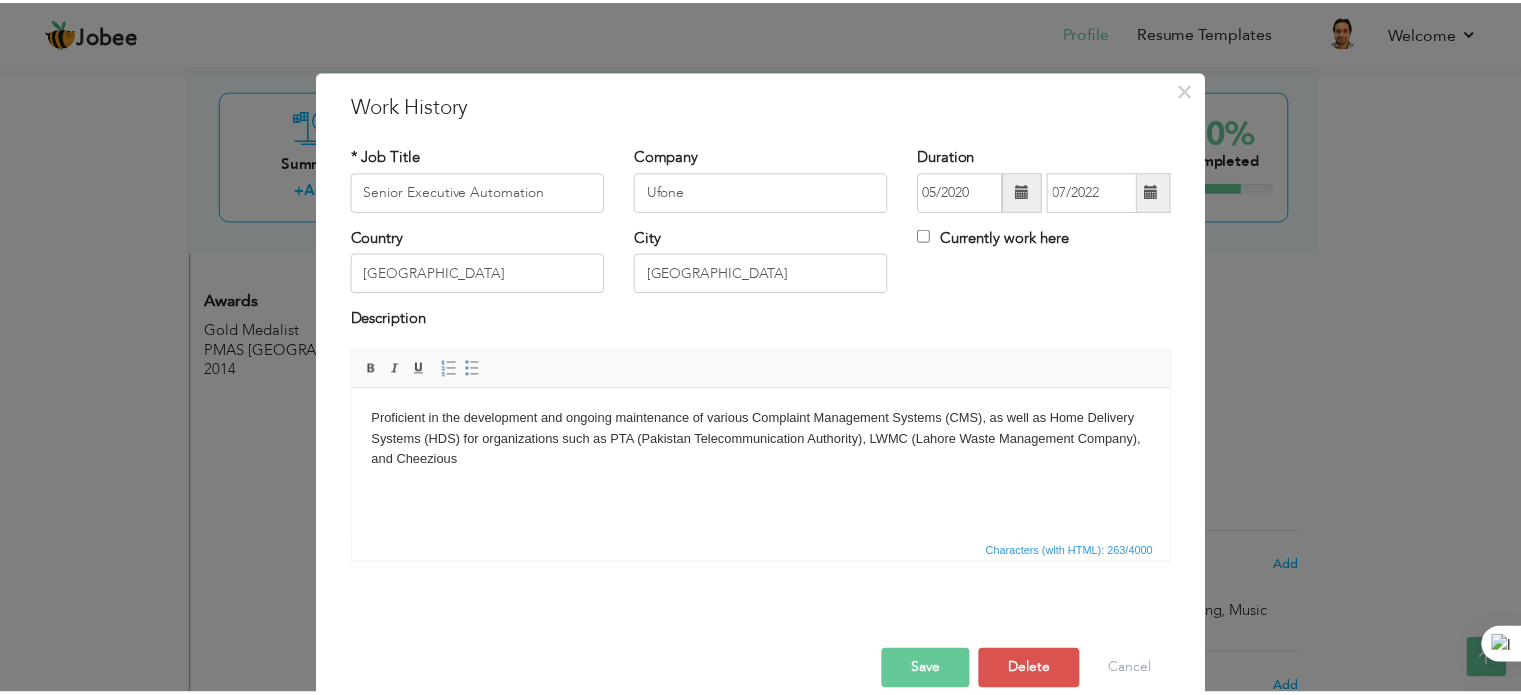 scroll, scrollTop: 29, scrollLeft: 0, axis: vertical 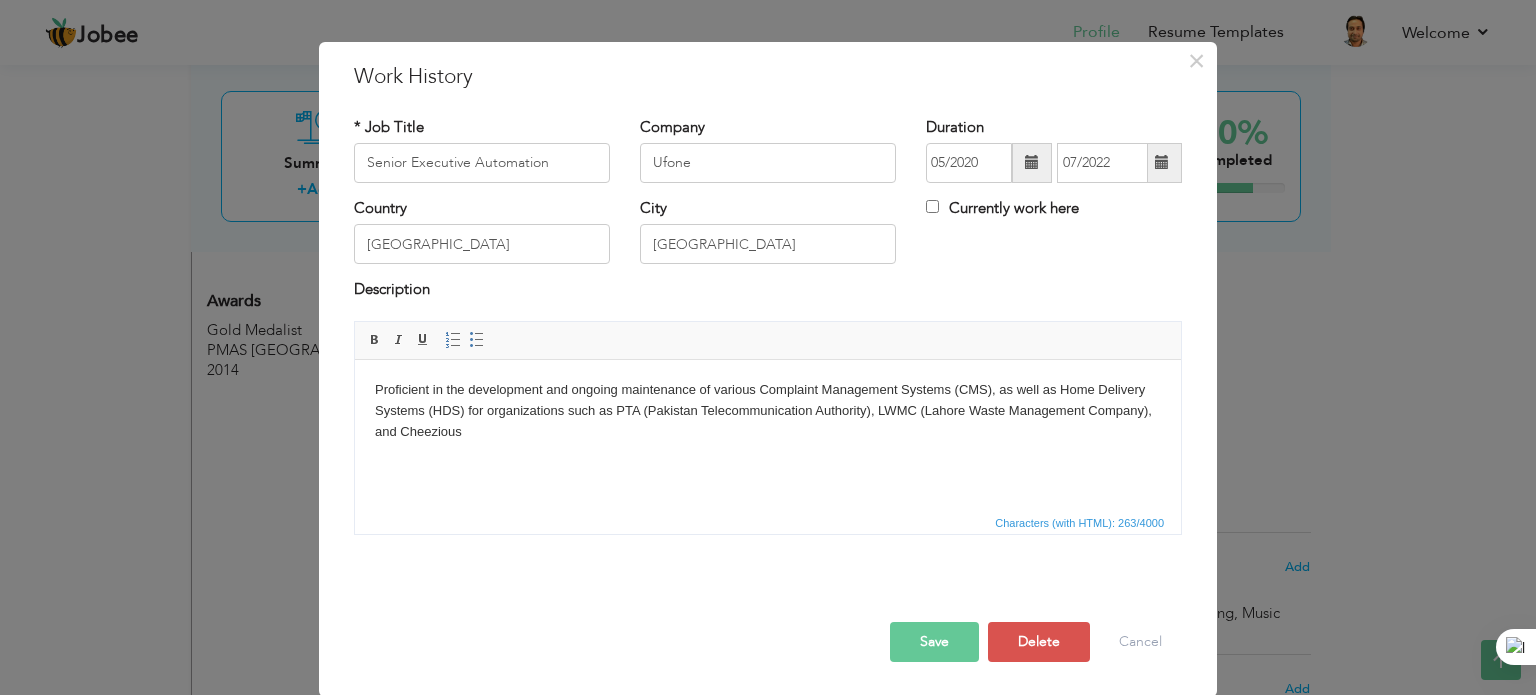 click on "Proficient in the development and ongoing maintenance of various Complaint Management Systems (CMS), as well as Home Delivery Systems (HDS) for organizations such as PTA (Pakistan Telecommunication Authority), LWMC (Lahore Waste Management Company), and Cheezious" at bounding box center (768, 410) 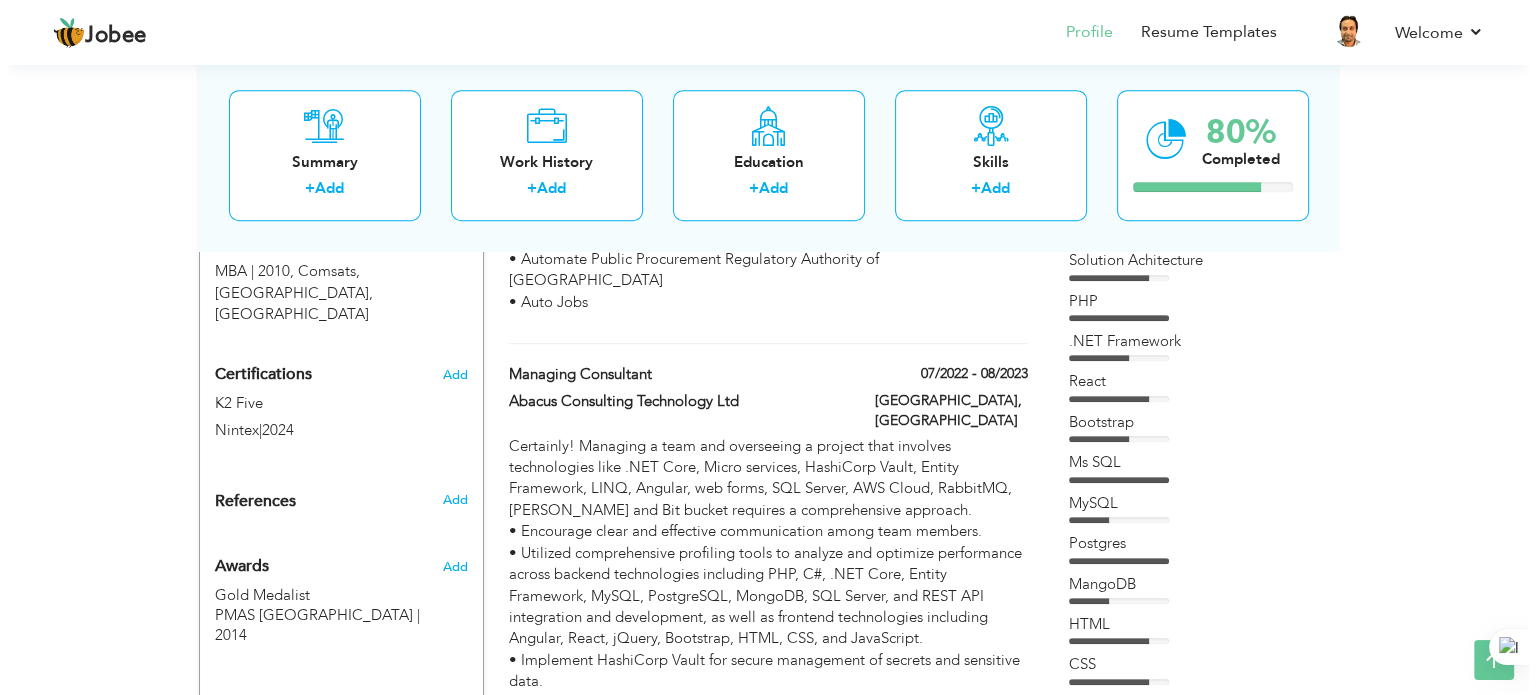 scroll, scrollTop: 1012, scrollLeft: 0, axis: vertical 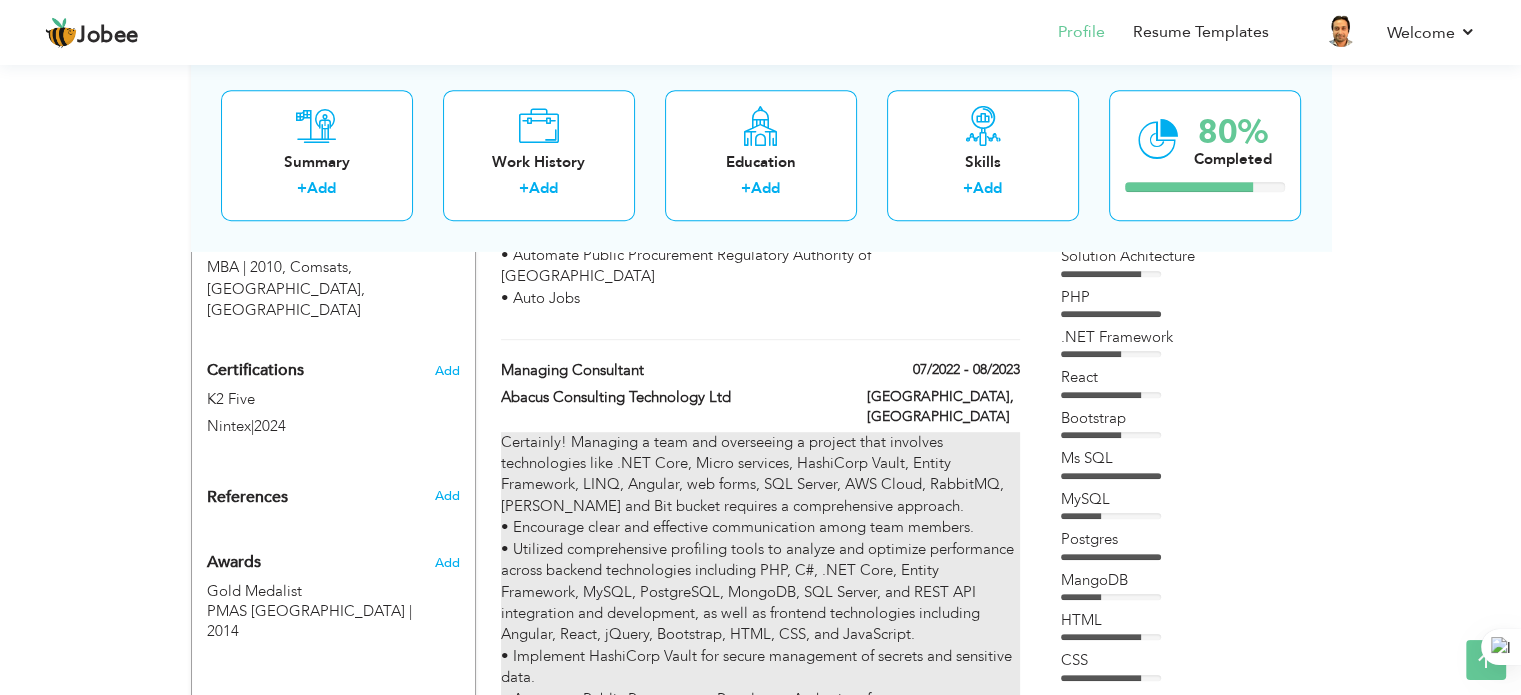 click on "Certainly! Managing a team and overseeing a project that involves technologies like .NET Core, Micro services, HashiCorp Vault, Entity Framework, LINQ, Angular, web forms, SQL Server, AWS Cloud, RabbitMQ, Jenkins and Bit bucket requires a comprehensive approach.
• Encourage clear and effective communication among team members.
• Utilized comprehensive profiling tools to analyze and optimize performance across backend technologies including PHP, C#, .NET Core, Entity Framework, MySQL, PostgreSQL, MongoDB, SQL Server, and REST API integration and development, as well as frontend technologies including Angular, React, jQuery, Bootstrap, HTML, CSS, and JavaScript.
• Implement HashiCorp Vault for secure management of secrets and sensitive data.
• Automate Public Procurement Regulatory Authority of Pakistan" at bounding box center [760, 582] 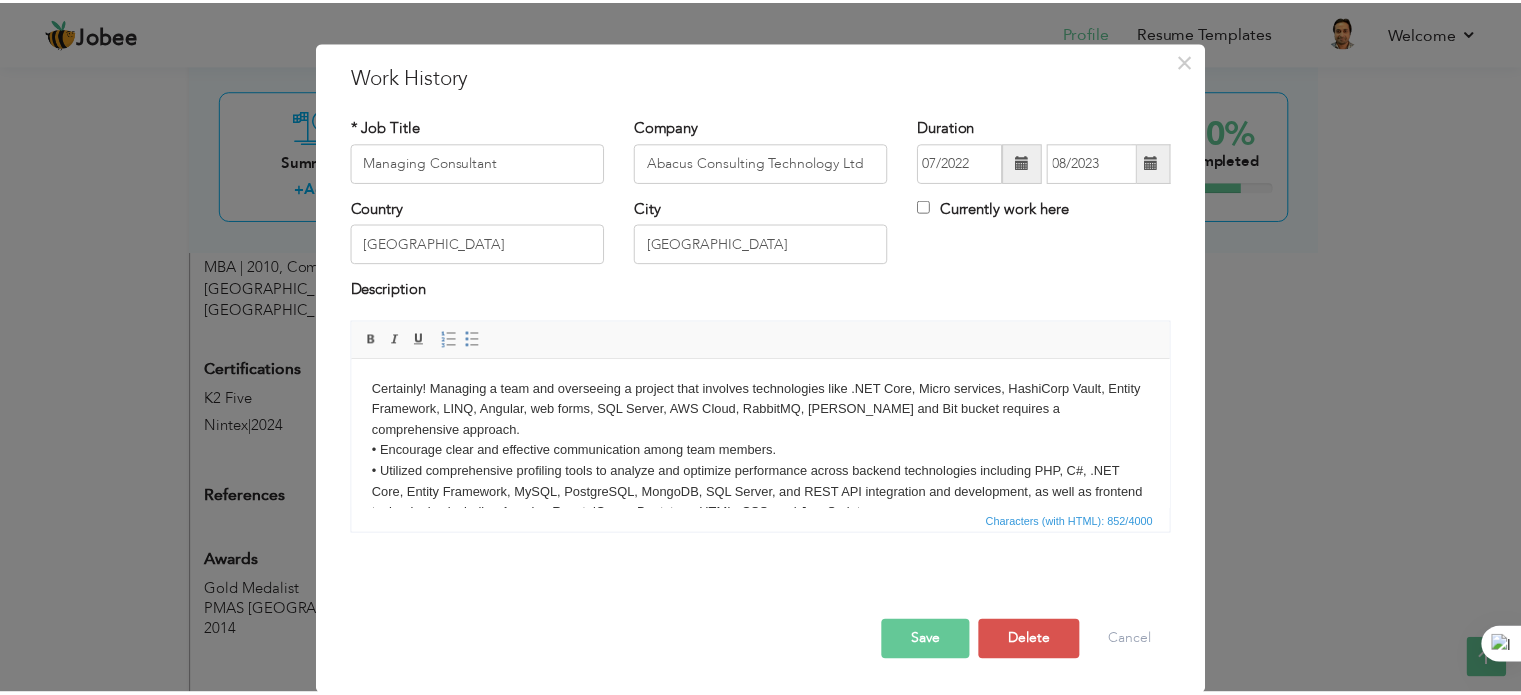 scroll, scrollTop: 0, scrollLeft: 0, axis: both 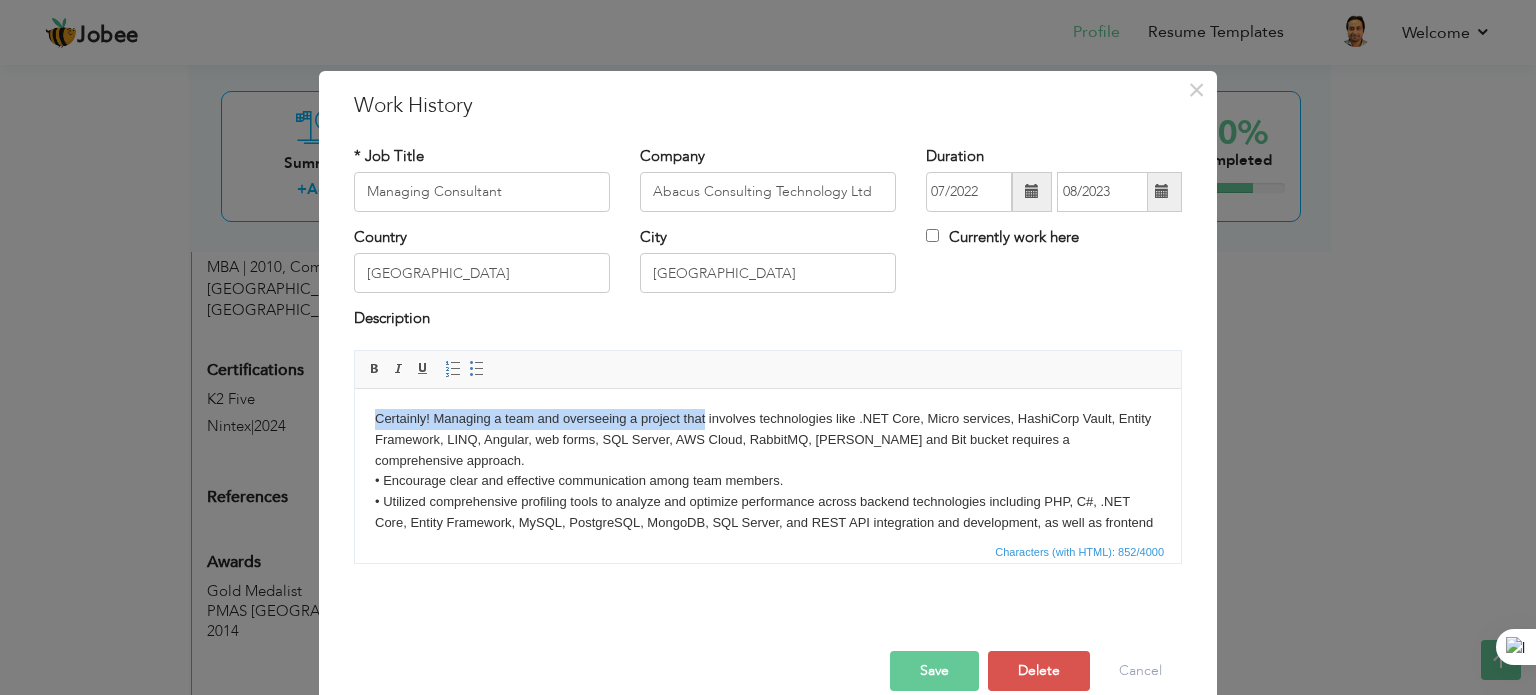 drag, startPoint x: 373, startPoint y: 418, endPoint x: 704, endPoint y: 418, distance: 331 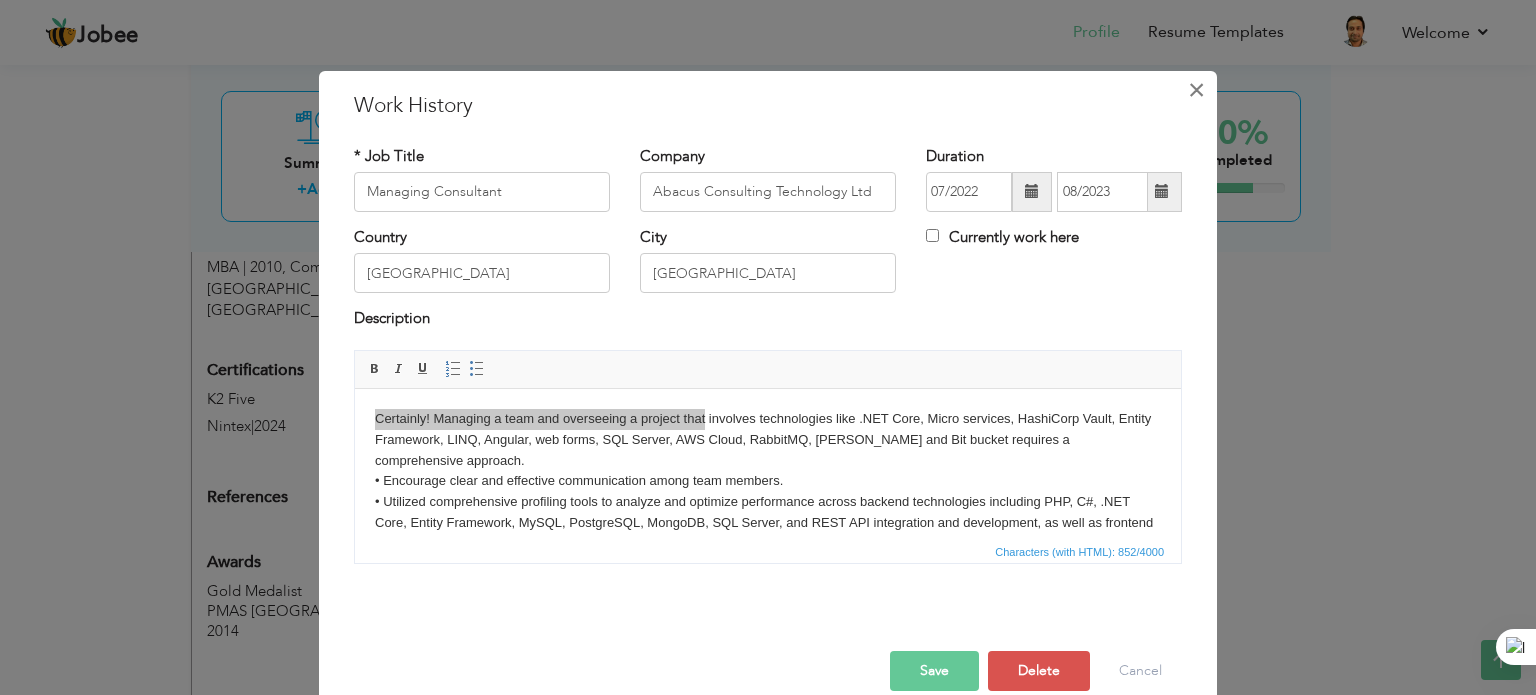 click on "×" at bounding box center [1196, 90] 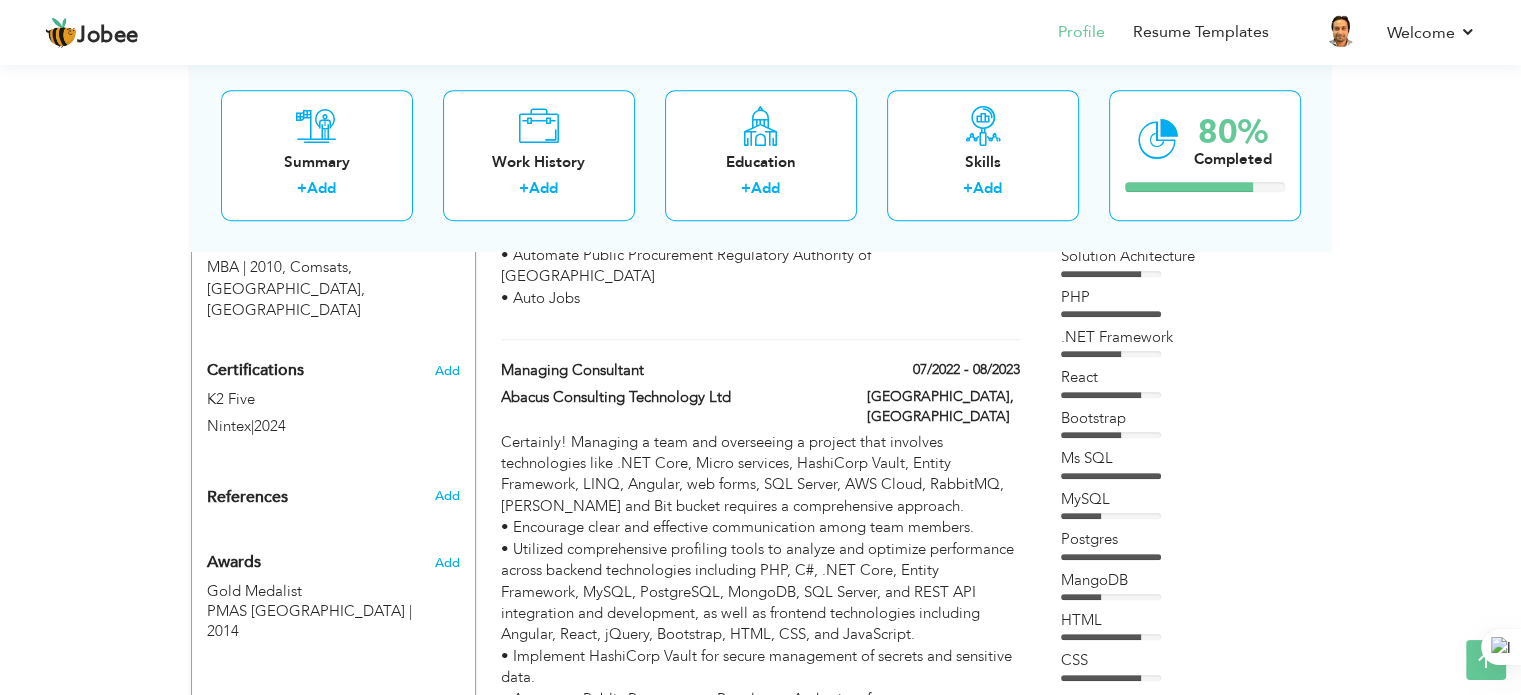 scroll, scrollTop: 1068, scrollLeft: 0, axis: vertical 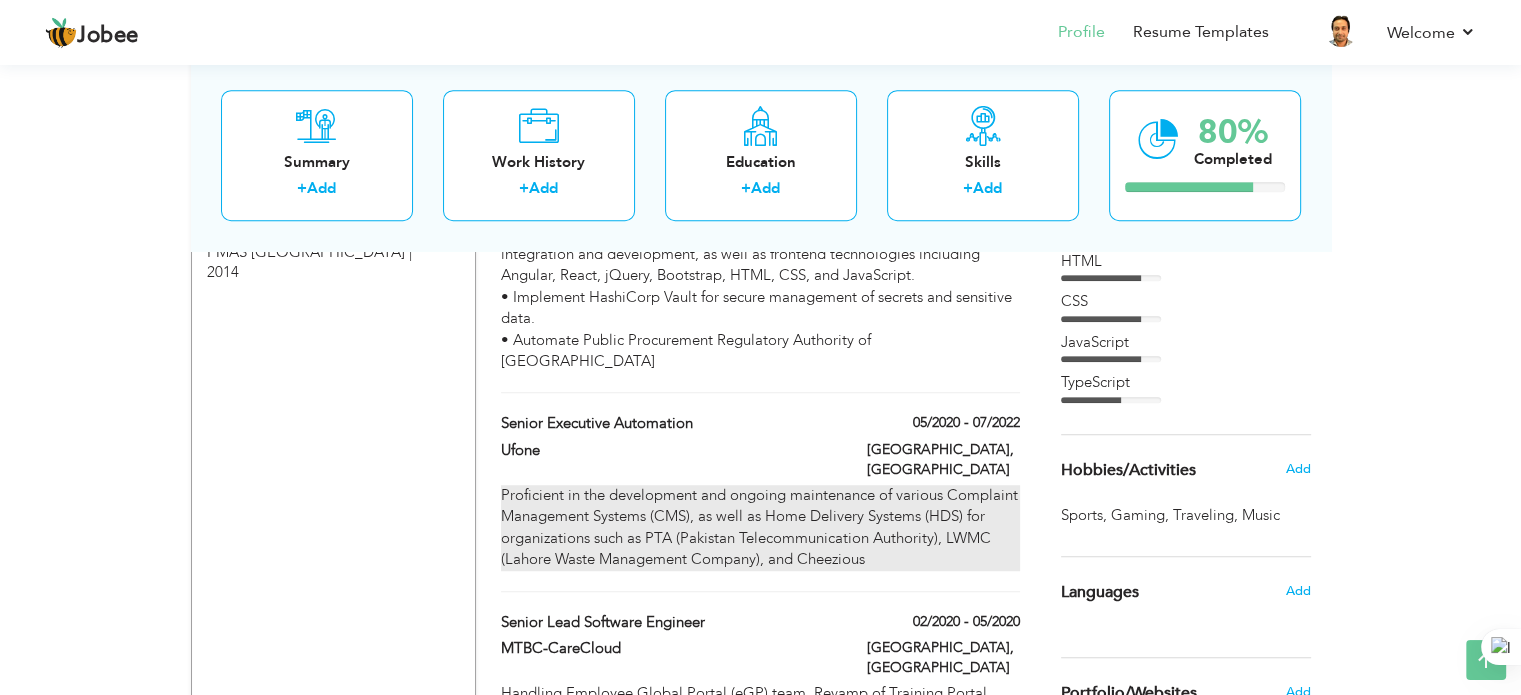 click on "Proficient in the development and ongoing maintenance of various Complaint Management Systems (CMS), as well as Home Delivery Systems (HDS) for organizations such as PTA (Pakistan Telecommunication Authority), LWMC (Lahore Waste Management Company), and Cheezious" at bounding box center [760, 528] 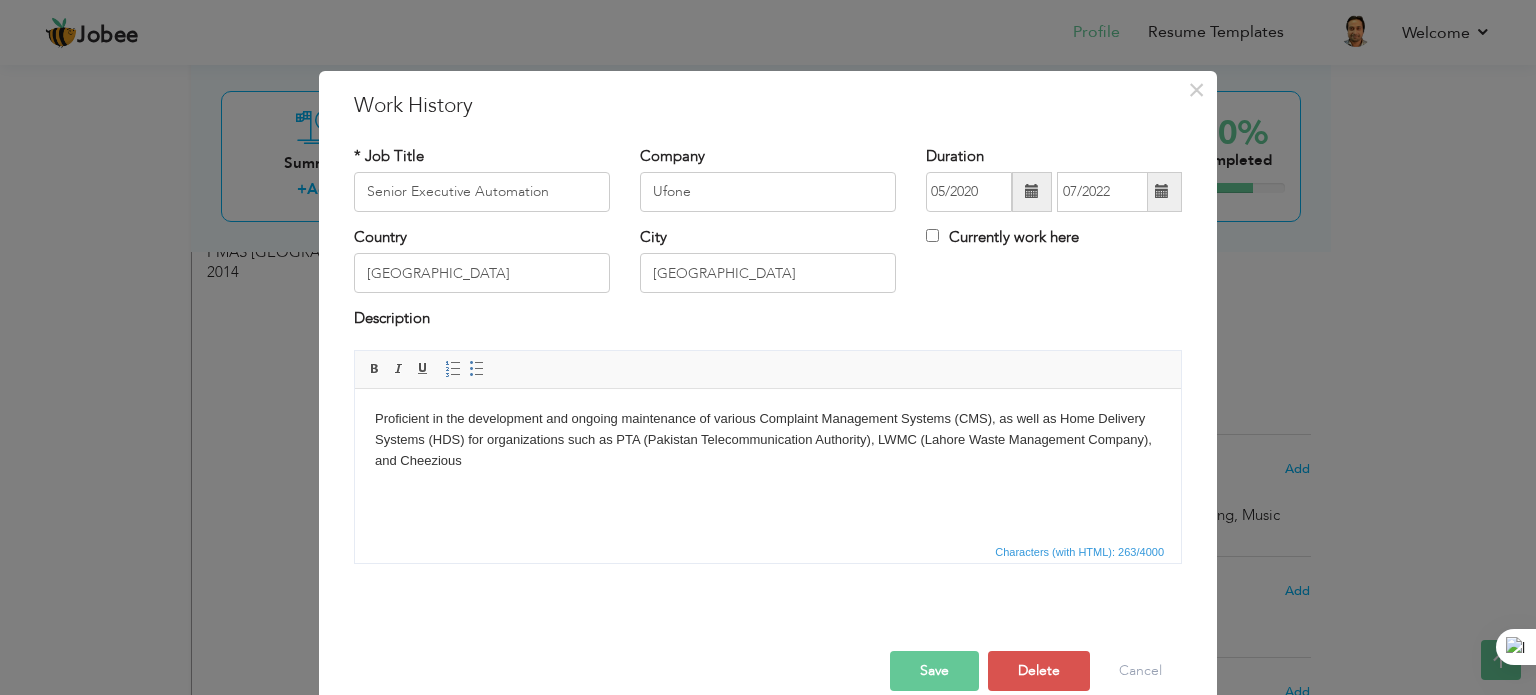 drag, startPoint x: 371, startPoint y: 416, endPoint x: 883, endPoint y: 934, distance: 728.33234 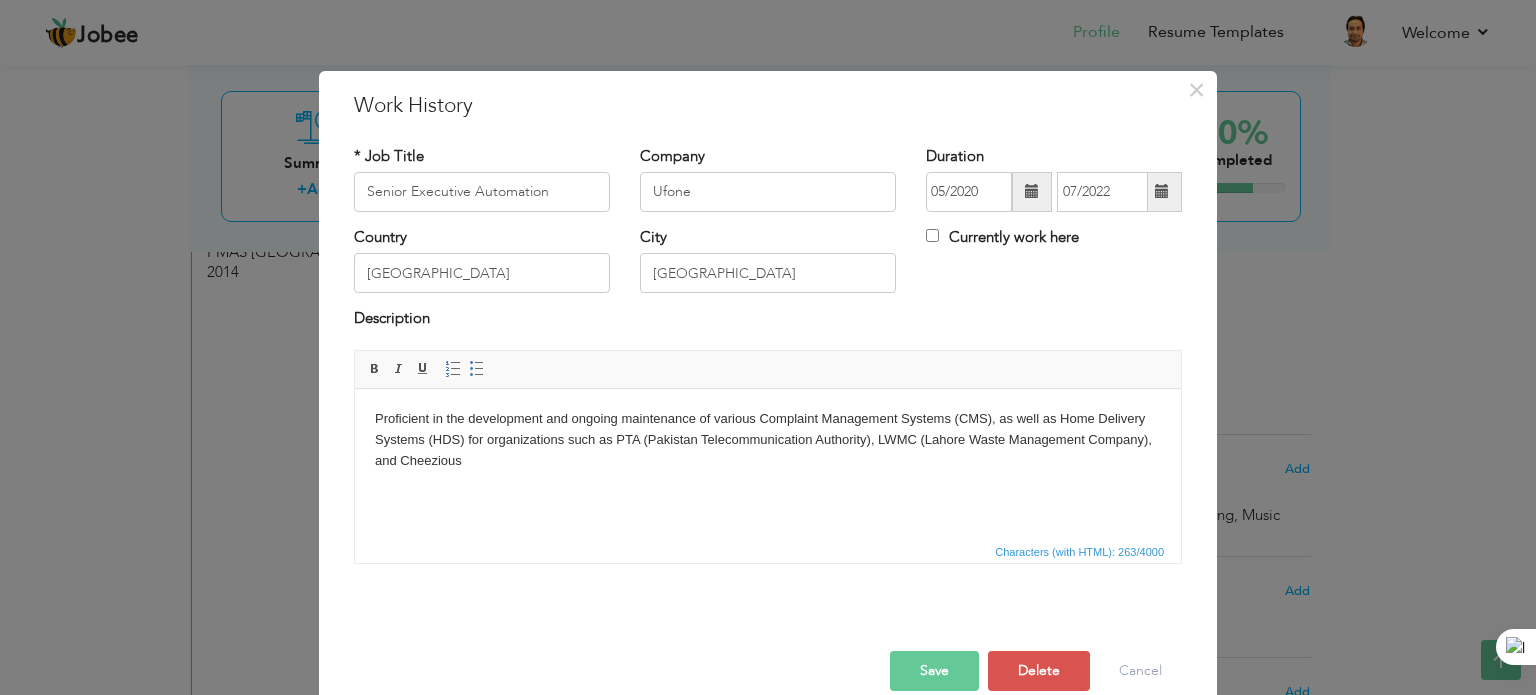 paste 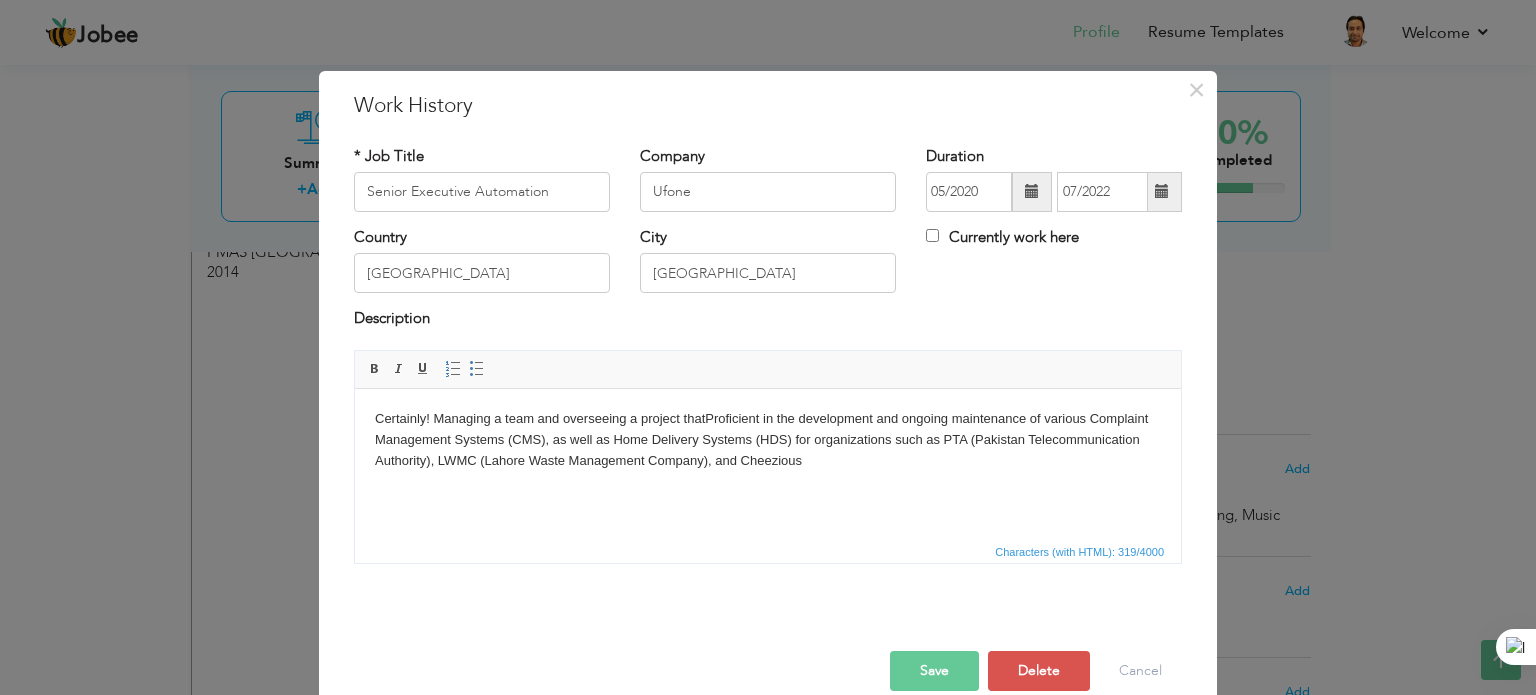 type 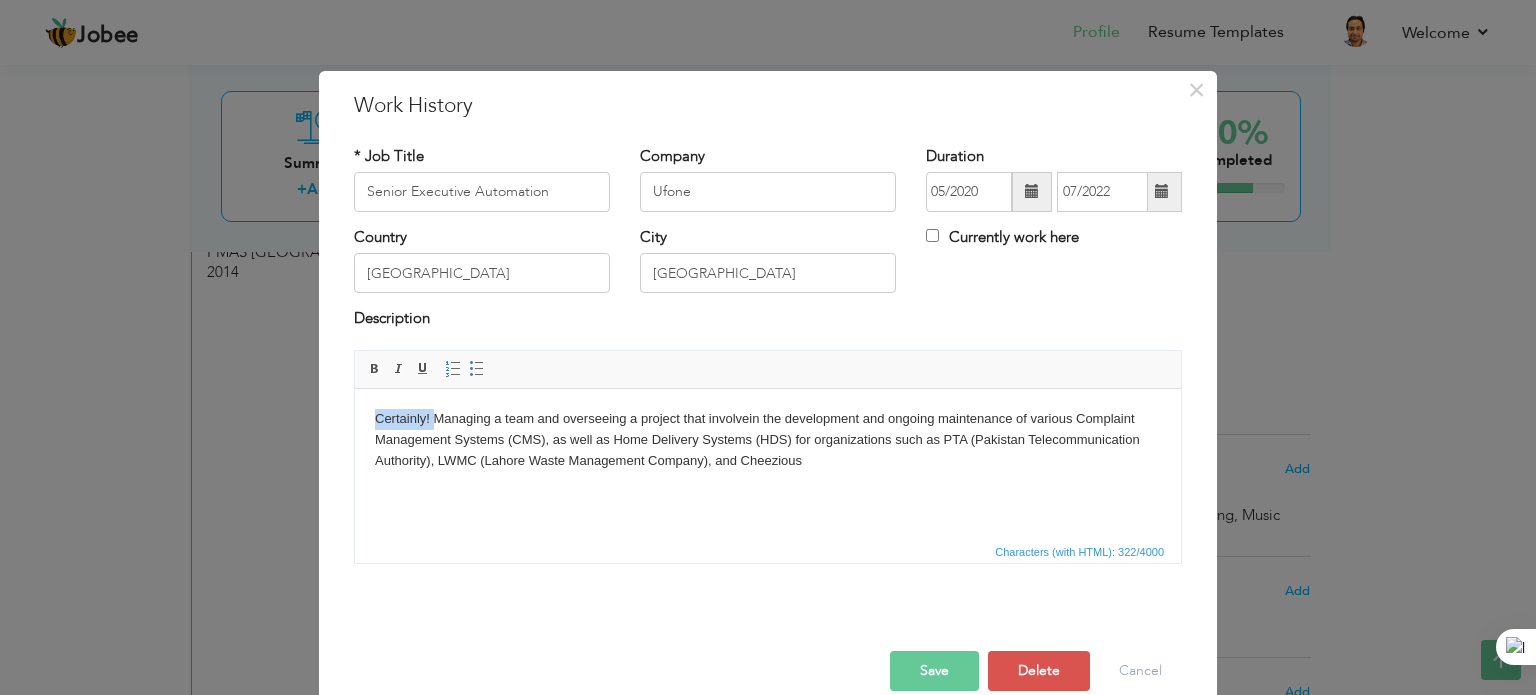 drag, startPoint x: 434, startPoint y: 416, endPoint x: 368, endPoint y: 415, distance: 66.007576 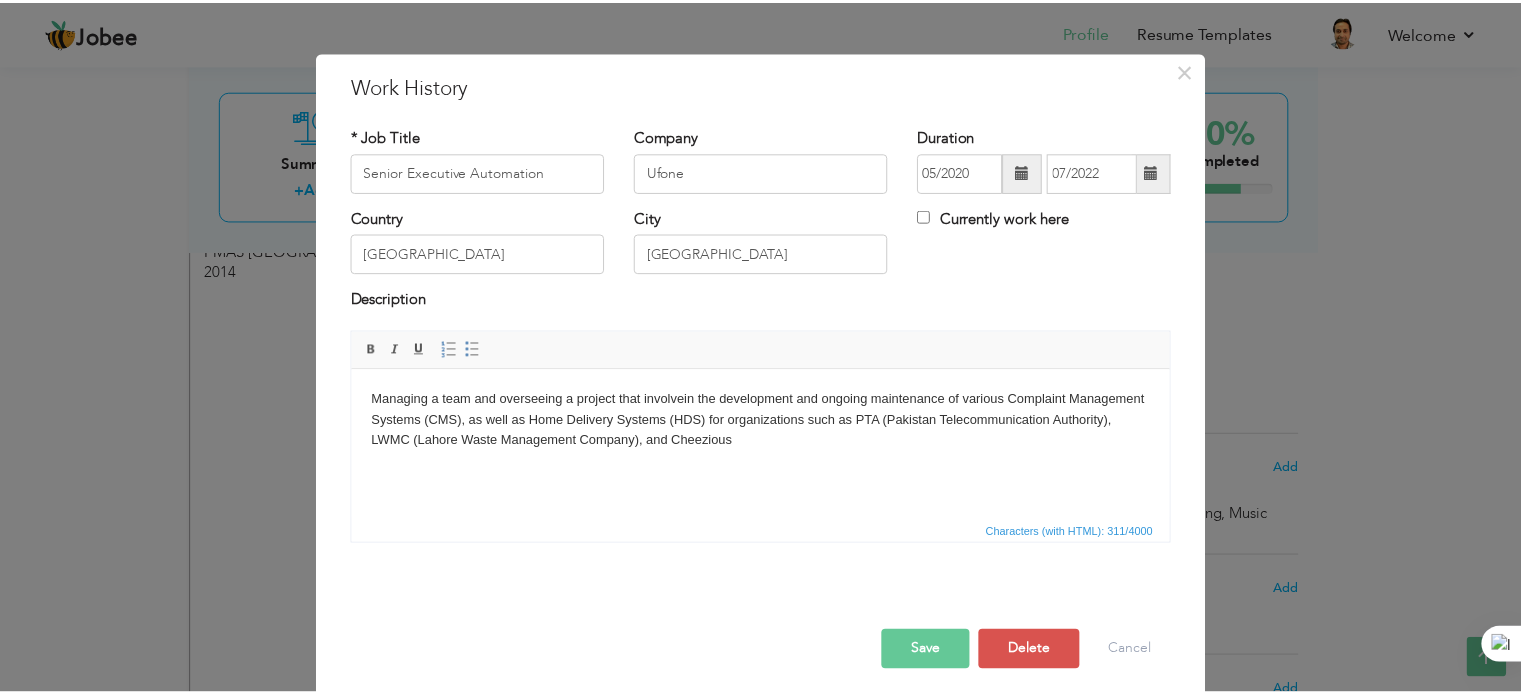 scroll, scrollTop: 29, scrollLeft: 0, axis: vertical 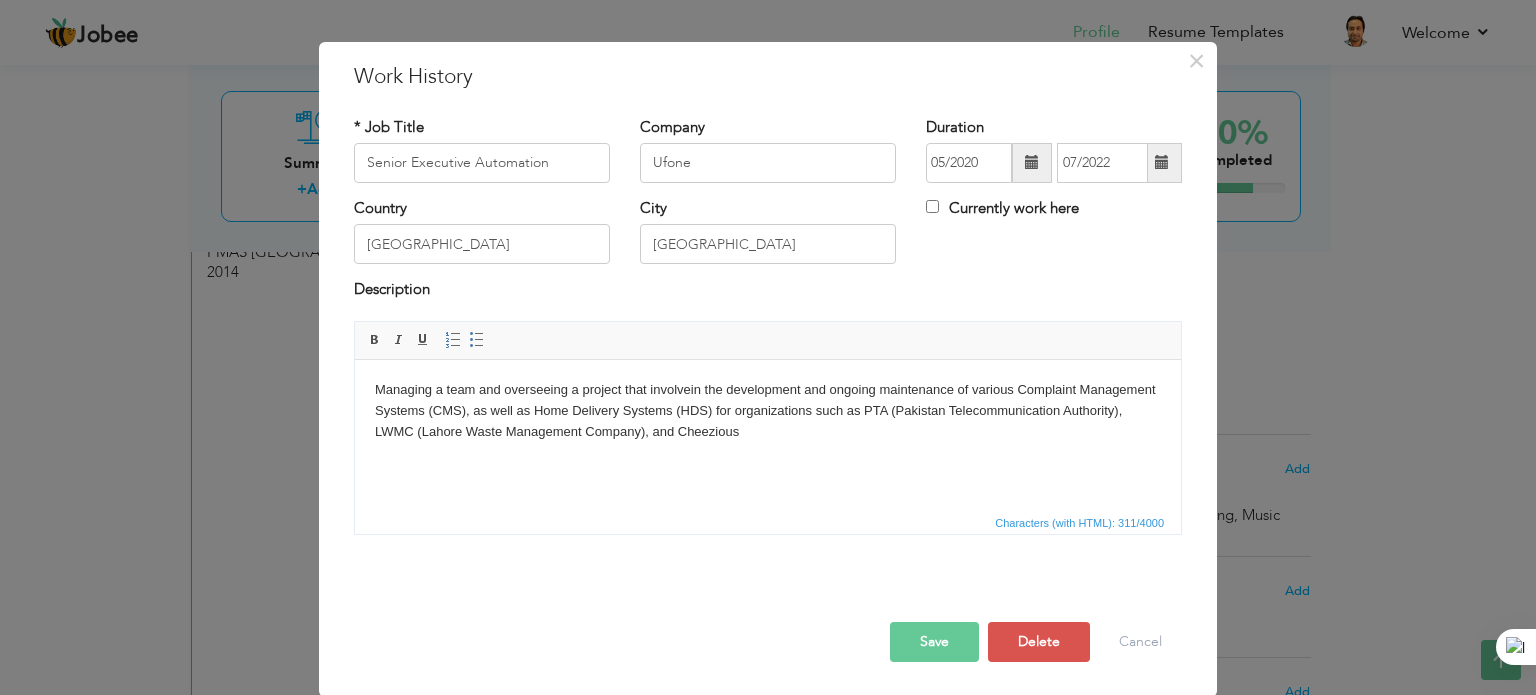 click on "Save" at bounding box center [934, 642] 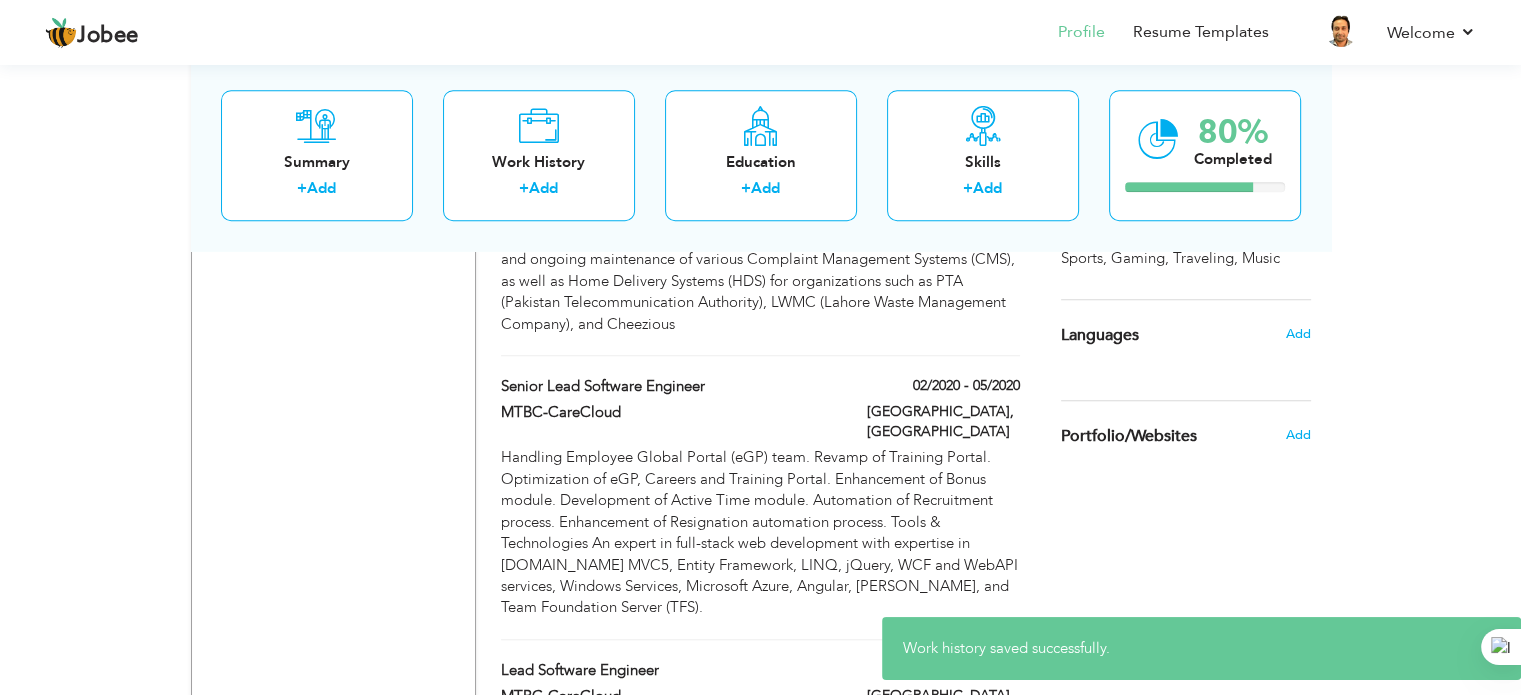 scroll, scrollTop: 1621, scrollLeft: 0, axis: vertical 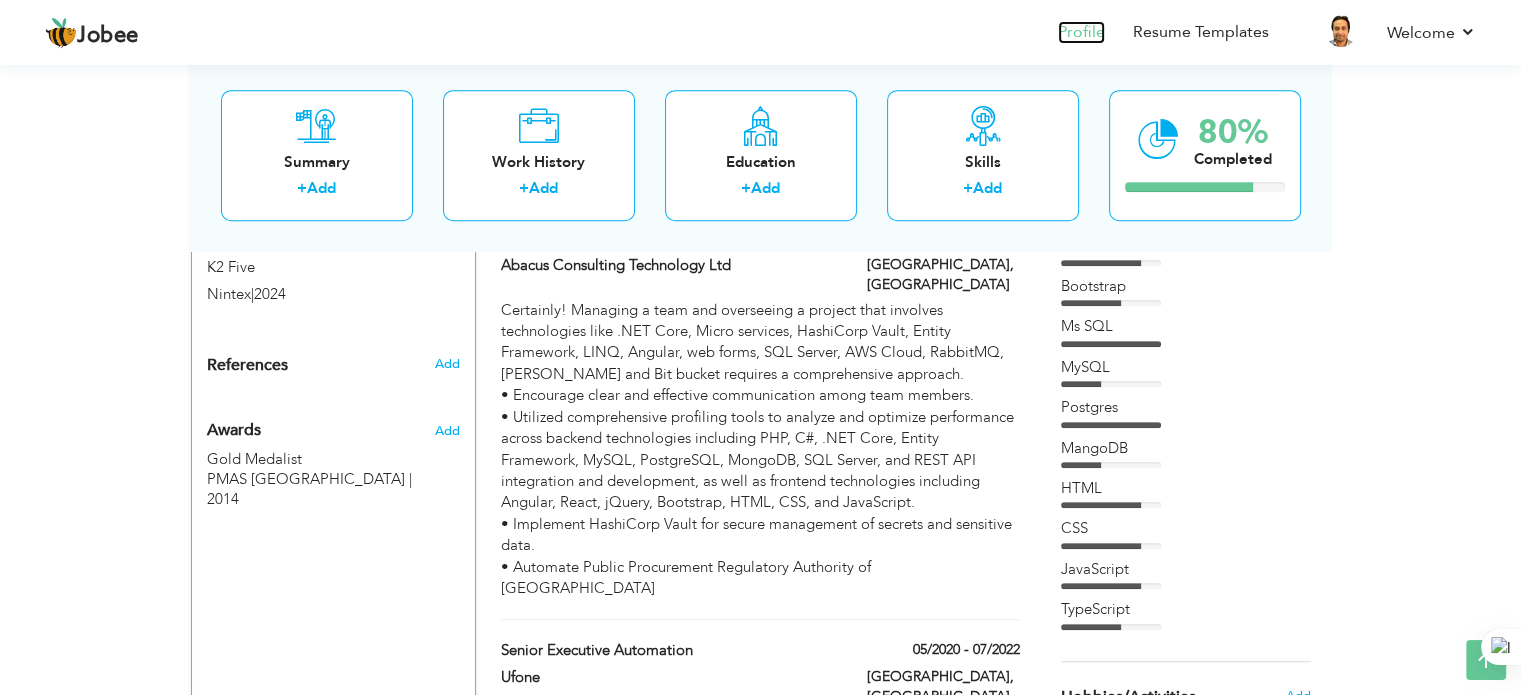 click on "Profile" at bounding box center [1081, 32] 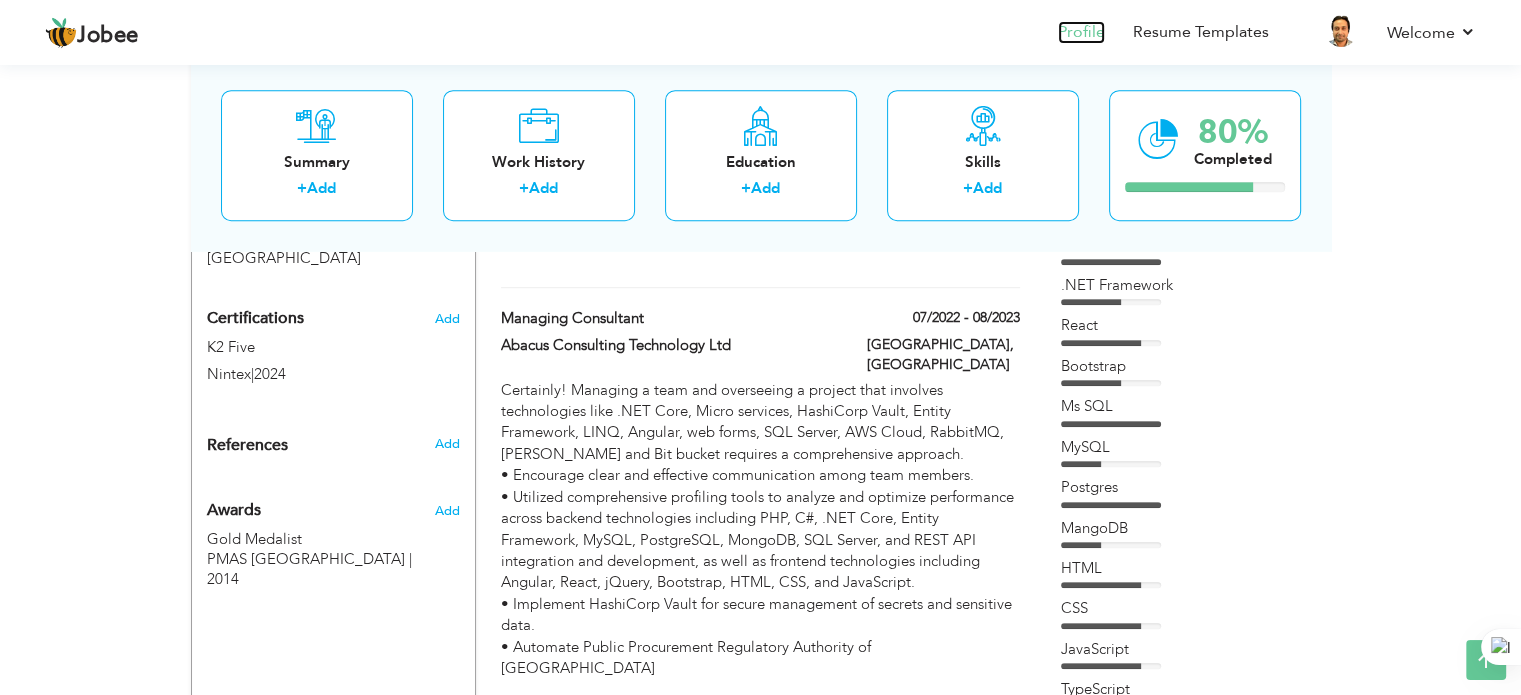 click on "Profile" at bounding box center [1081, 32] 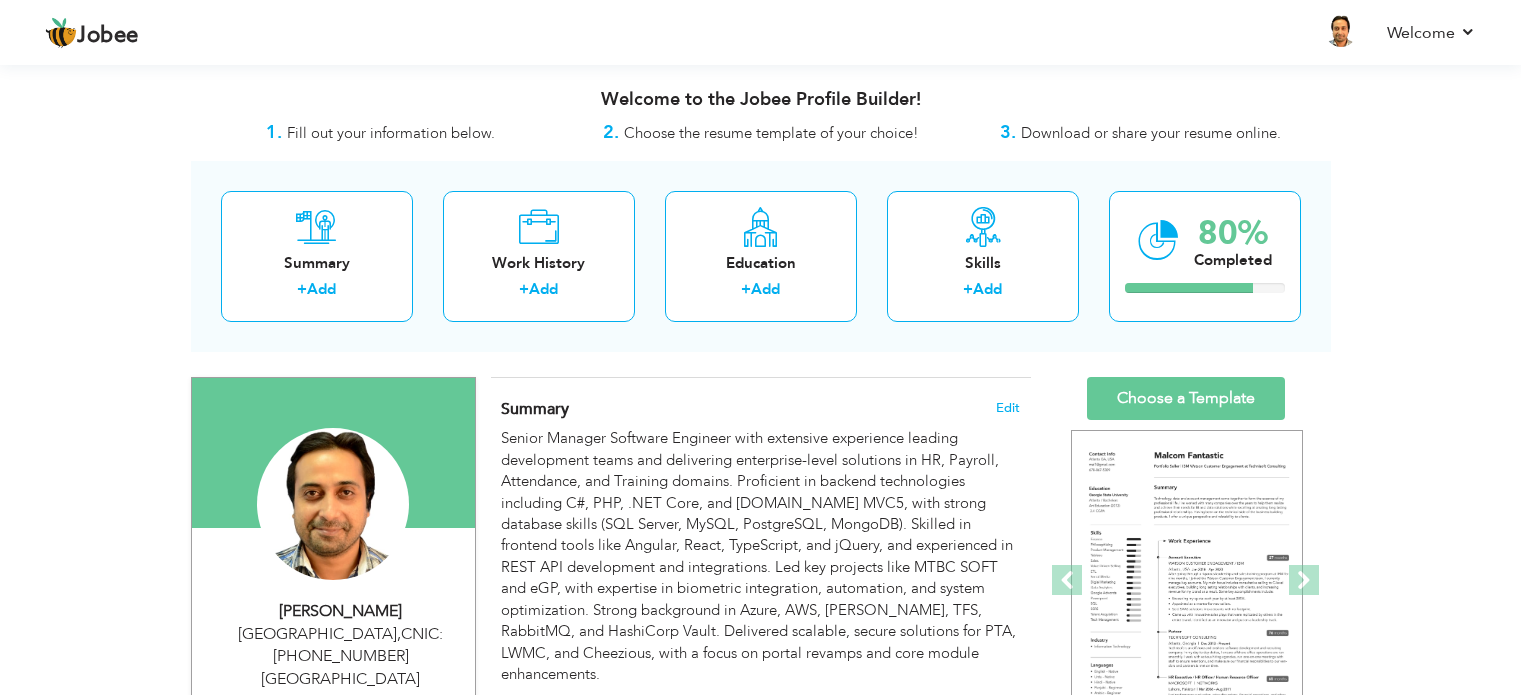 scroll, scrollTop: 0, scrollLeft: 0, axis: both 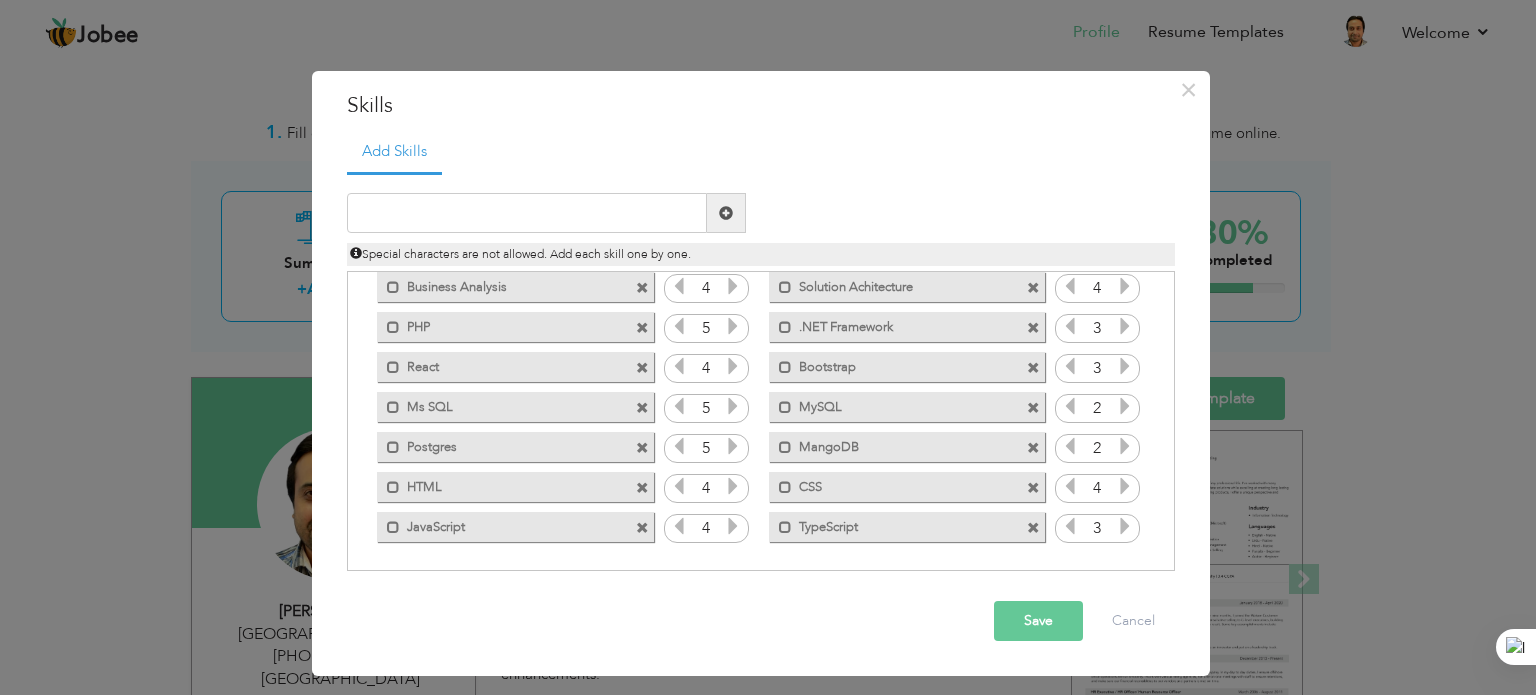 click on "MangoDB" at bounding box center [893, 444] 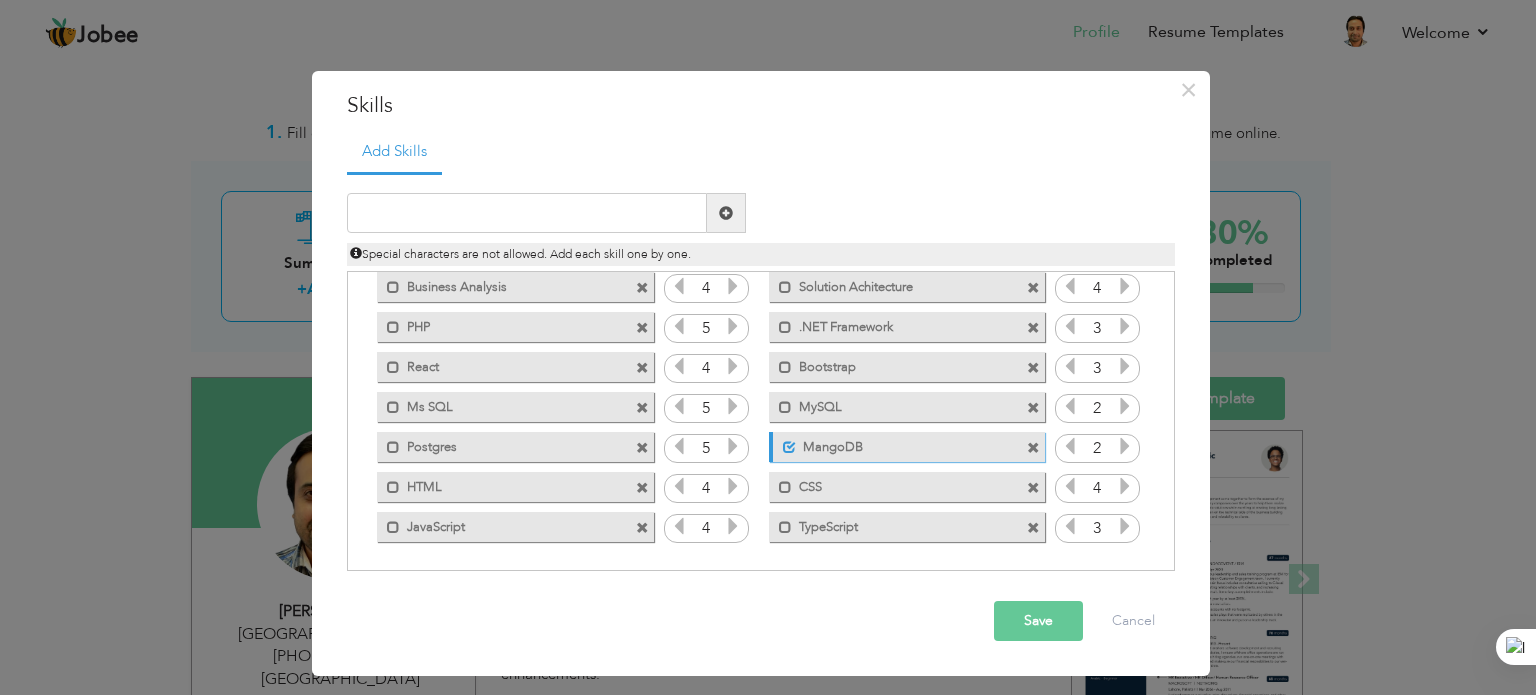 click on "MangoDB" at bounding box center [895, 444] 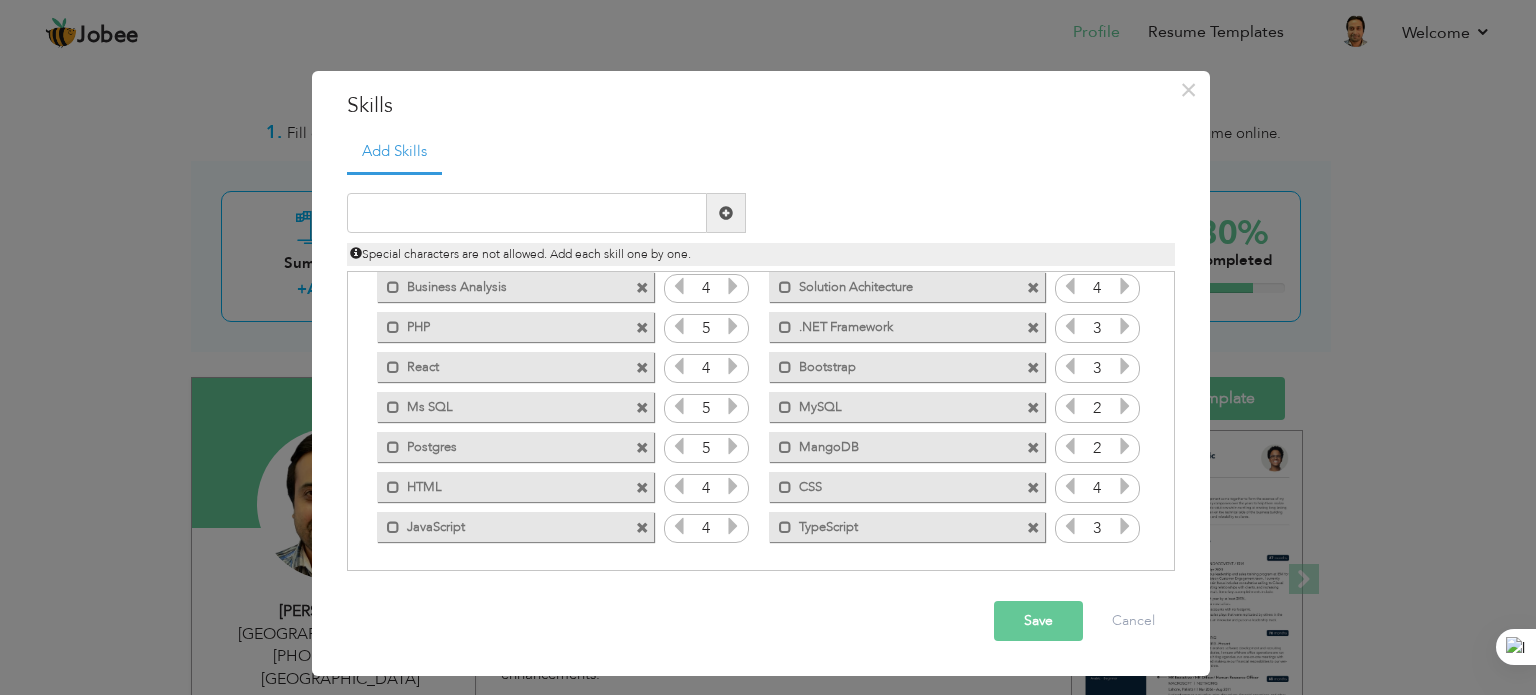 click on "MangoDB" at bounding box center (893, 444) 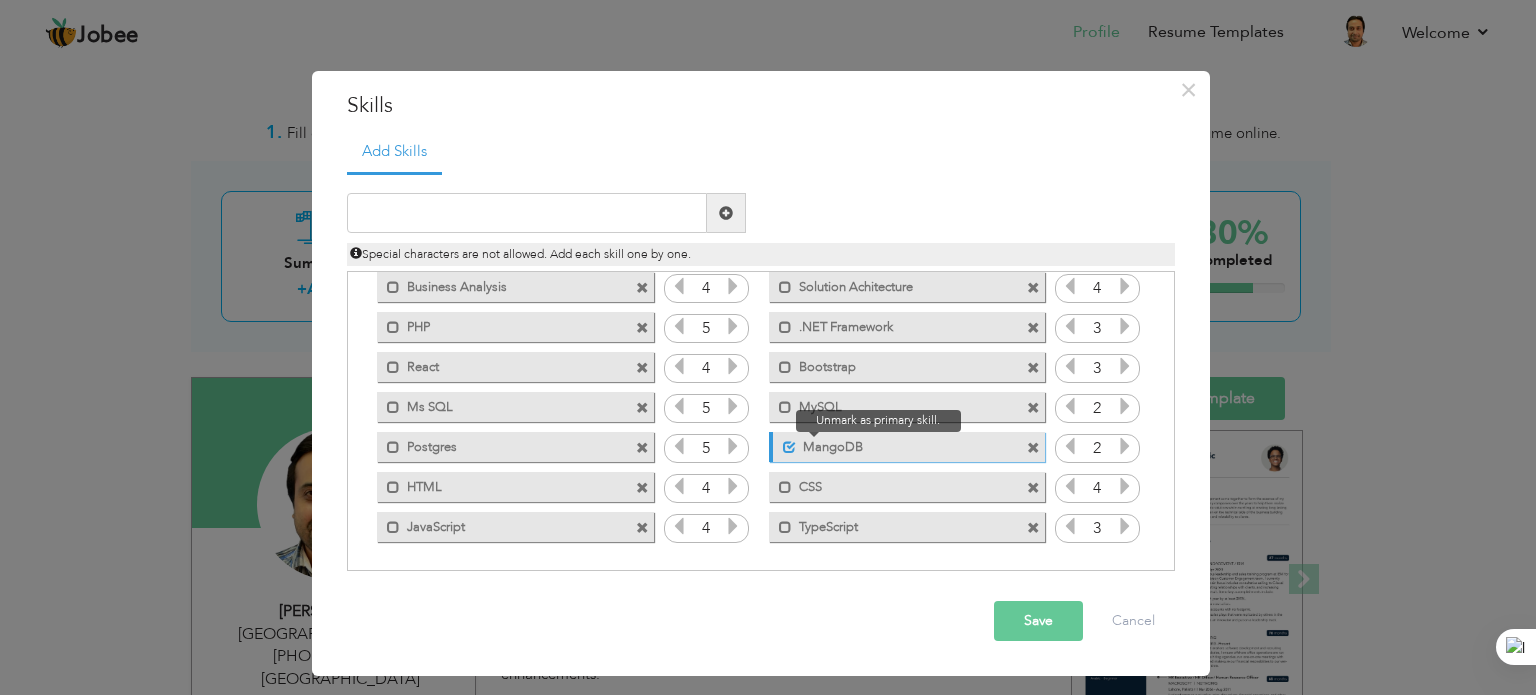 click at bounding box center [789, 447] 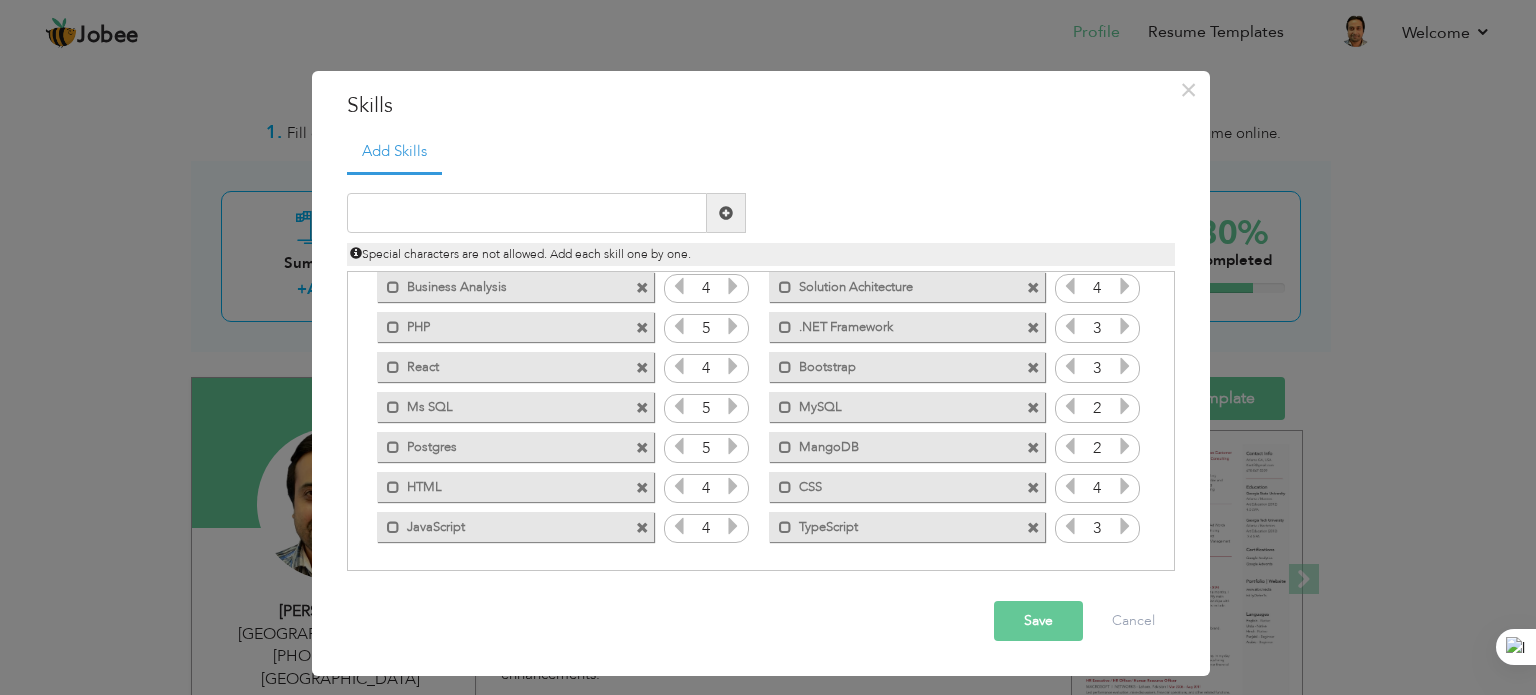 click at bounding box center [1033, 448] 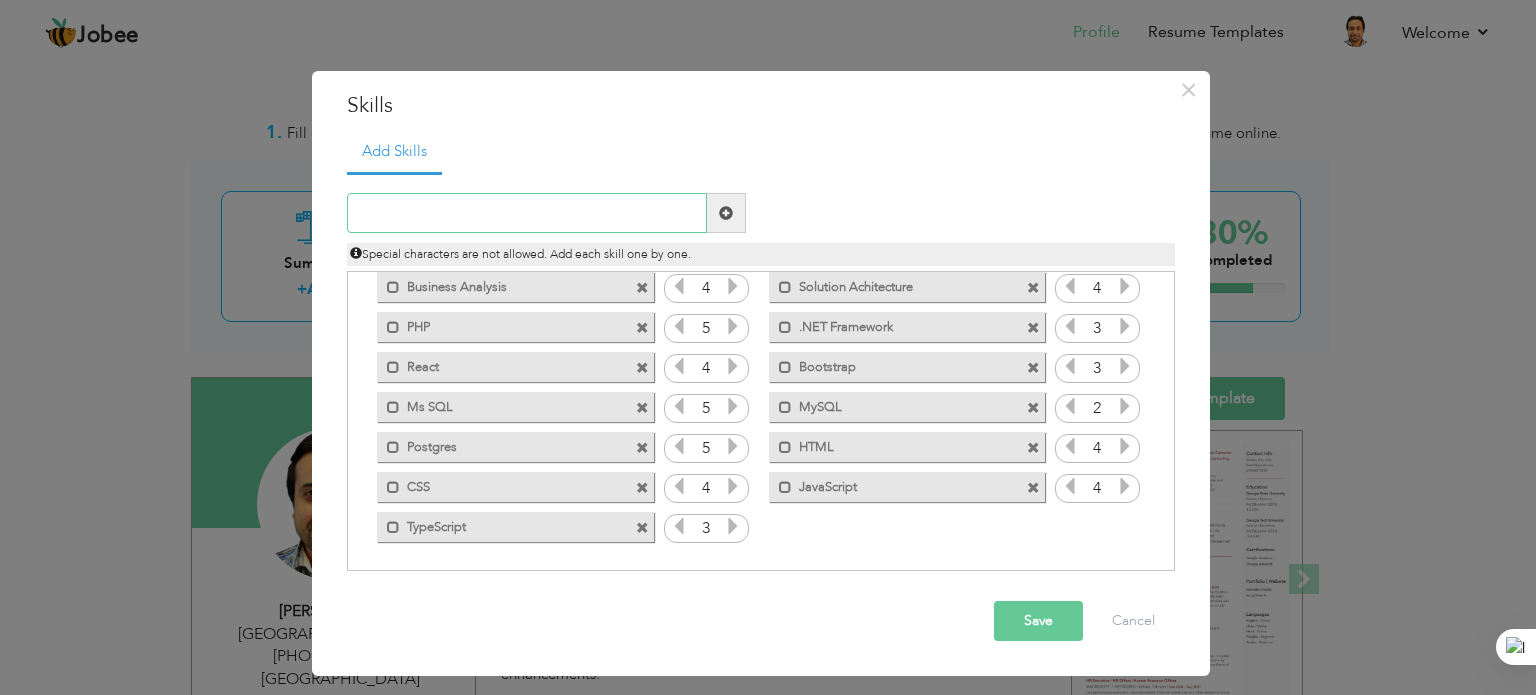 click at bounding box center (527, 213) 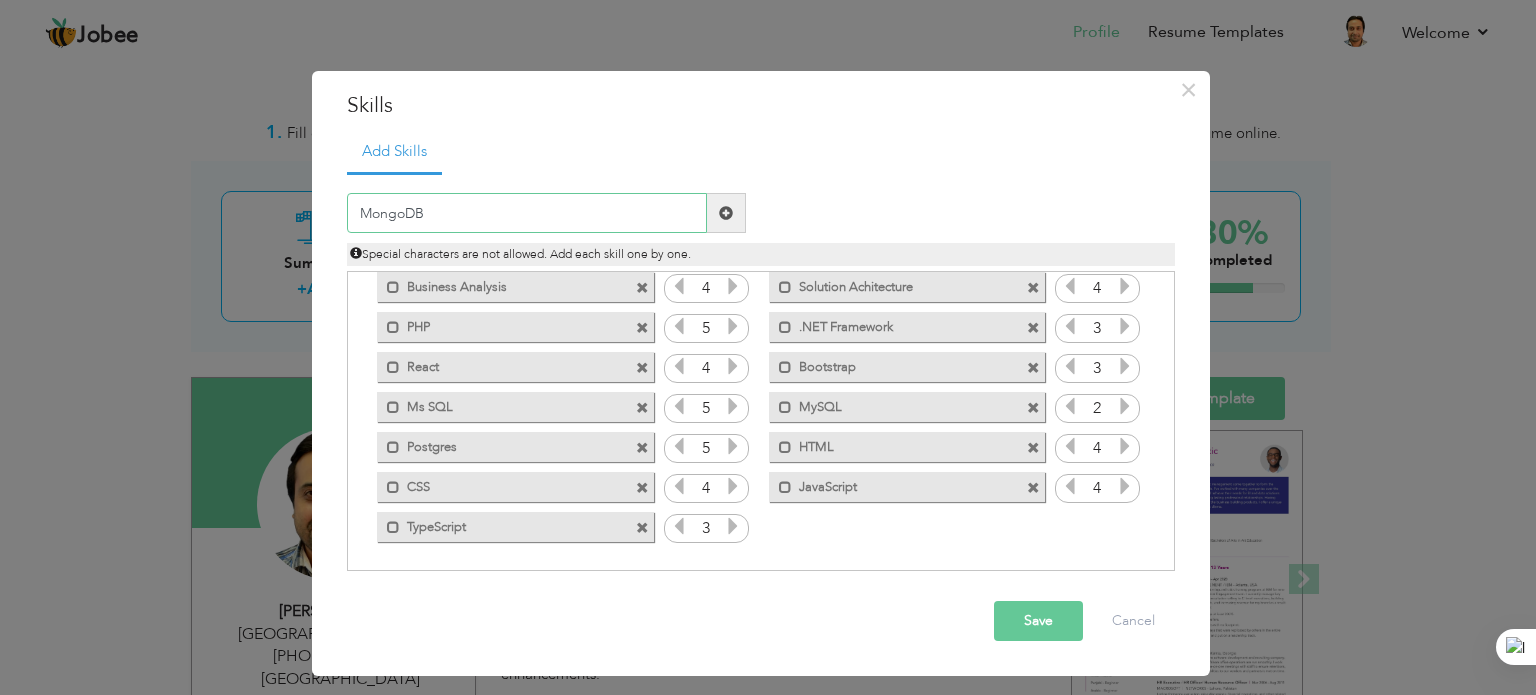 type on "MongoDB" 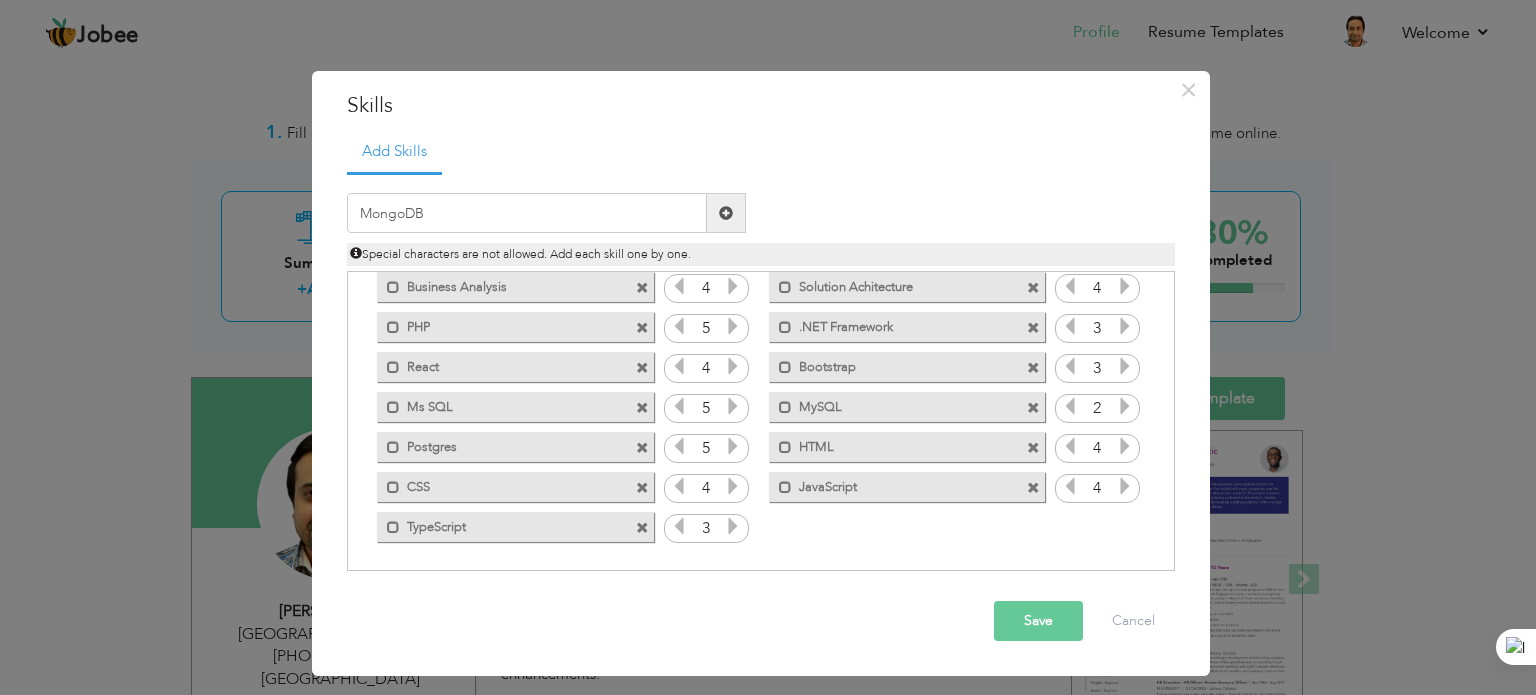 click at bounding box center (726, 213) 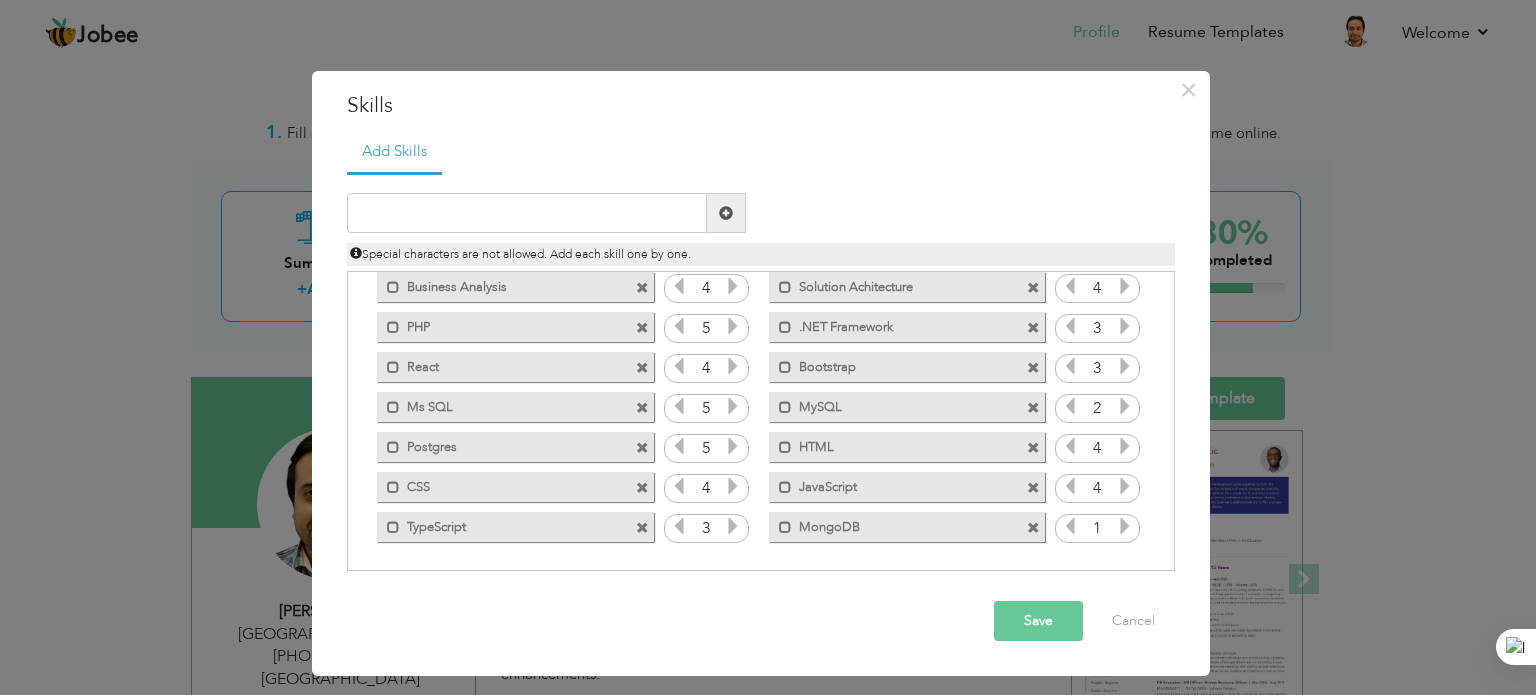 click at bounding box center [1125, 526] 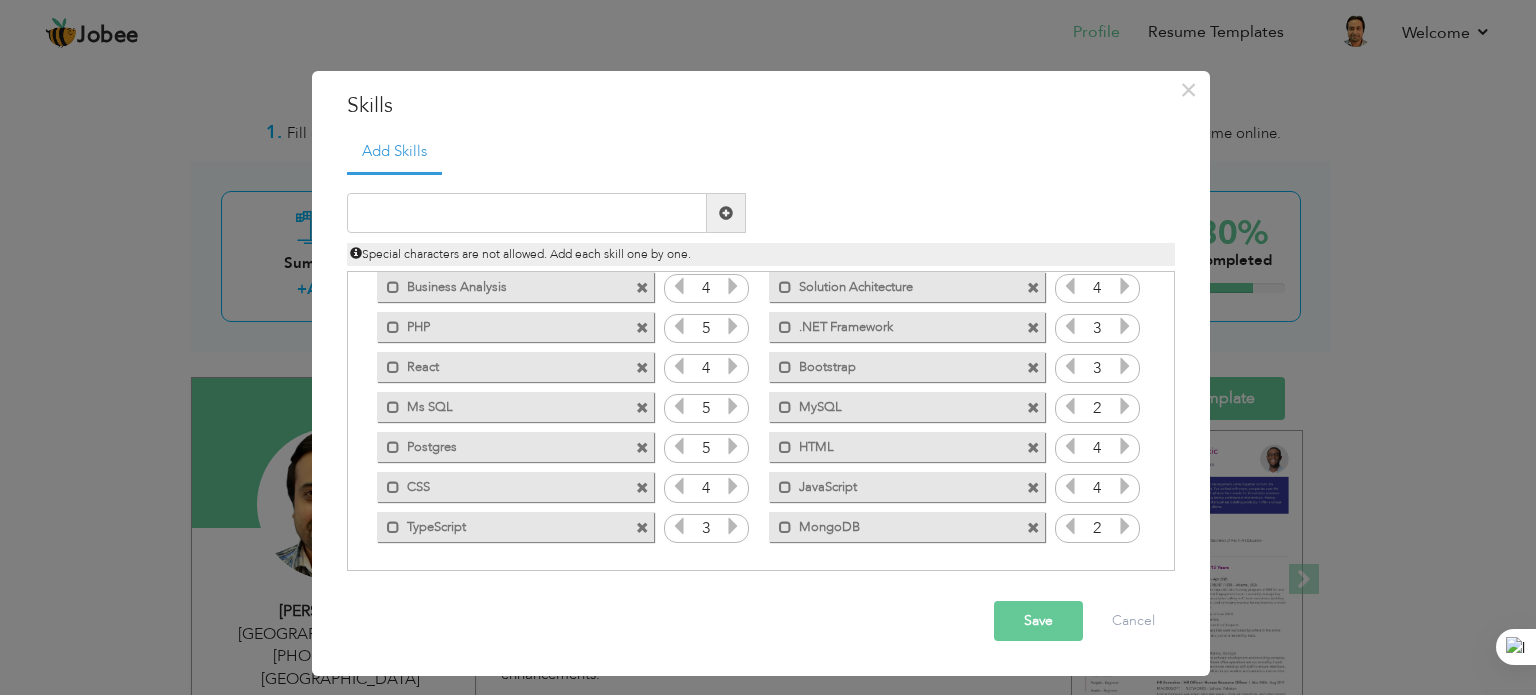 click at bounding box center [1125, 526] 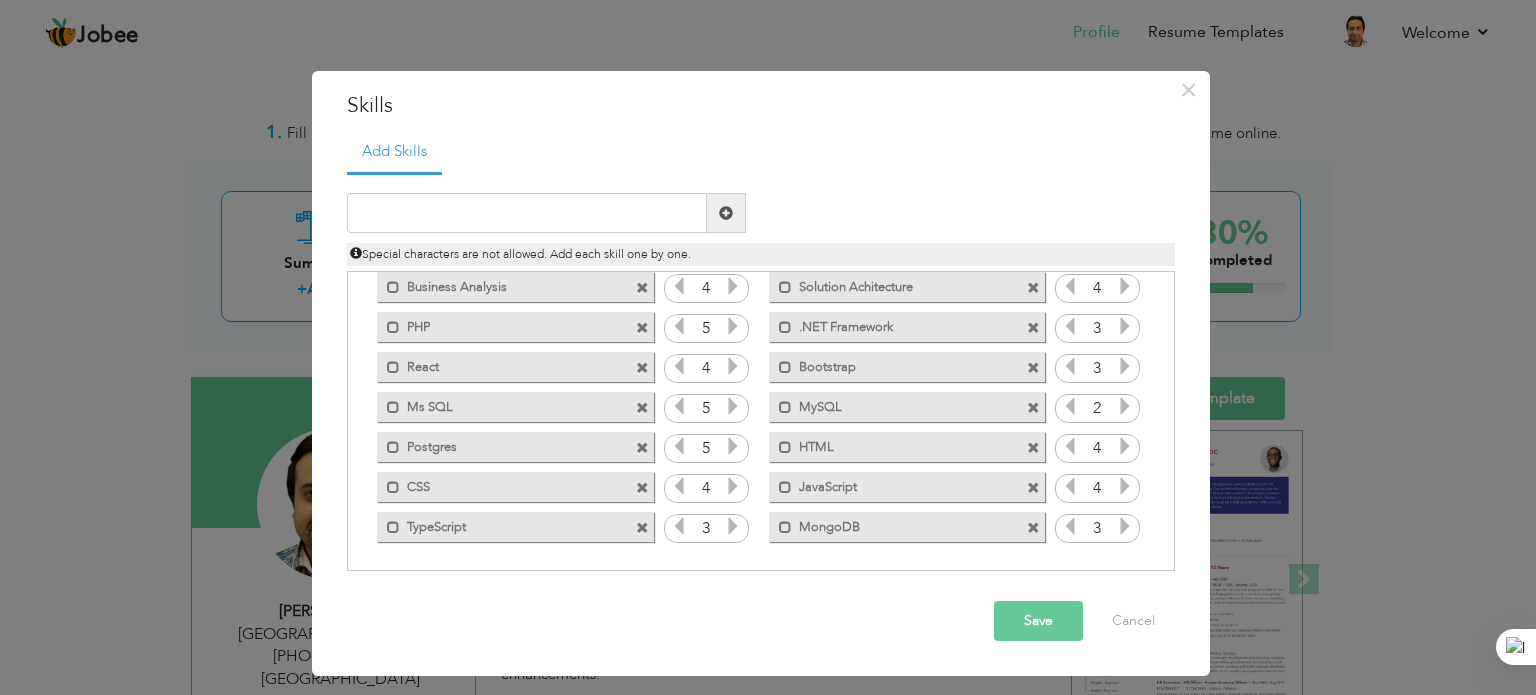 click on "Save" at bounding box center [1038, 621] 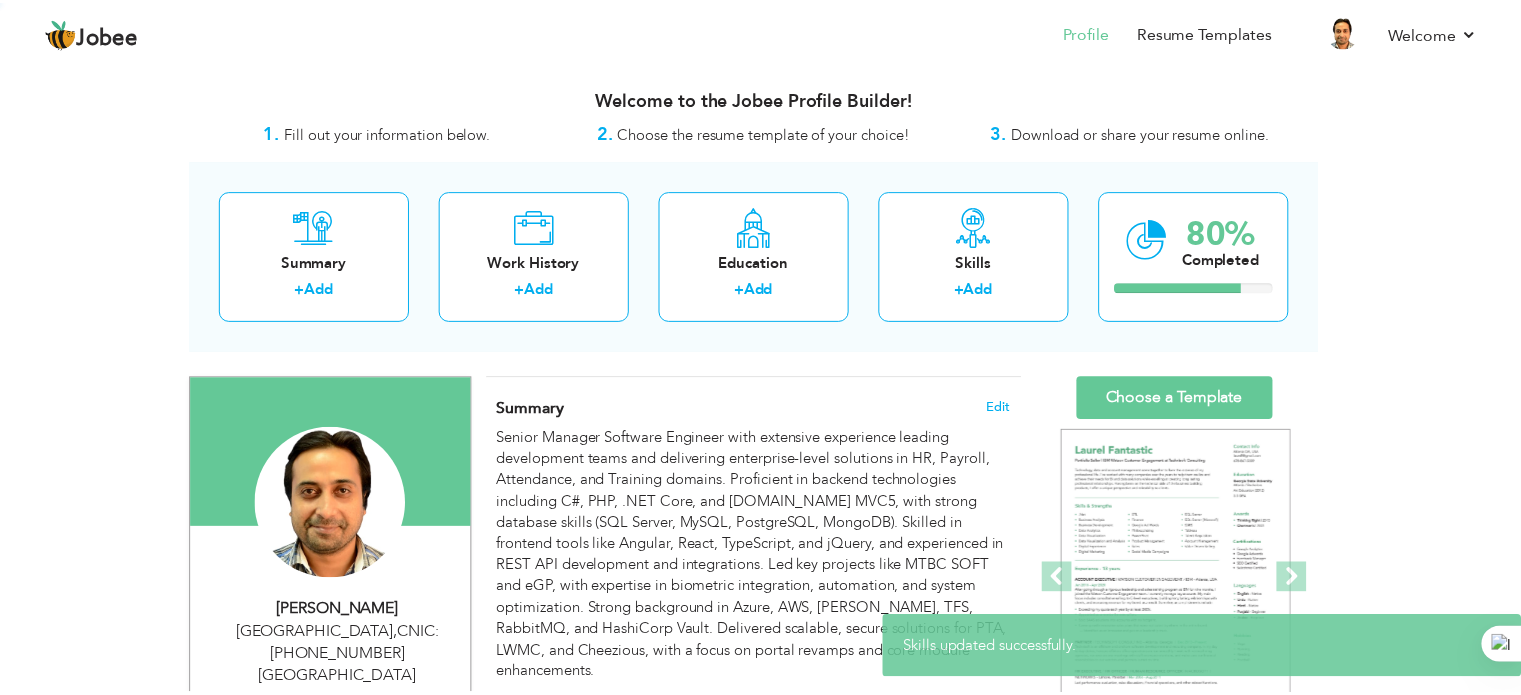 scroll, scrollTop: 0, scrollLeft: 0, axis: both 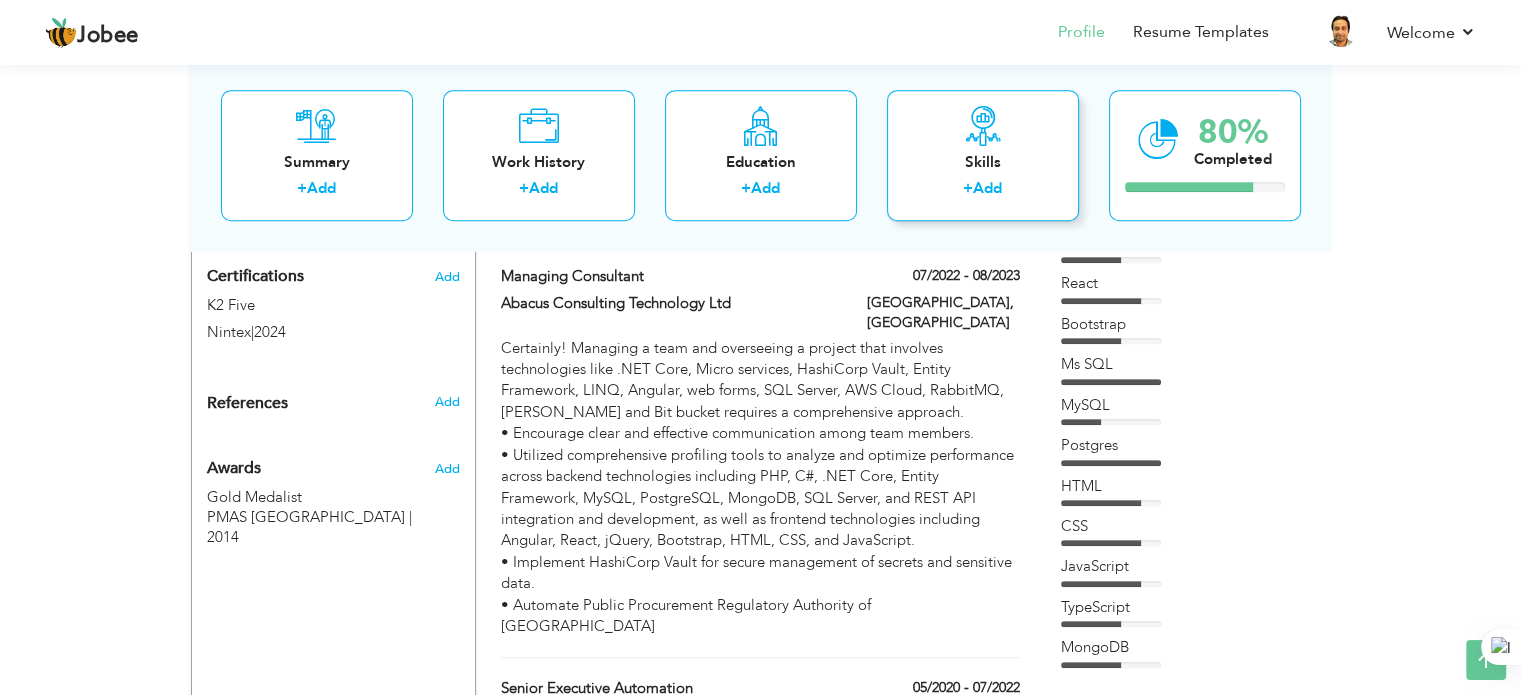 click on "+  Add" at bounding box center [983, 192] 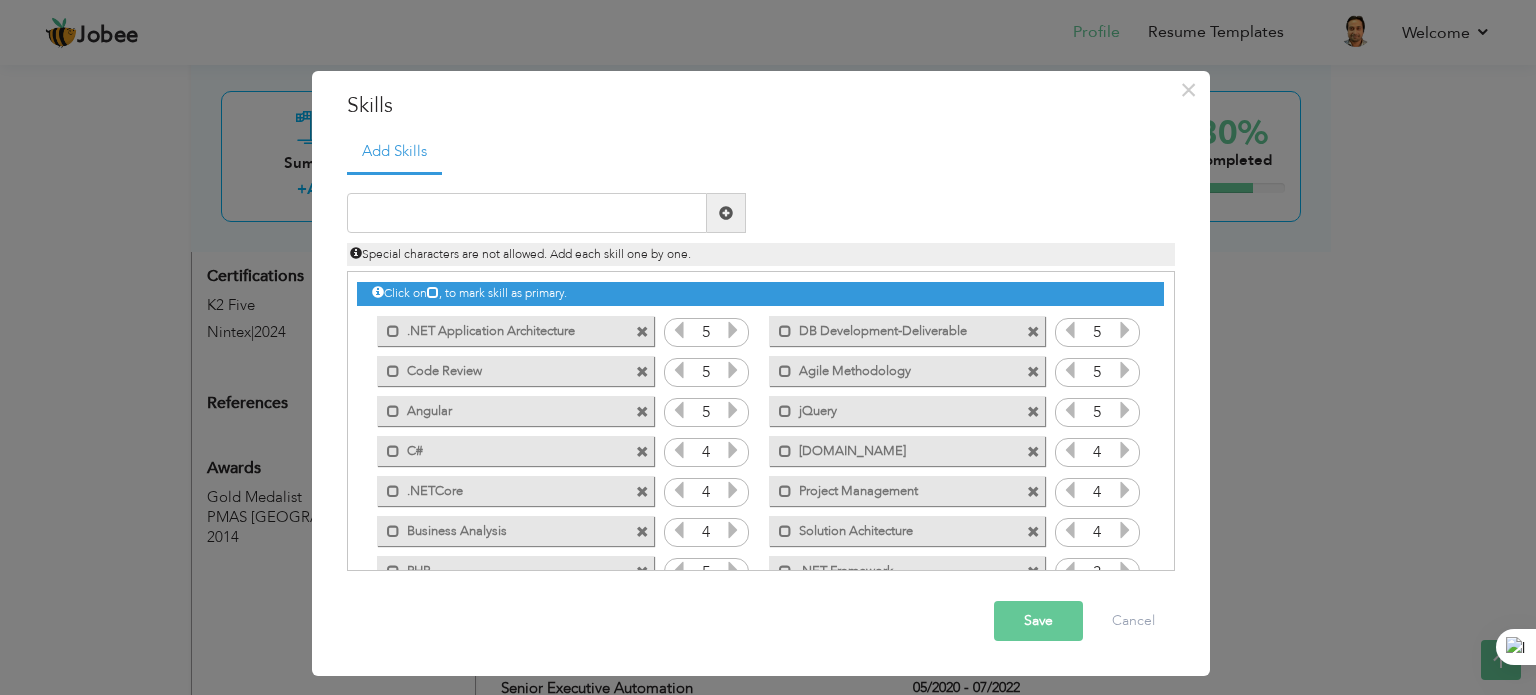 scroll, scrollTop: 0, scrollLeft: 0, axis: both 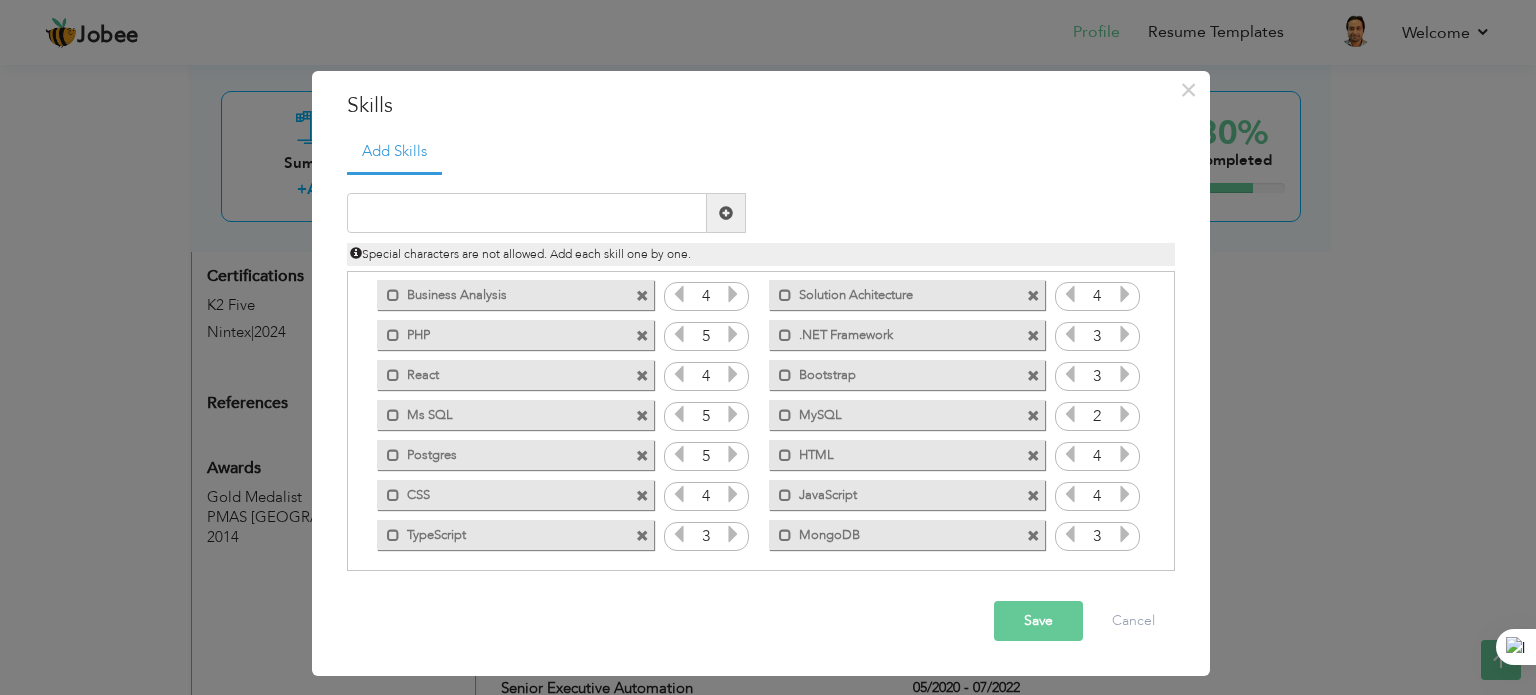 click on "Ms SQL" at bounding box center (501, 412) 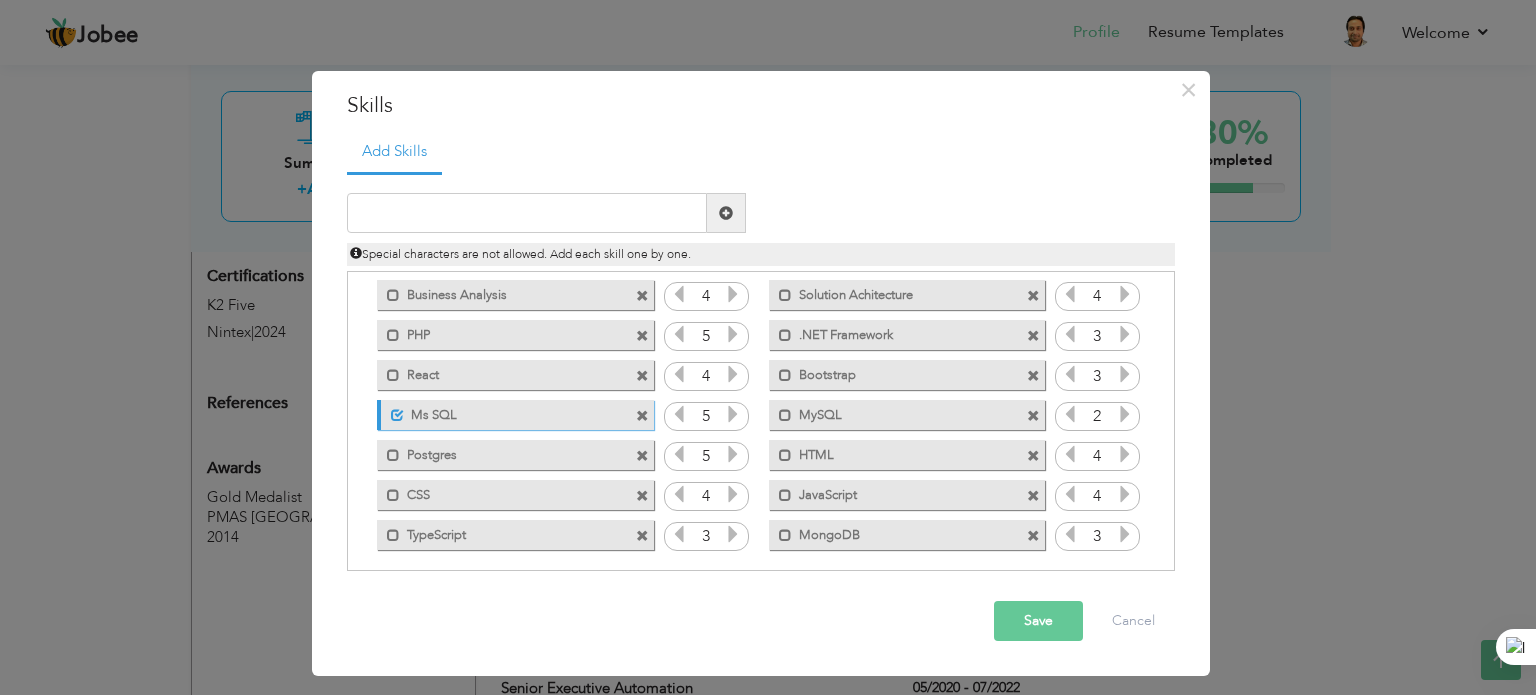 click at bounding box center [642, 416] 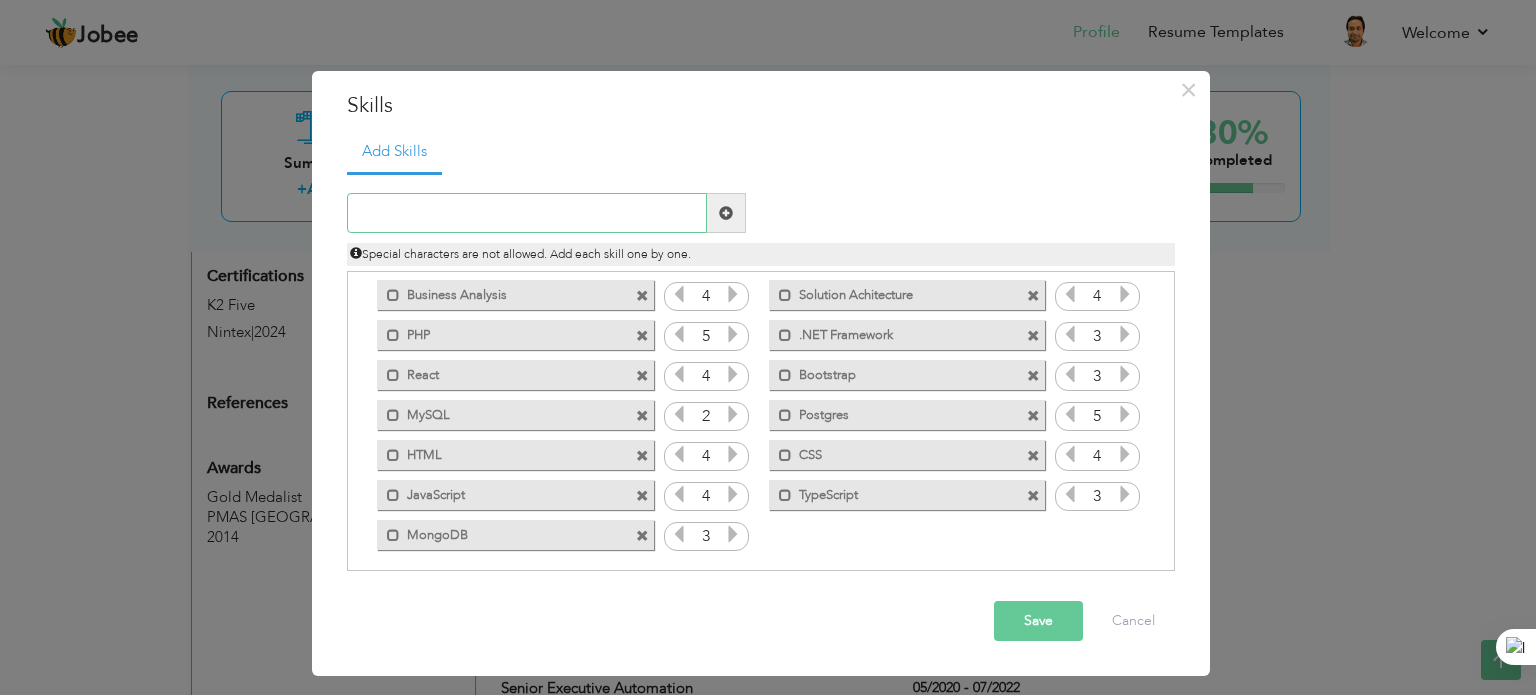 click at bounding box center (527, 213) 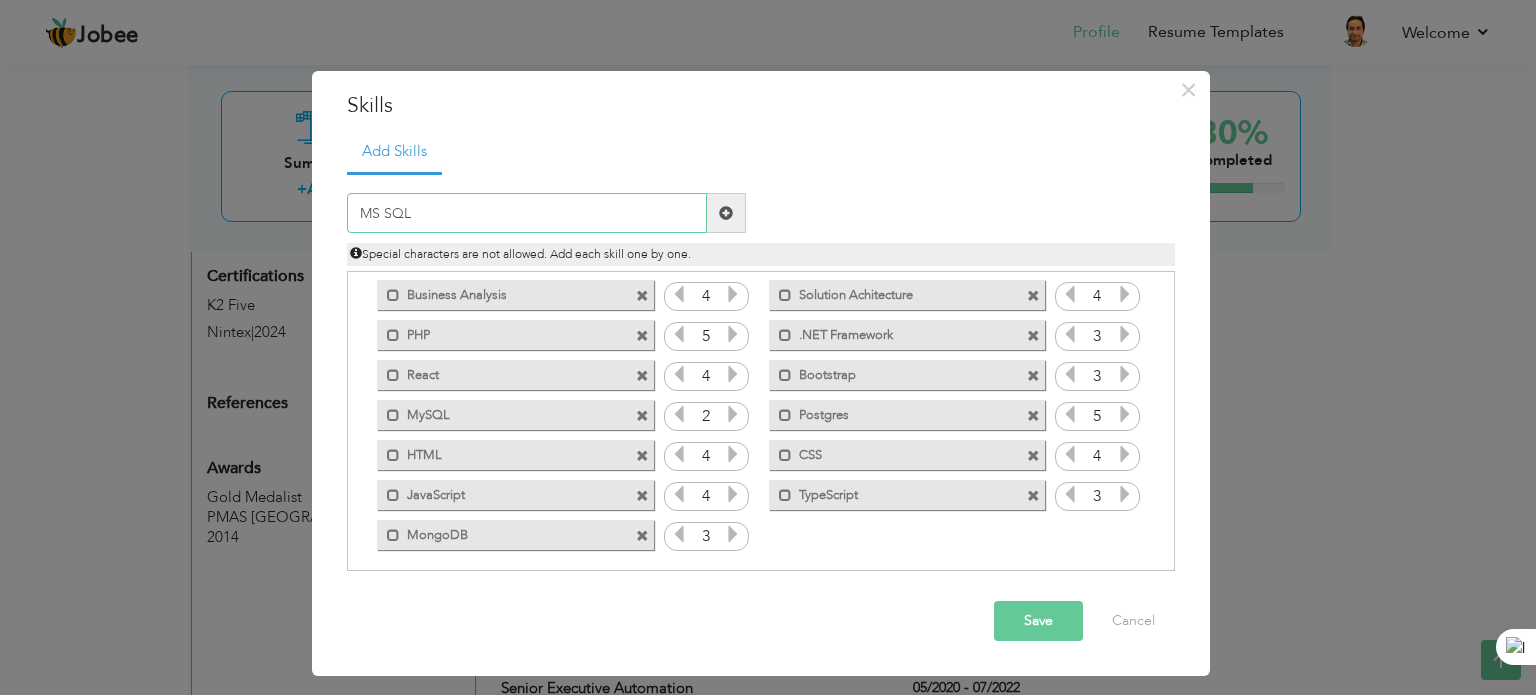 type on "MS SQL" 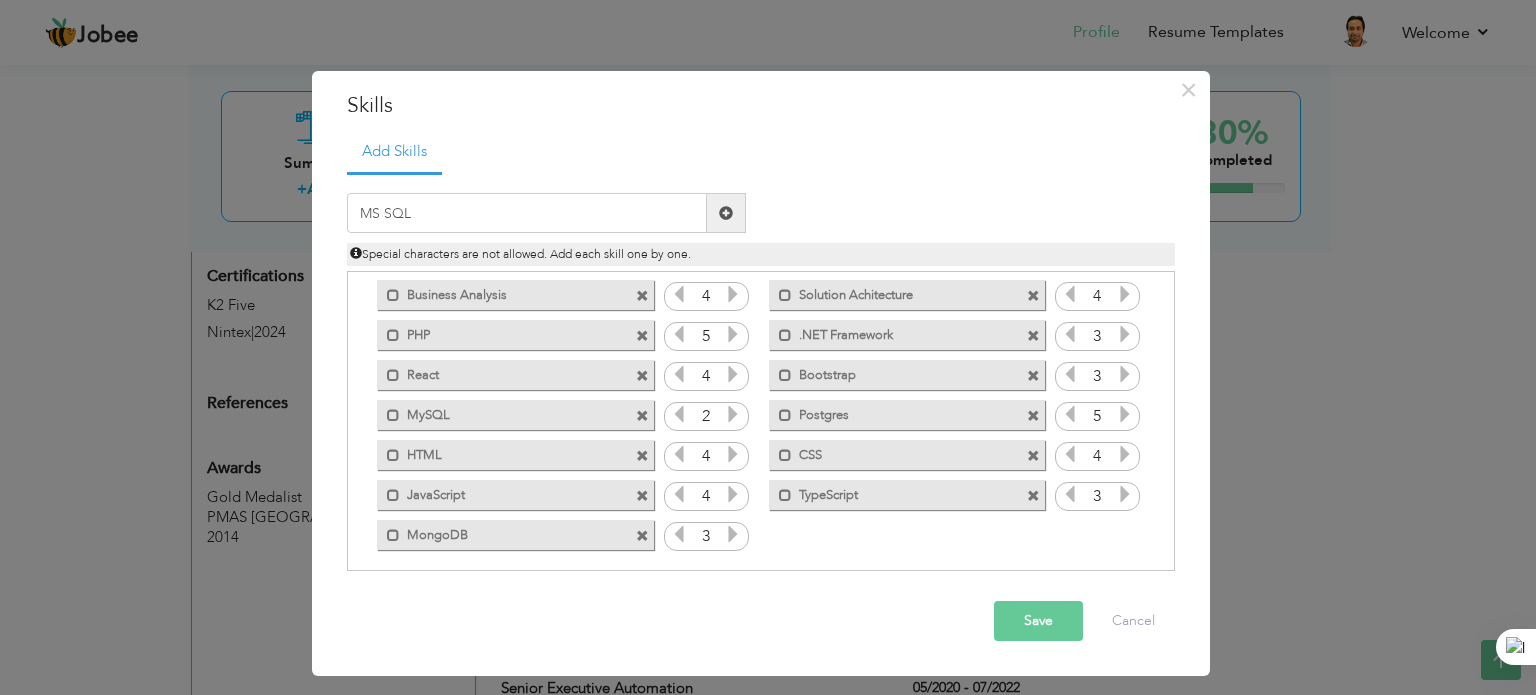 click at bounding box center (726, 213) 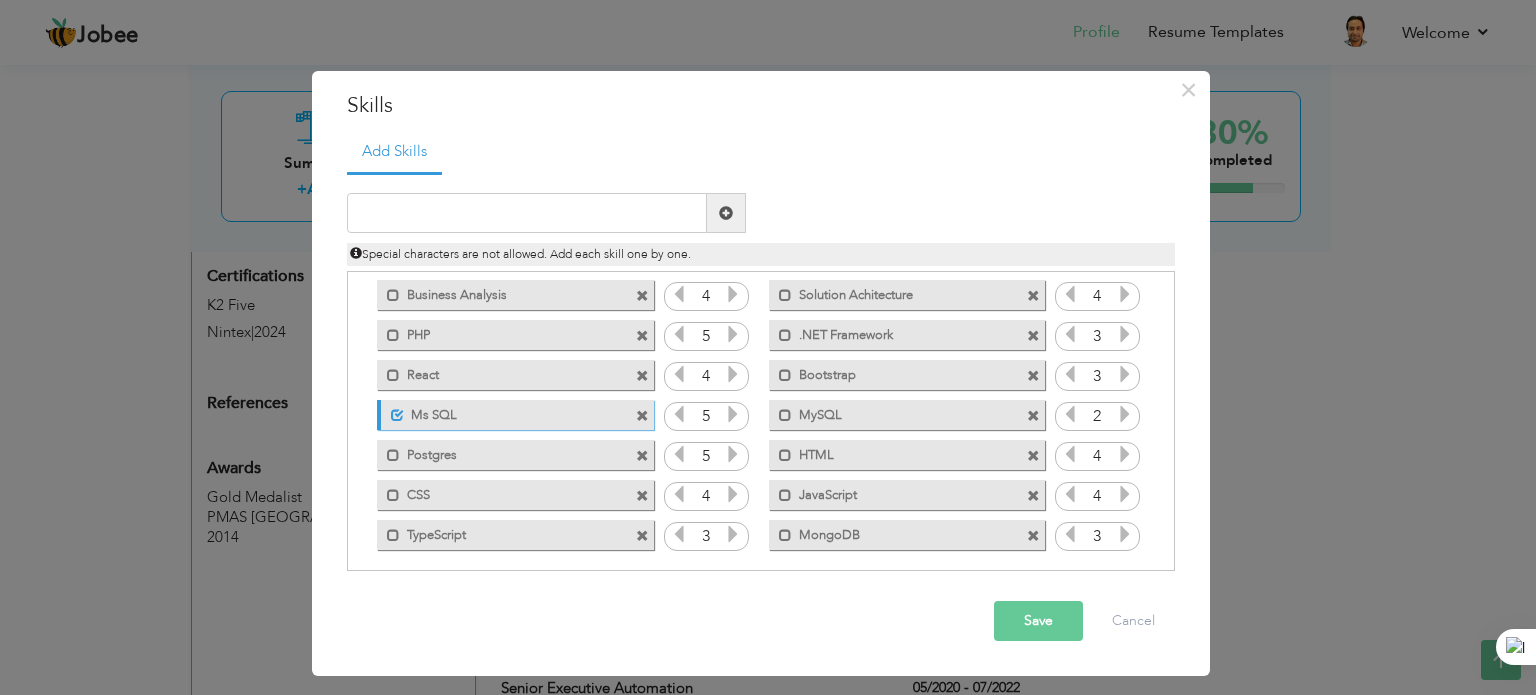 click at bounding box center [642, 416] 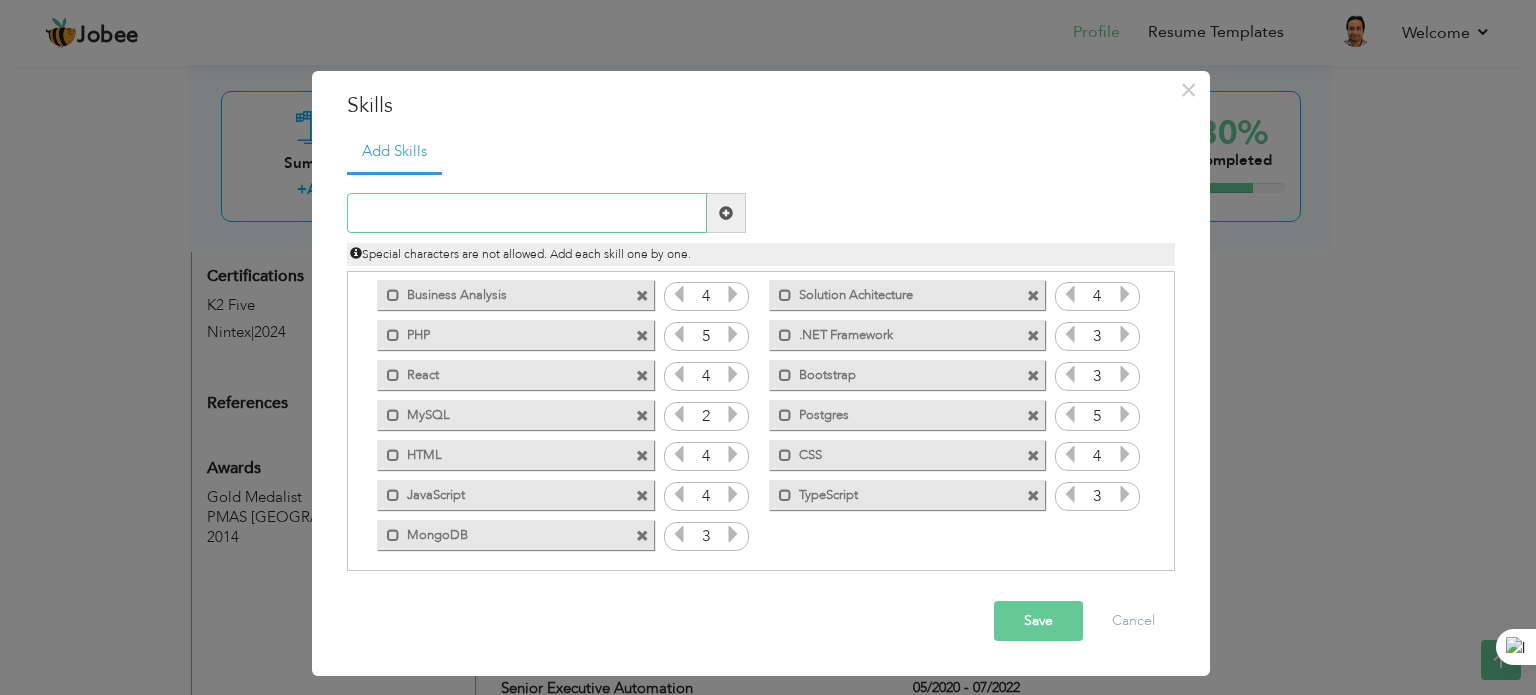 click at bounding box center (527, 213) 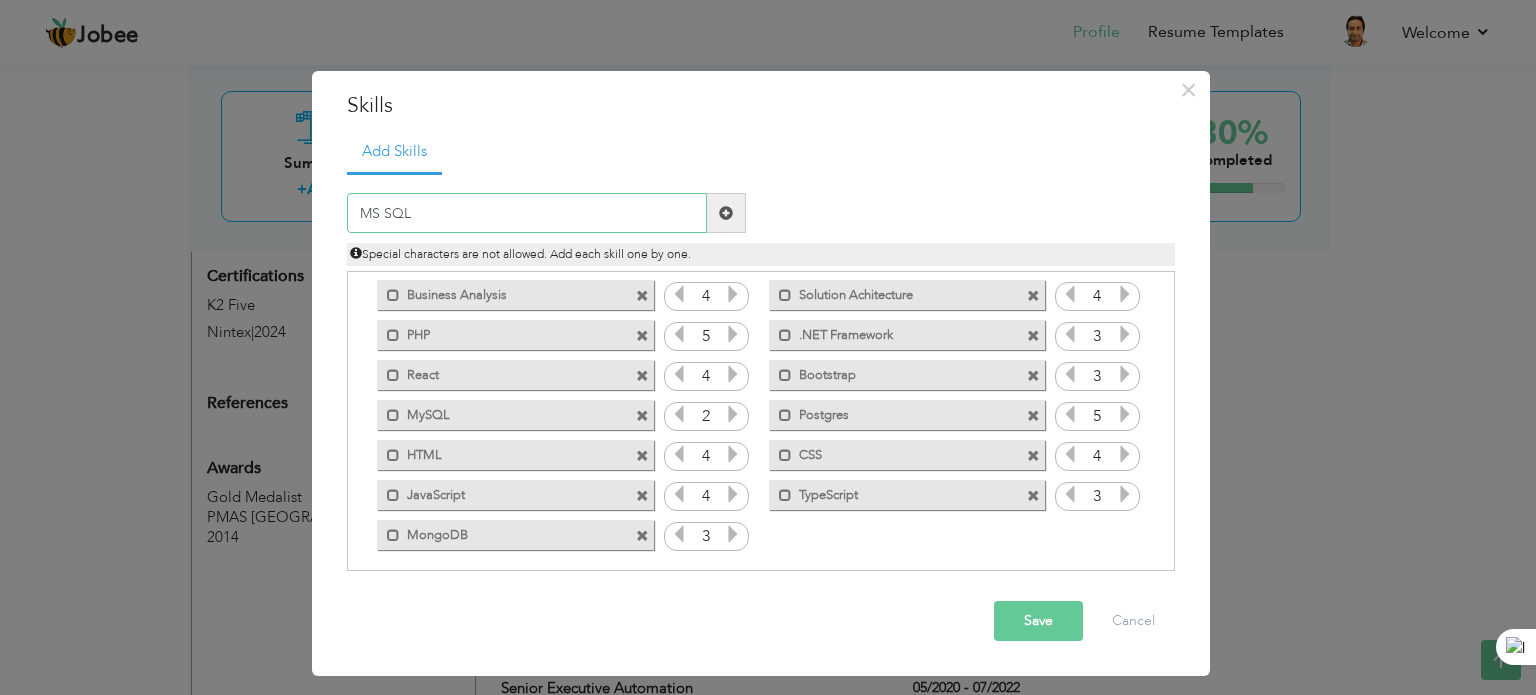 type on "MS SQL" 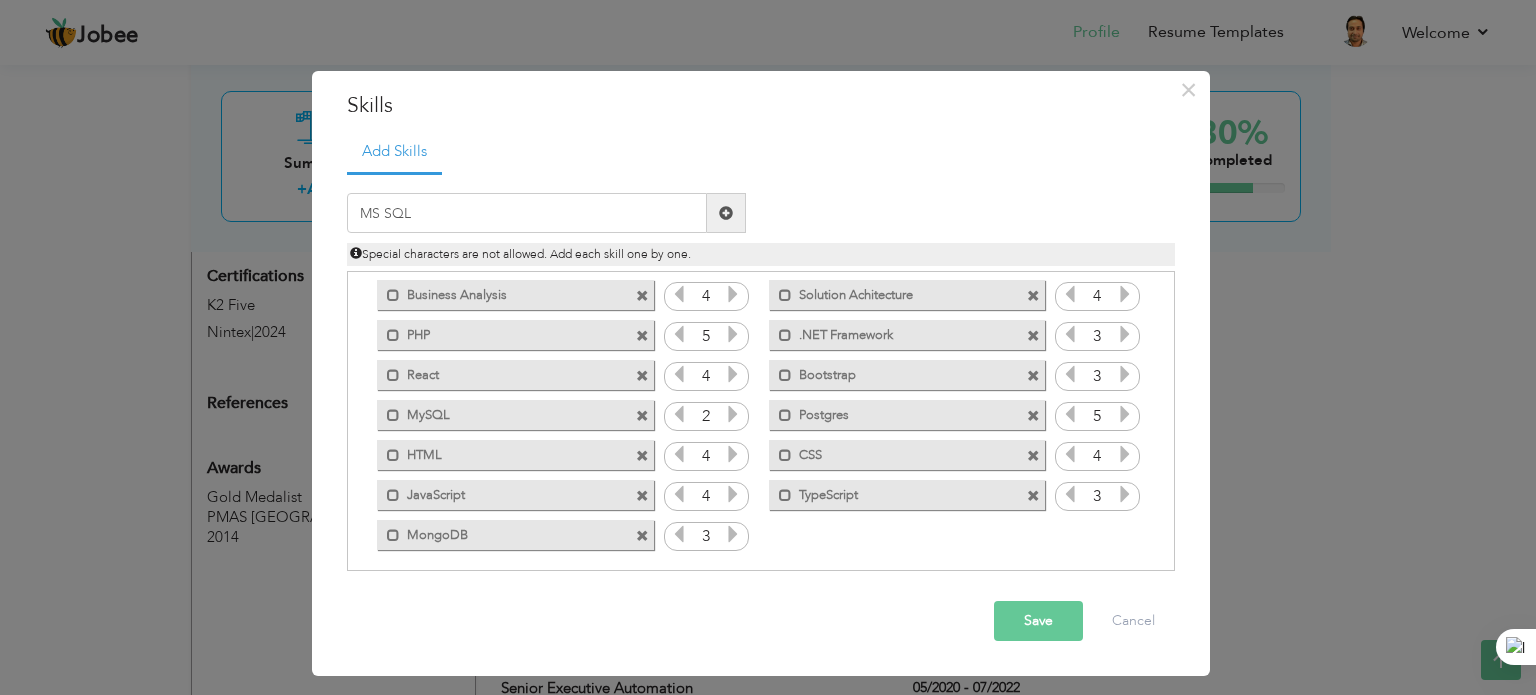 click at bounding box center [726, 213] 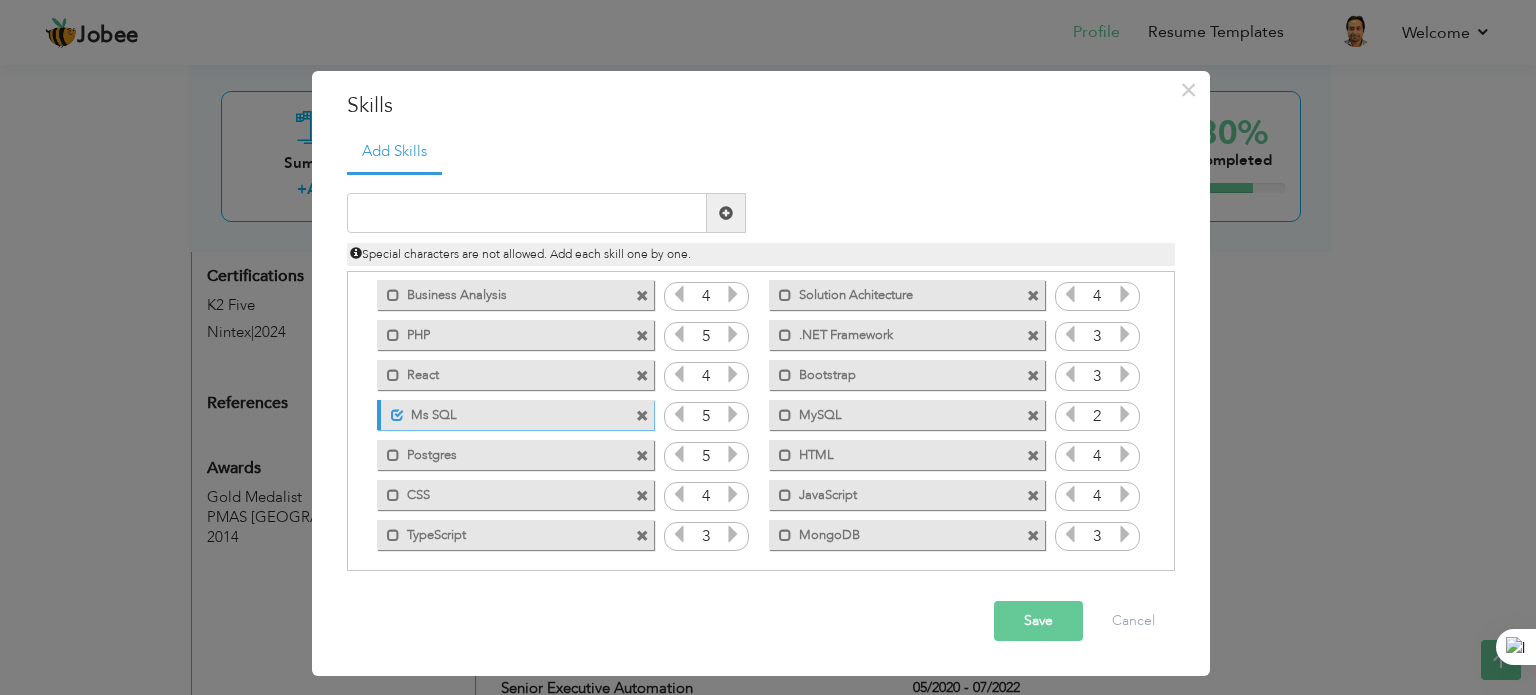 click on "Save" at bounding box center [1038, 621] 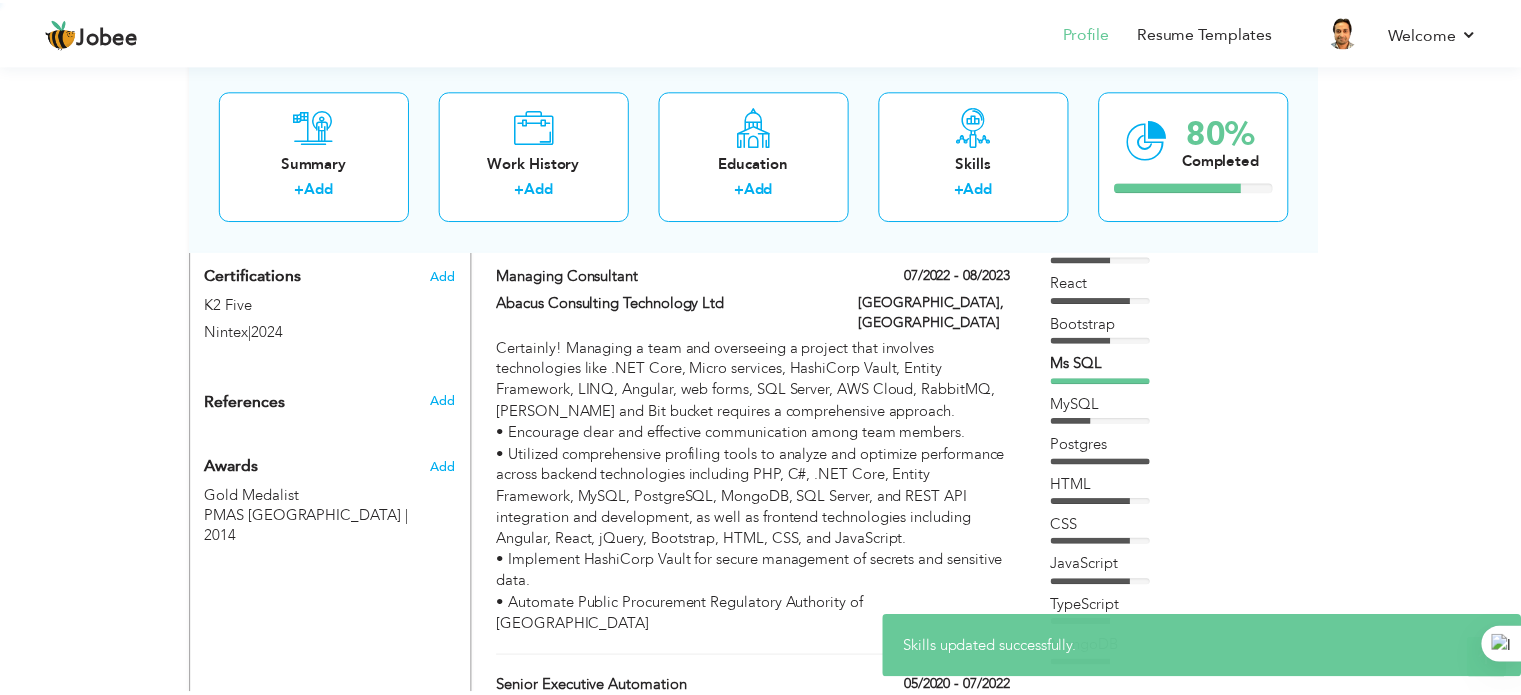 scroll, scrollTop: 0, scrollLeft: 0, axis: both 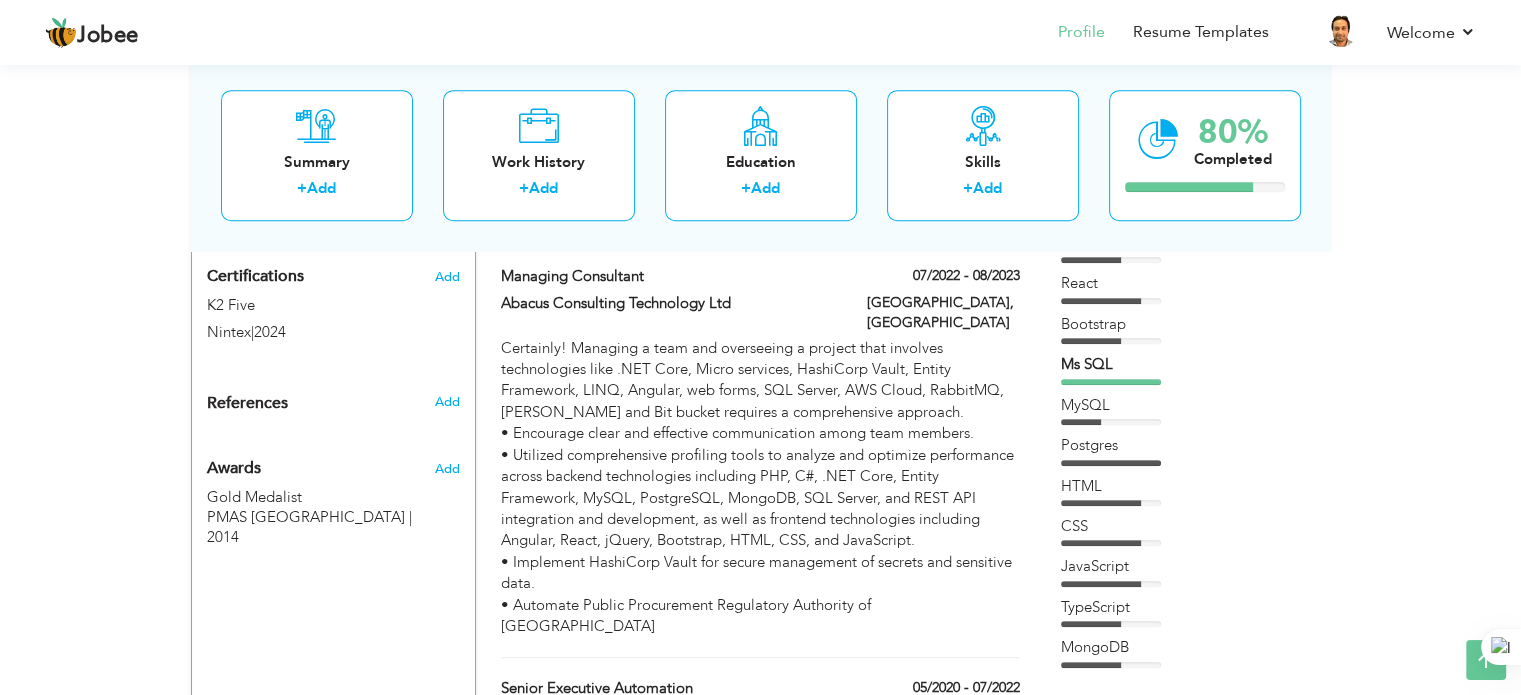 drag, startPoint x: 1519, startPoint y: 351, endPoint x: 1518, endPoint y: 397, distance: 46.010868 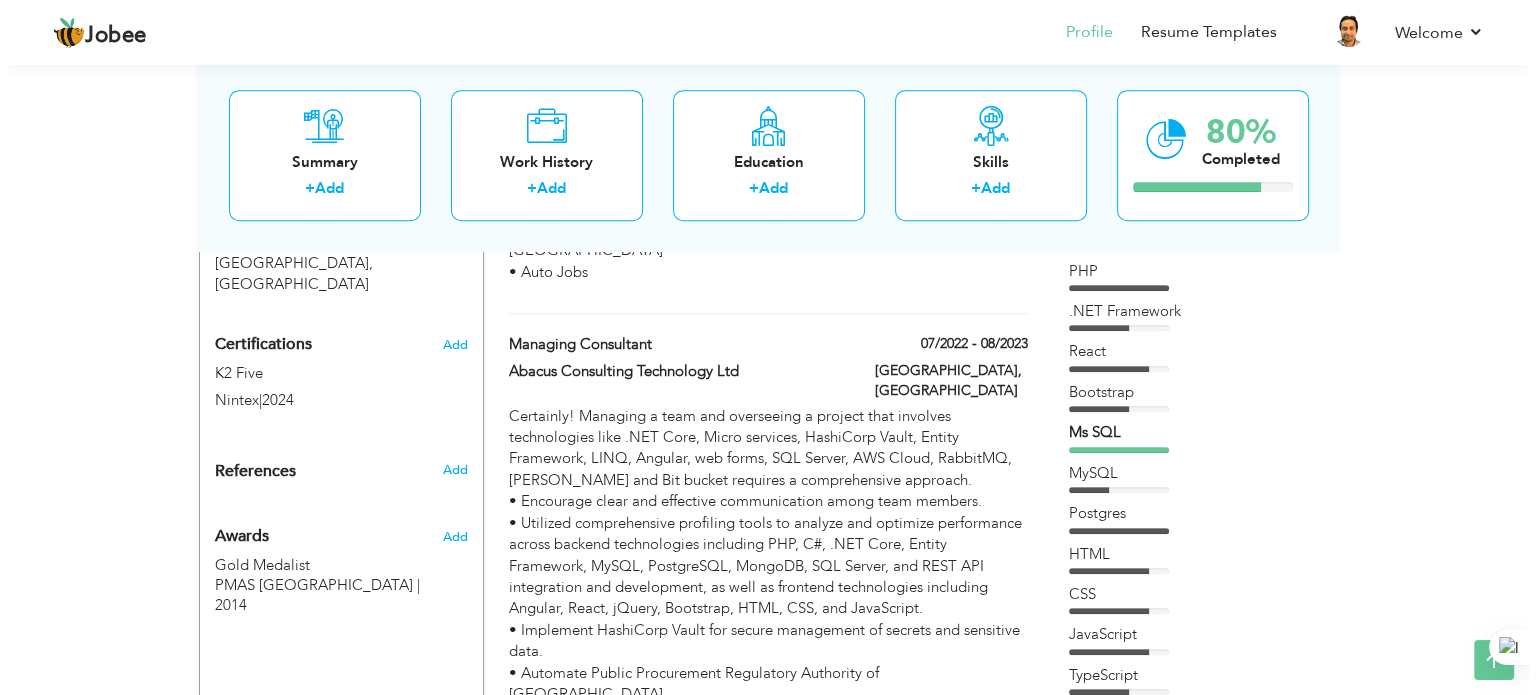 scroll, scrollTop: 1024, scrollLeft: 0, axis: vertical 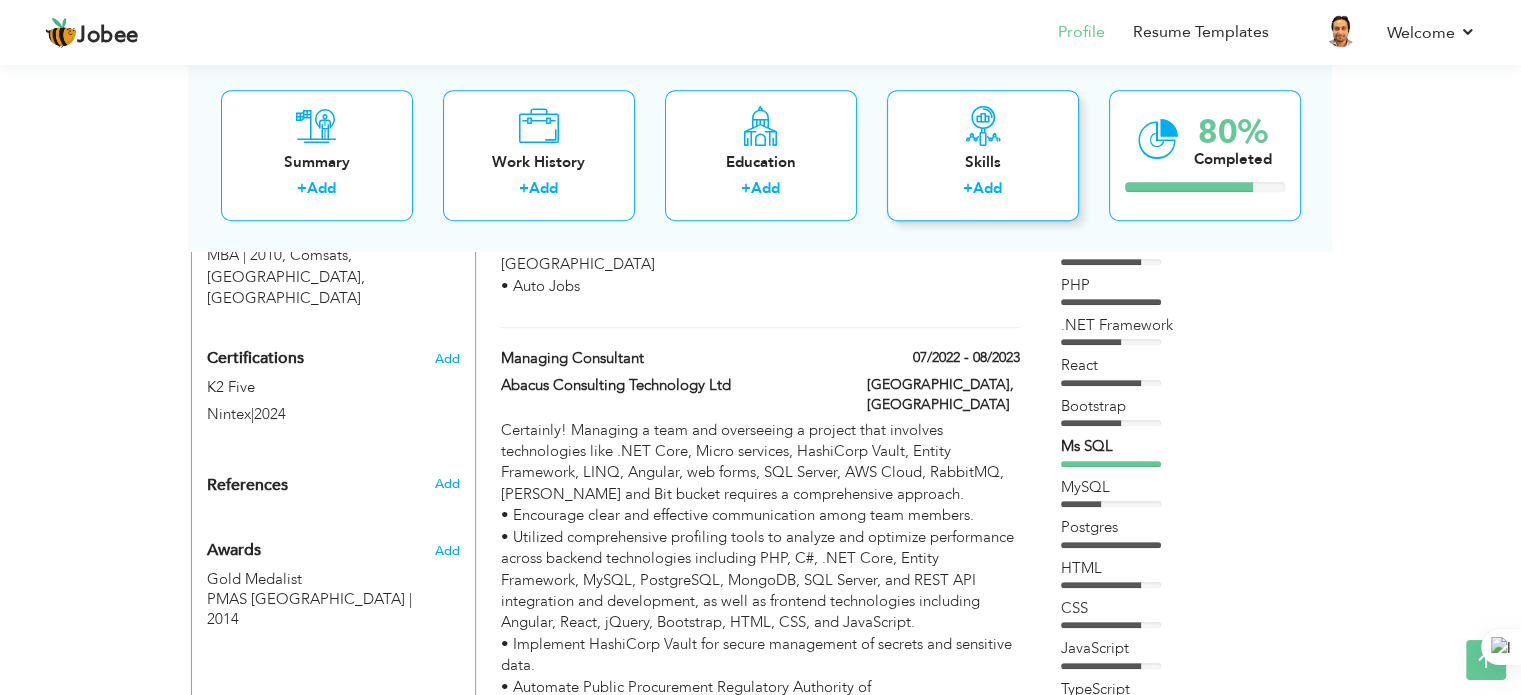 click on "Skills
+  Add" at bounding box center [983, 155] 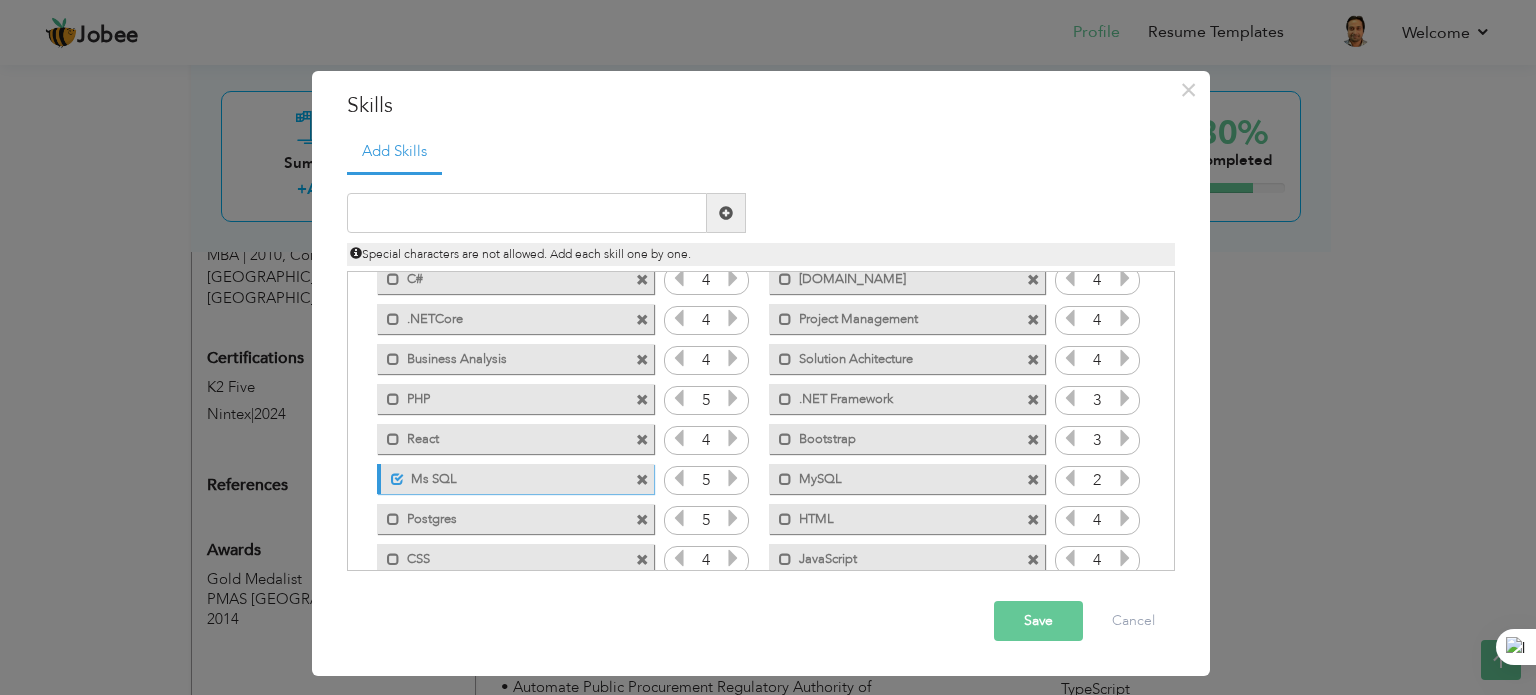 scroll, scrollTop: 176, scrollLeft: 0, axis: vertical 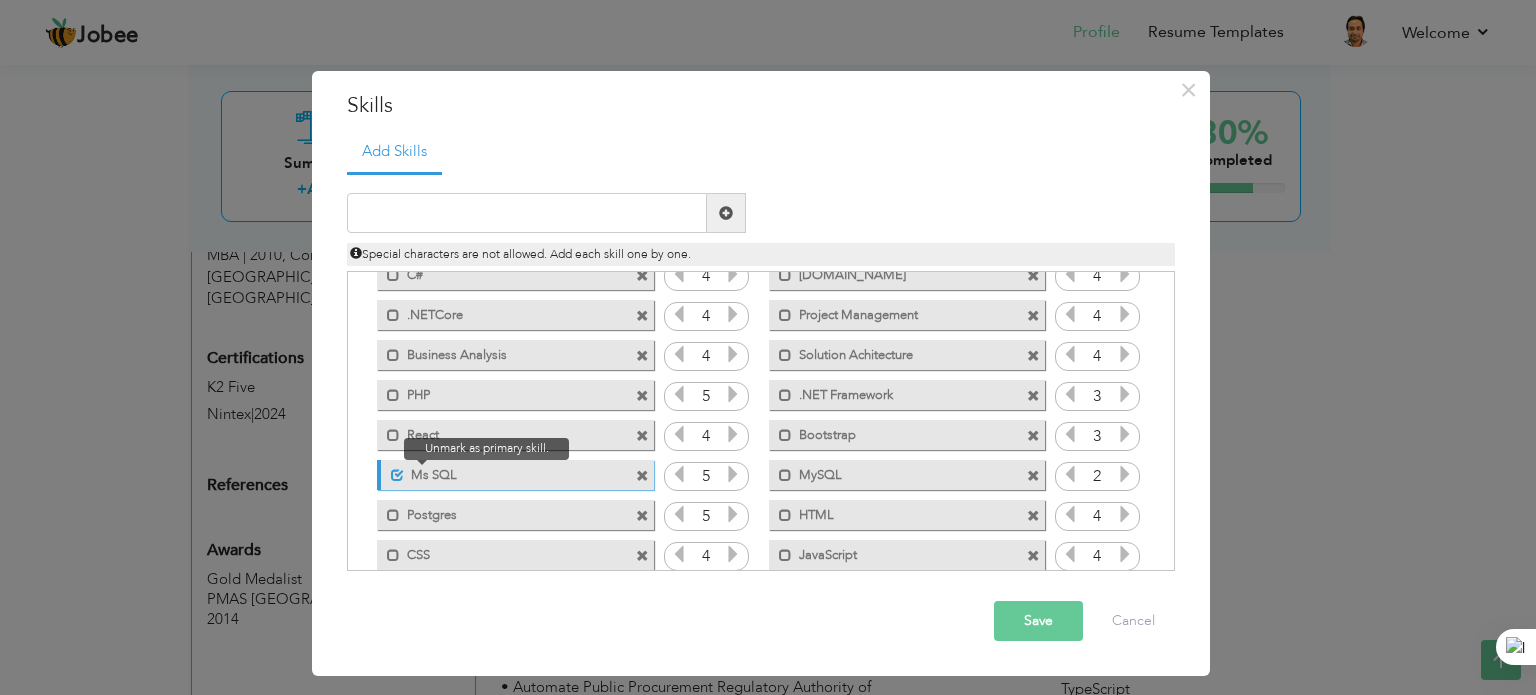 click at bounding box center [397, 475] 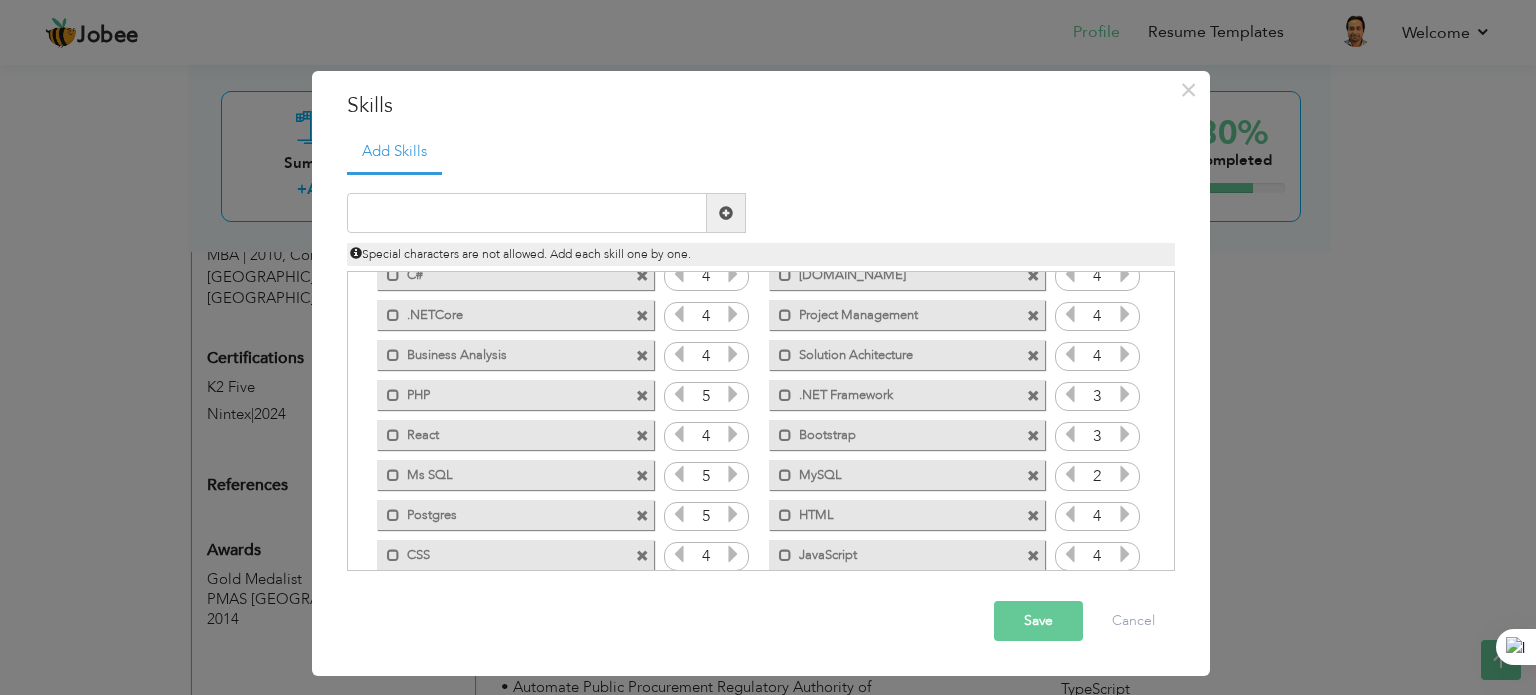 click at bounding box center (642, 476) 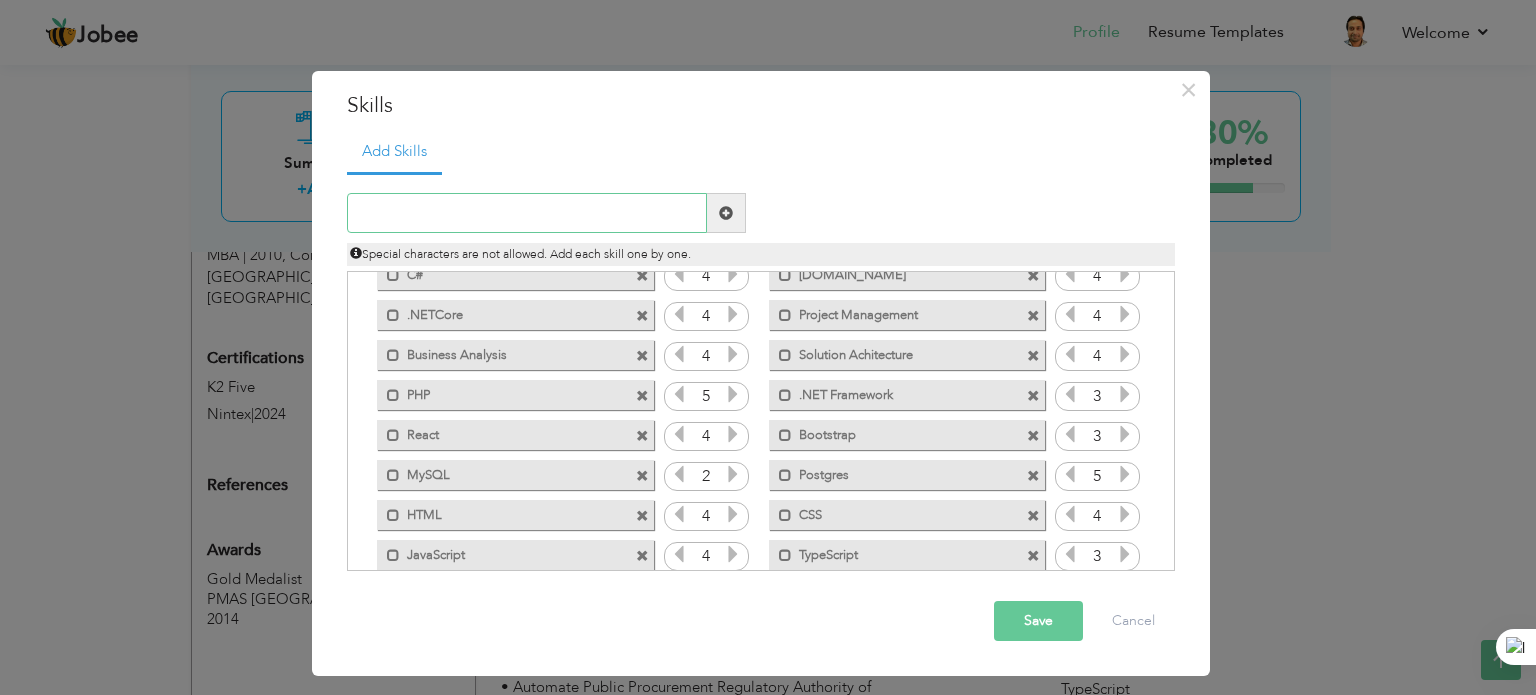 click at bounding box center [527, 213] 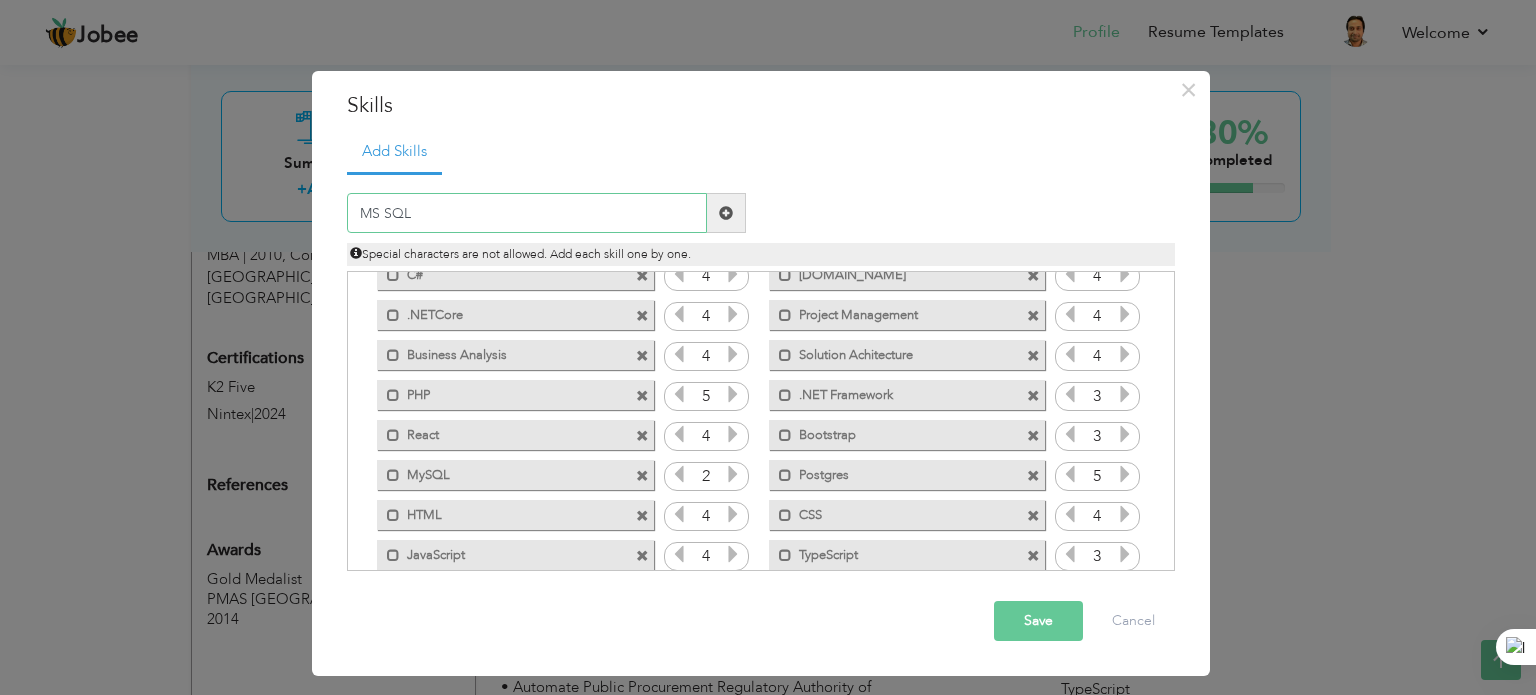 type on "MS SQL" 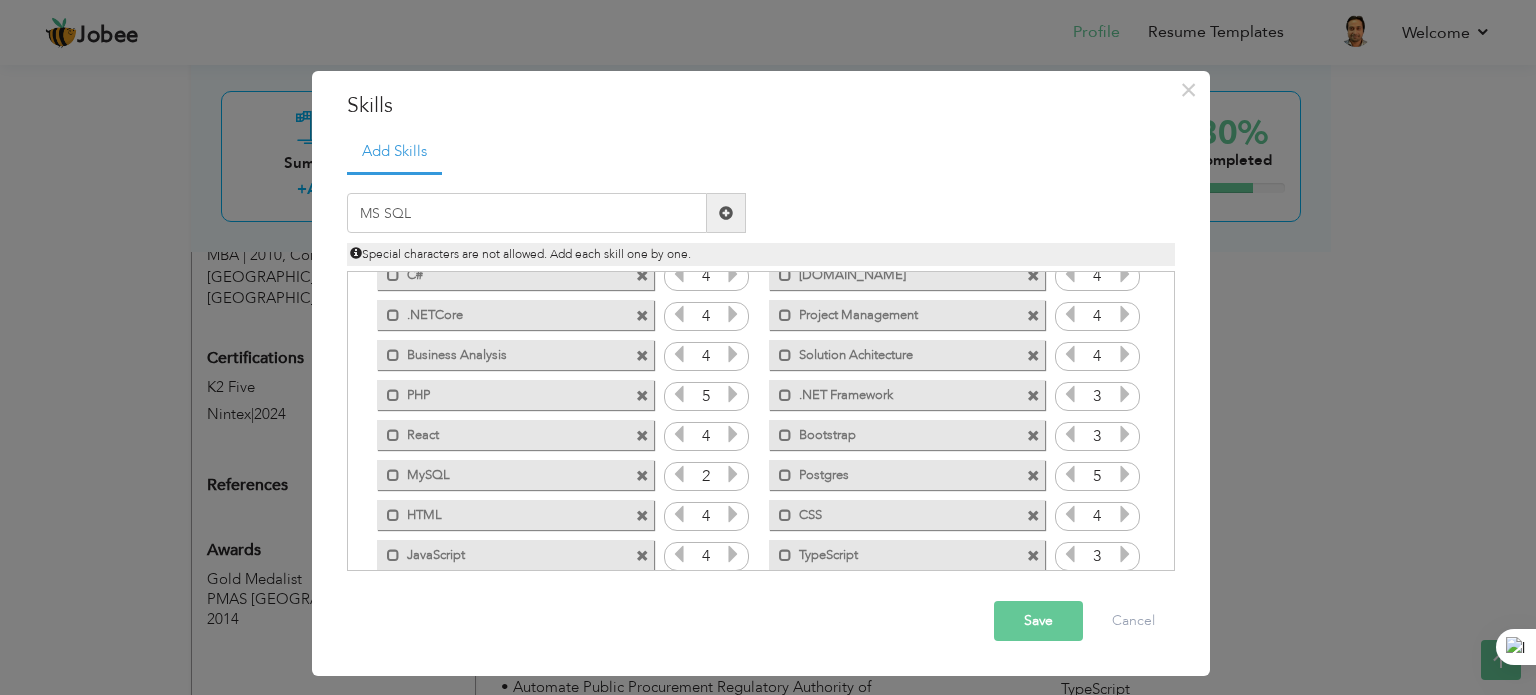 click at bounding box center (726, 213) 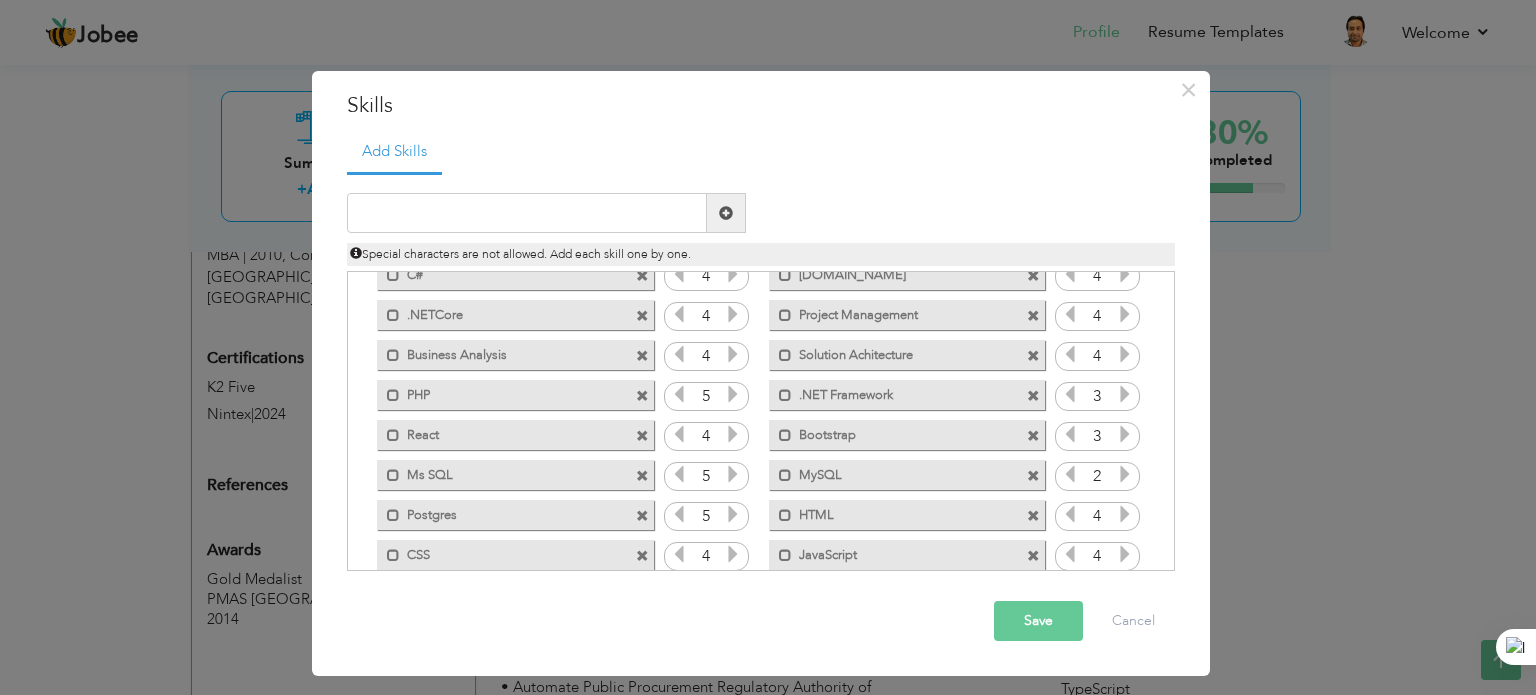 click on "Save" at bounding box center [1038, 621] 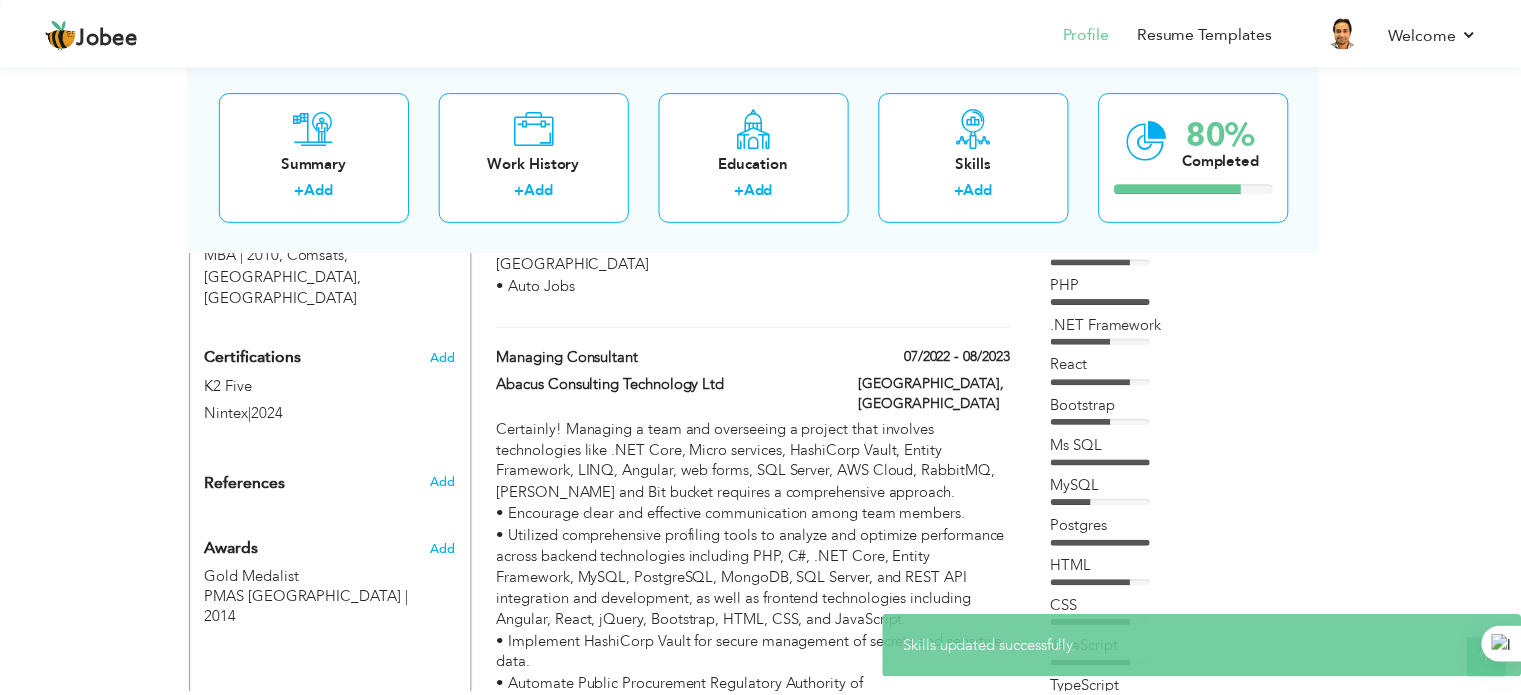 scroll, scrollTop: 0, scrollLeft: 0, axis: both 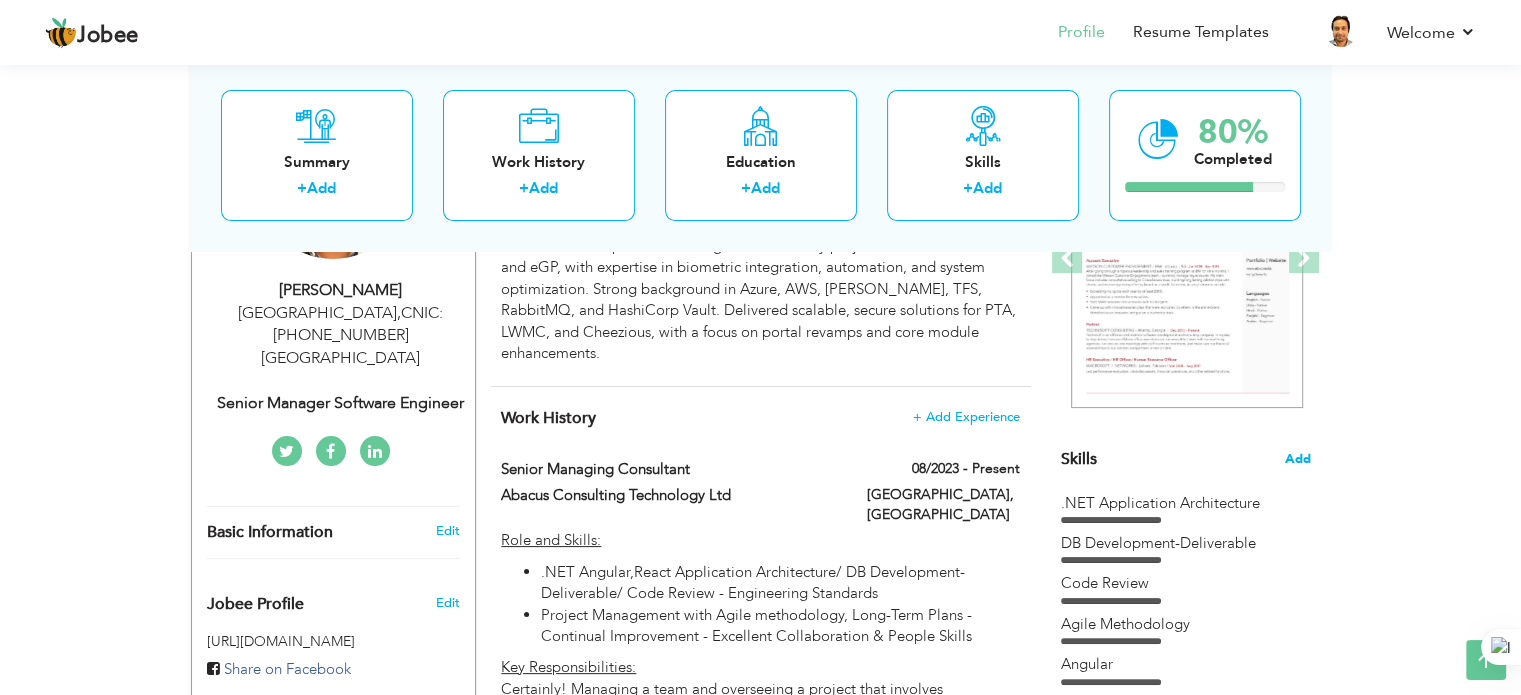 click on "Add" at bounding box center (1298, 459) 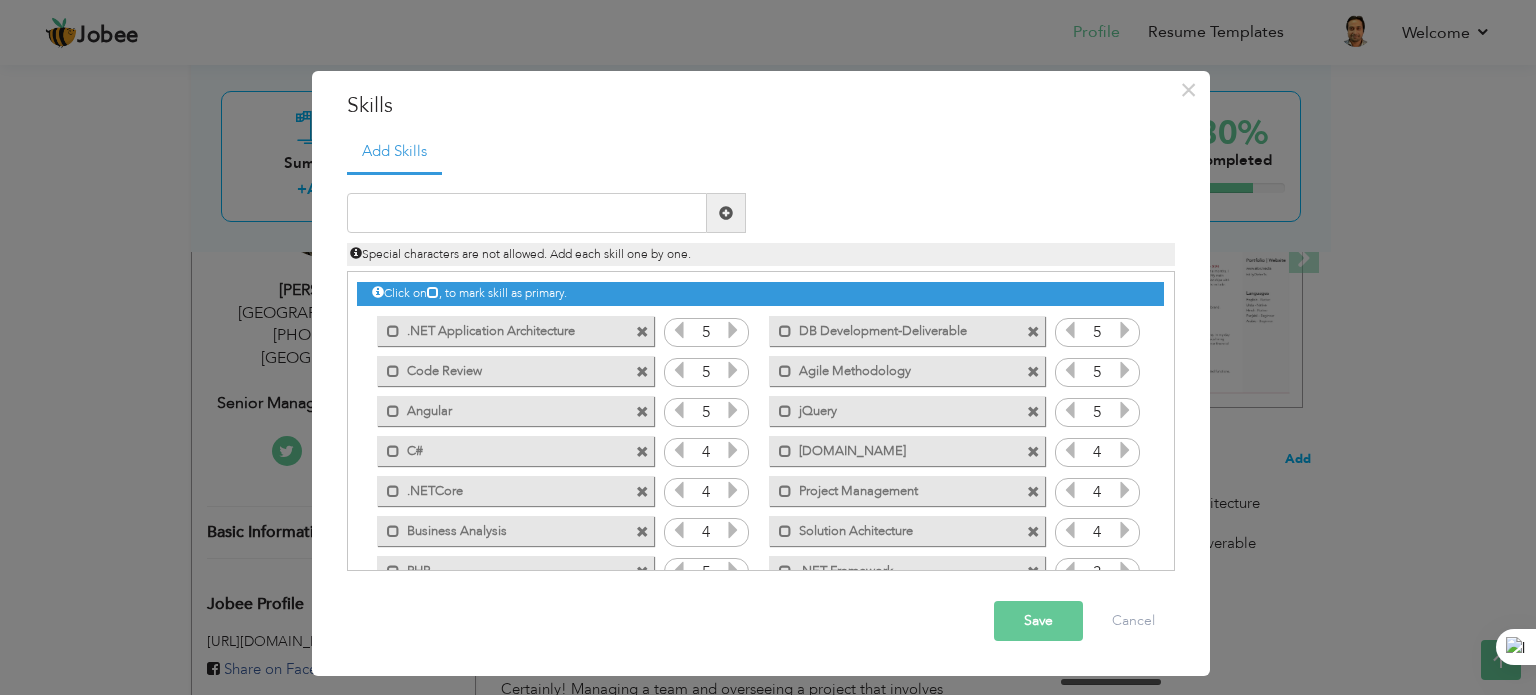 scroll, scrollTop: 0, scrollLeft: 0, axis: both 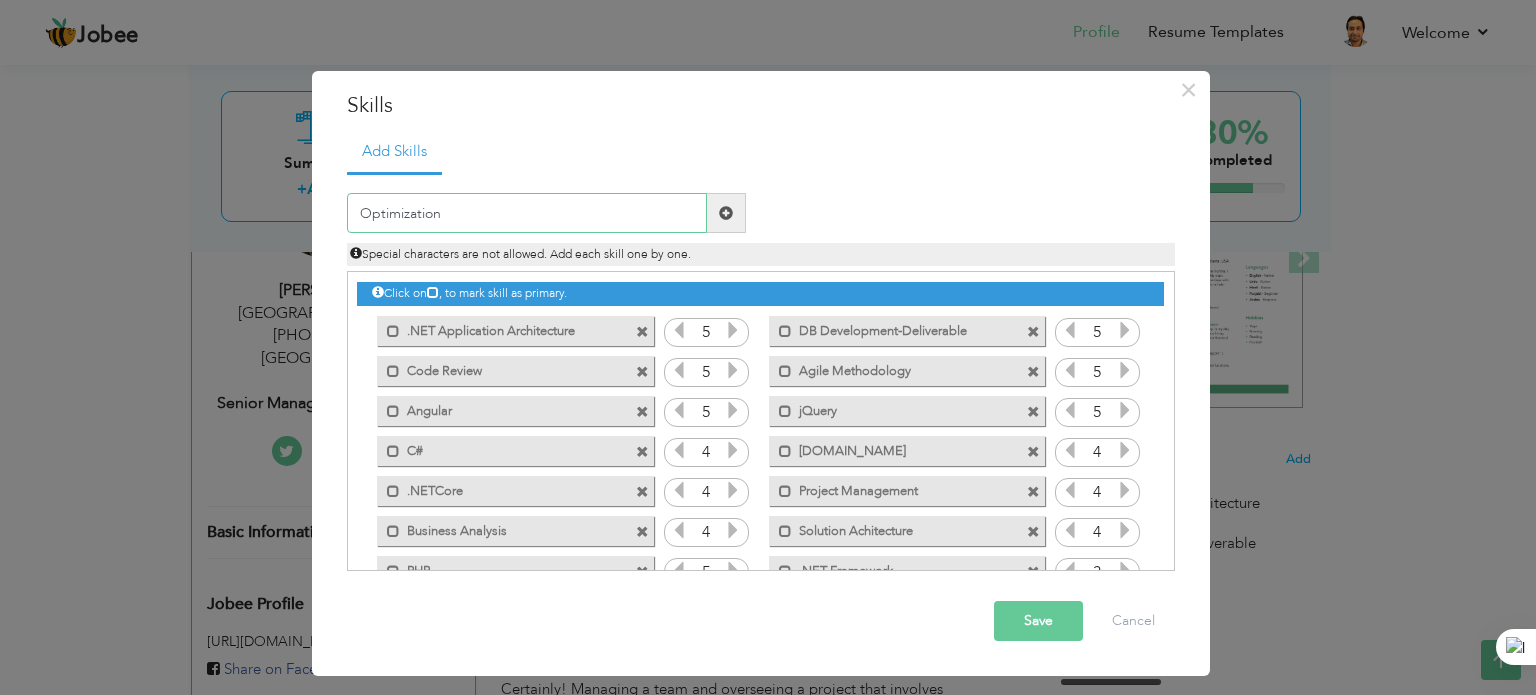 type on "Optimization" 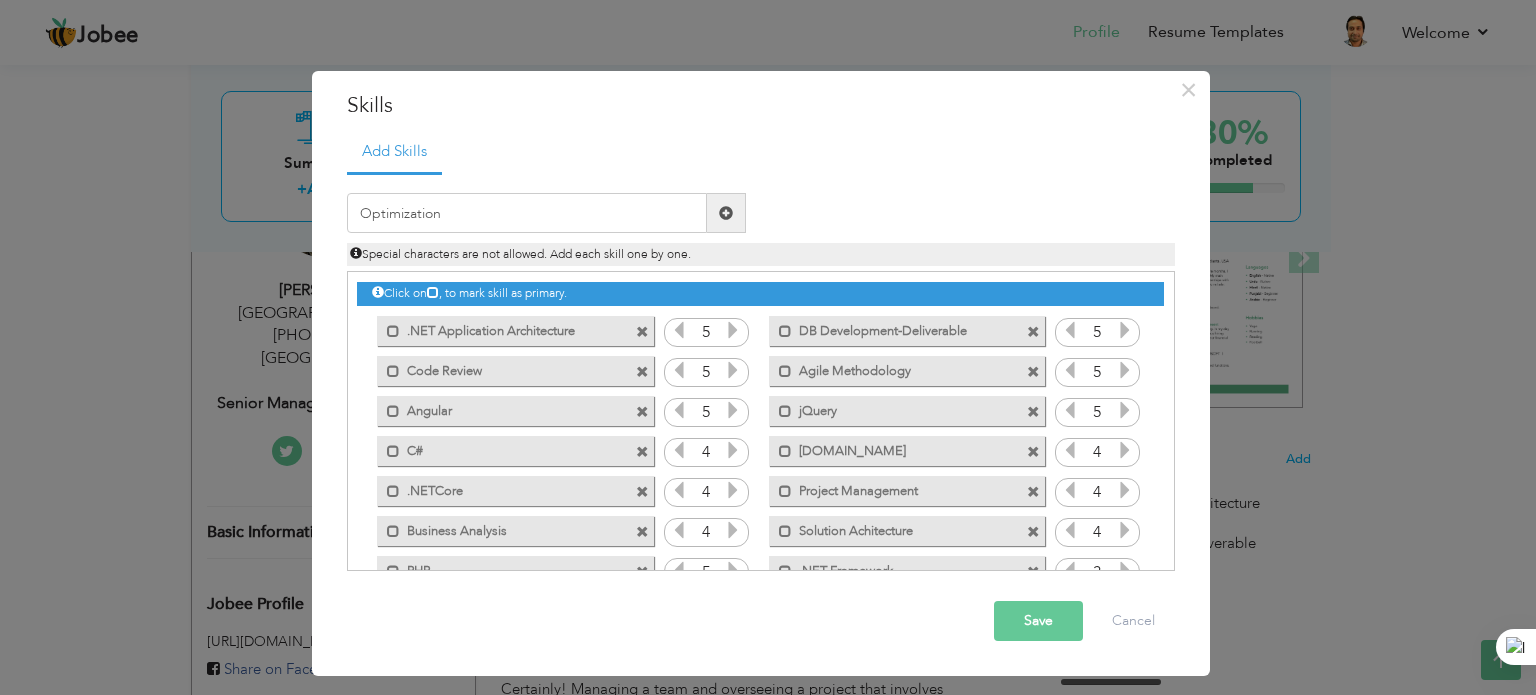 click at bounding box center [726, 213] 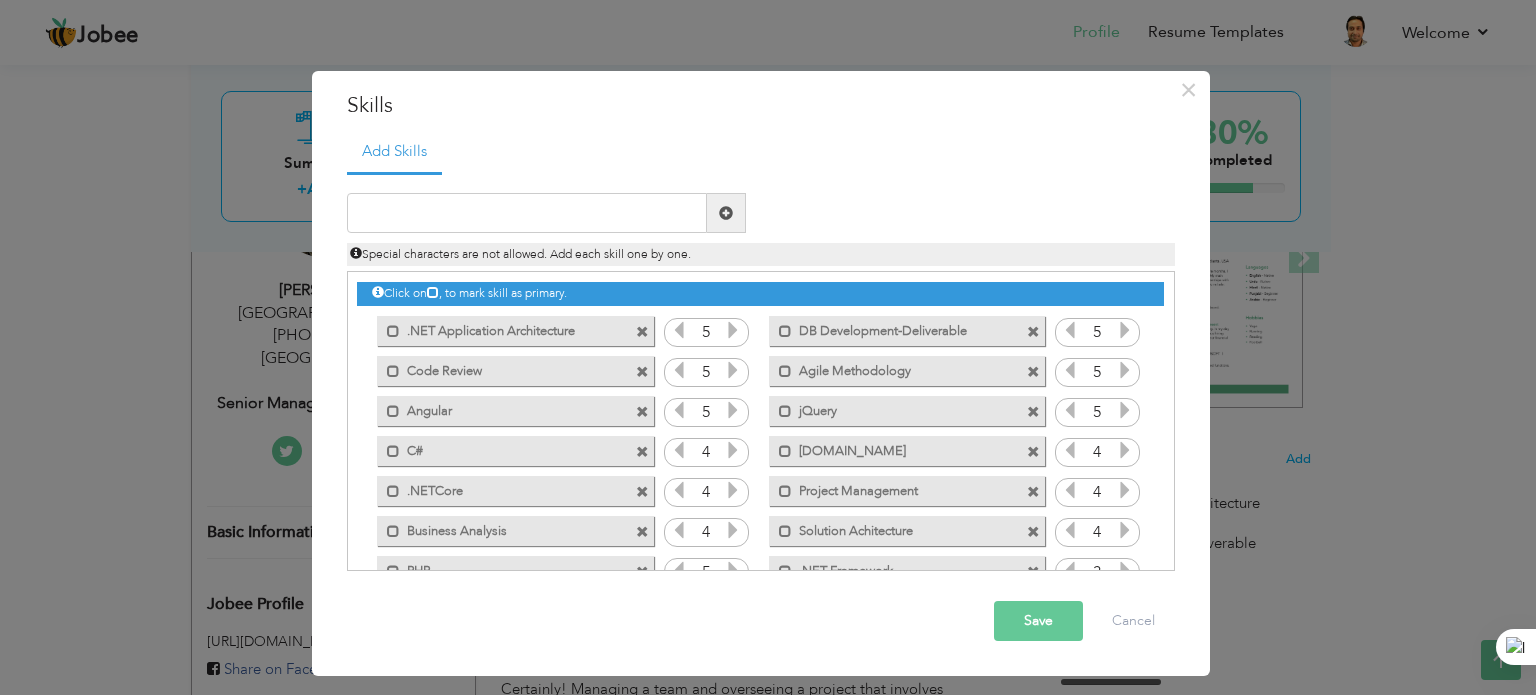 scroll, scrollTop: 284, scrollLeft: 0, axis: vertical 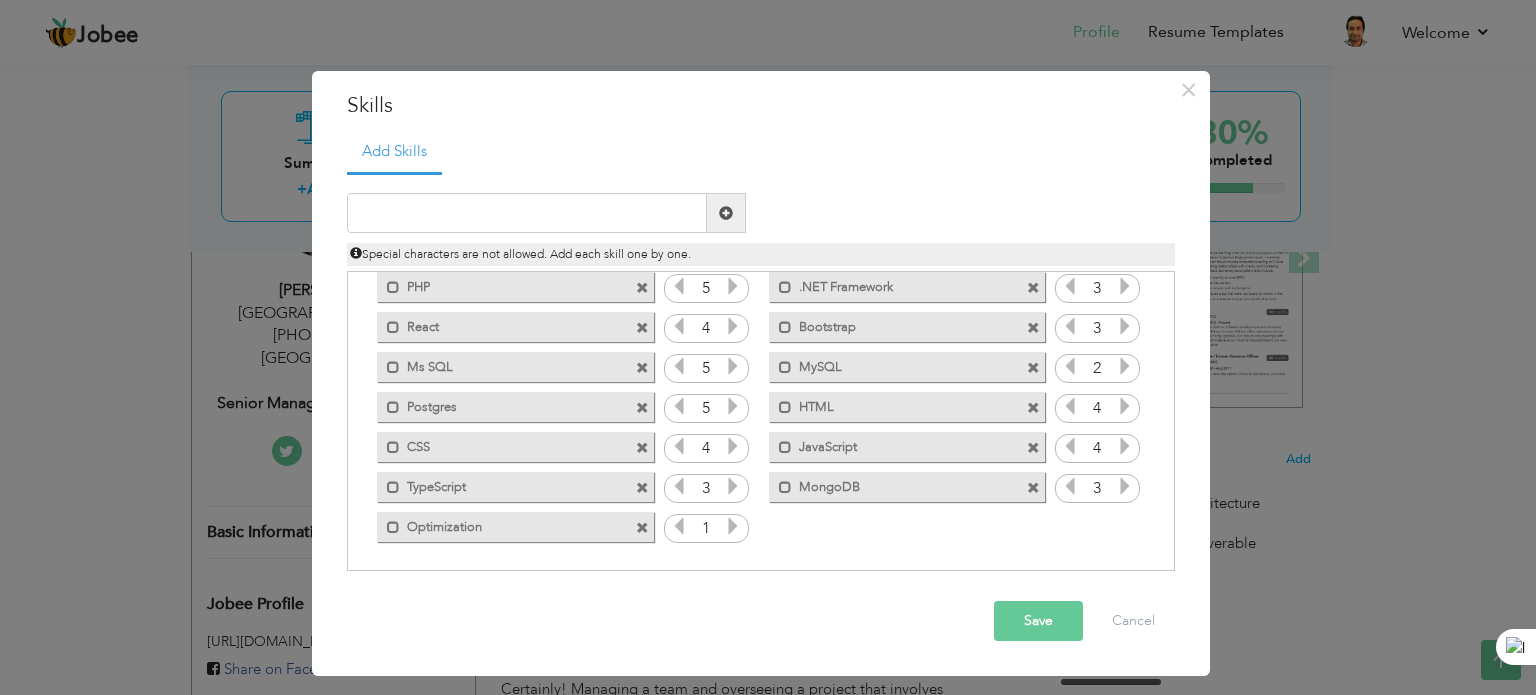 click at bounding box center [733, 526] 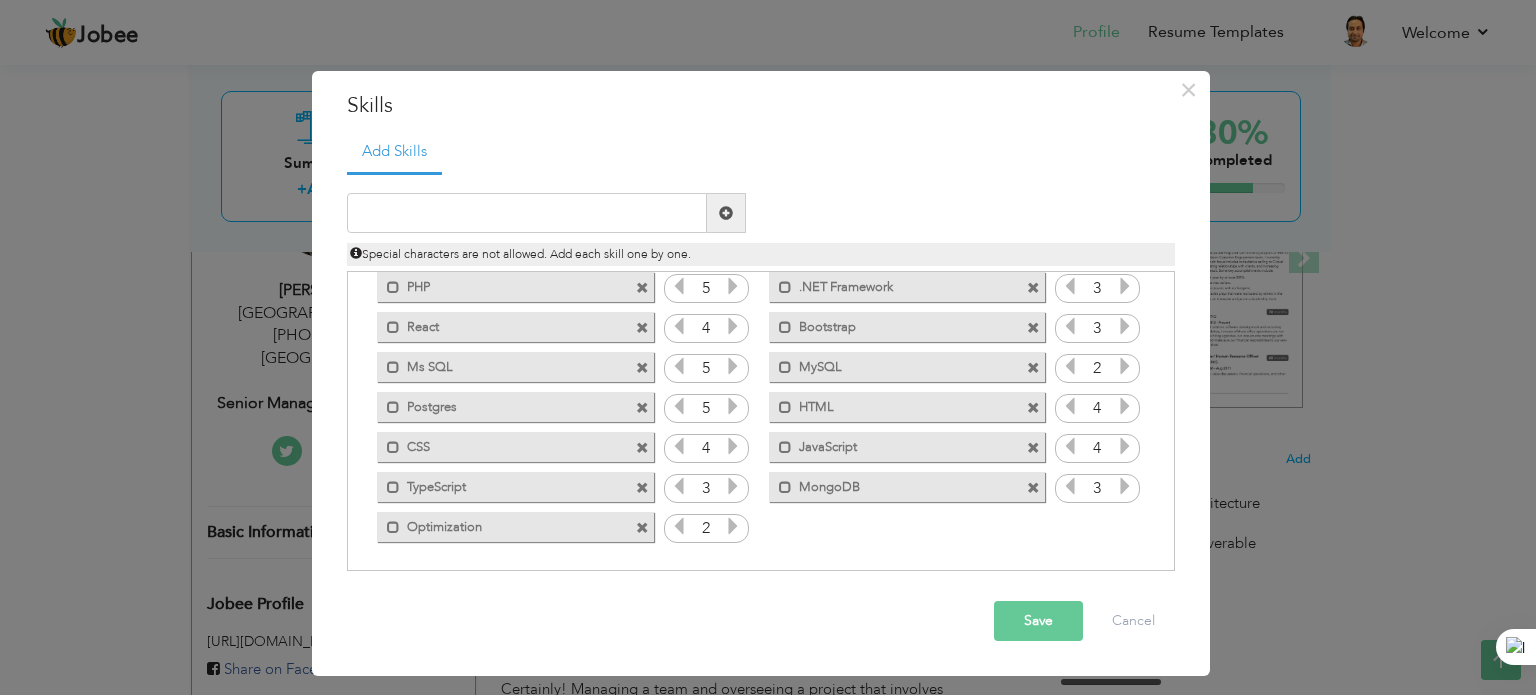 click at bounding box center (733, 526) 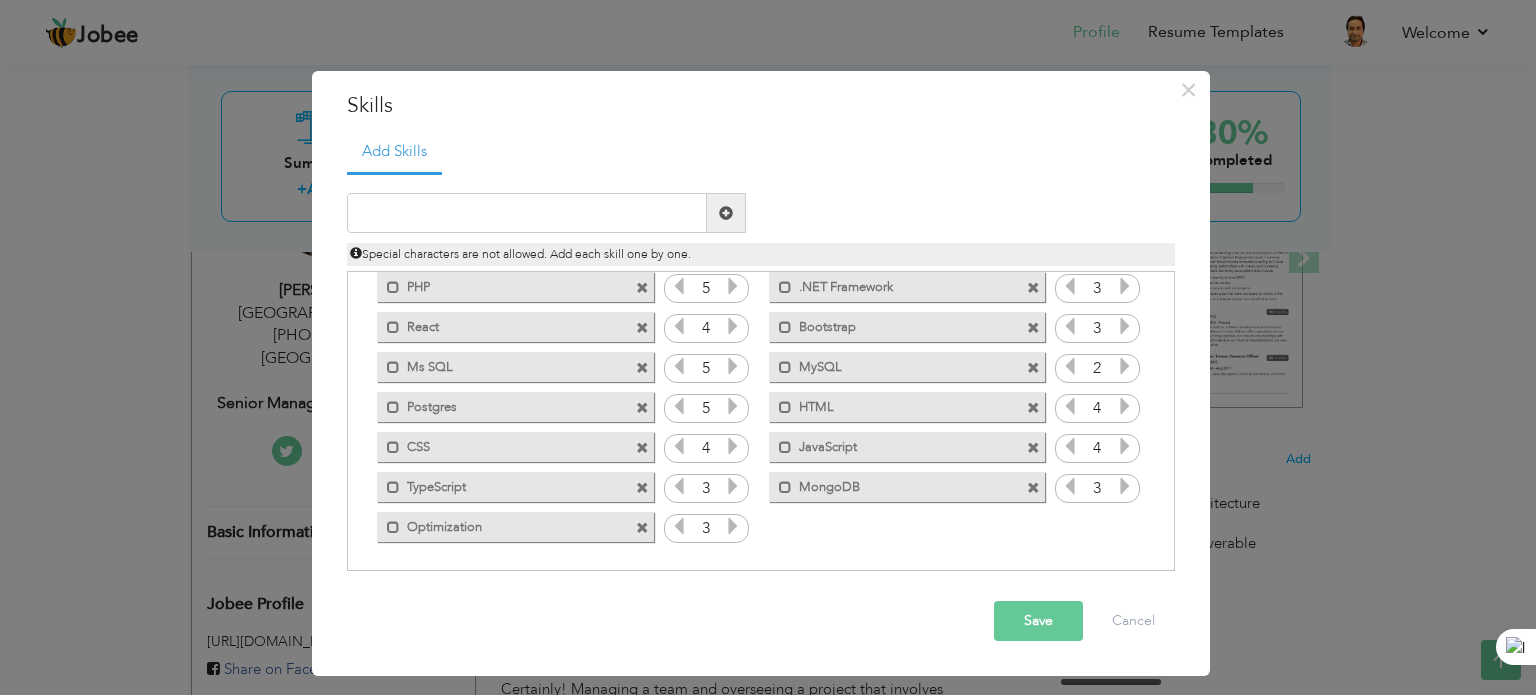 click at bounding box center [733, 526] 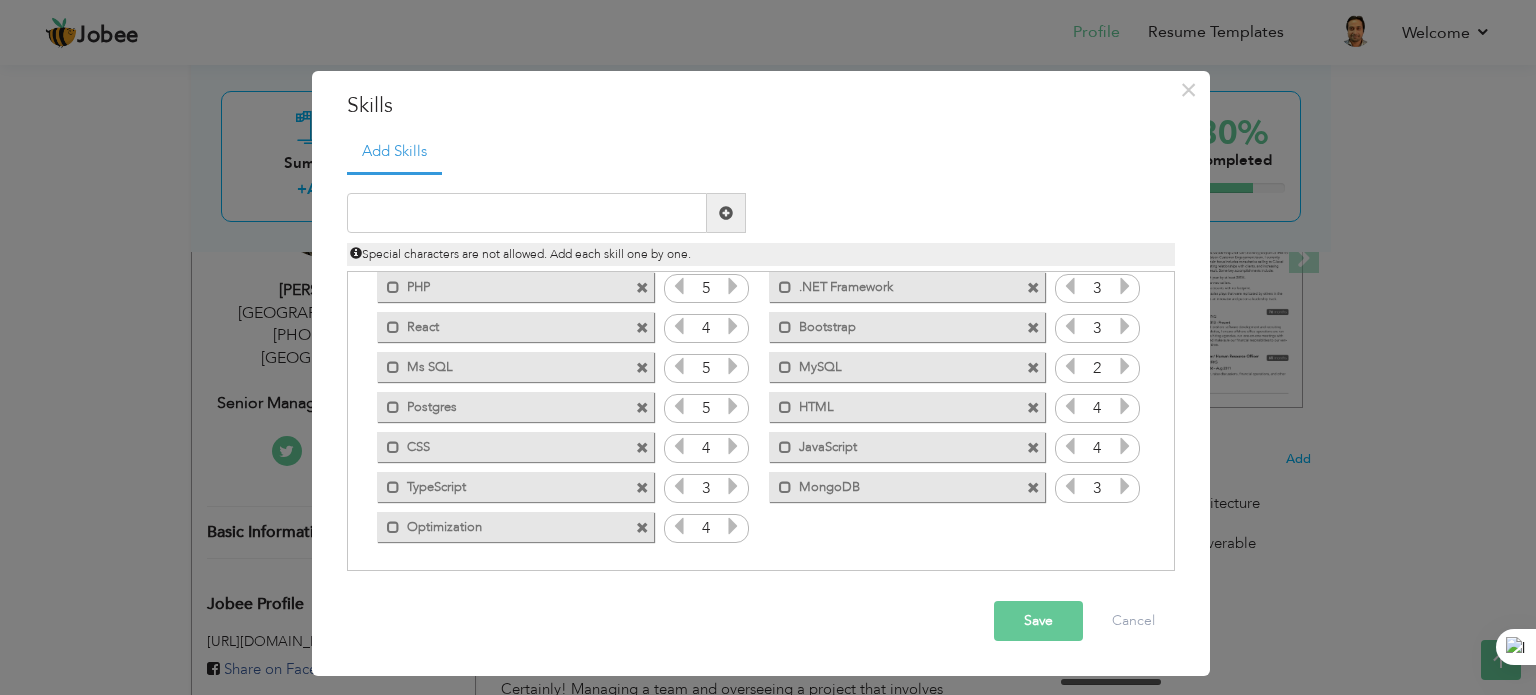 click at bounding box center (733, 526) 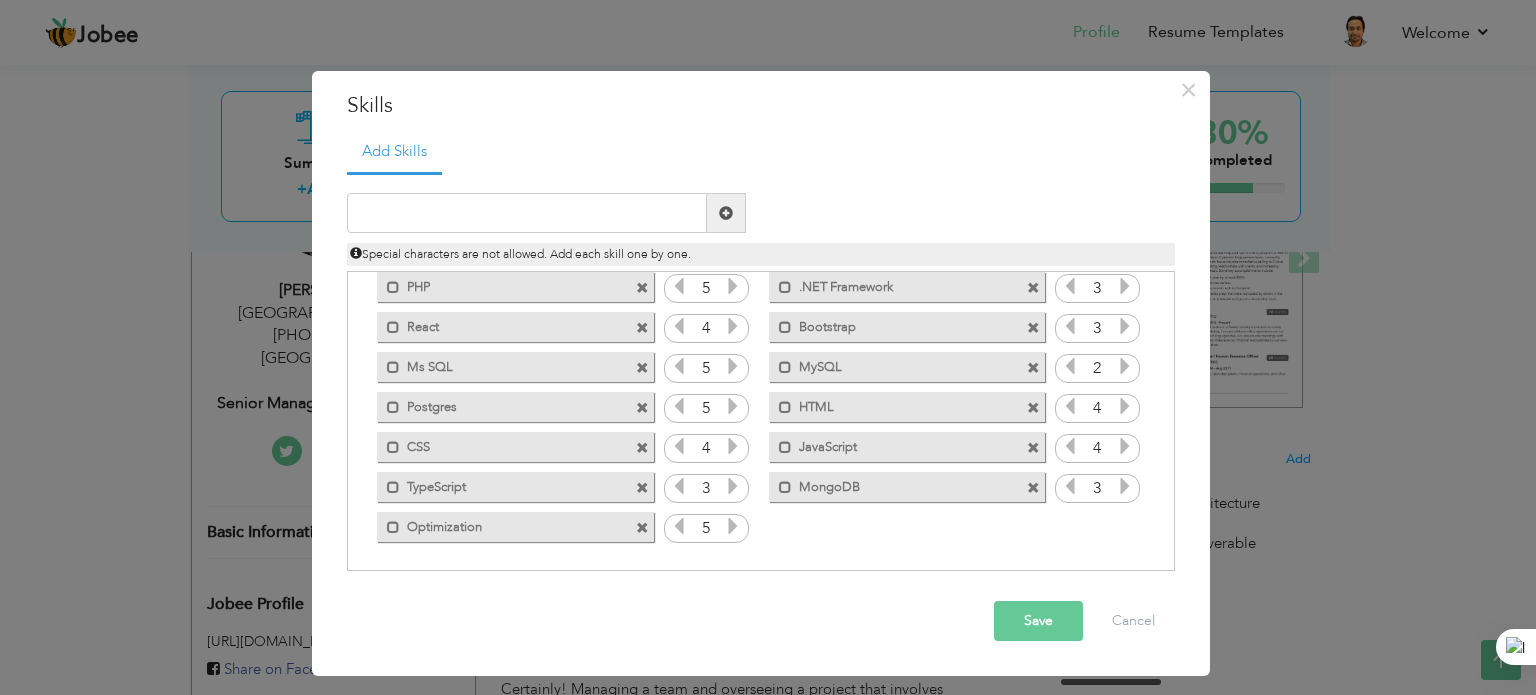click on "Save" at bounding box center [1038, 621] 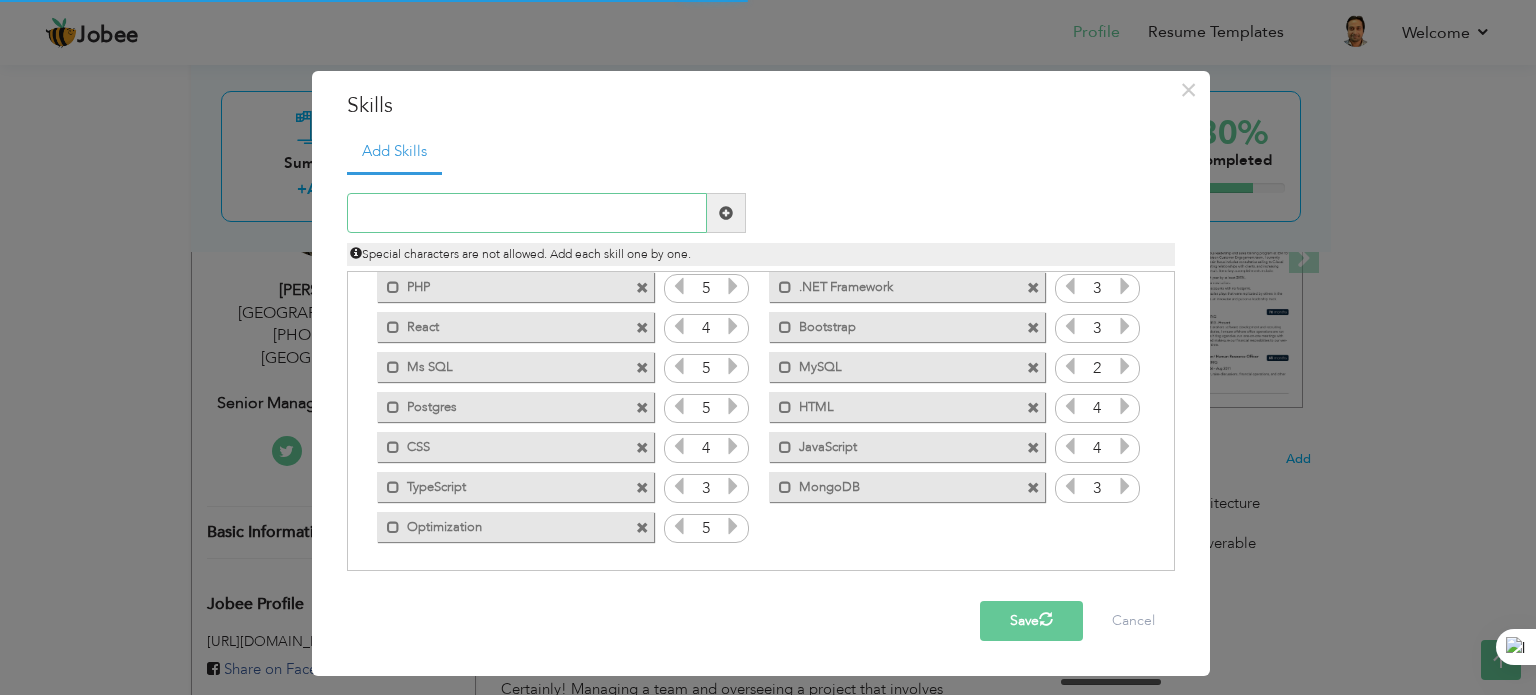 click at bounding box center (527, 213) 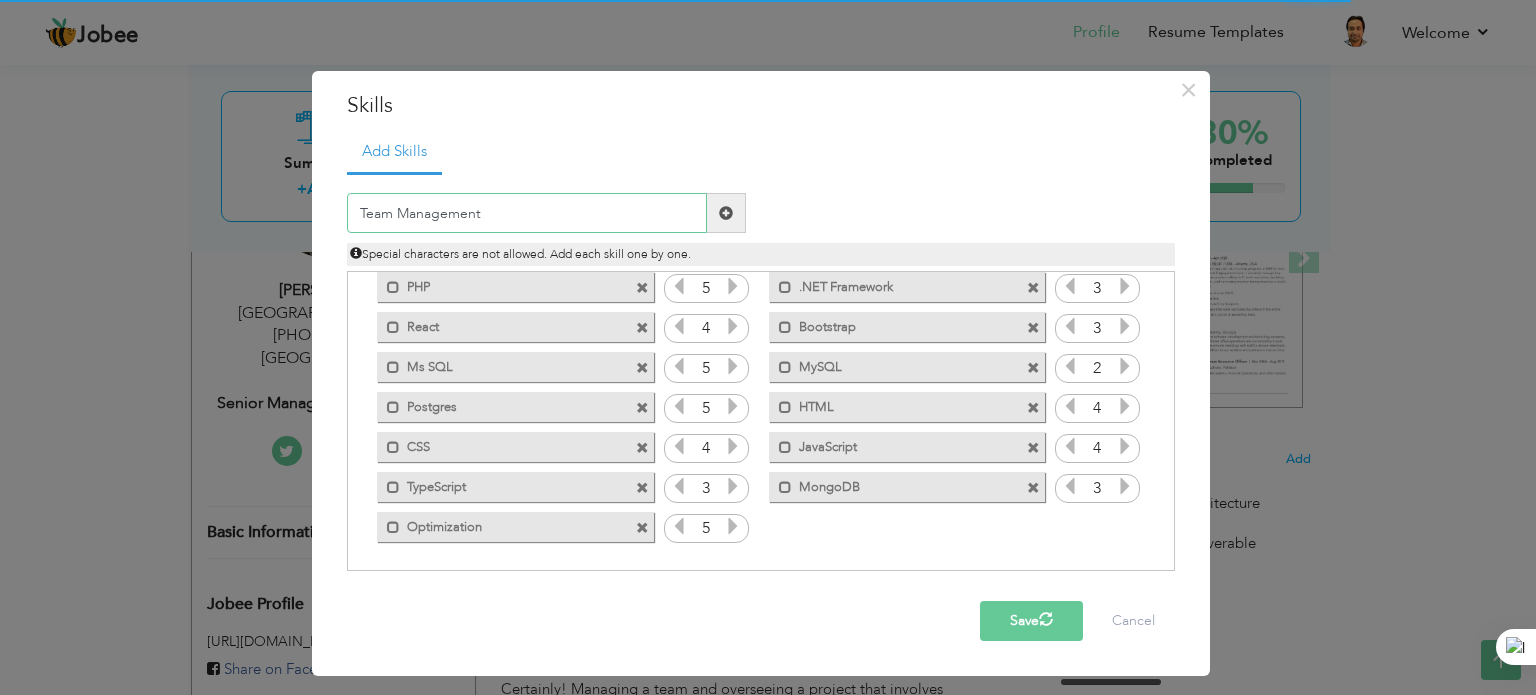 type on "Team Management" 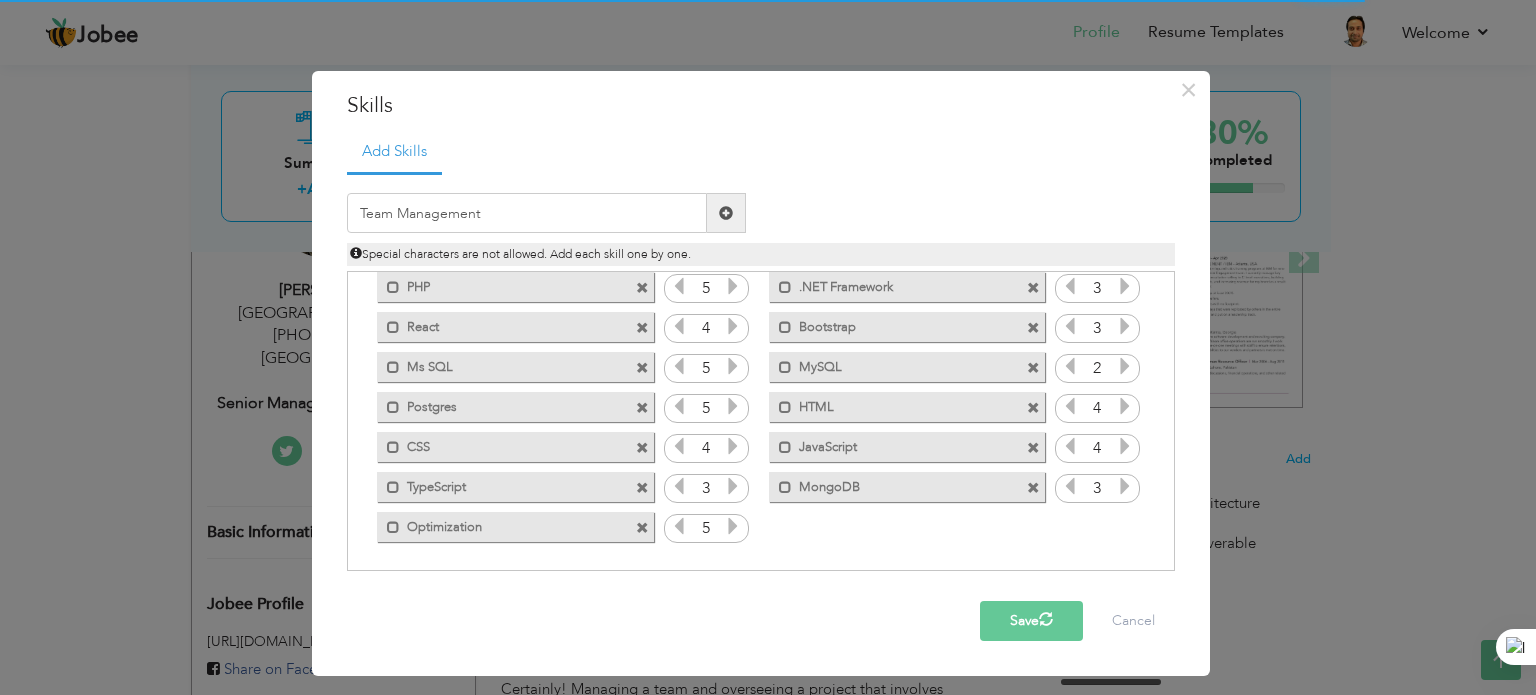 click on "Save" at bounding box center [1031, 621] 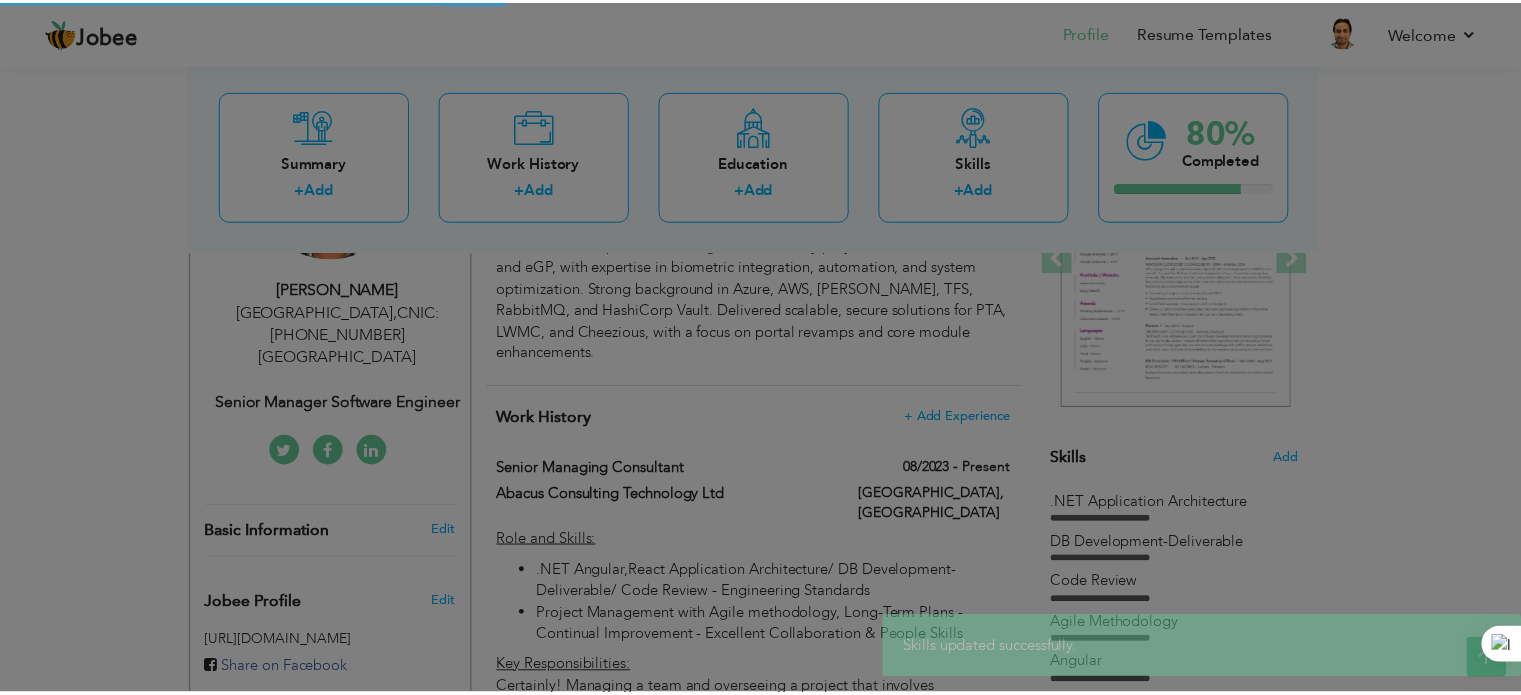 scroll, scrollTop: 0, scrollLeft: 0, axis: both 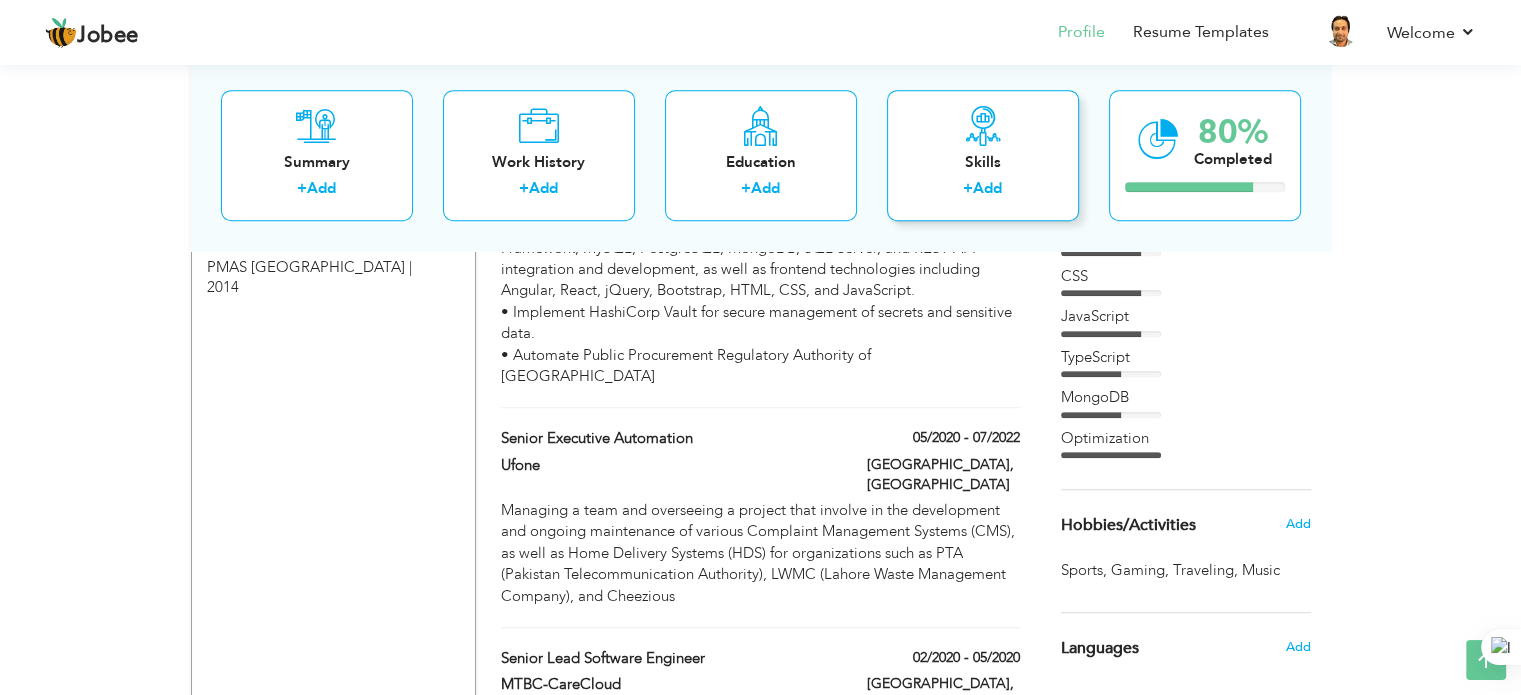 click on "Skills" at bounding box center (983, 162) 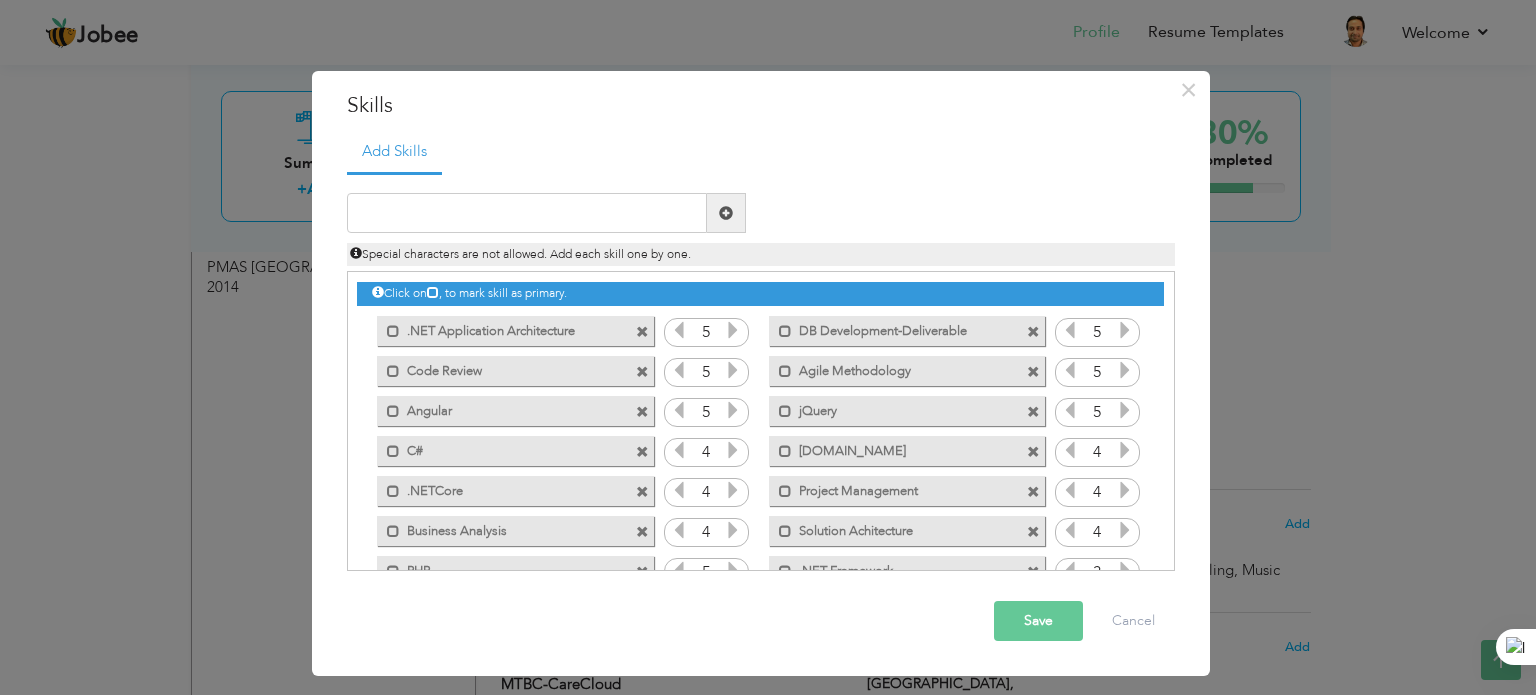 scroll, scrollTop: 0, scrollLeft: 0, axis: both 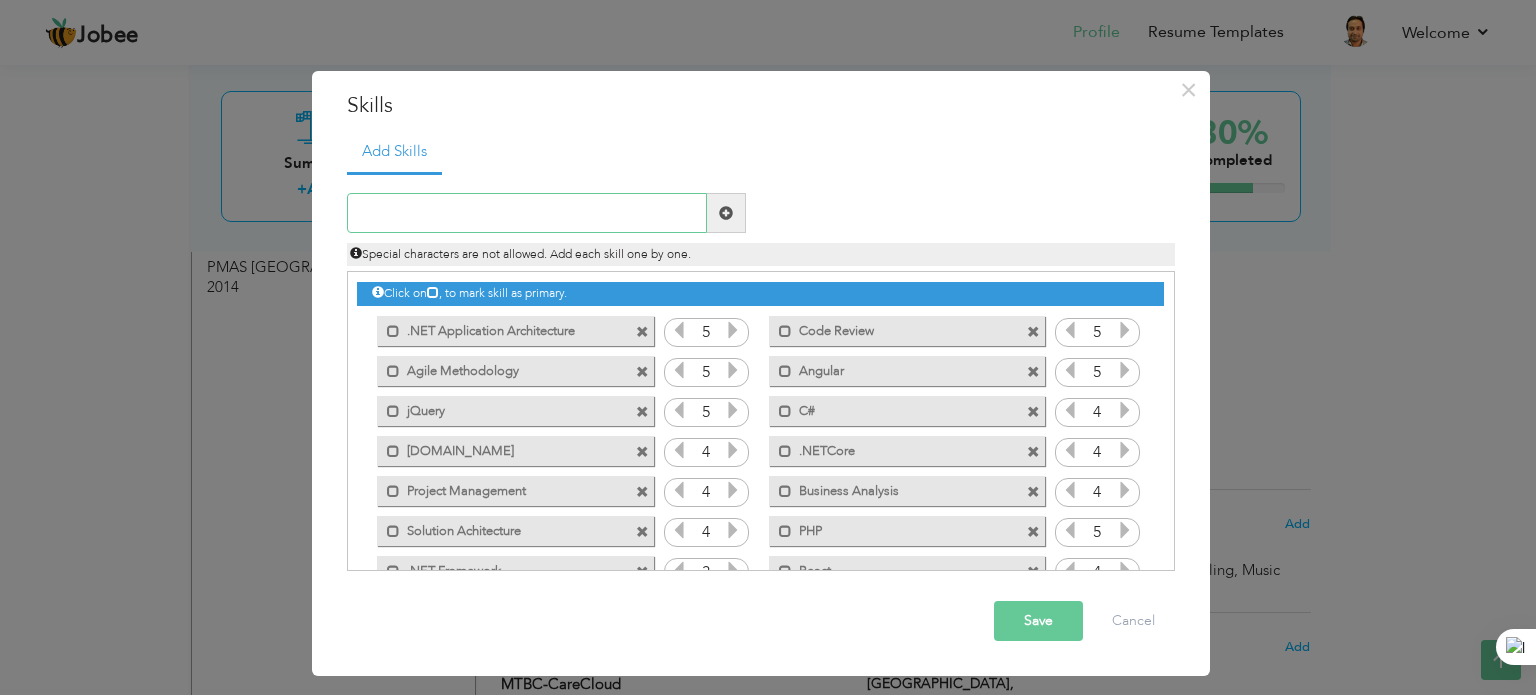 click at bounding box center [527, 213] 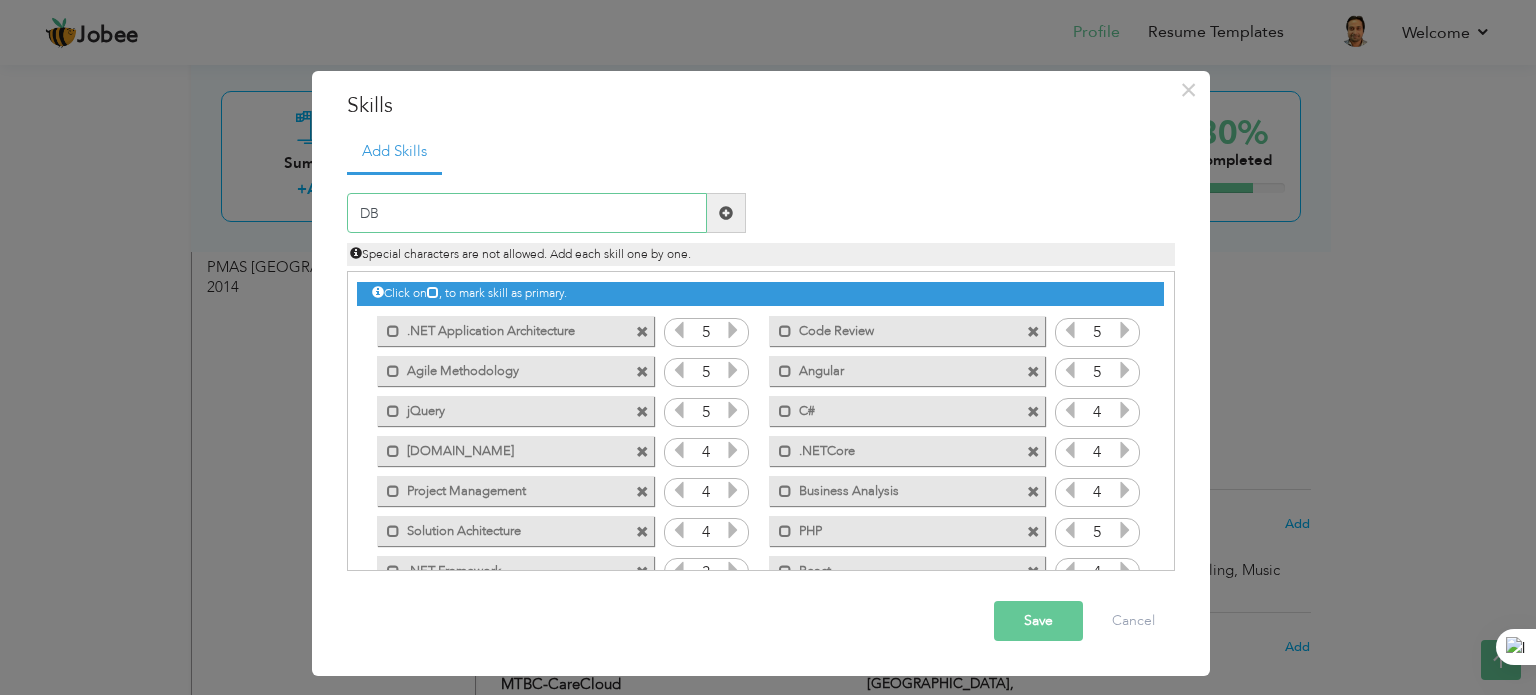 type on "D" 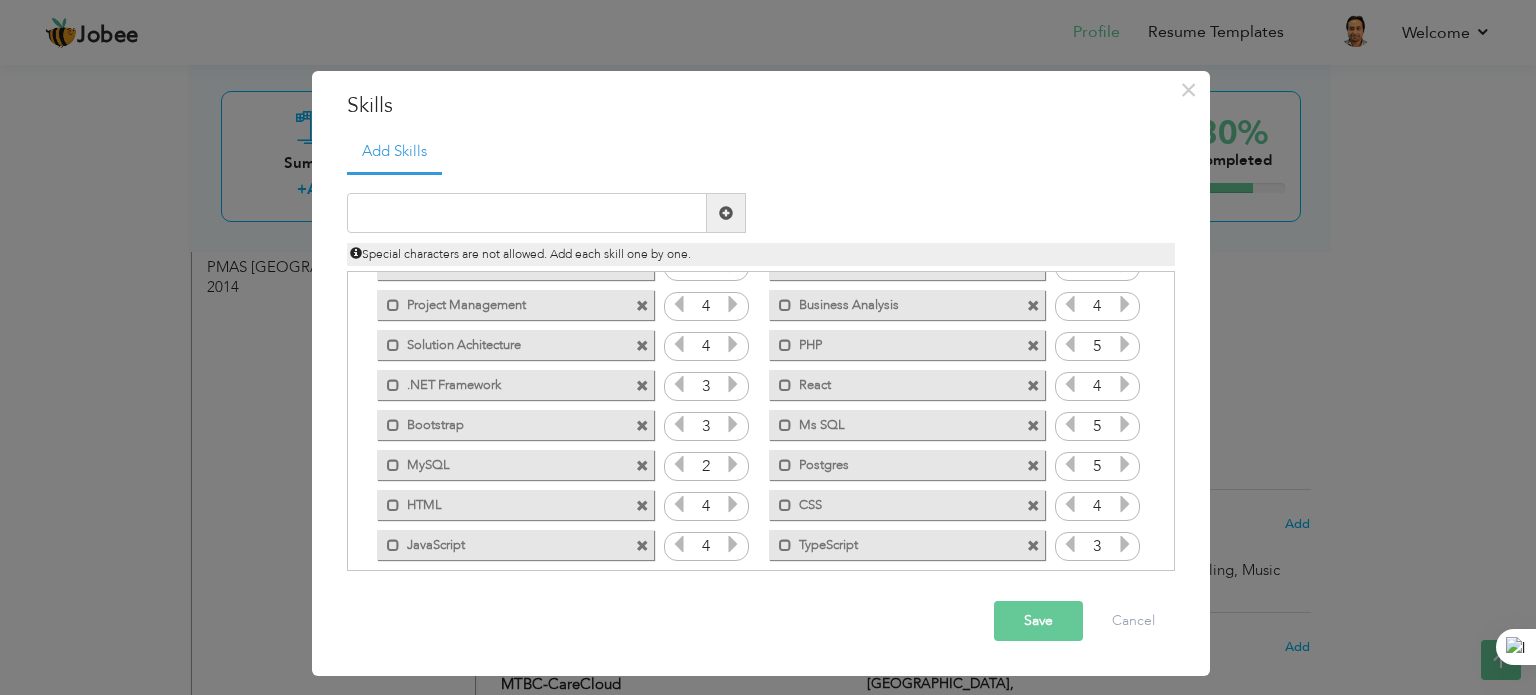 scroll, scrollTop: 244, scrollLeft: 0, axis: vertical 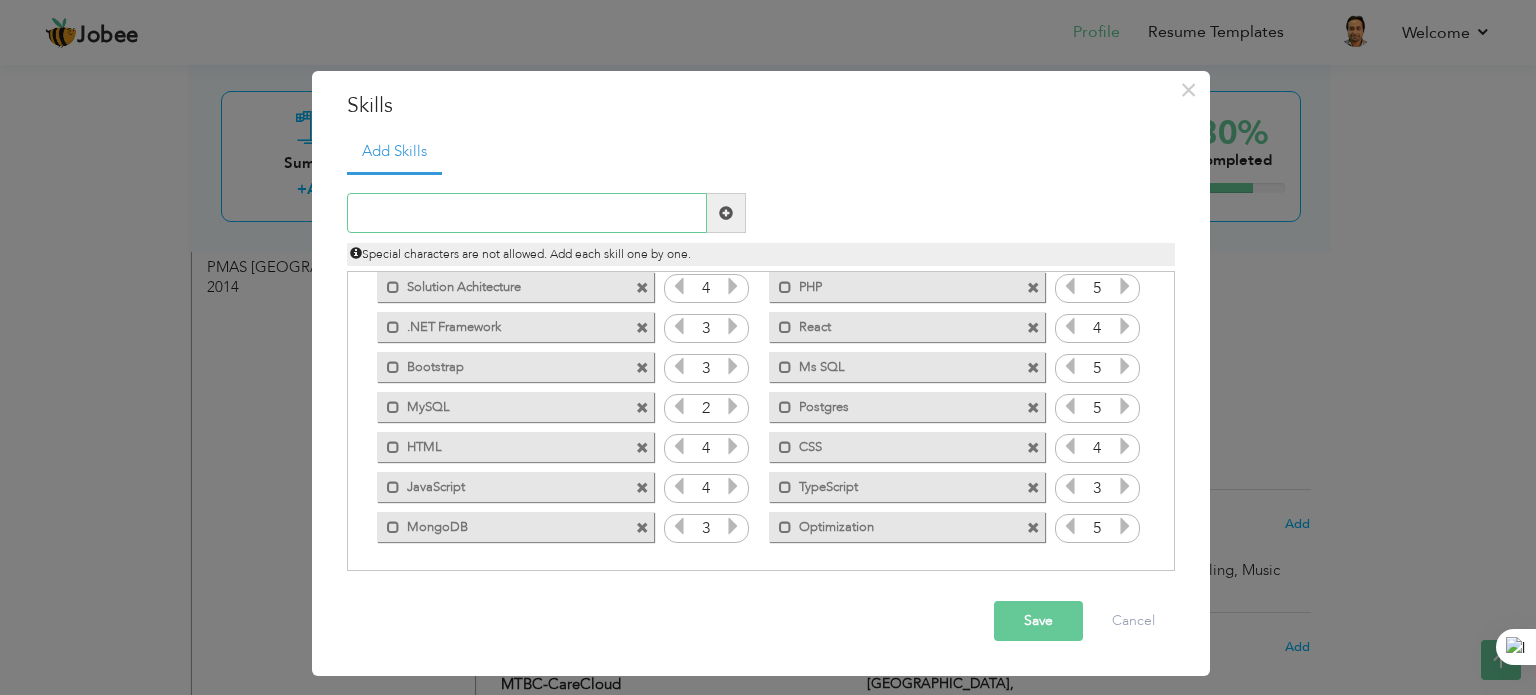 click at bounding box center [527, 213] 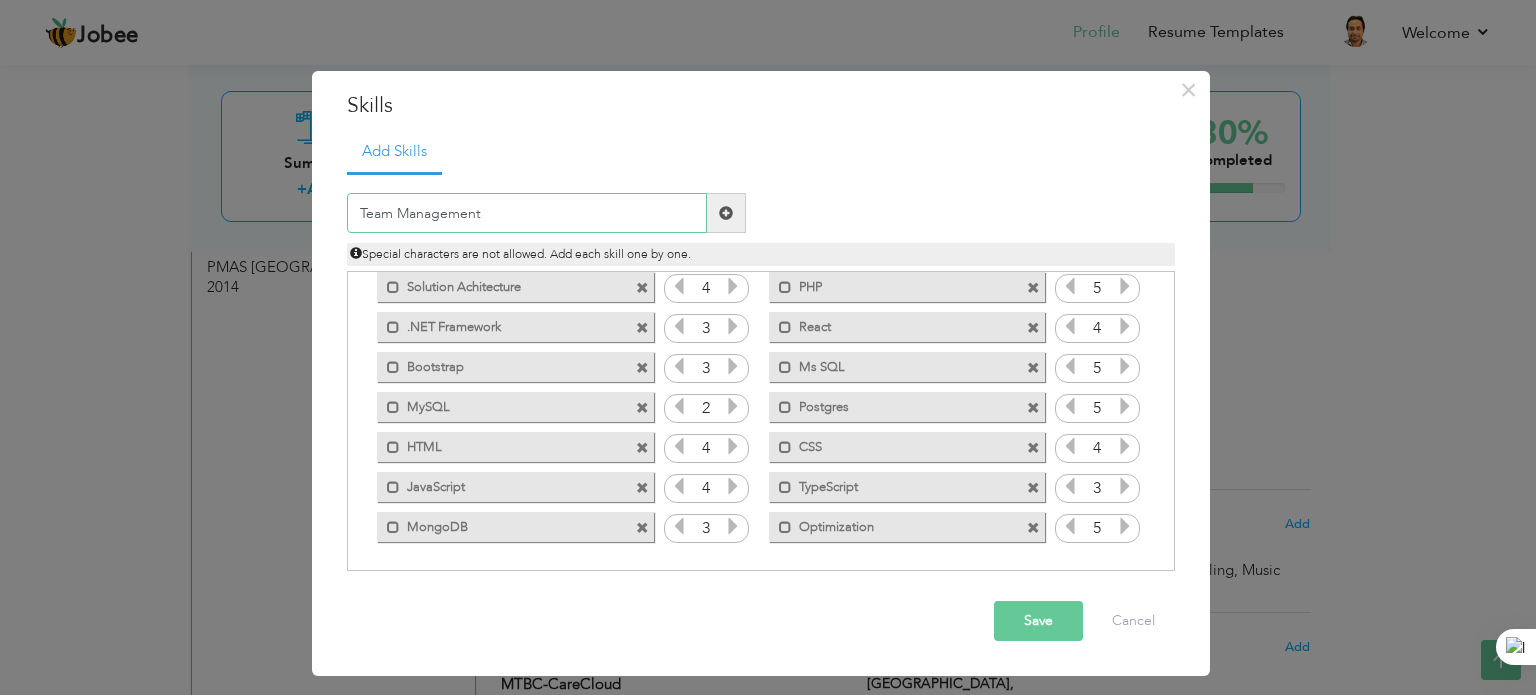 type on "Team Management" 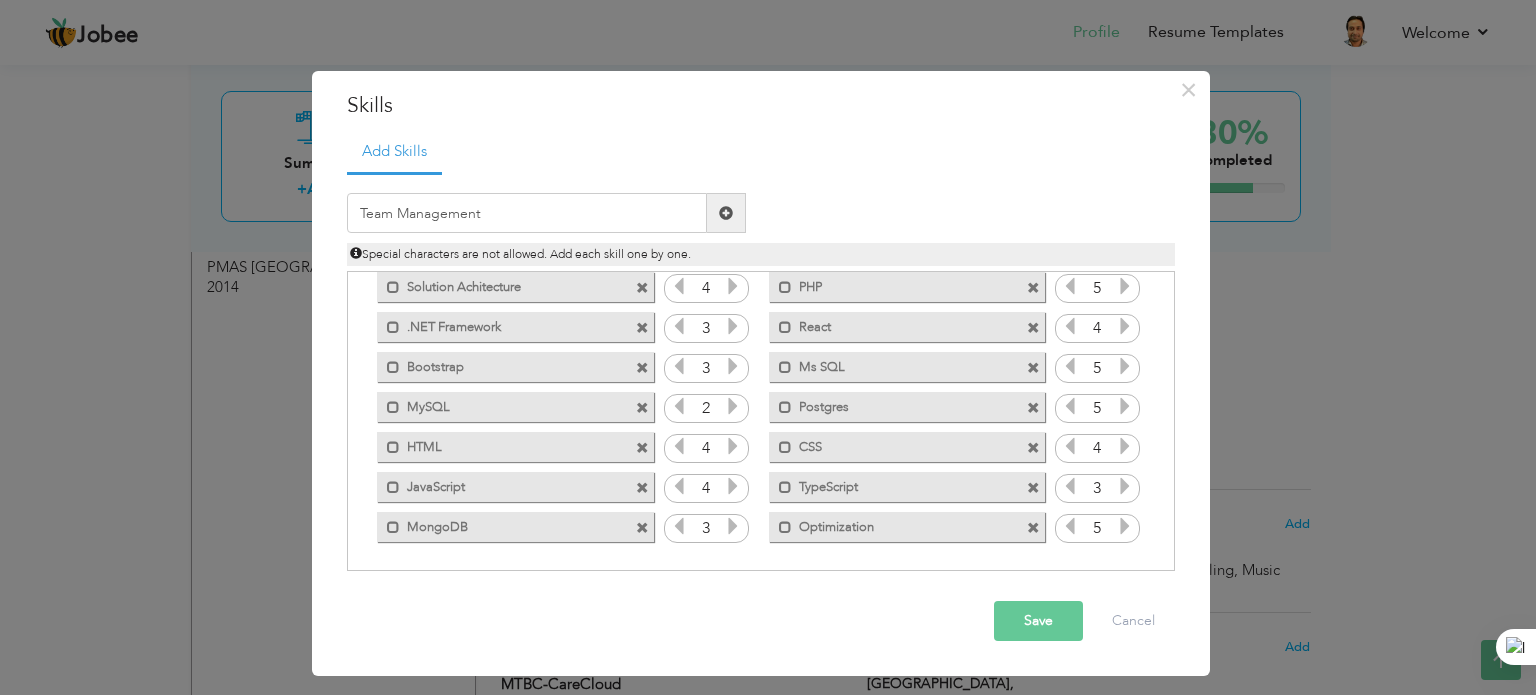click on "Save" at bounding box center (1038, 621) 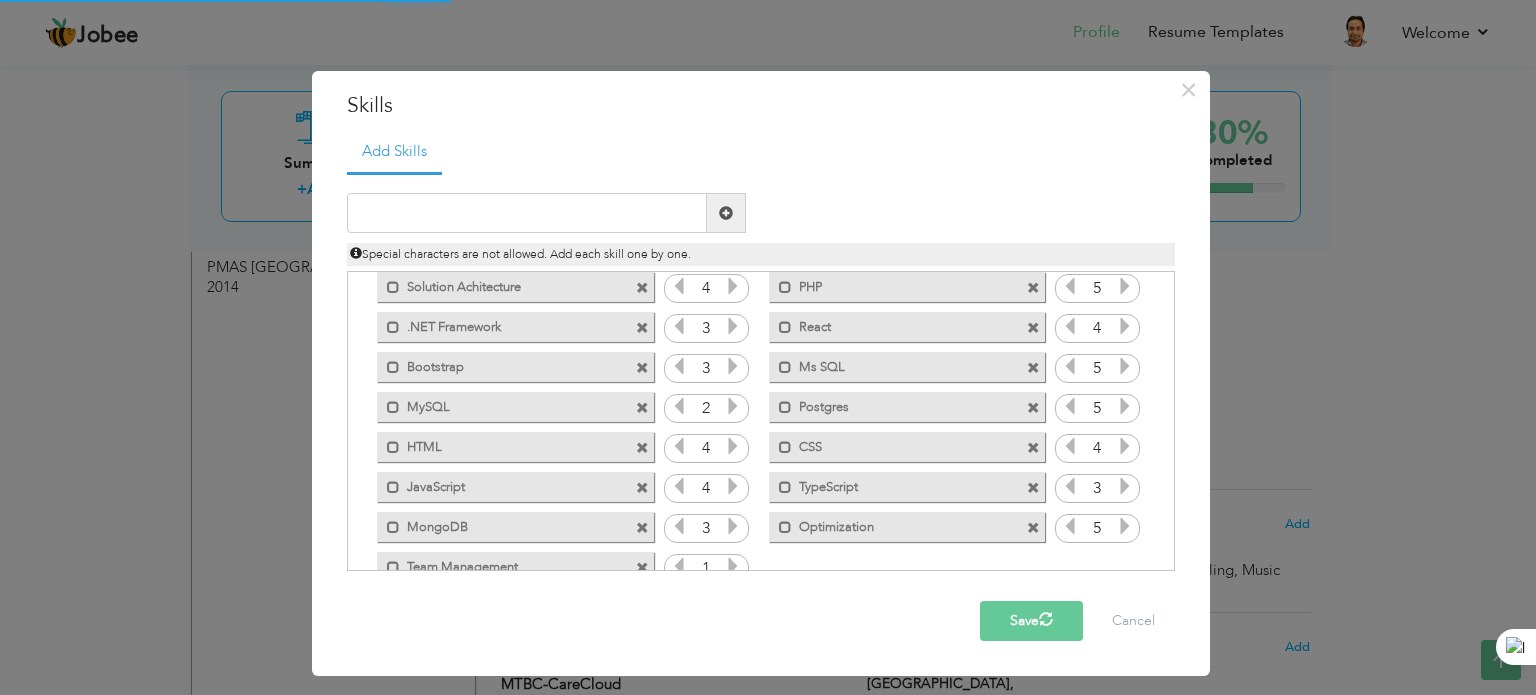 click at bounding box center (733, 566) 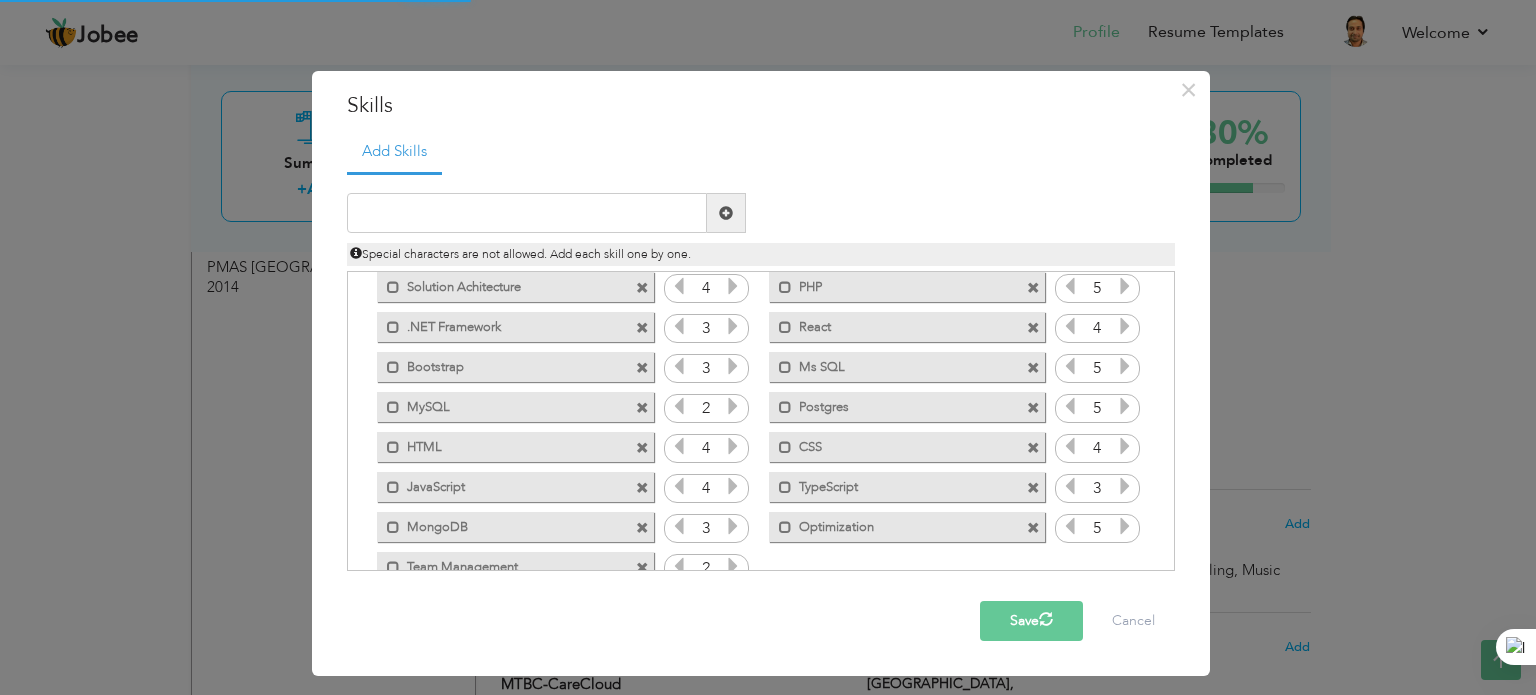 click at bounding box center [733, 566] 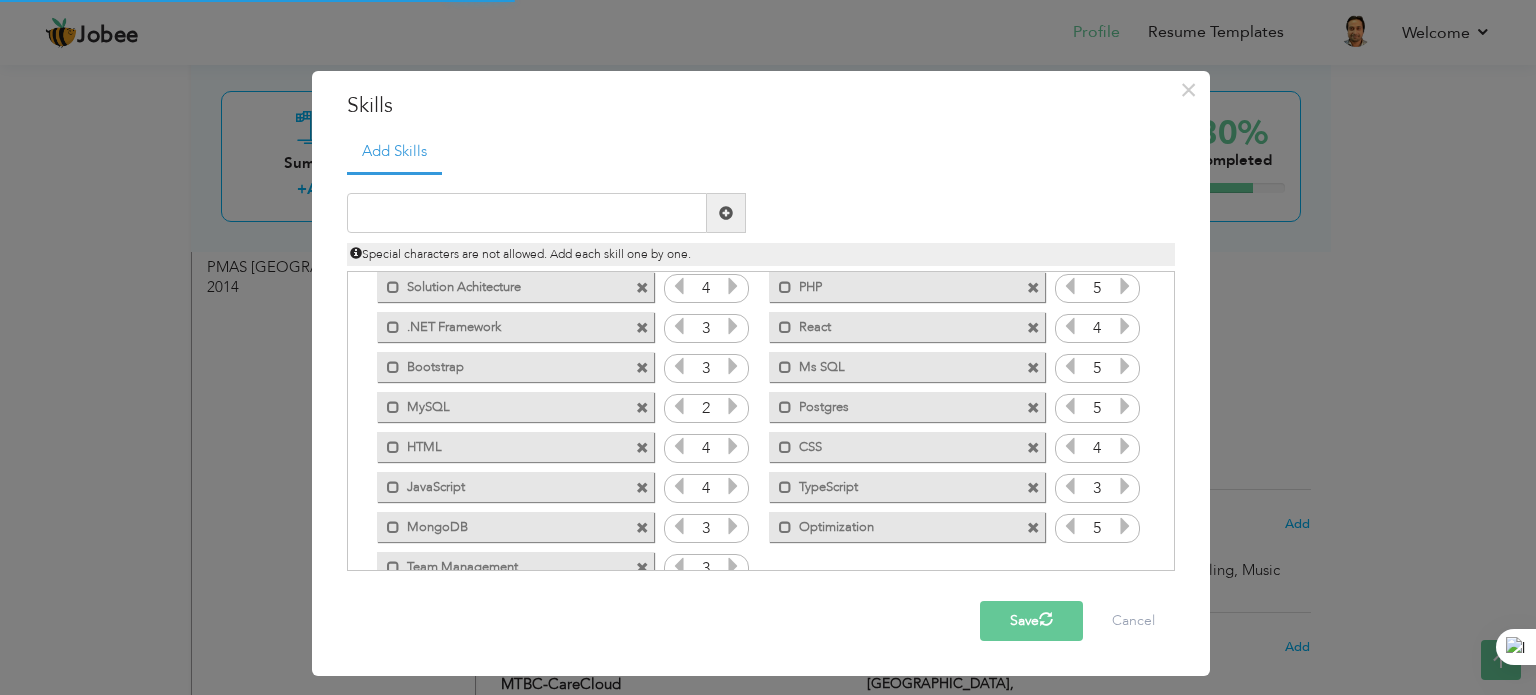 click at bounding box center [733, 566] 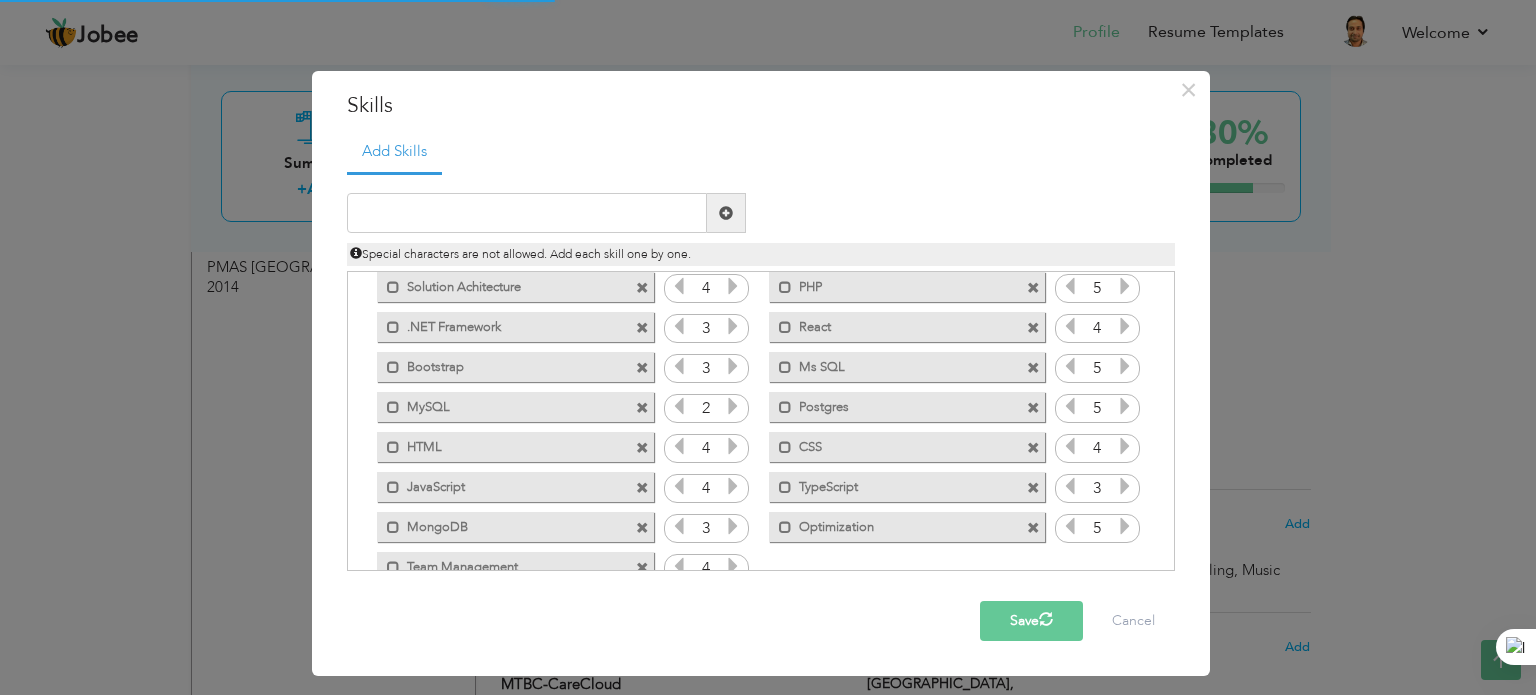 click at bounding box center [733, 566] 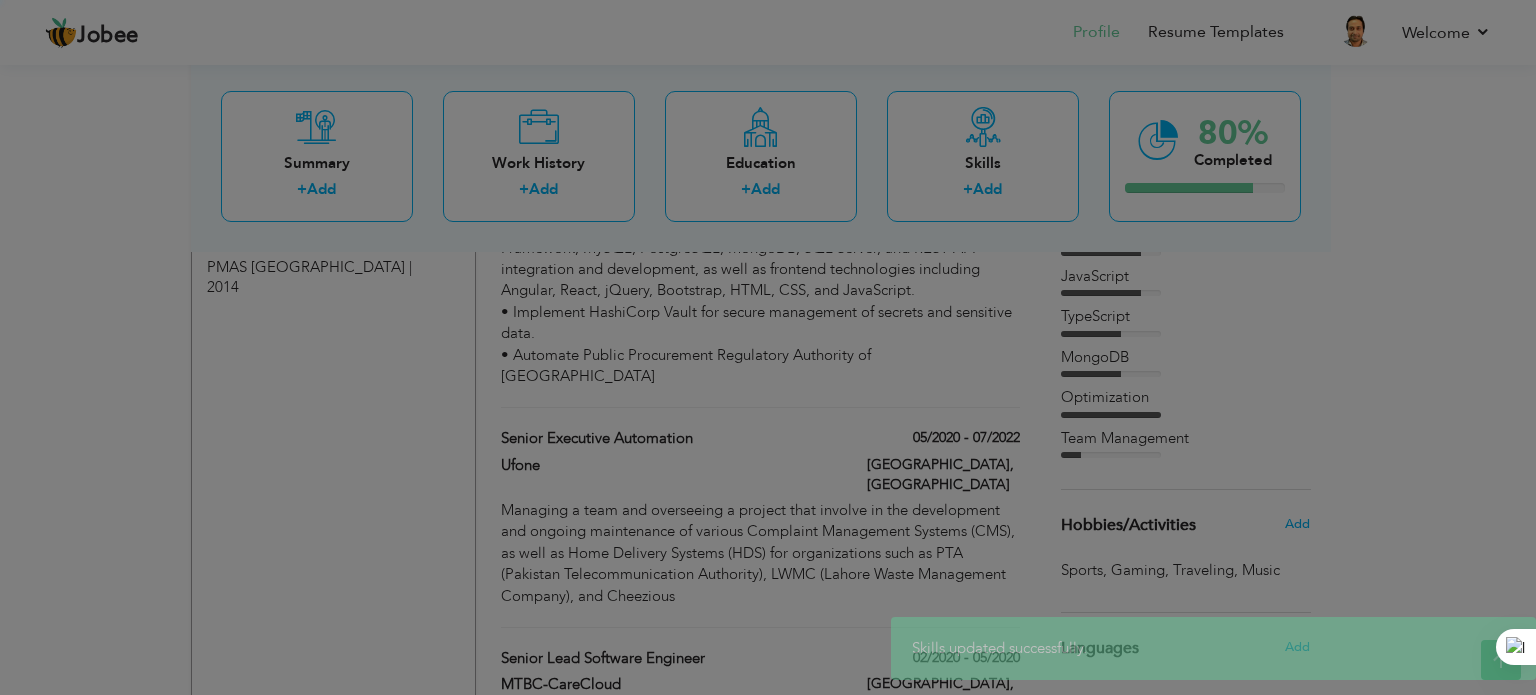 click on "Click on  , to mark skill as primary.
Mark as primary skill. 5 Mark as primary skill. 5" at bounding box center (760, 307) 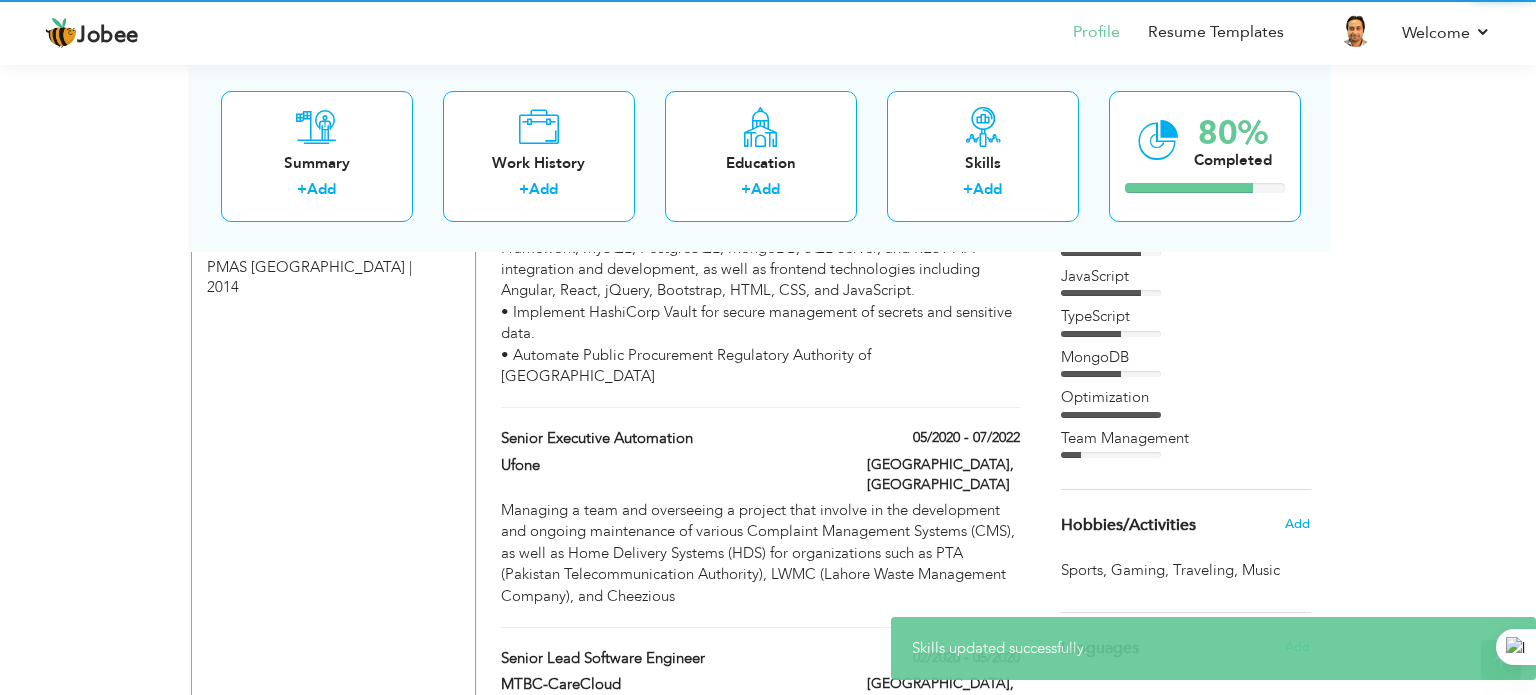 scroll, scrollTop: 0, scrollLeft: 0, axis: both 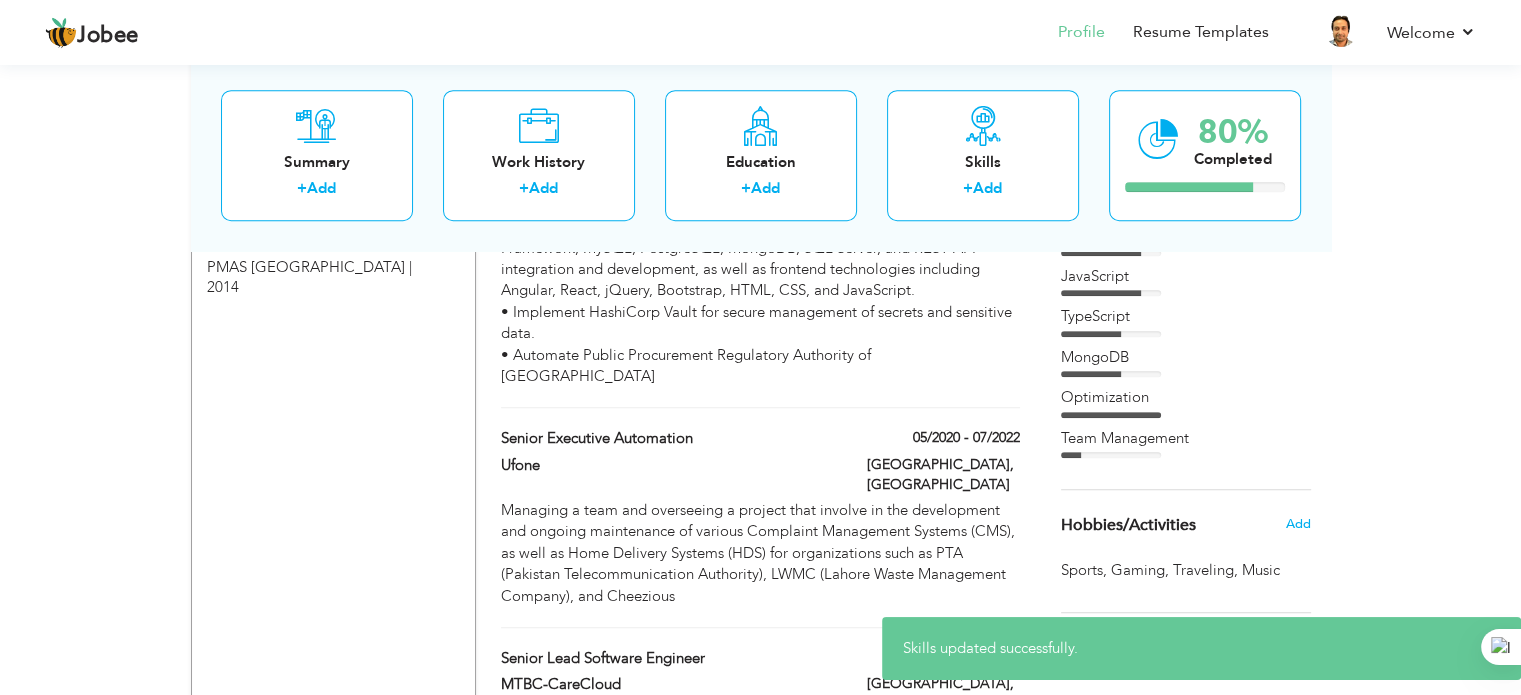 click on "Team Management" at bounding box center (1186, 438) 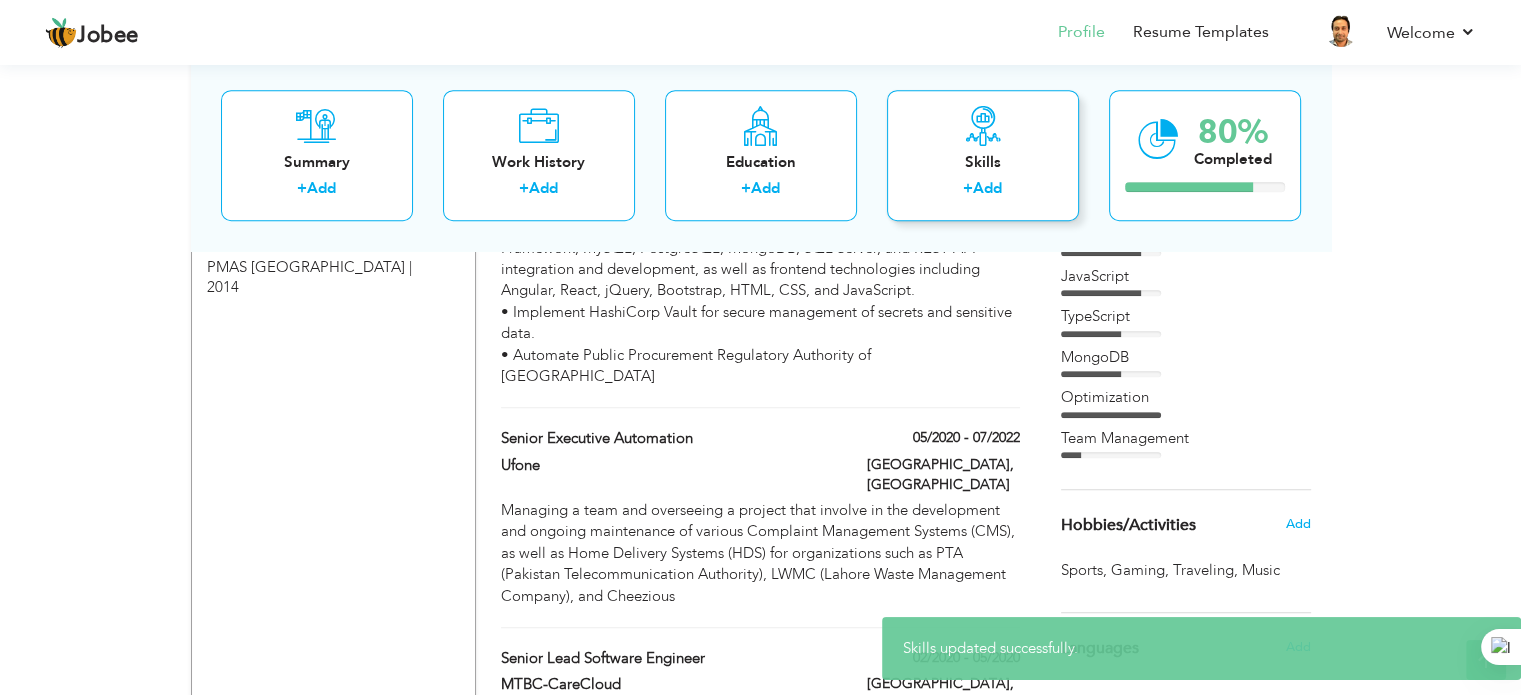 click on "Skills
+  Add" at bounding box center (983, 155) 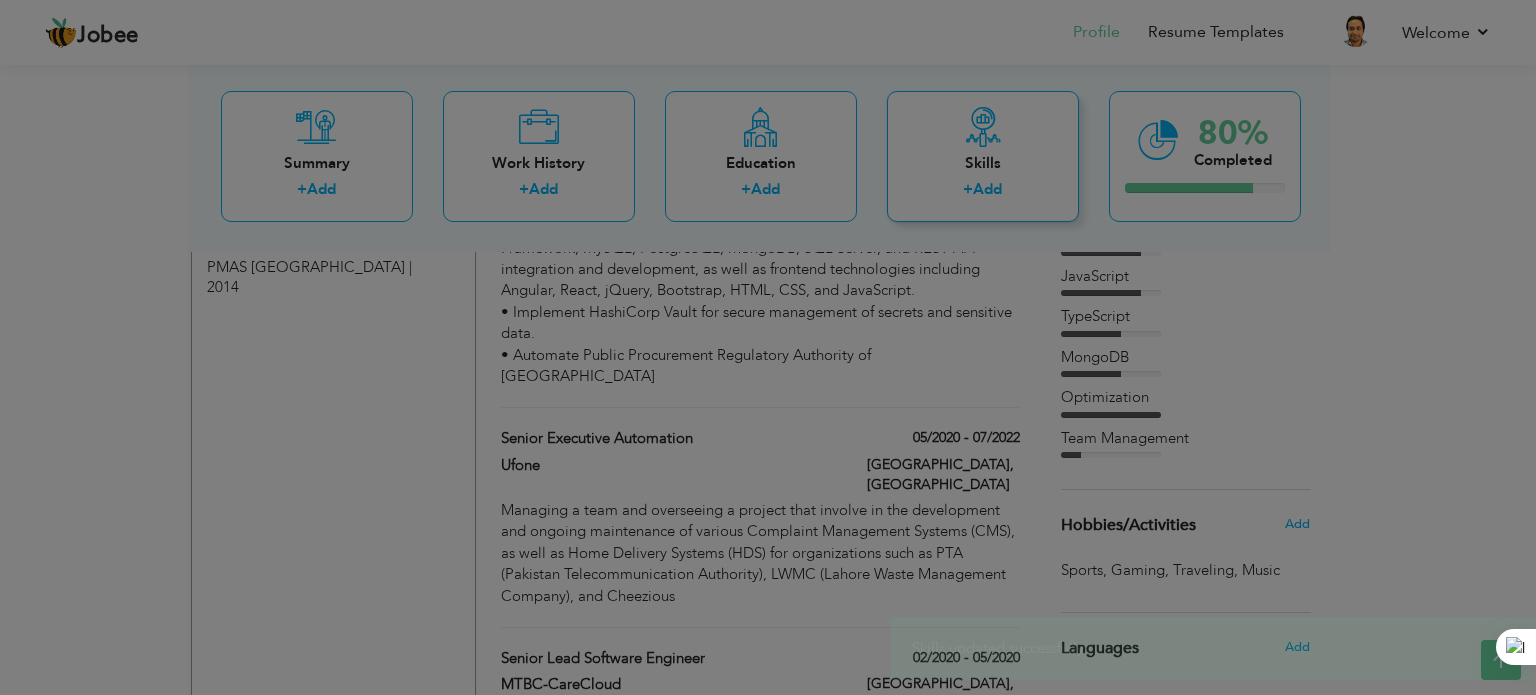scroll, scrollTop: 0, scrollLeft: 0, axis: both 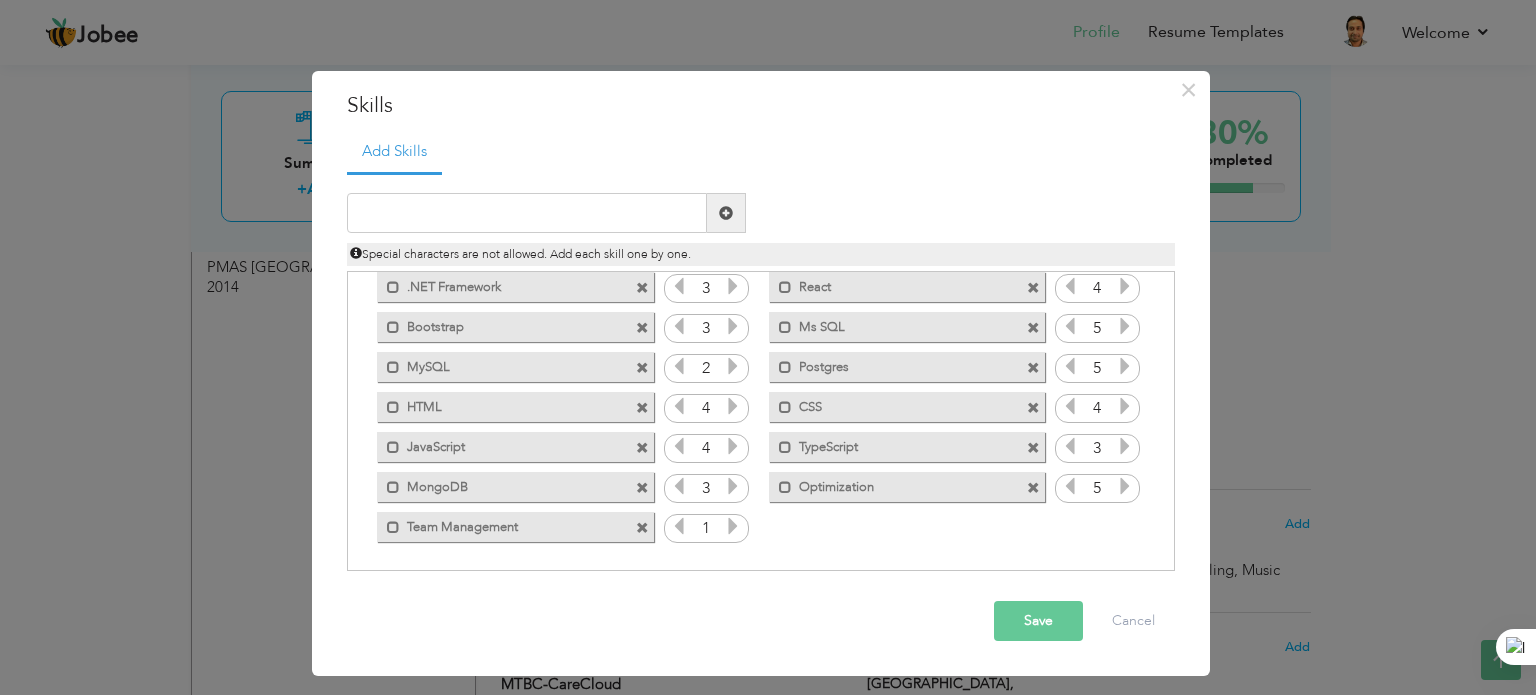 click at bounding box center (733, 526) 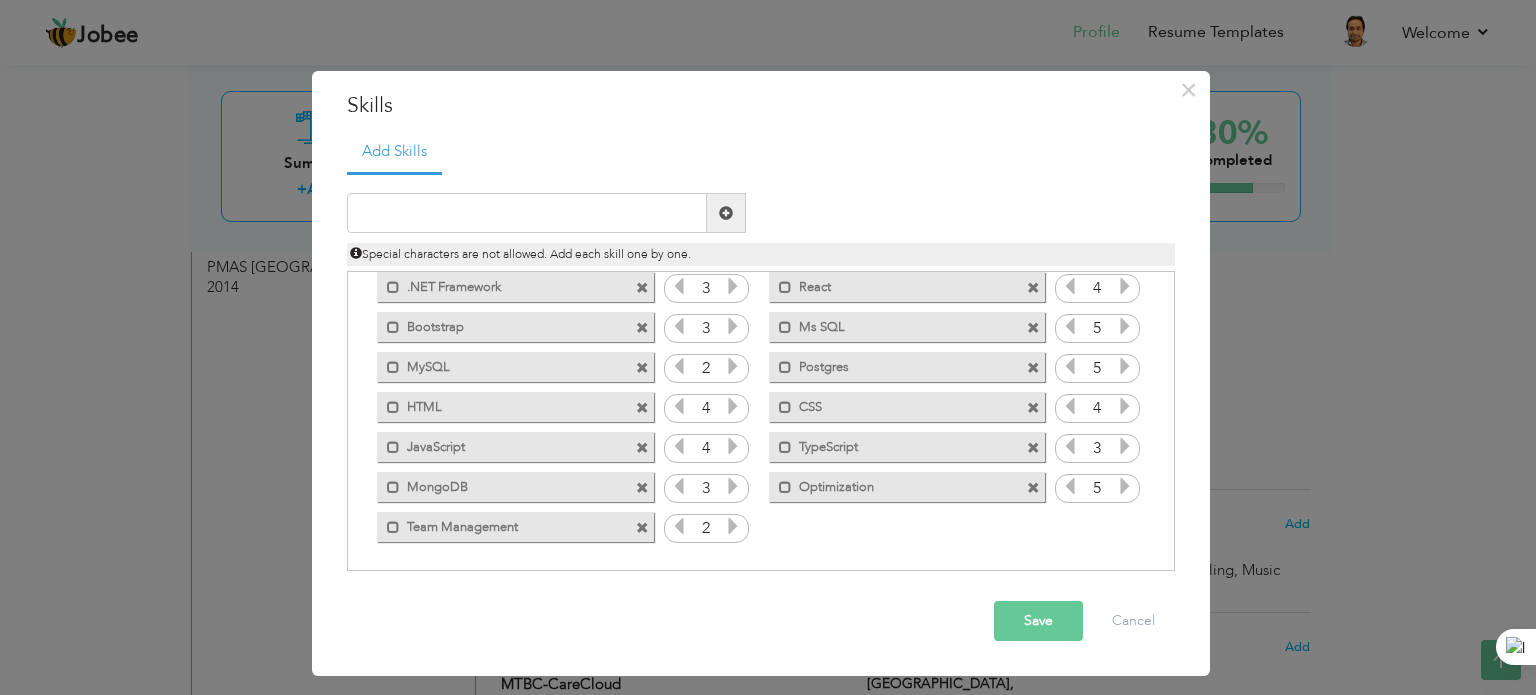 click at bounding box center [733, 526] 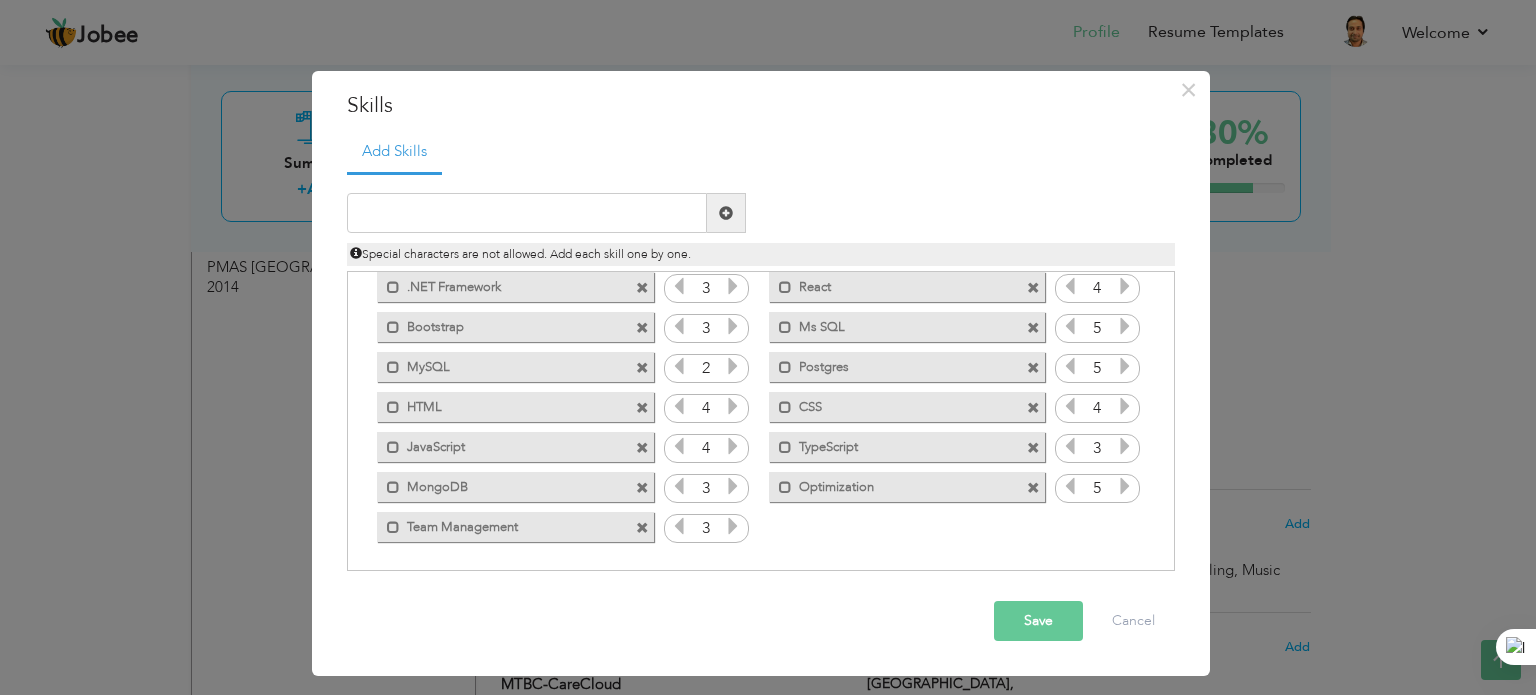 click at bounding box center [733, 526] 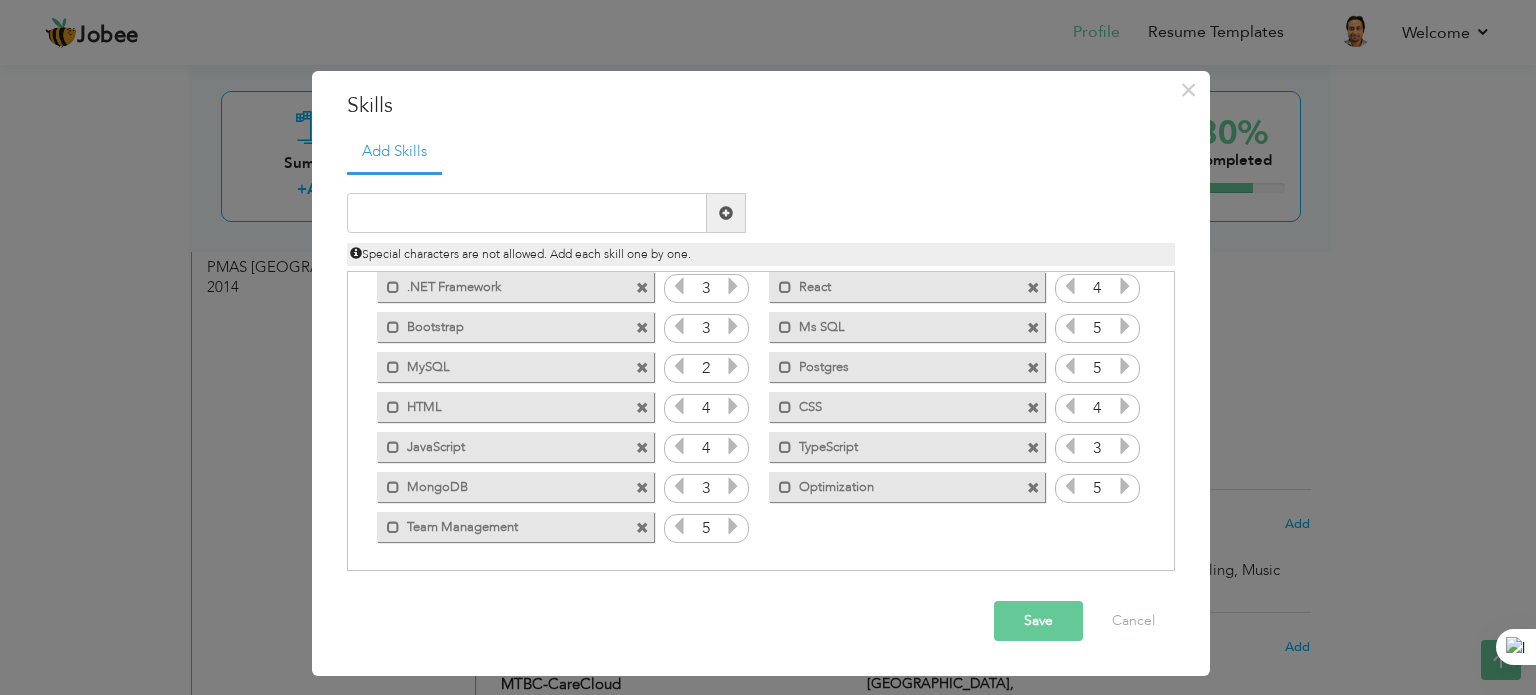 click at bounding box center (733, 526) 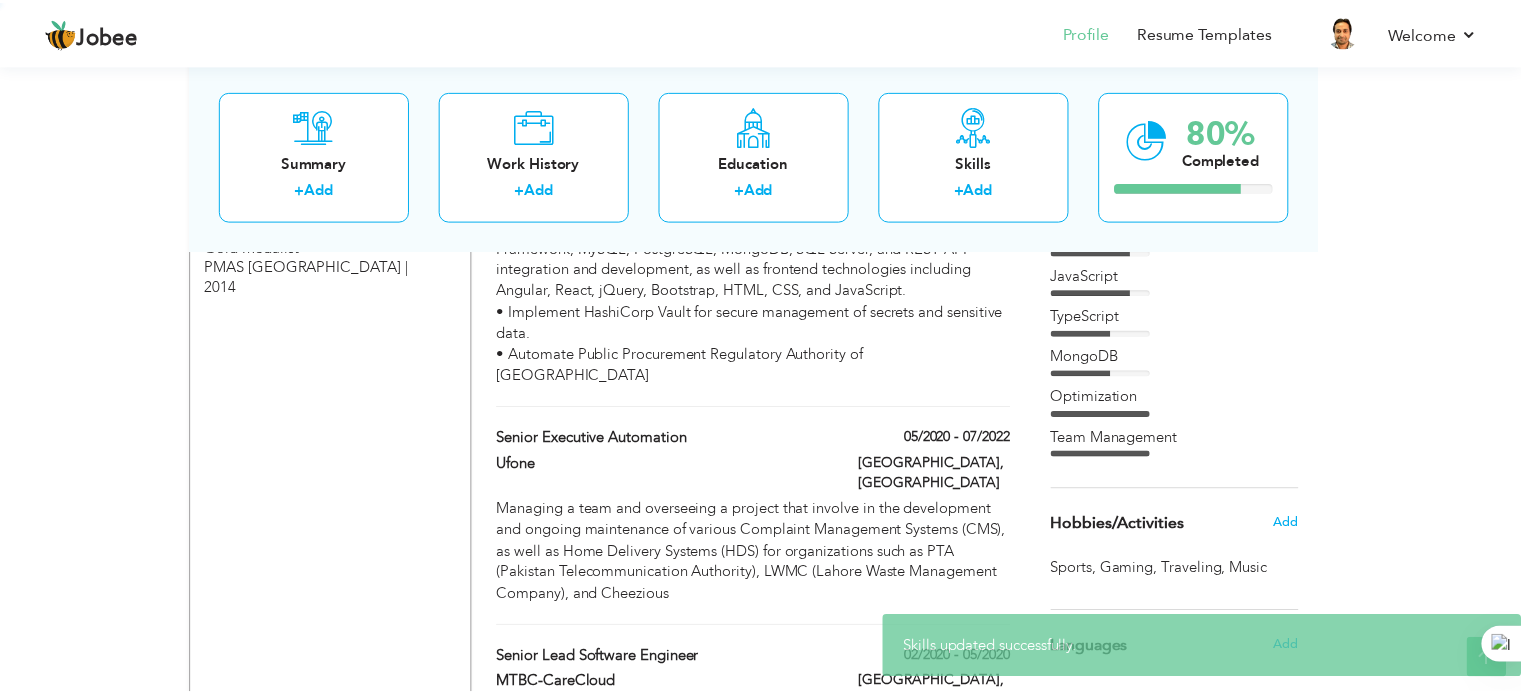 scroll, scrollTop: 0, scrollLeft: 0, axis: both 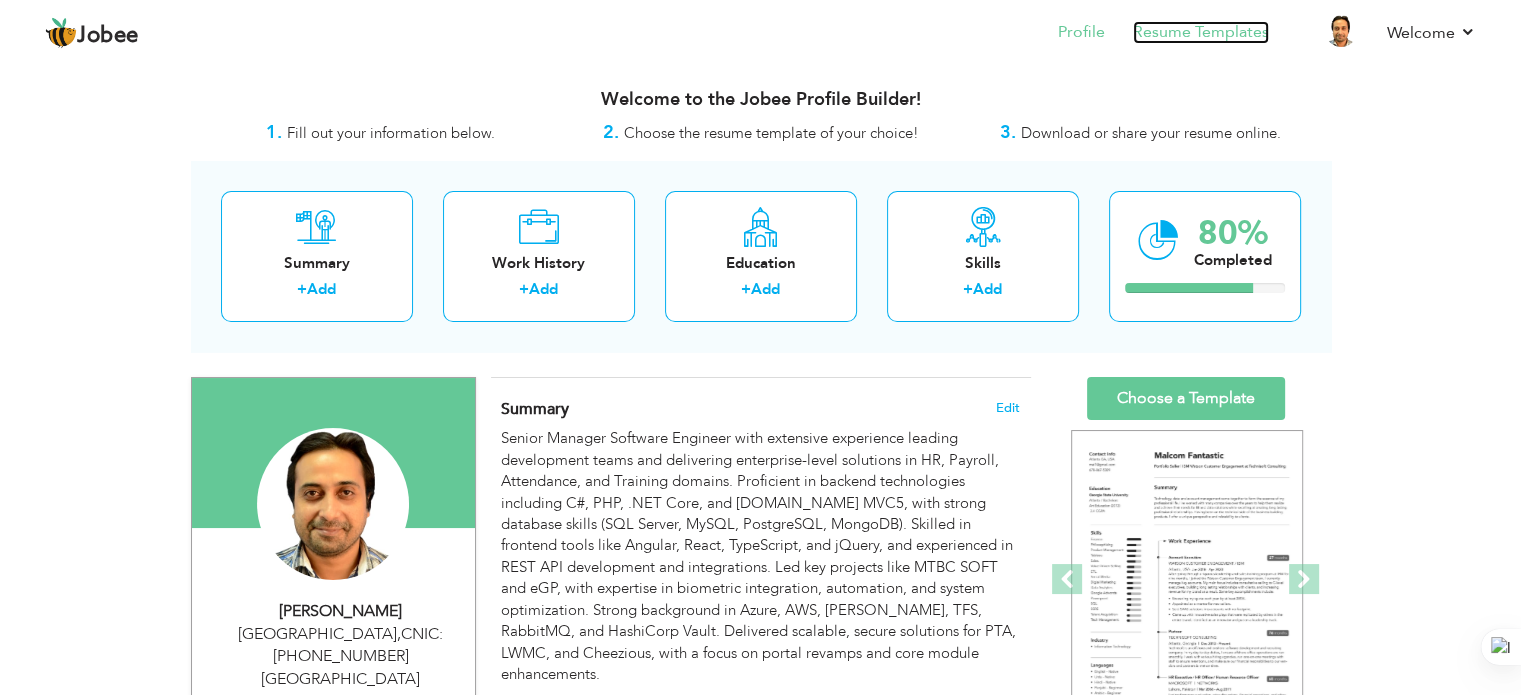 click on "Resume Templates" at bounding box center [1201, 32] 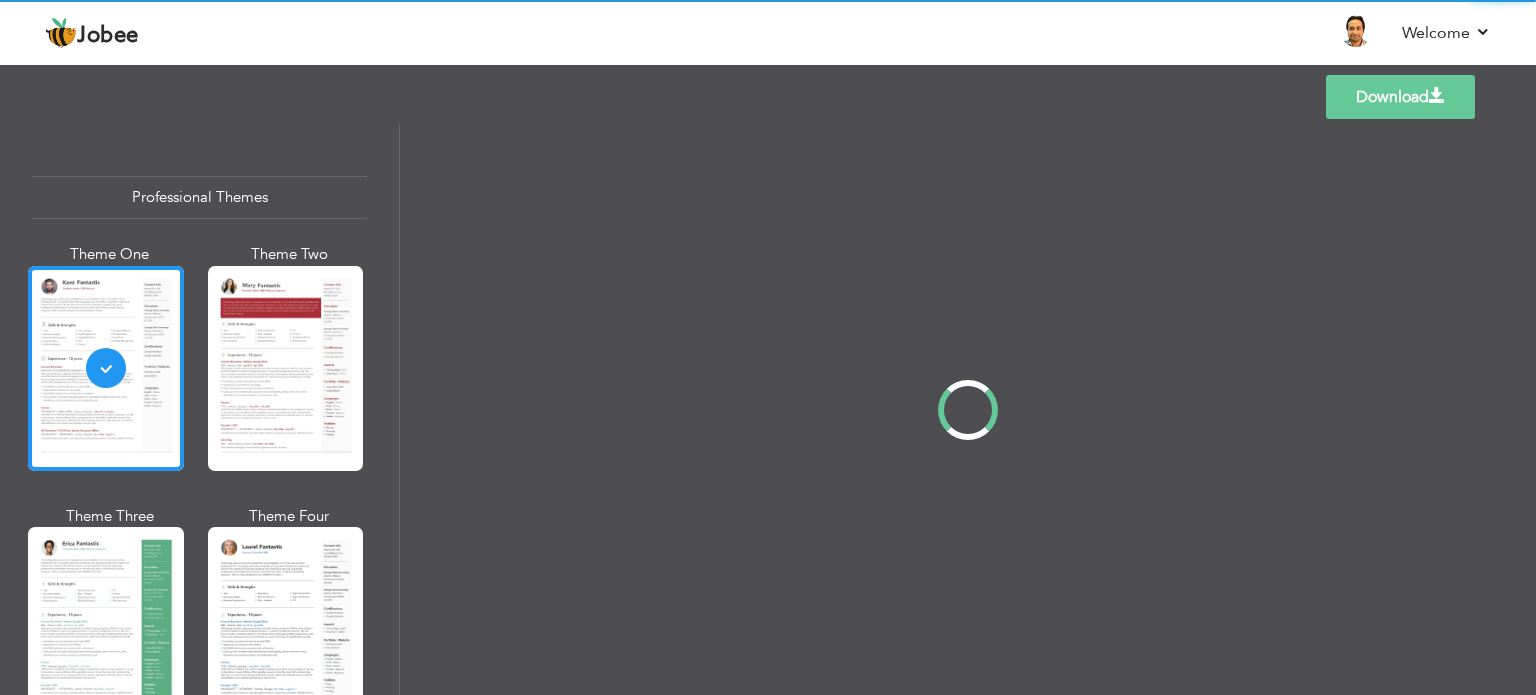 scroll, scrollTop: 0, scrollLeft: 0, axis: both 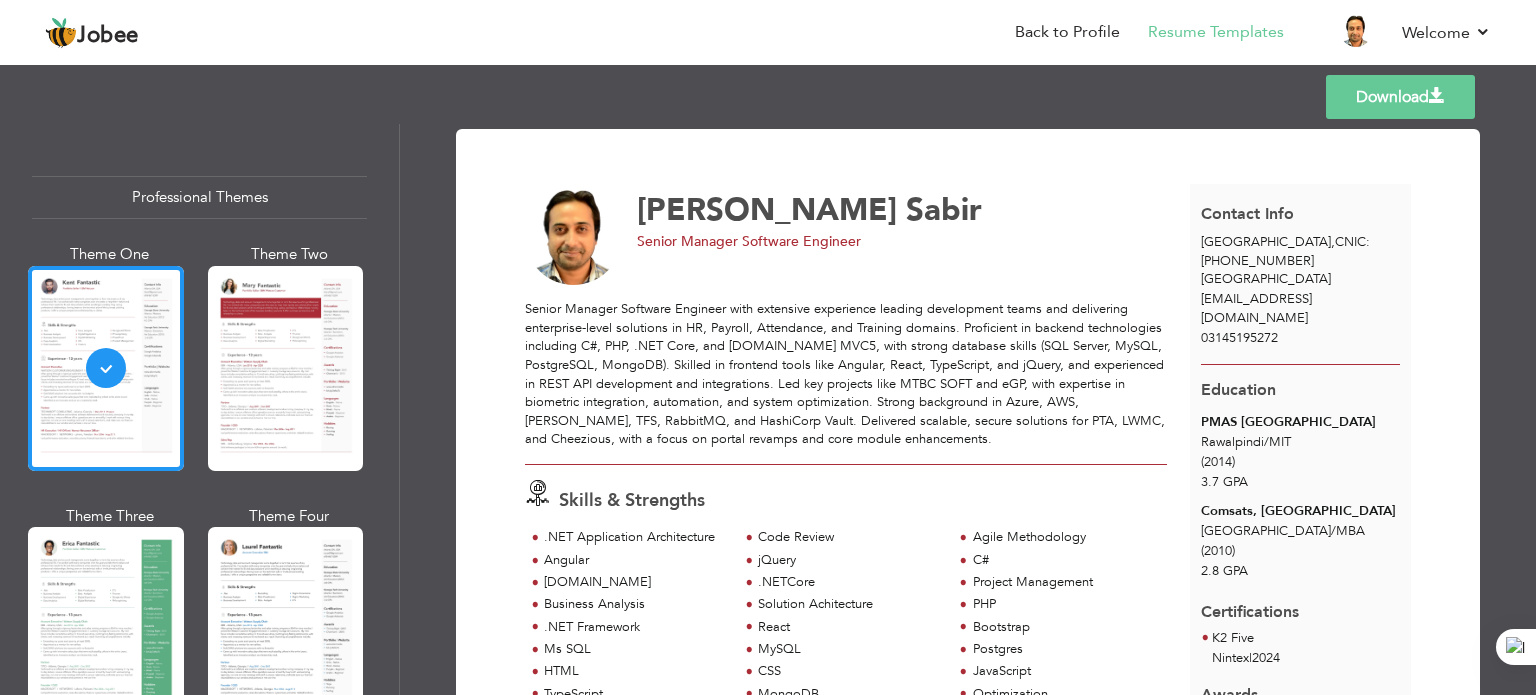 drag, startPoint x: 1535, startPoint y: 195, endPoint x: 1532, endPoint y: 217, distance: 22.203604 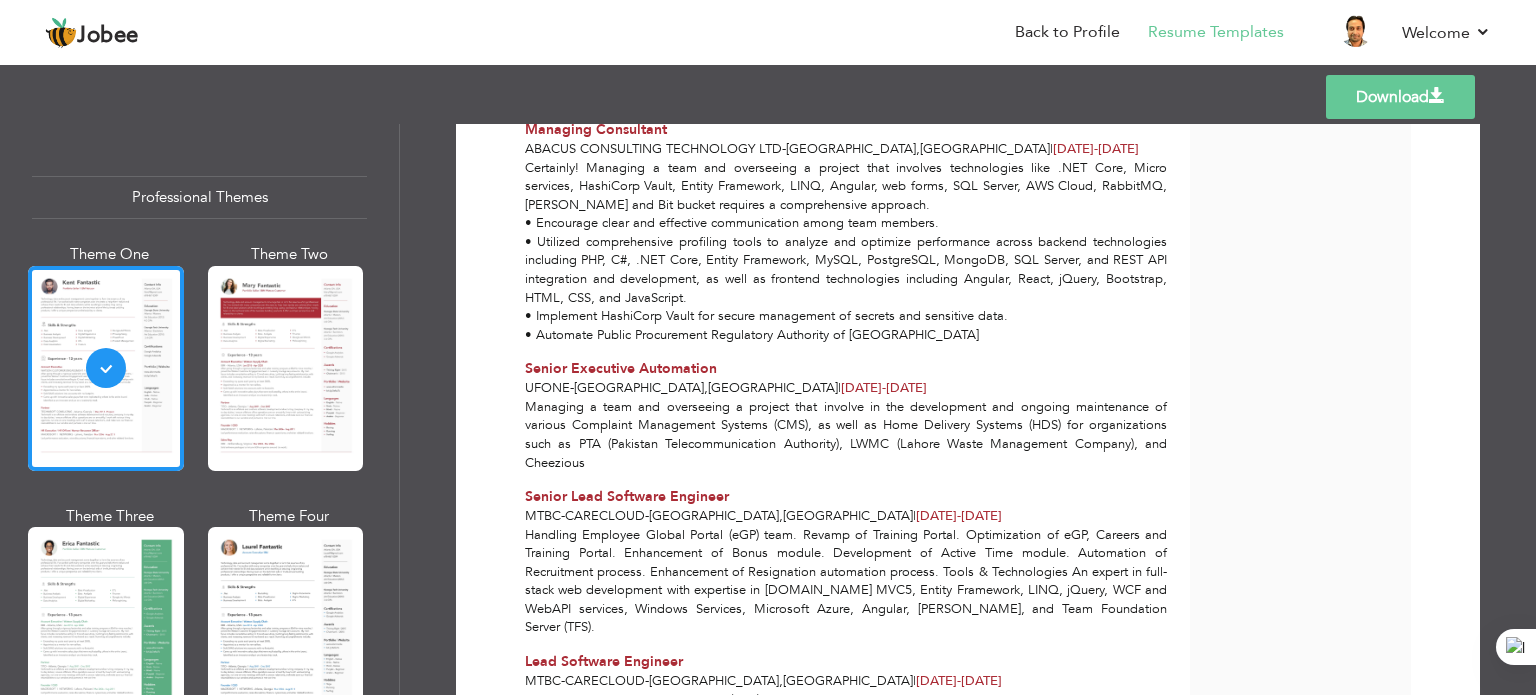 scroll, scrollTop: 1072, scrollLeft: 0, axis: vertical 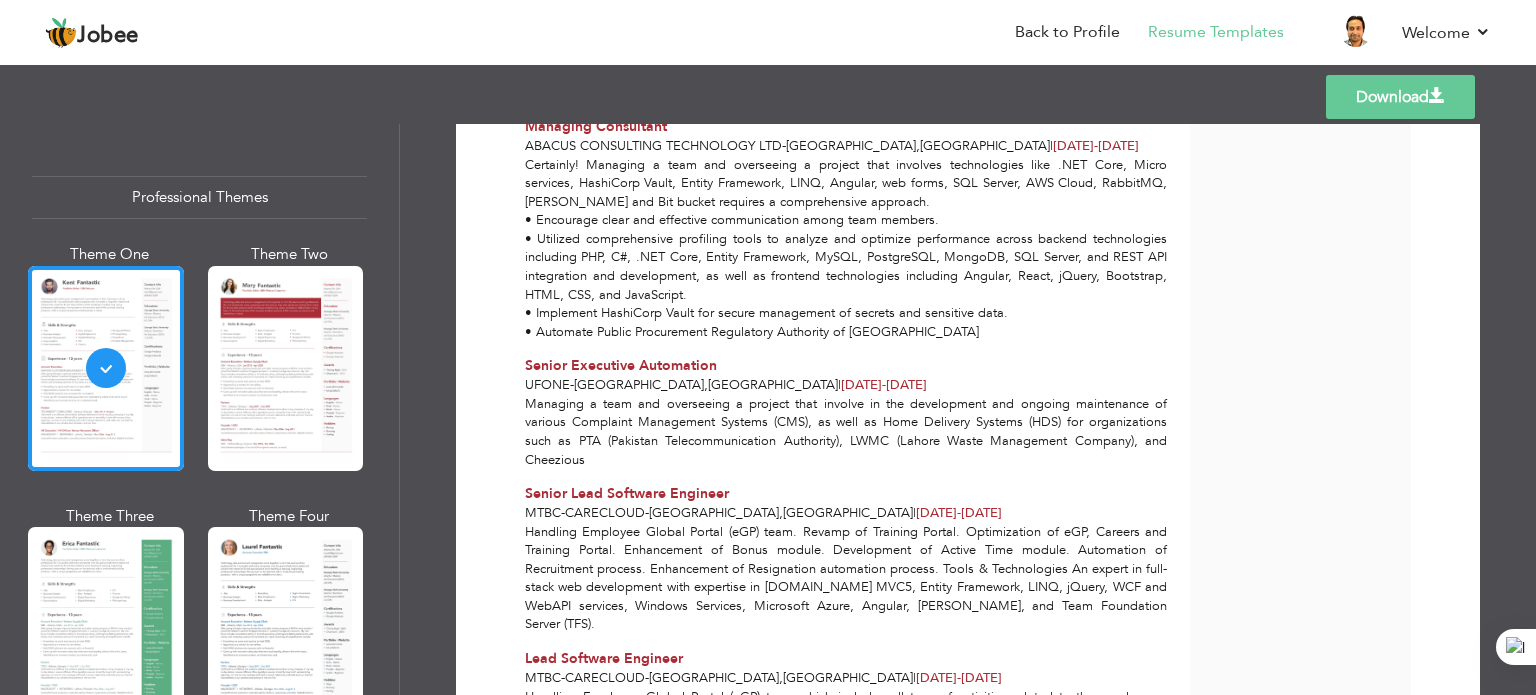 drag, startPoint x: 1535, startPoint y: 455, endPoint x: 1534, endPoint y: 483, distance: 28.01785 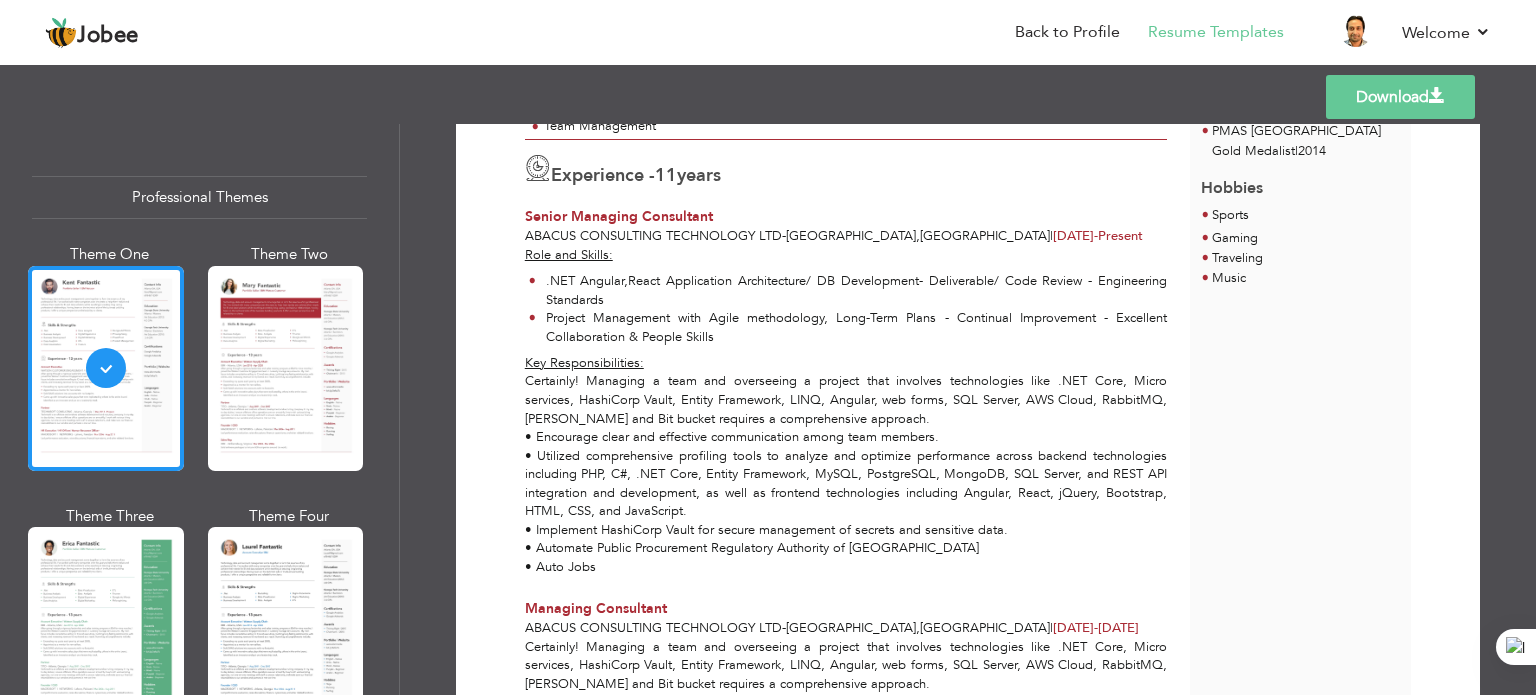 scroll, scrollTop: 592, scrollLeft: 0, axis: vertical 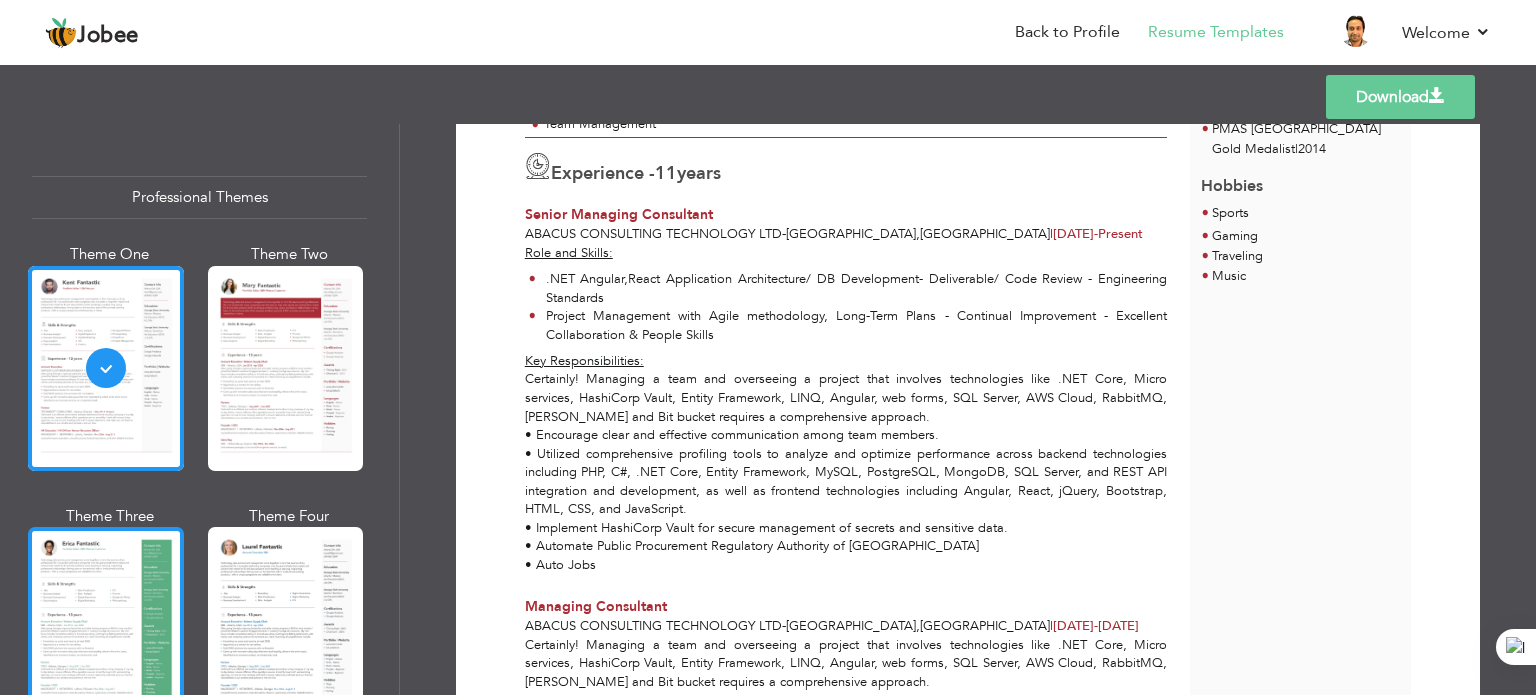 click at bounding box center (106, 629) 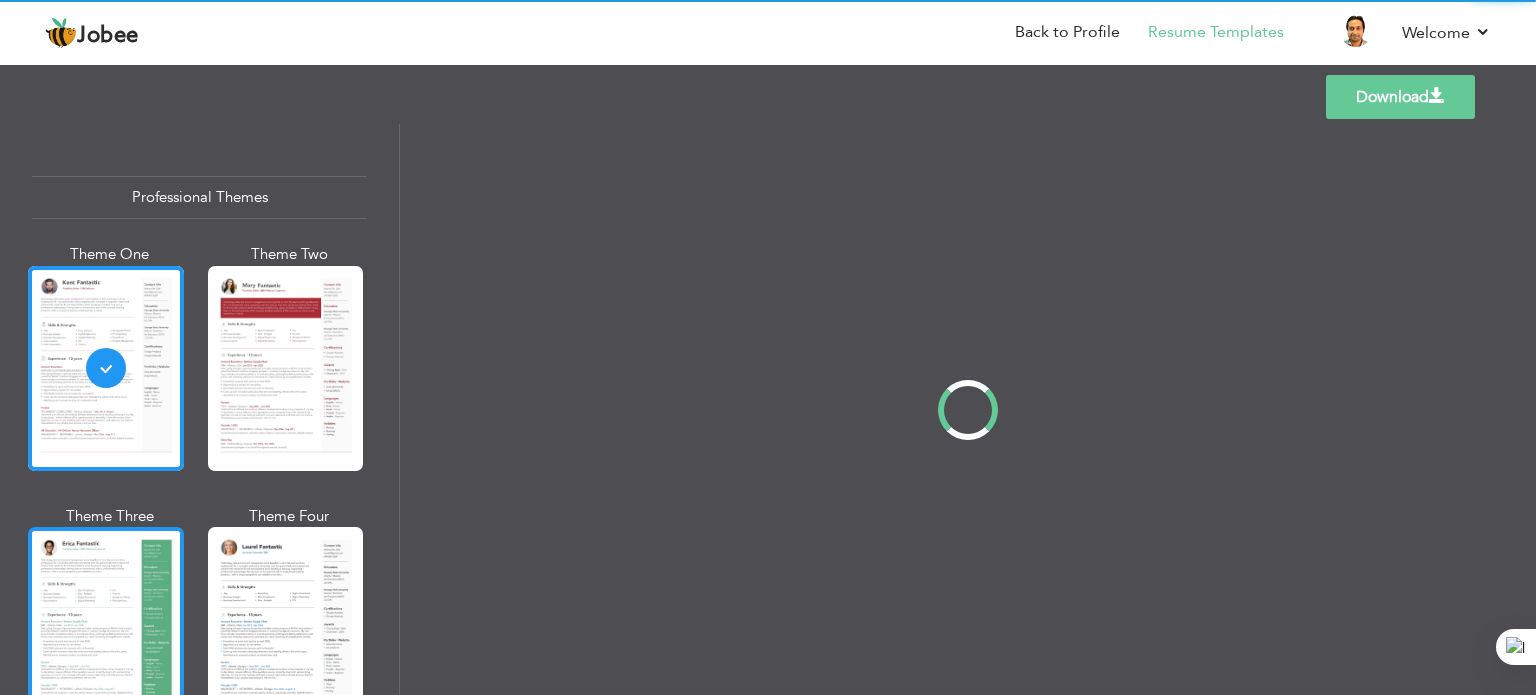 scroll, scrollTop: 0, scrollLeft: 0, axis: both 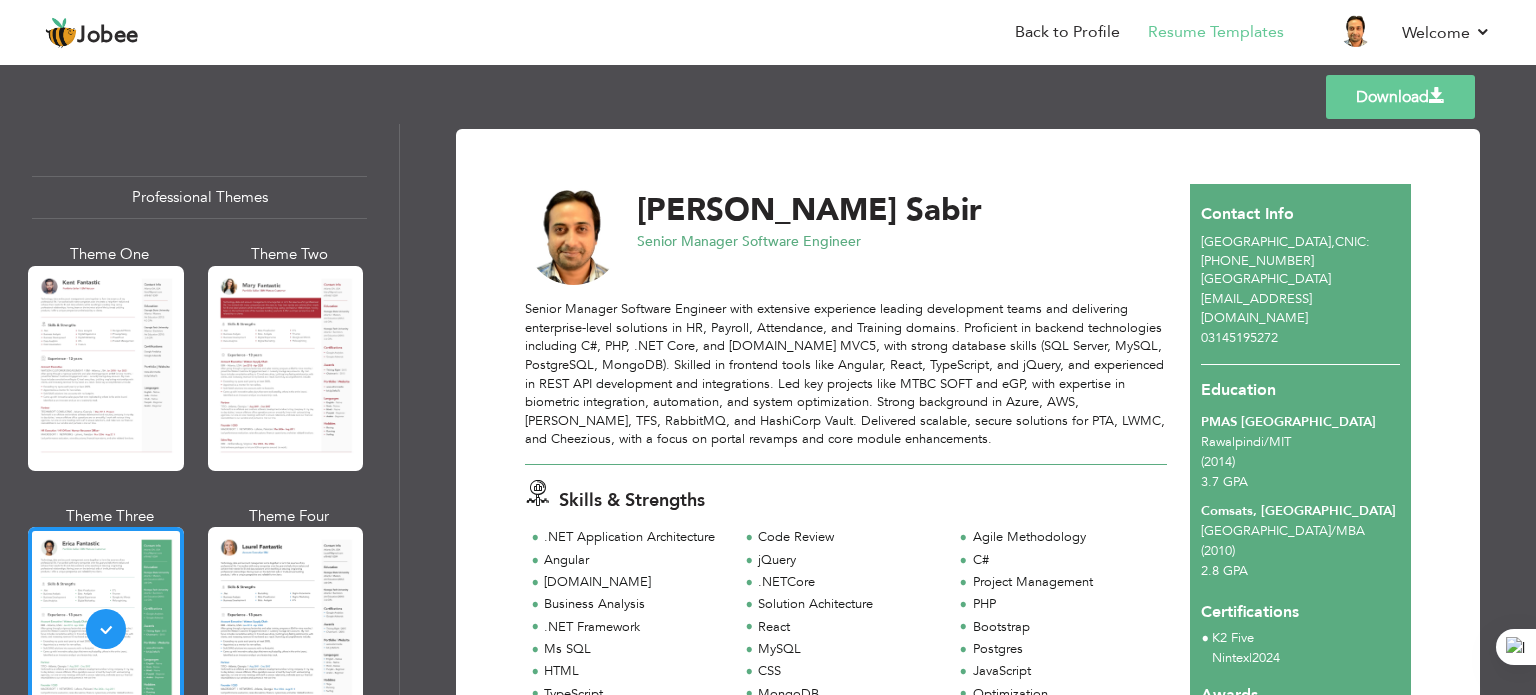 drag, startPoint x: 1534, startPoint y: 182, endPoint x: 1529, endPoint y: 228, distance: 46.270943 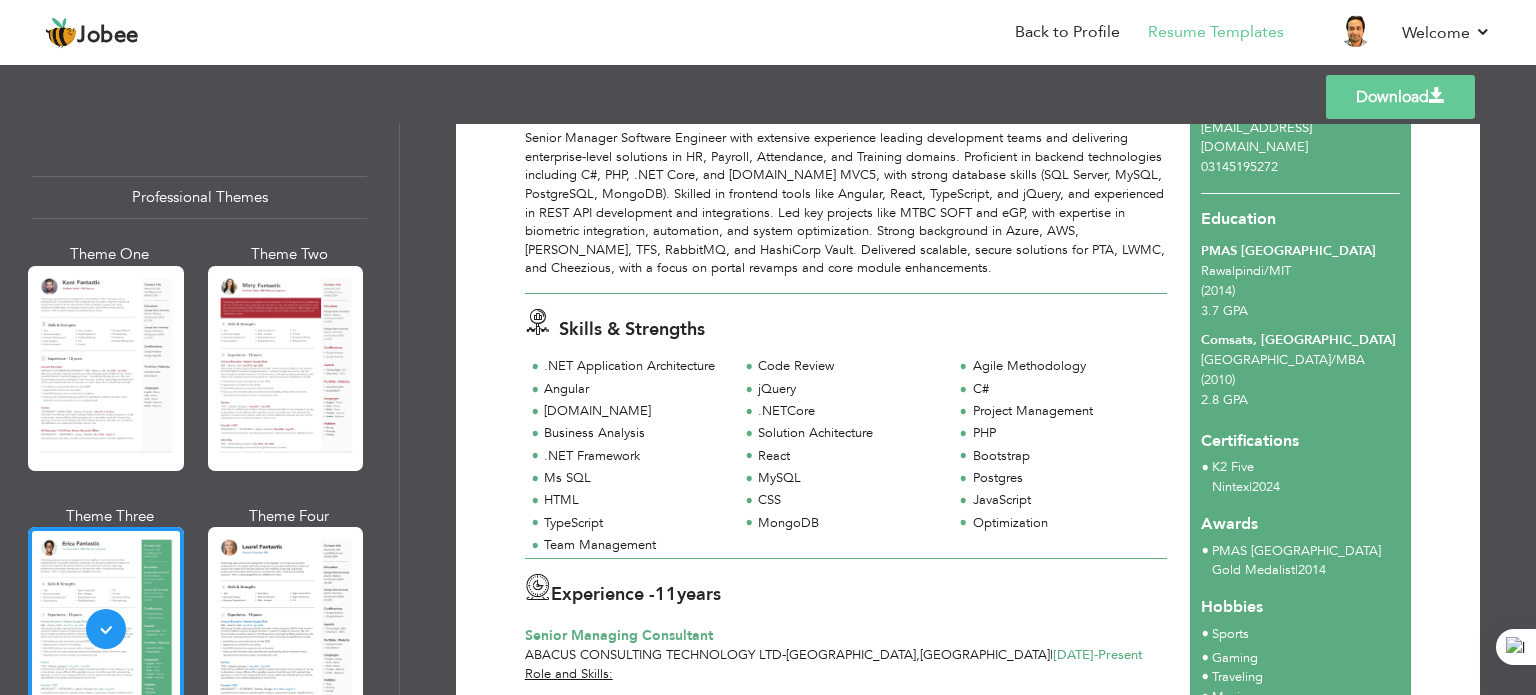 scroll, scrollTop: 44, scrollLeft: 0, axis: vertical 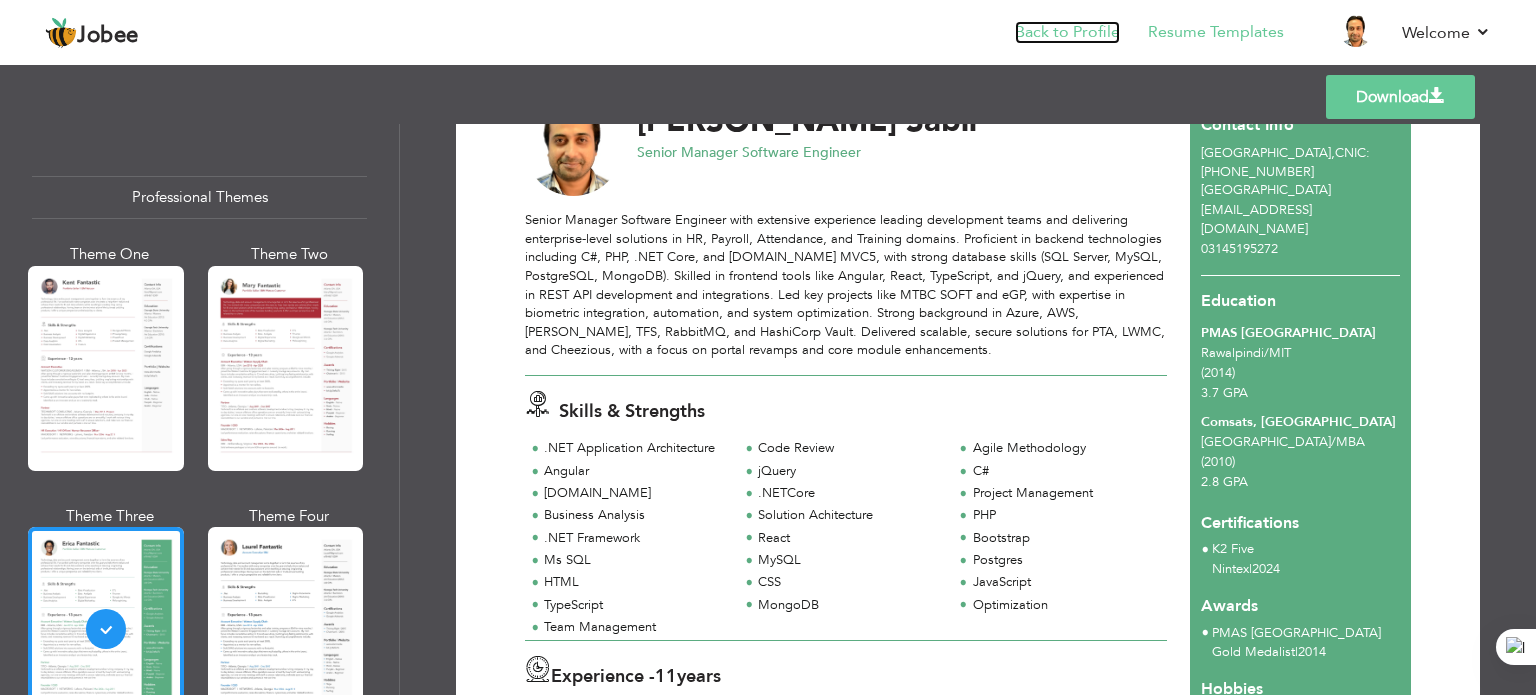 click on "Back to Profile" at bounding box center (1067, 32) 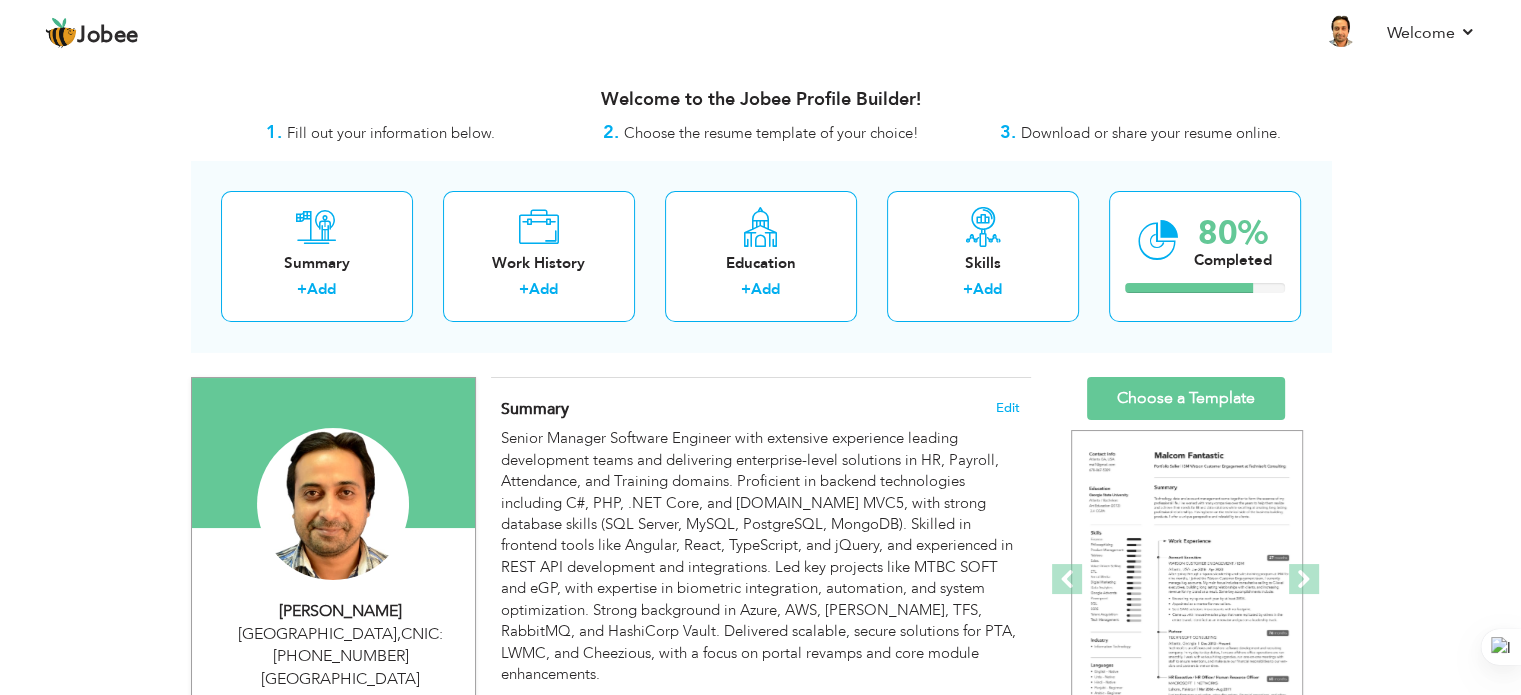 scroll, scrollTop: 0, scrollLeft: 0, axis: both 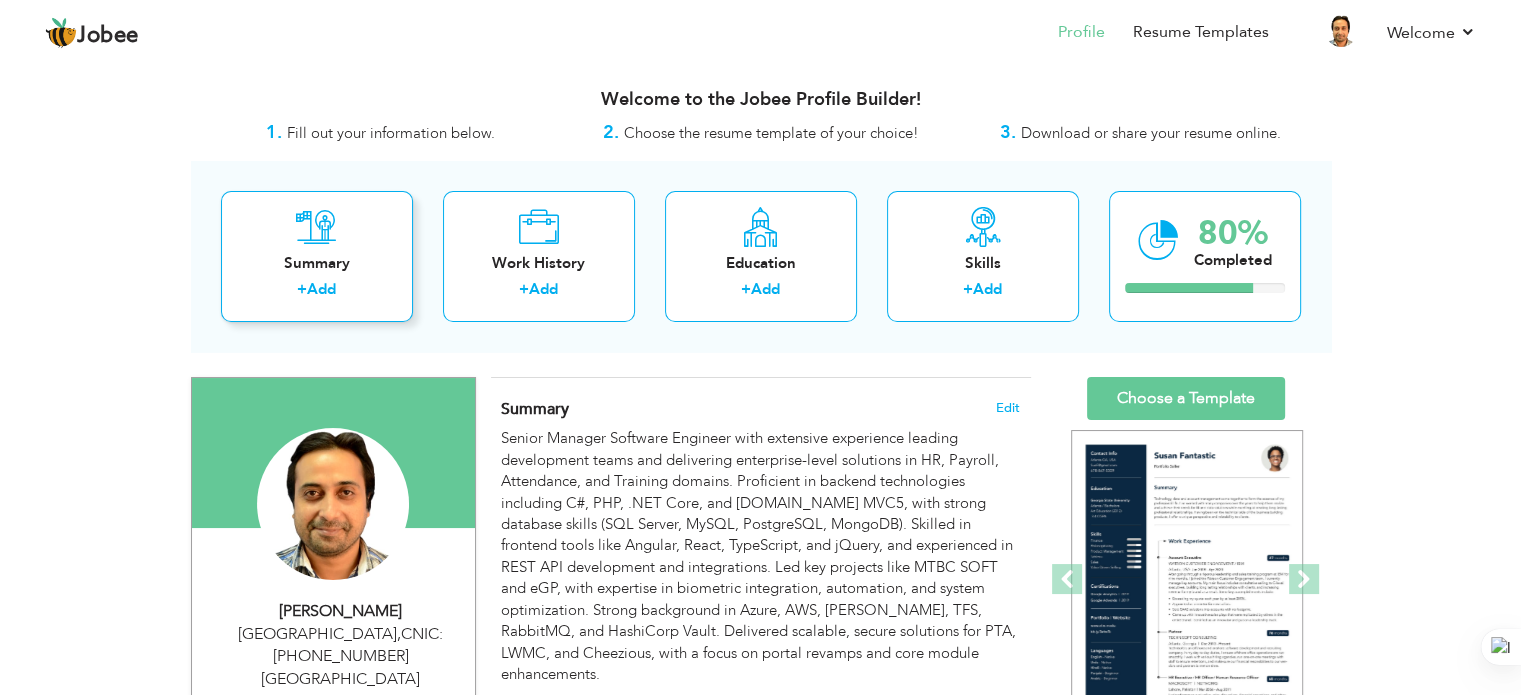 click on "Summary
+  Add" at bounding box center [317, 256] 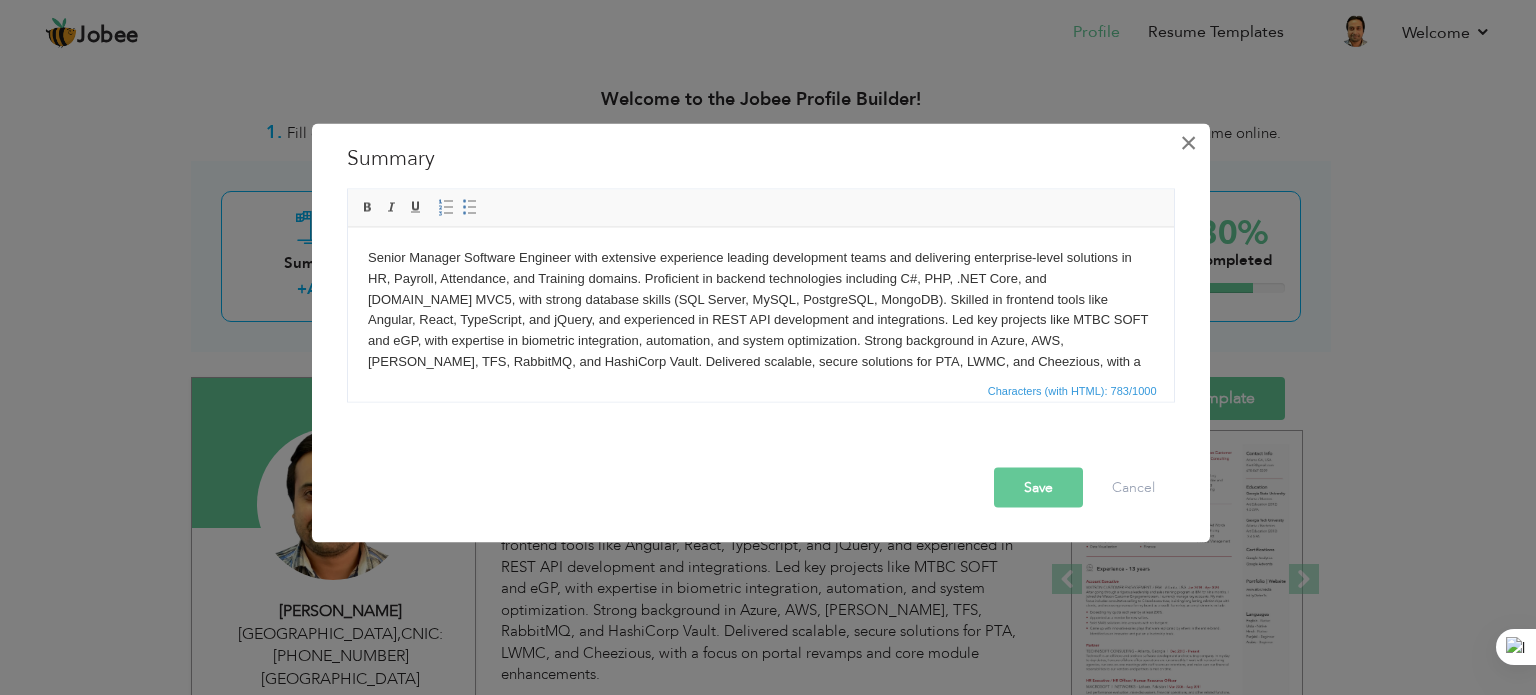 click on "×" at bounding box center (1188, 142) 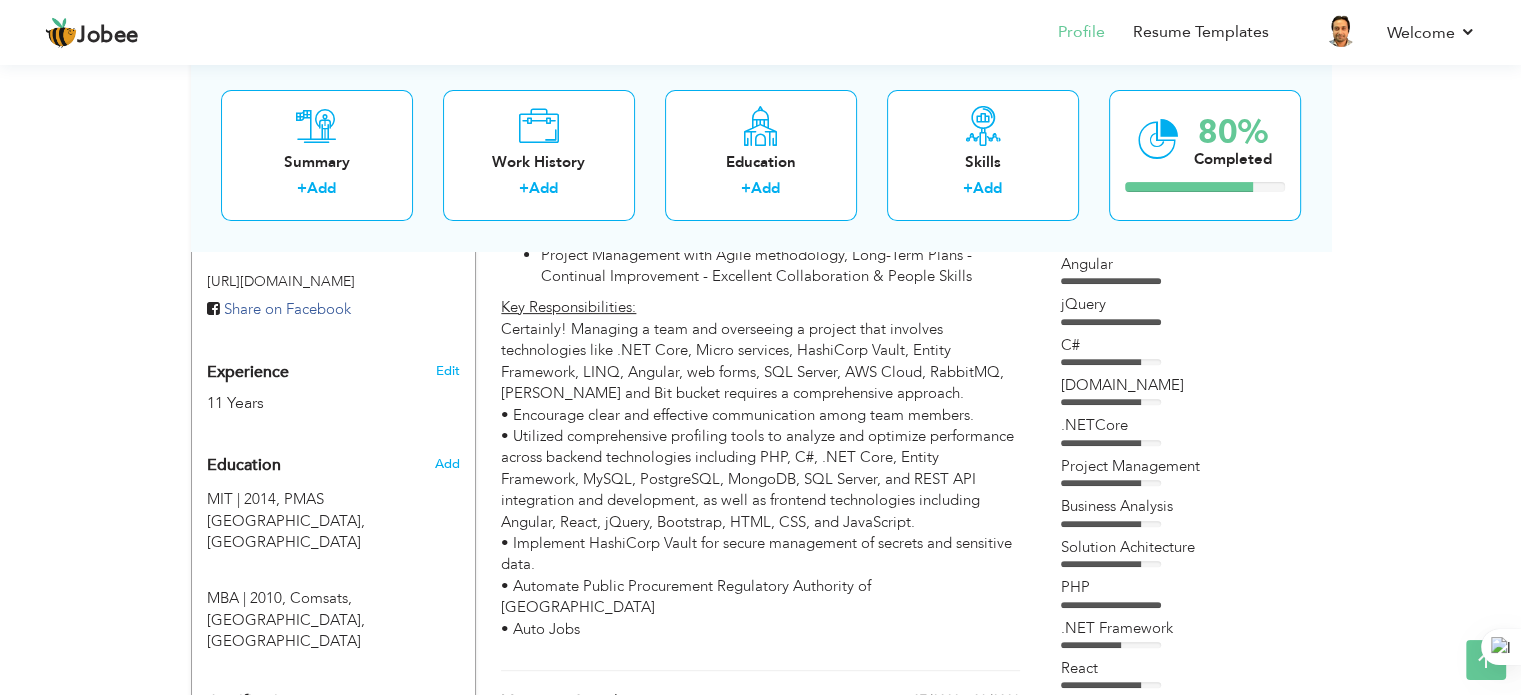 scroll, scrollTop: 716, scrollLeft: 0, axis: vertical 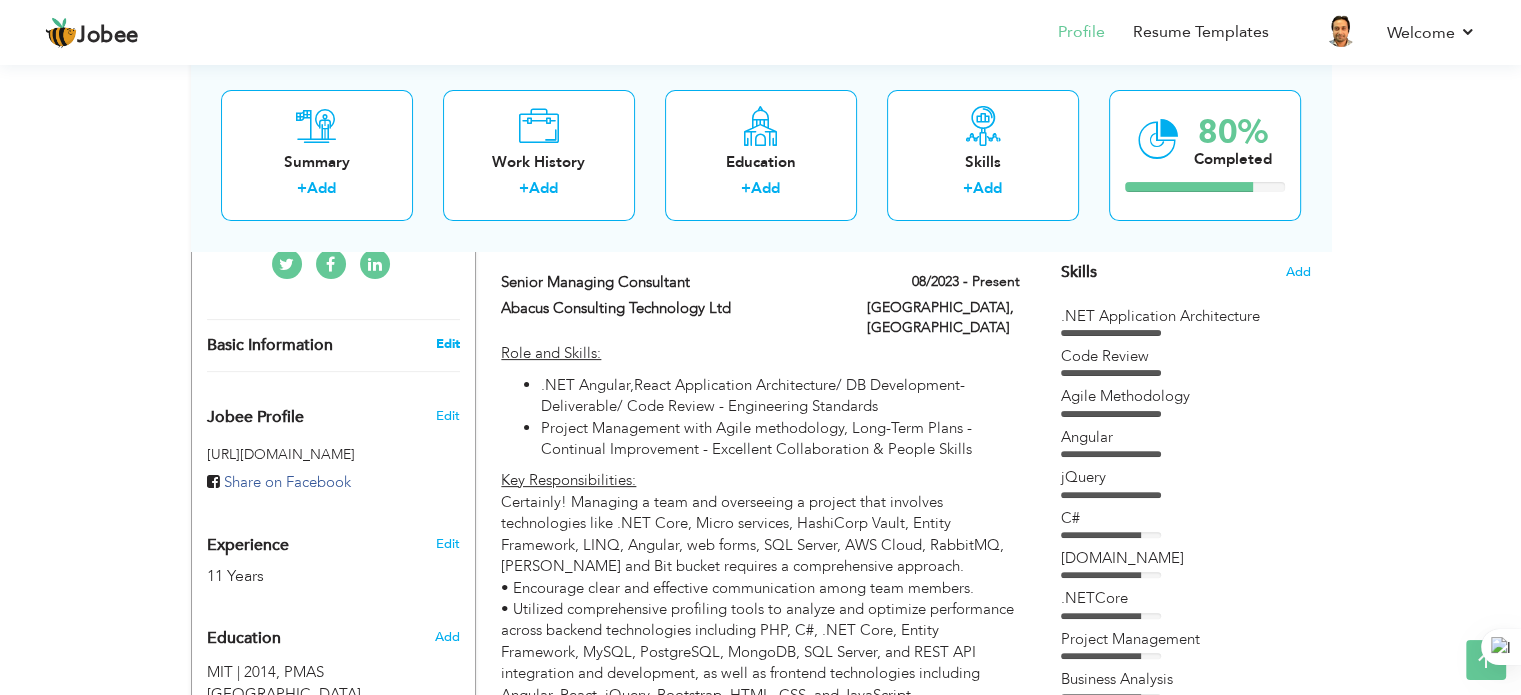 click on "Edit" at bounding box center [447, 344] 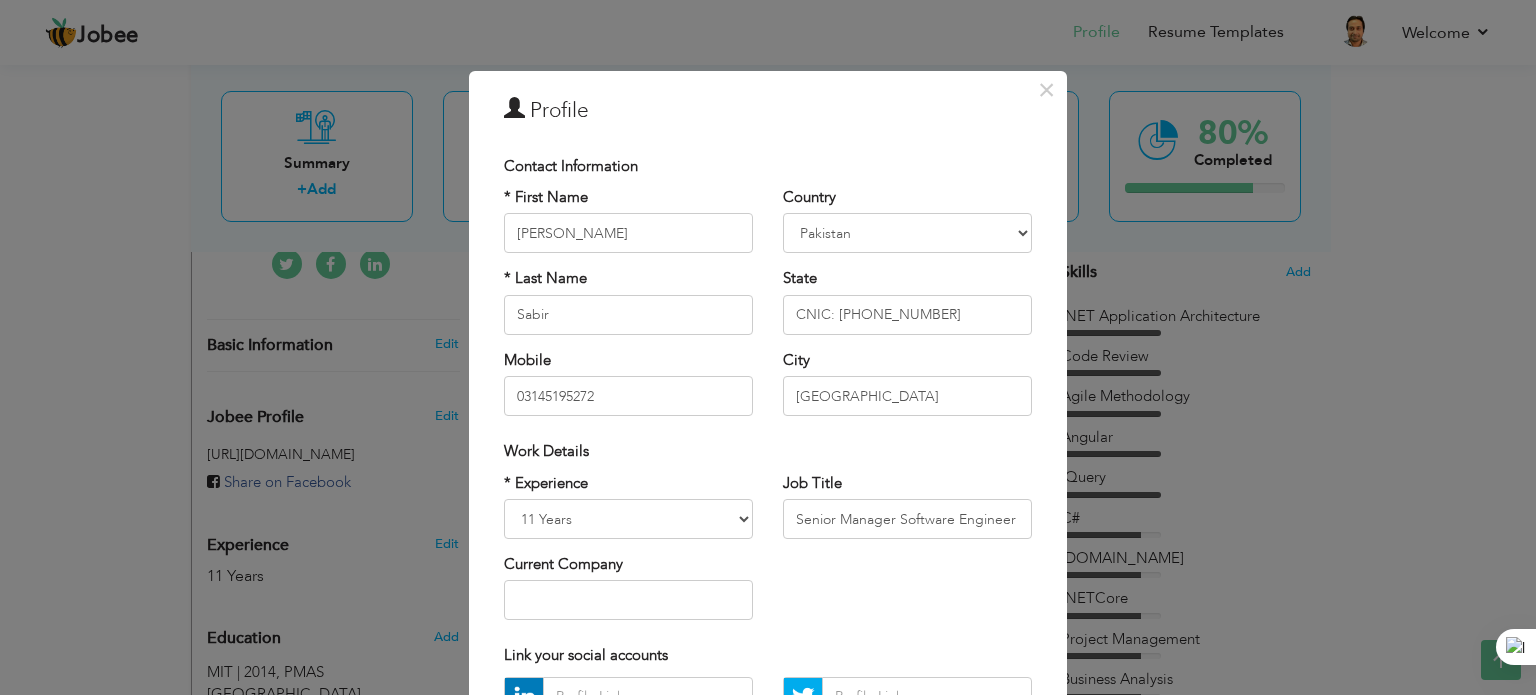 drag, startPoint x: 828, startPoint y: 590, endPoint x: 828, endPoint y: 517, distance: 73 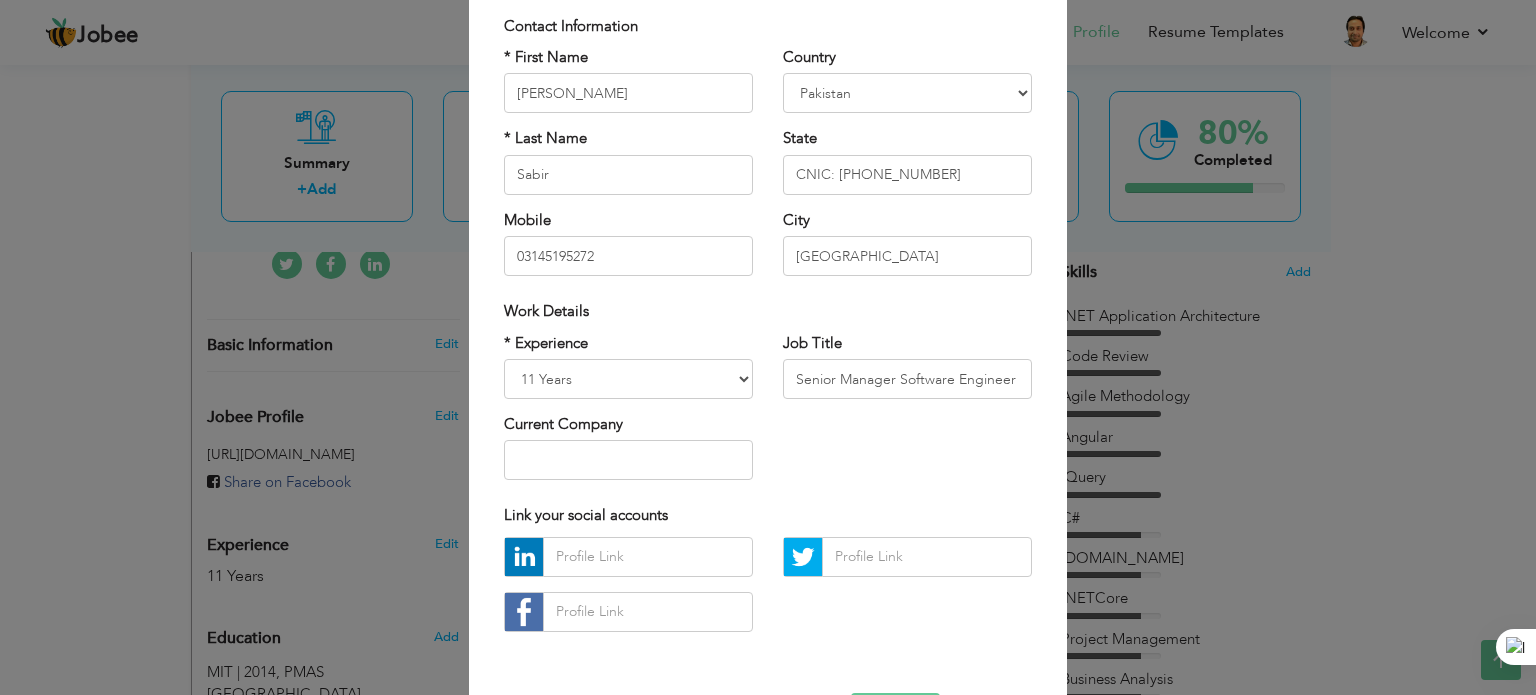 scroll, scrollTop: 212, scrollLeft: 0, axis: vertical 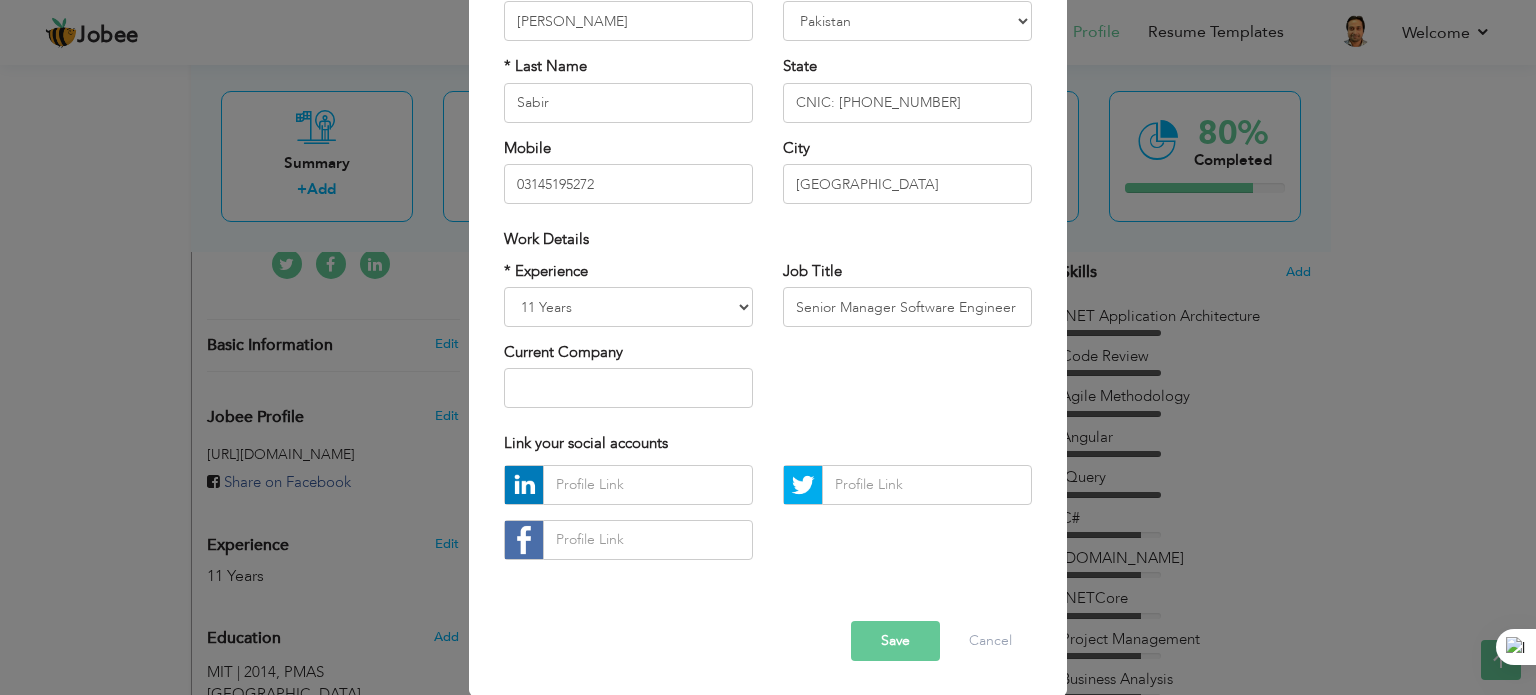 drag, startPoint x: 1534, startPoint y: 209, endPoint x: 1529, endPoint y: 198, distance: 12.083046 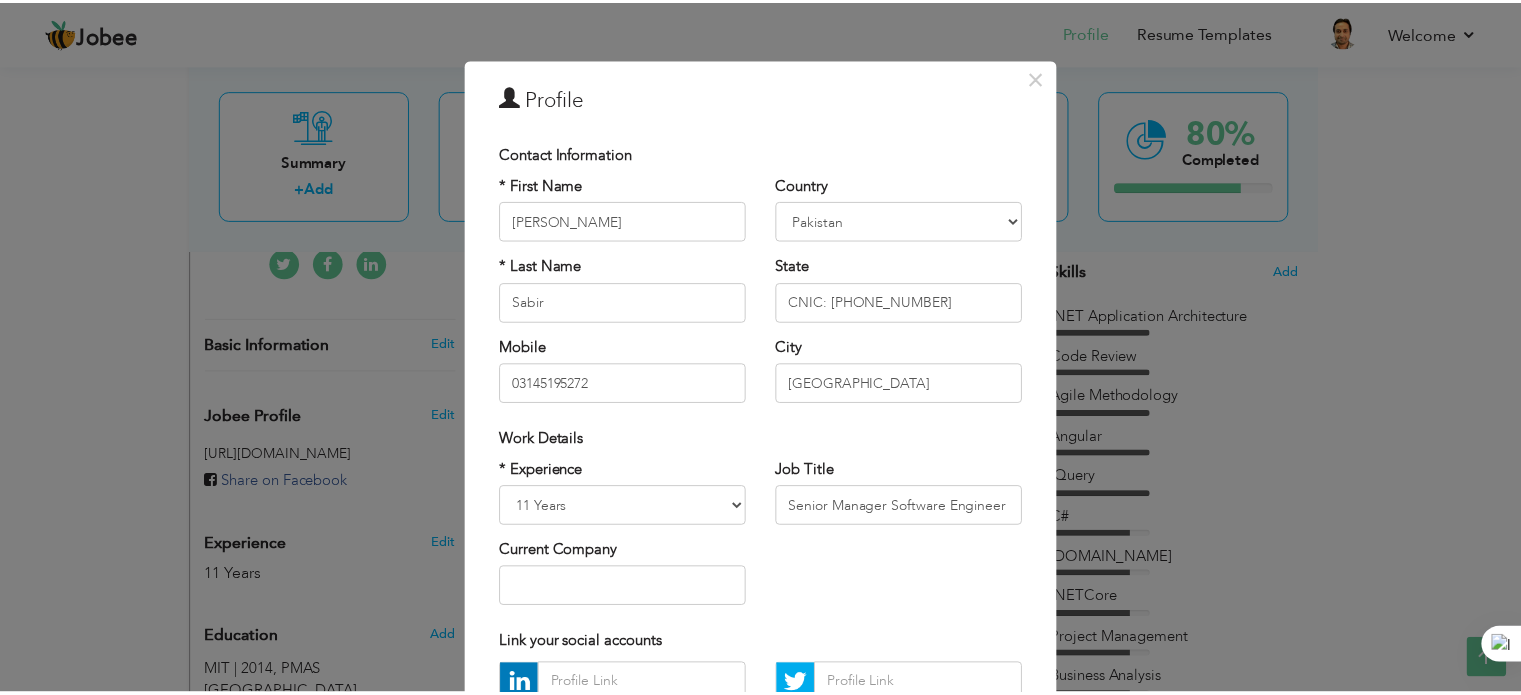 scroll, scrollTop: 0, scrollLeft: 0, axis: both 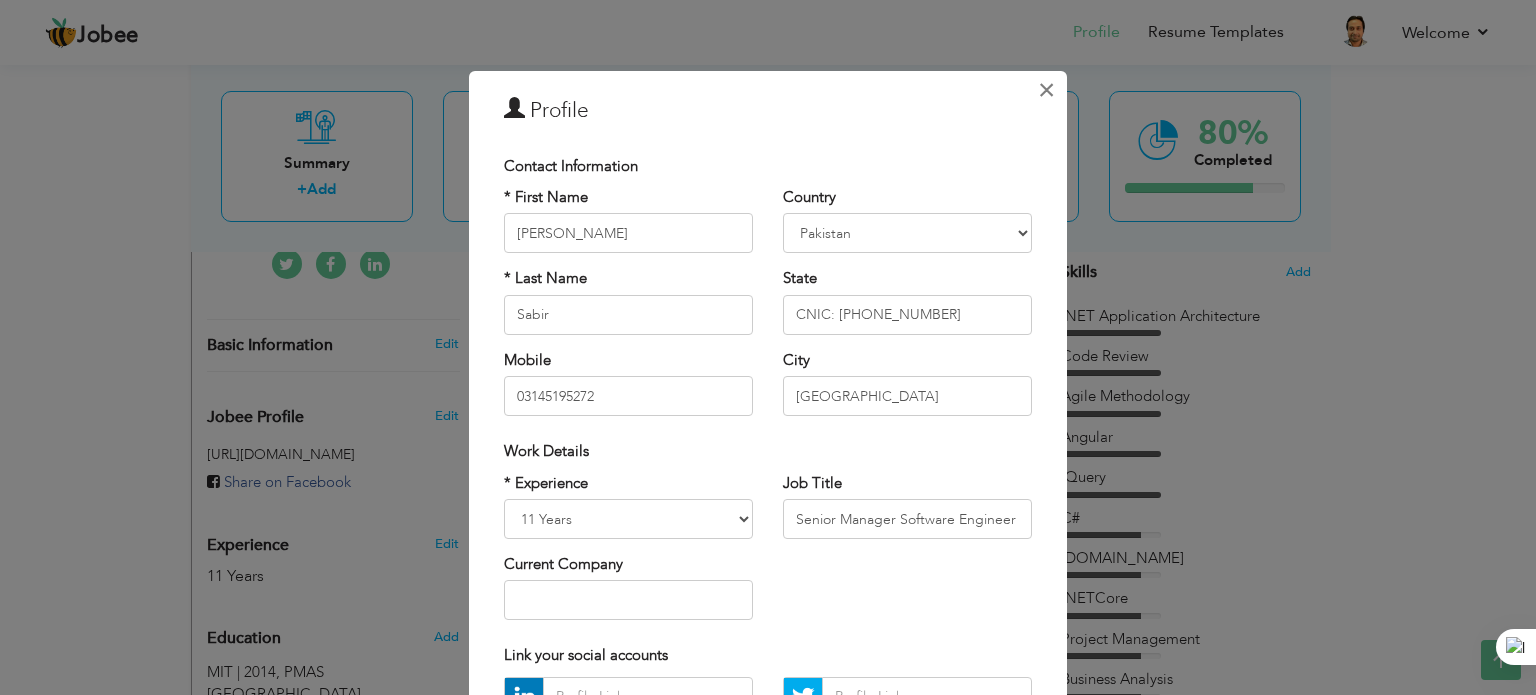 click on "×" at bounding box center [1046, 90] 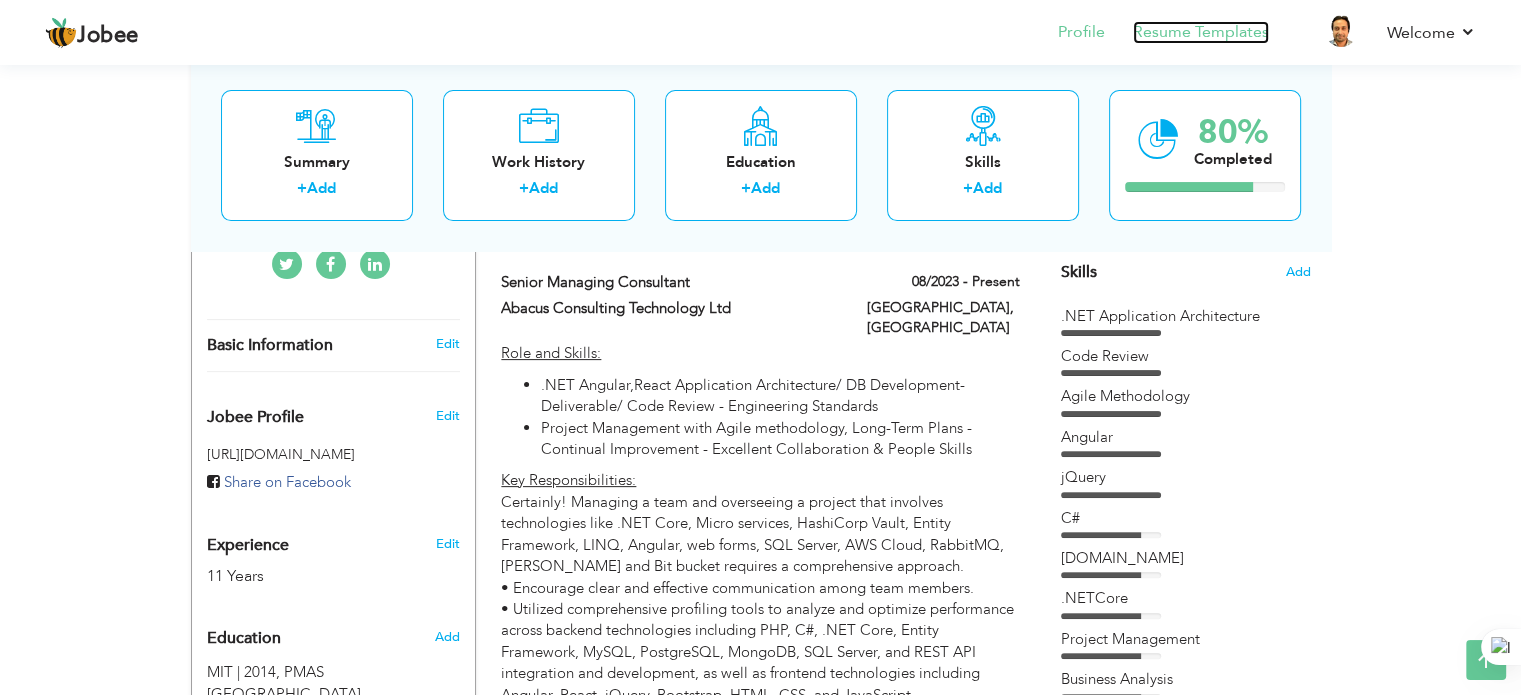 click on "Resume Templates" at bounding box center [1201, 32] 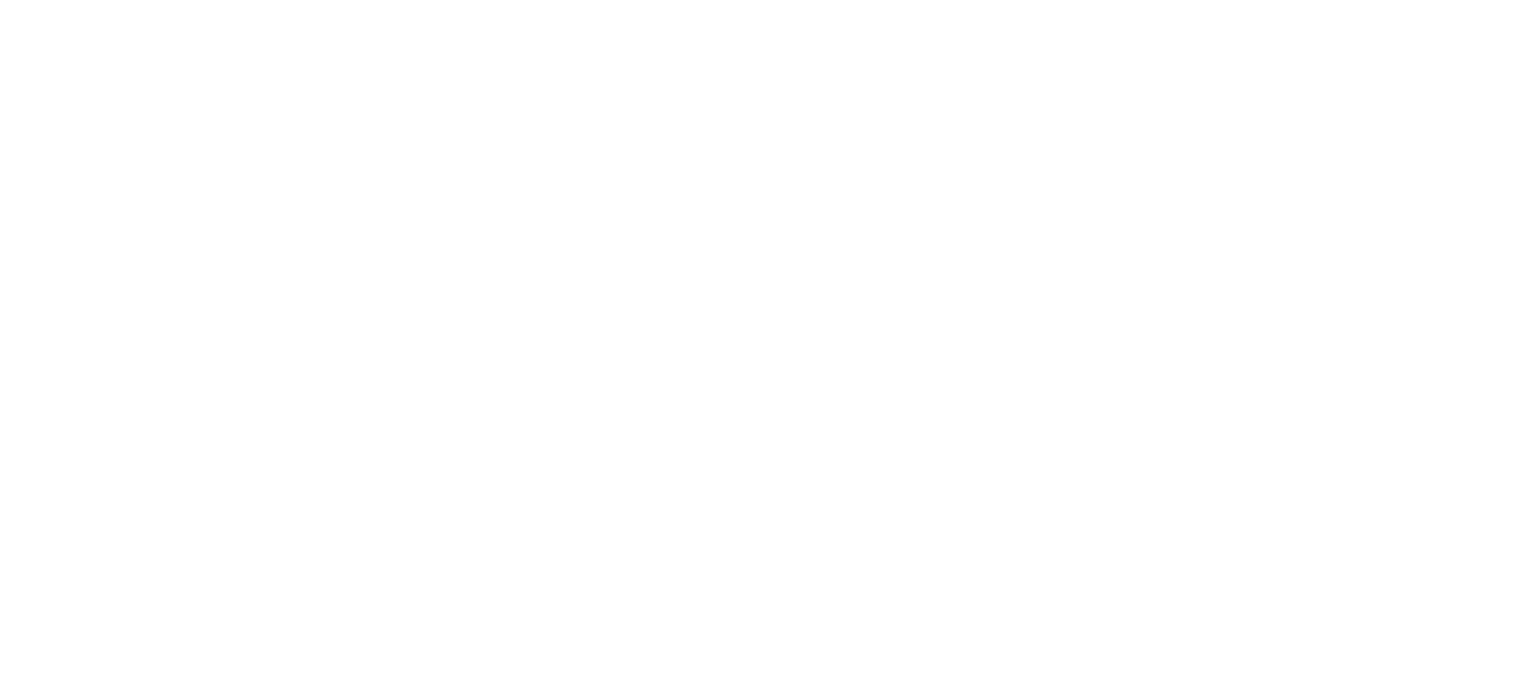 scroll, scrollTop: 0, scrollLeft: 0, axis: both 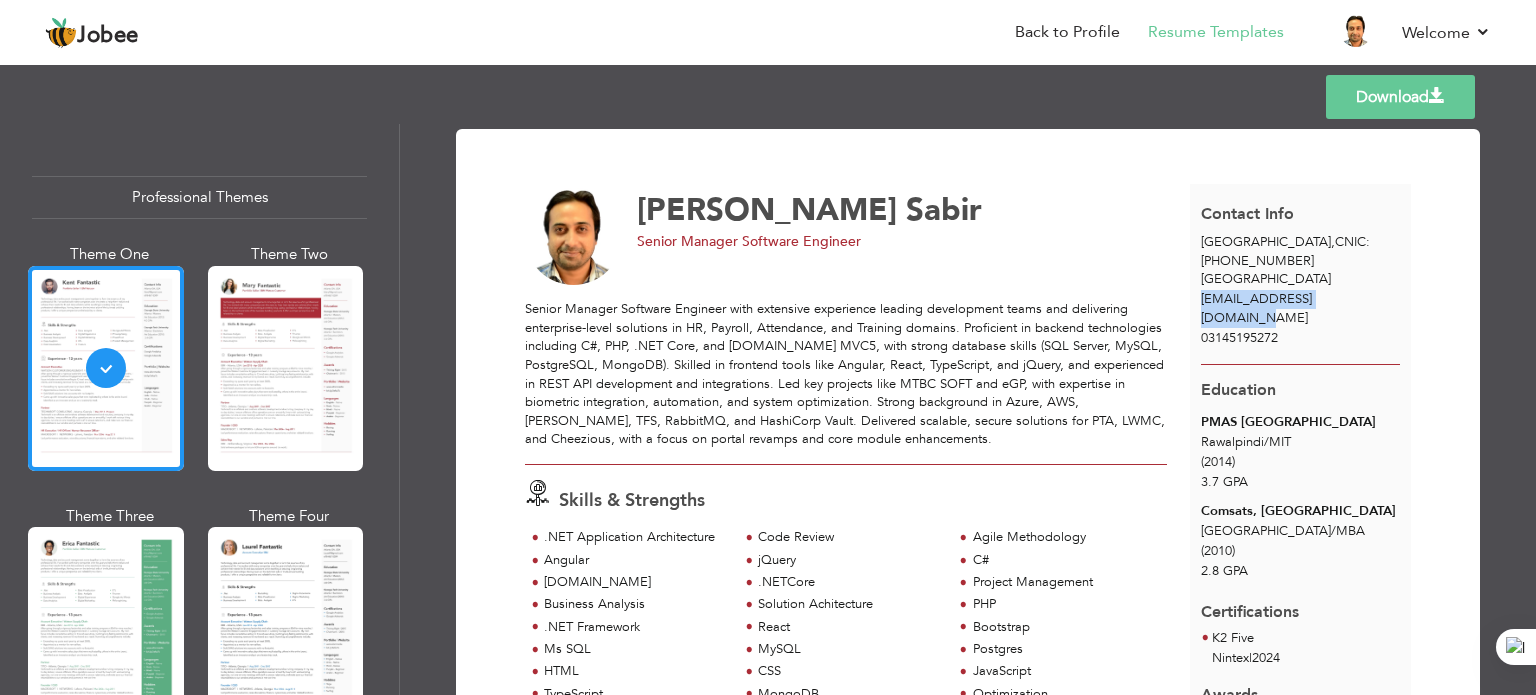 drag, startPoint x: 1356, startPoint y: 301, endPoint x: 1197, endPoint y: 303, distance: 159.01257 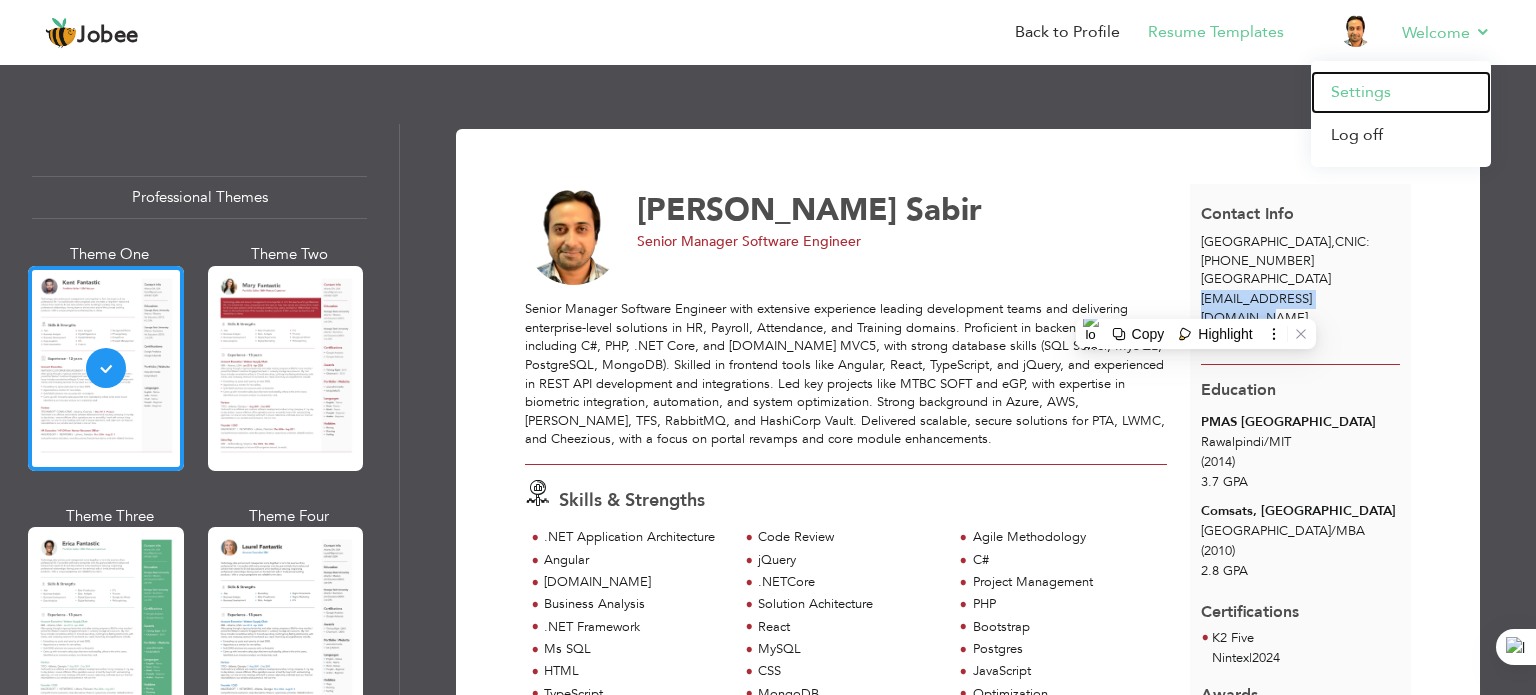 click on "Settings" at bounding box center [1401, 92] 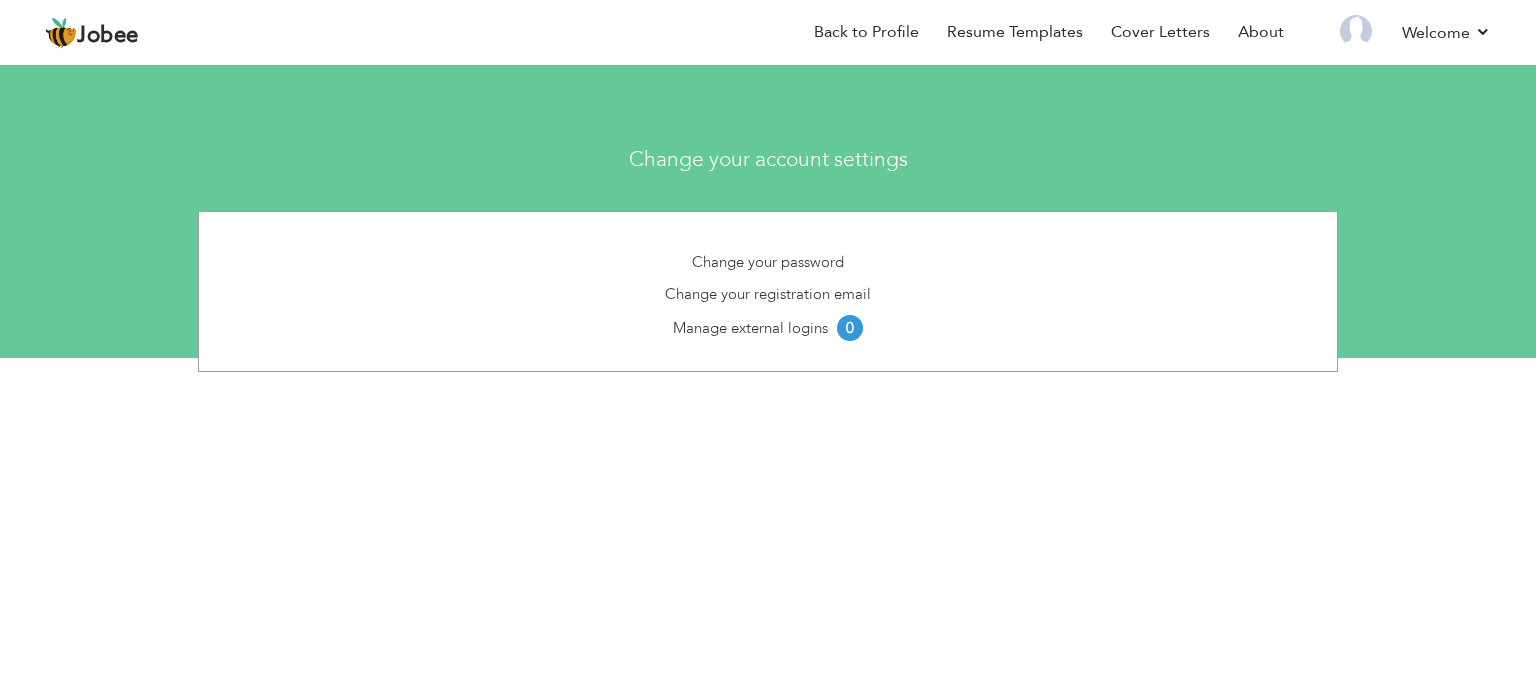 scroll, scrollTop: 0, scrollLeft: 0, axis: both 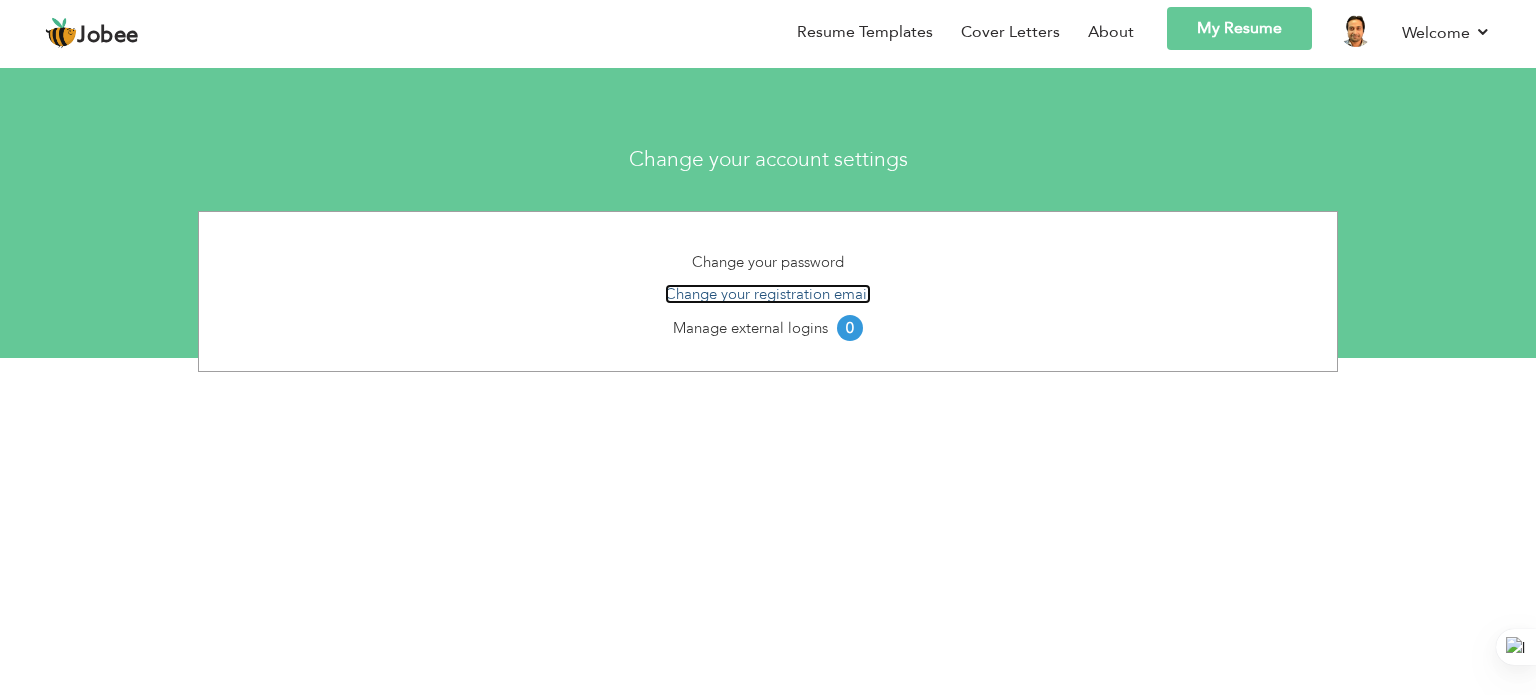 click on "Change your registration email" at bounding box center [768, 294] 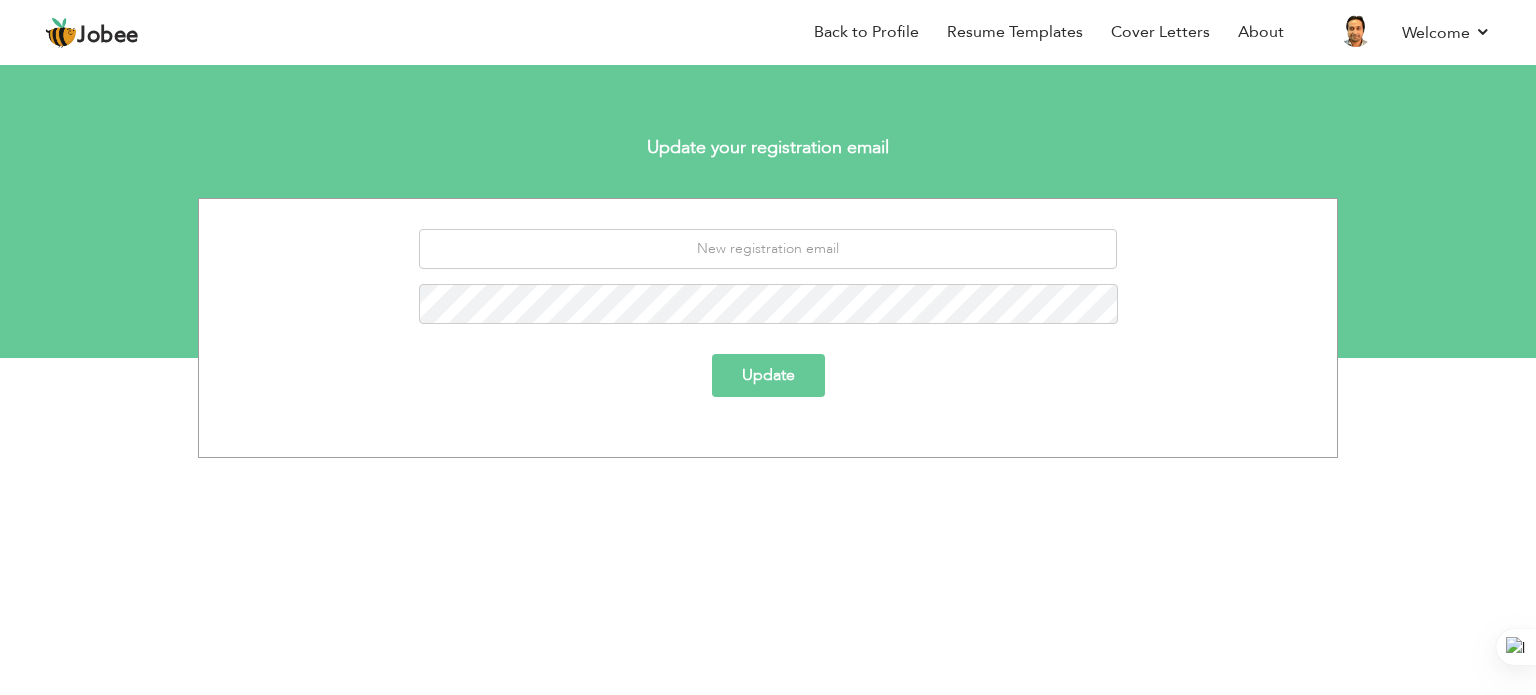 scroll, scrollTop: 0, scrollLeft: 0, axis: both 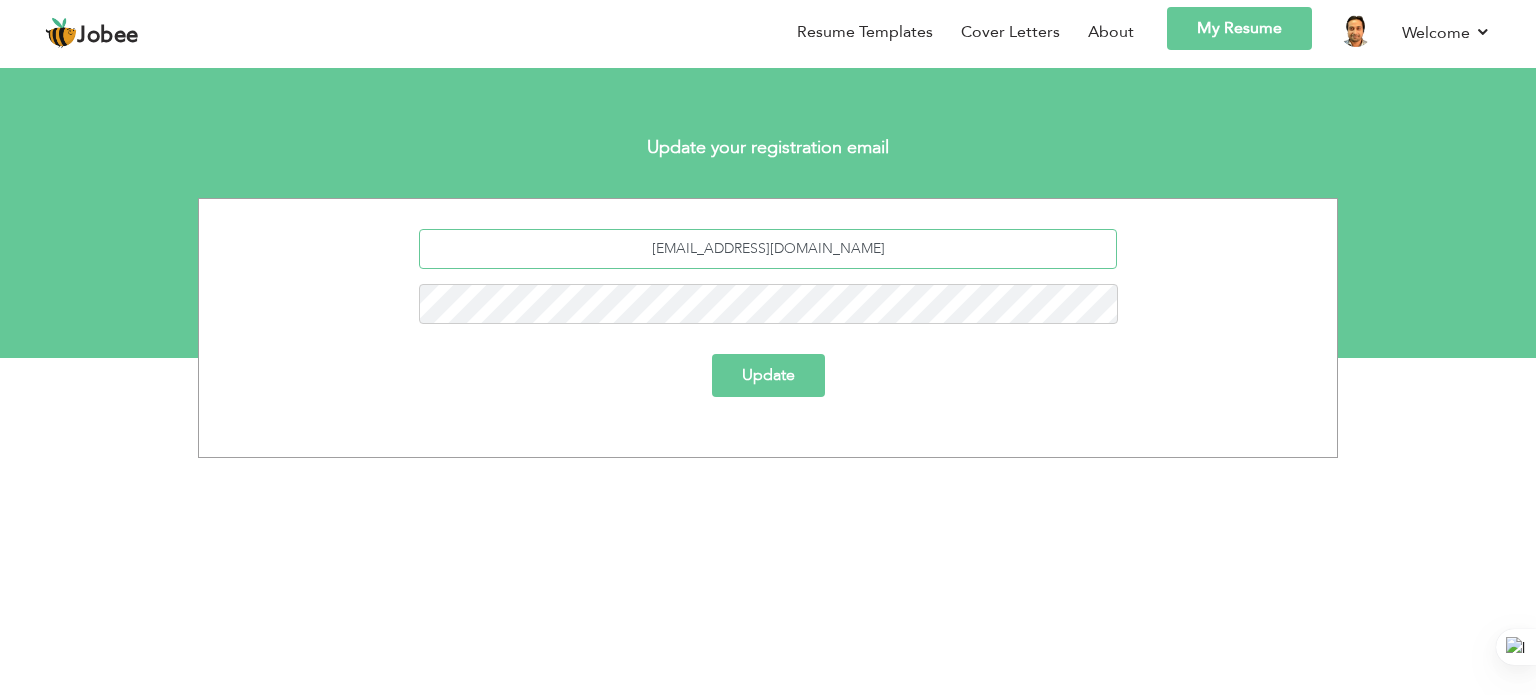 drag, startPoint x: 780, startPoint y: 251, endPoint x: 669, endPoint y: 243, distance: 111.28792 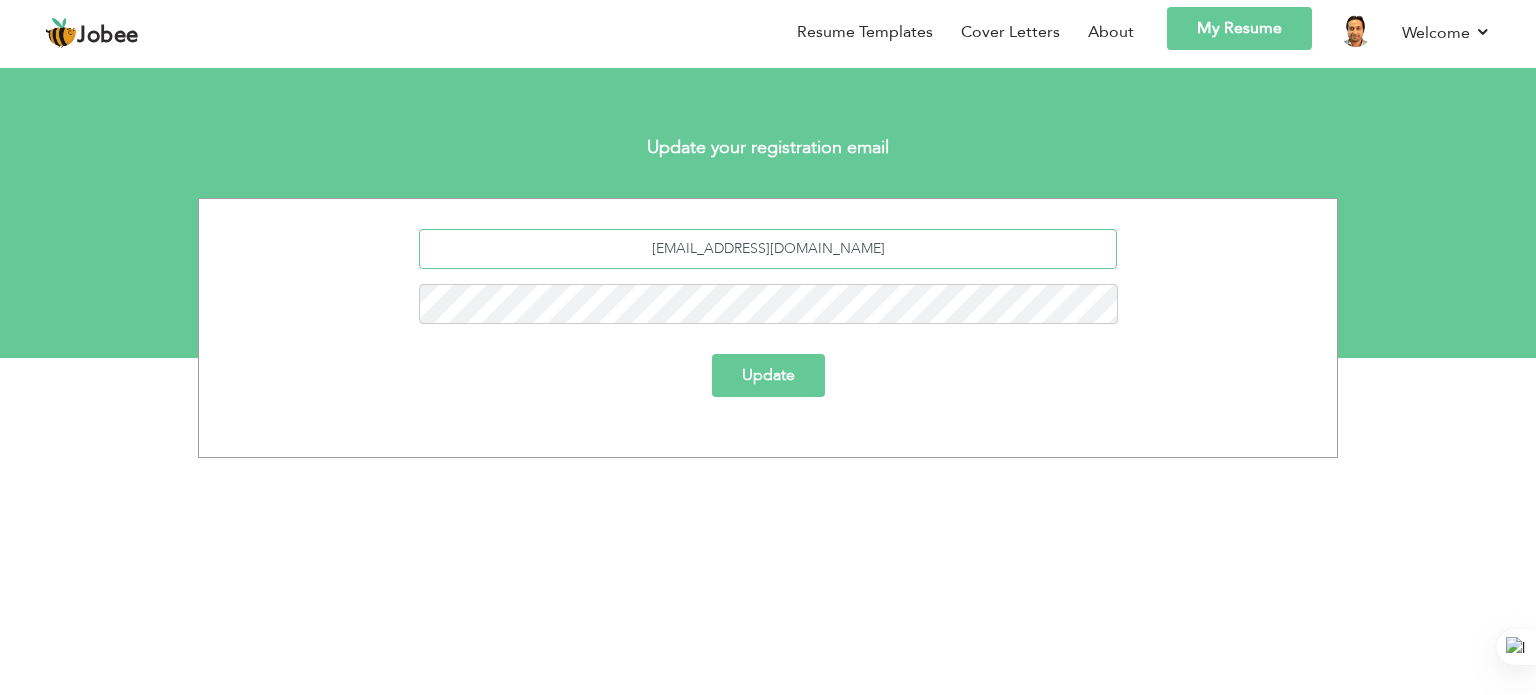 type on "[EMAIL_ADDRESS][DOMAIN_NAME]" 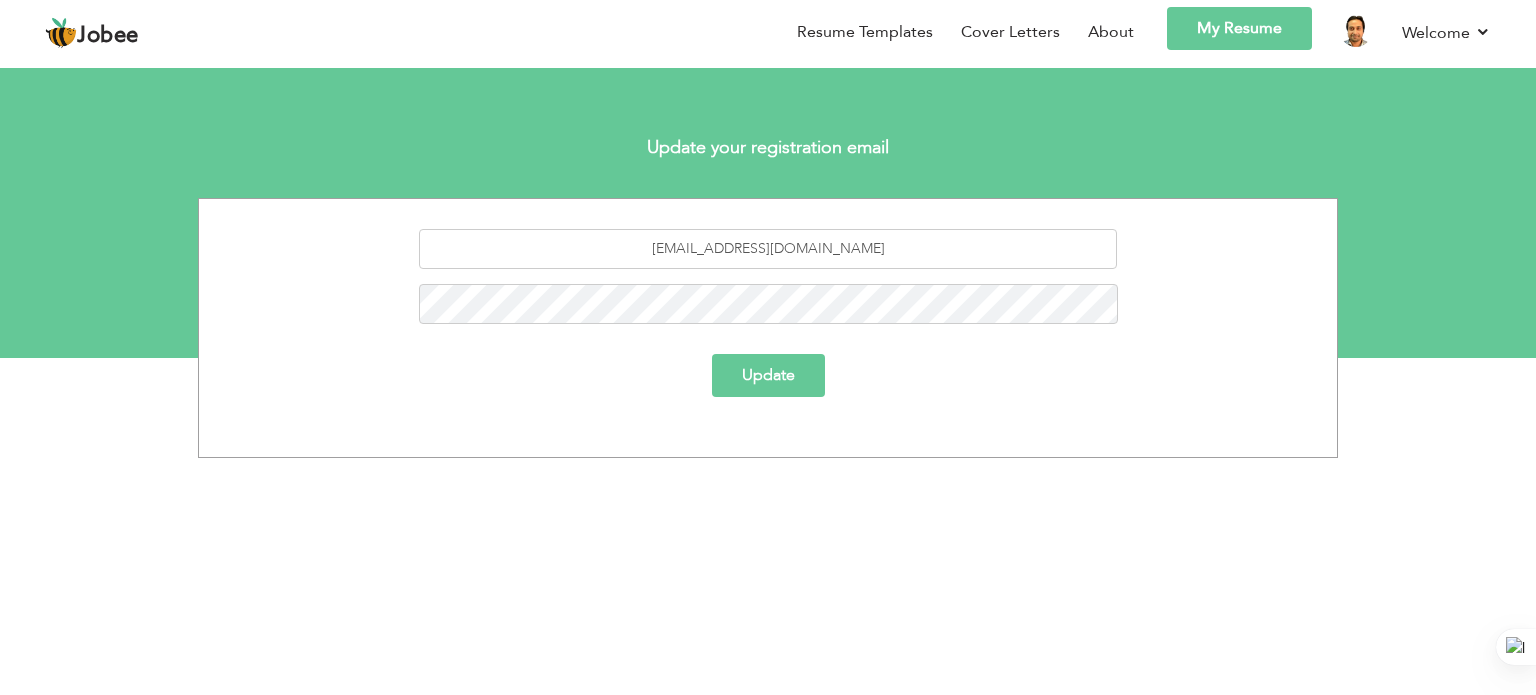 click on "Update" at bounding box center [768, 375] 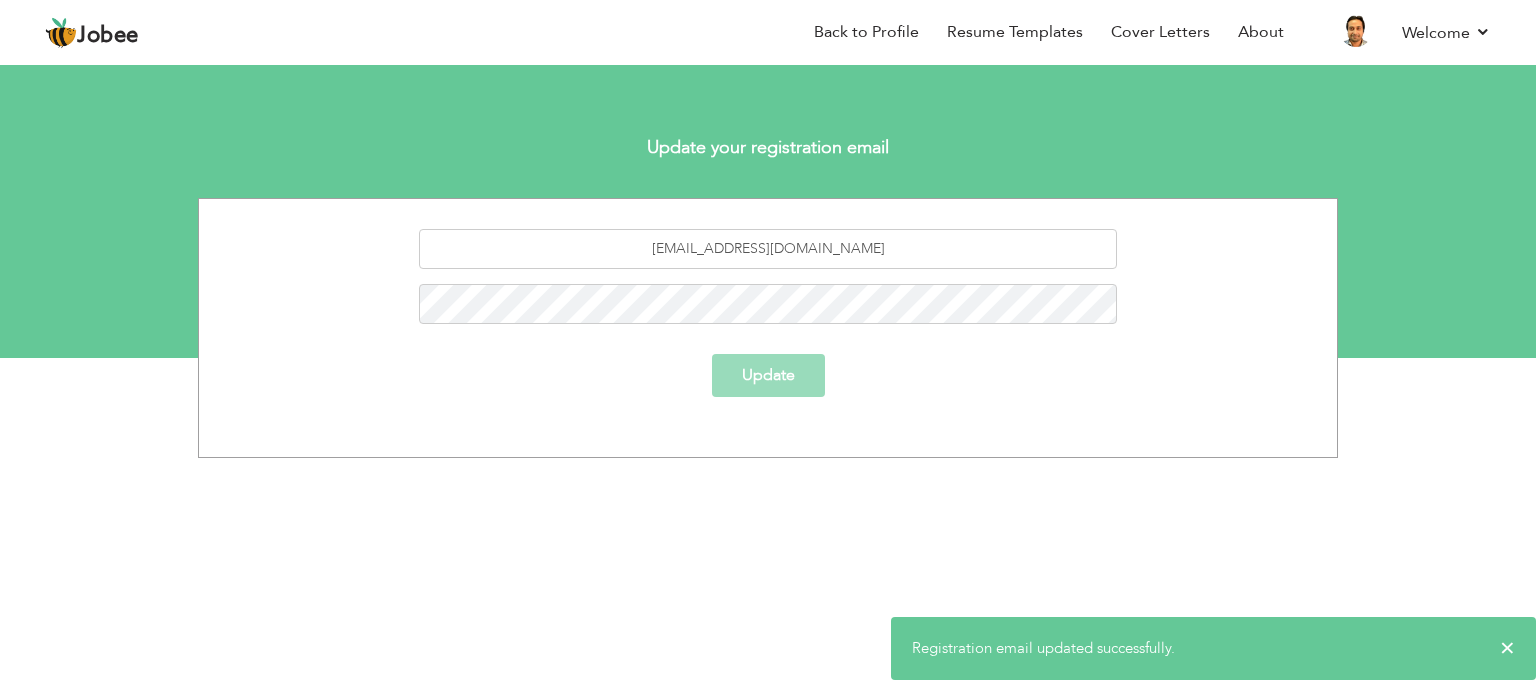 scroll, scrollTop: 0, scrollLeft: 0, axis: both 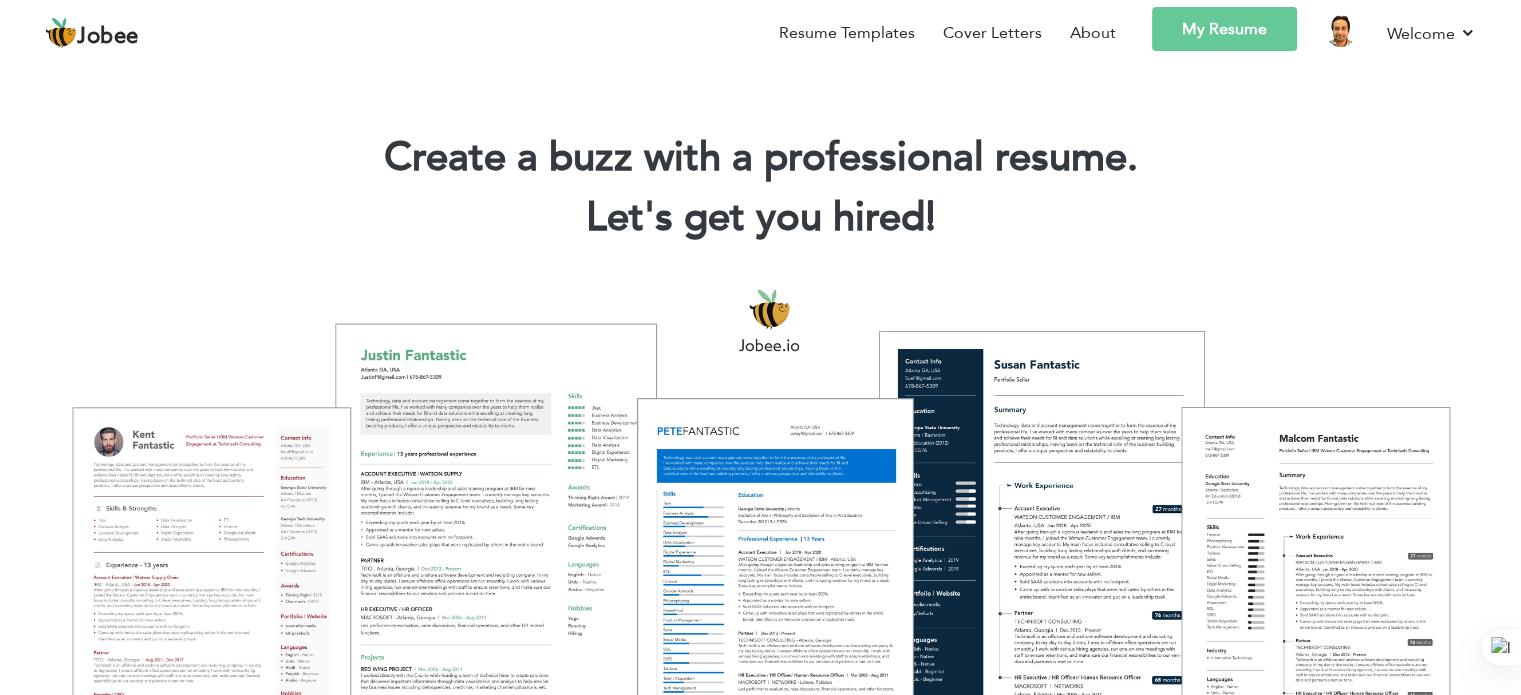 click on "My Resume" at bounding box center (1224, 29) 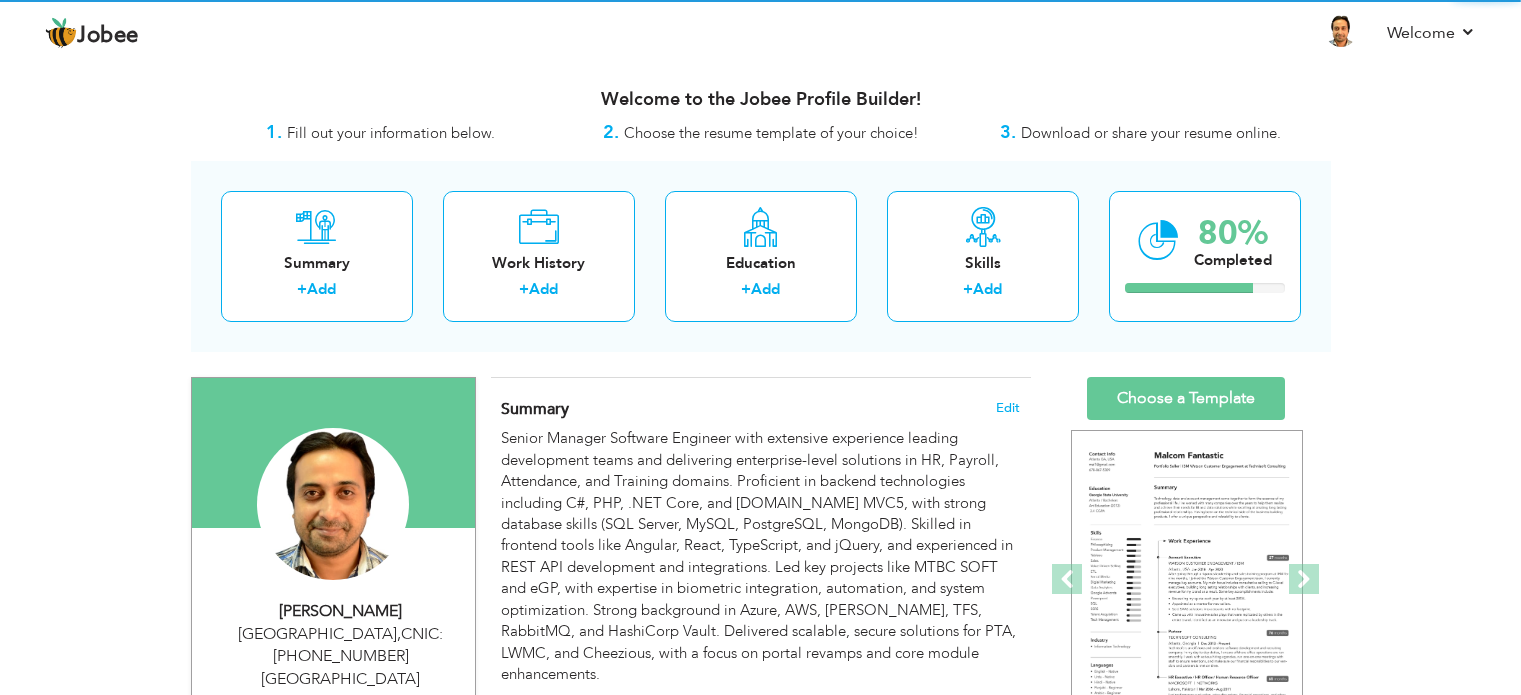 scroll, scrollTop: 0, scrollLeft: 0, axis: both 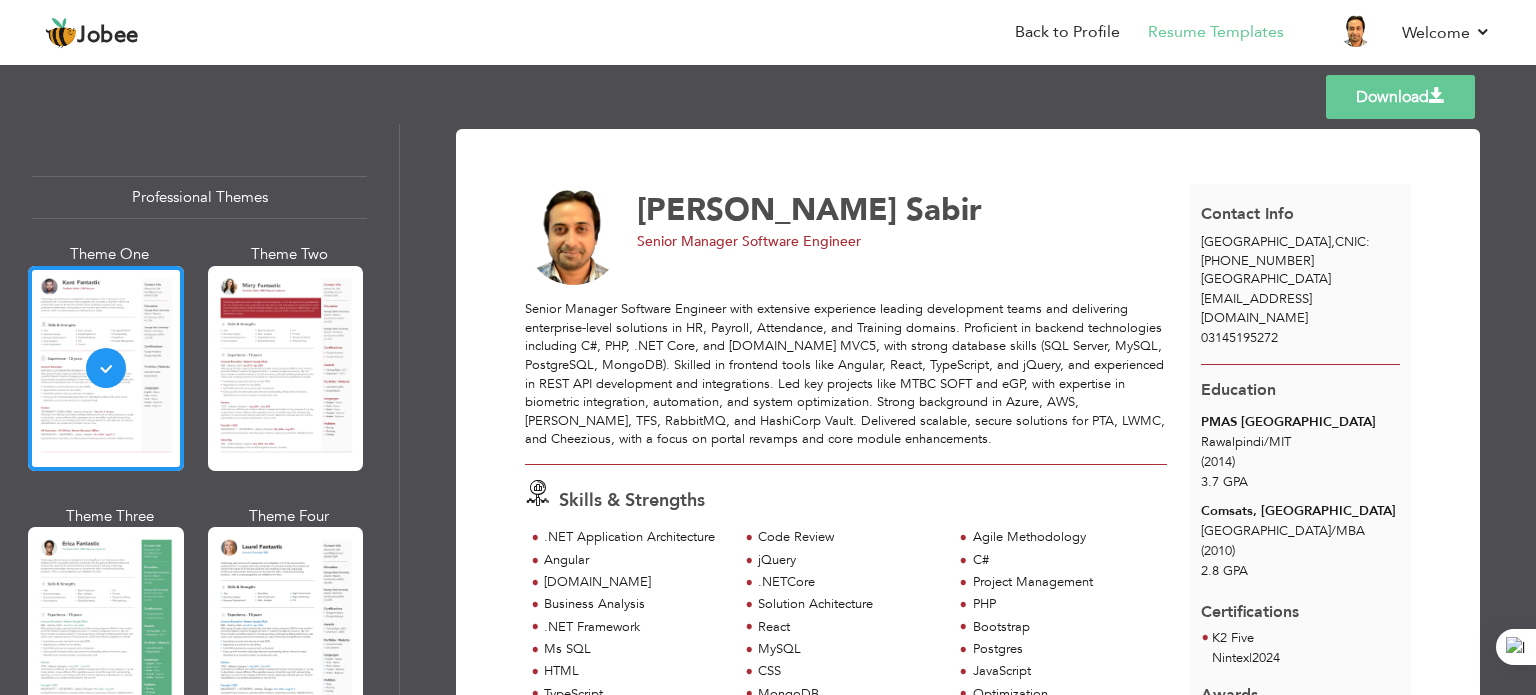 click on "Islamabad ,  CNIC: 37407-0341736-9
Pakistan" at bounding box center (1301, 261) 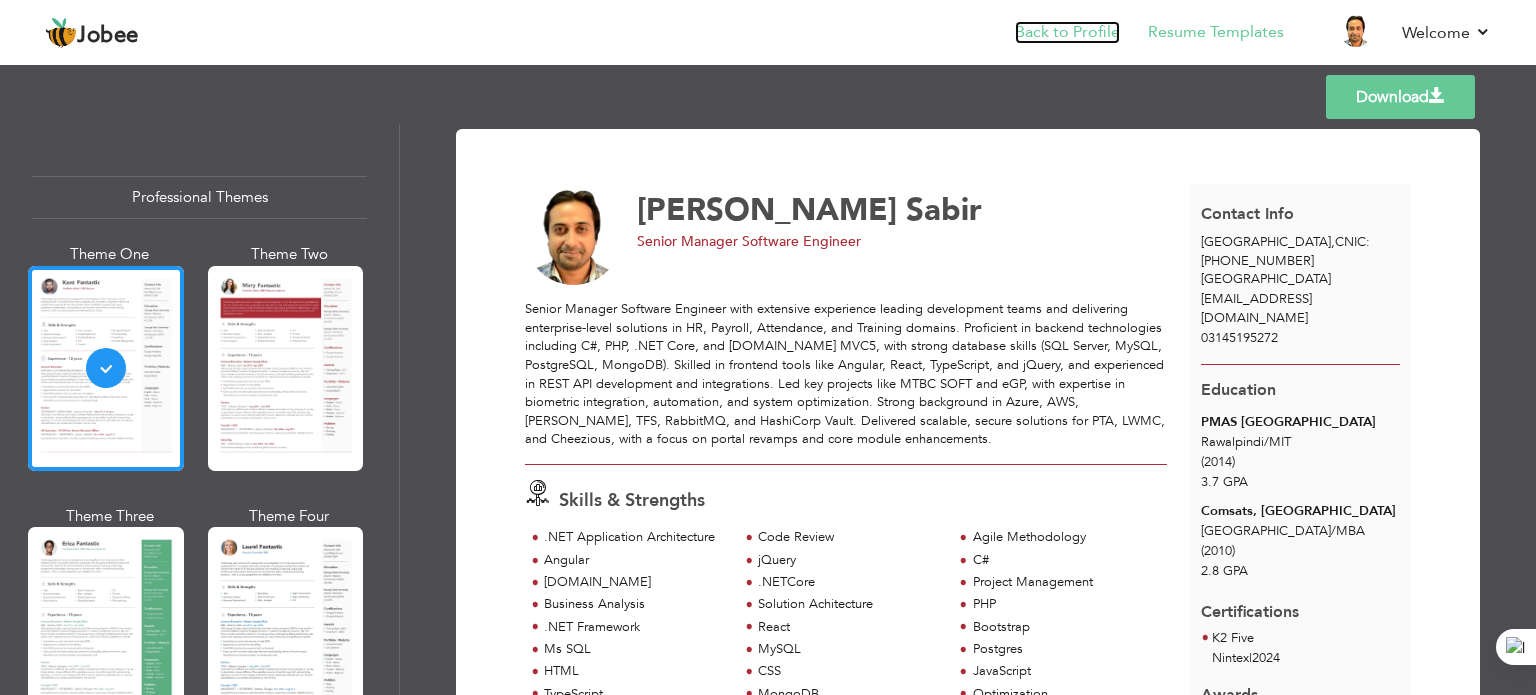 click on "Back to Profile" at bounding box center [1067, 32] 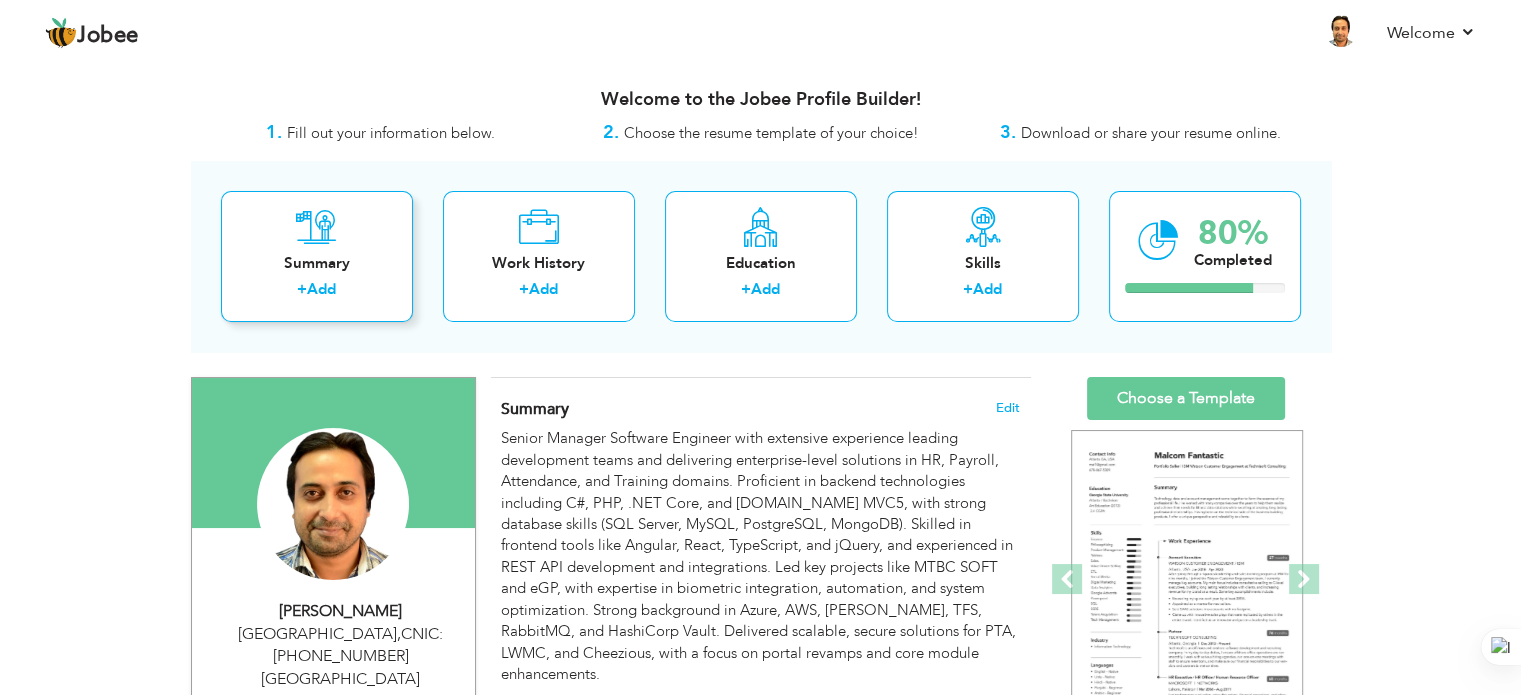 scroll, scrollTop: 0, scrollLeft: 0, axis: both 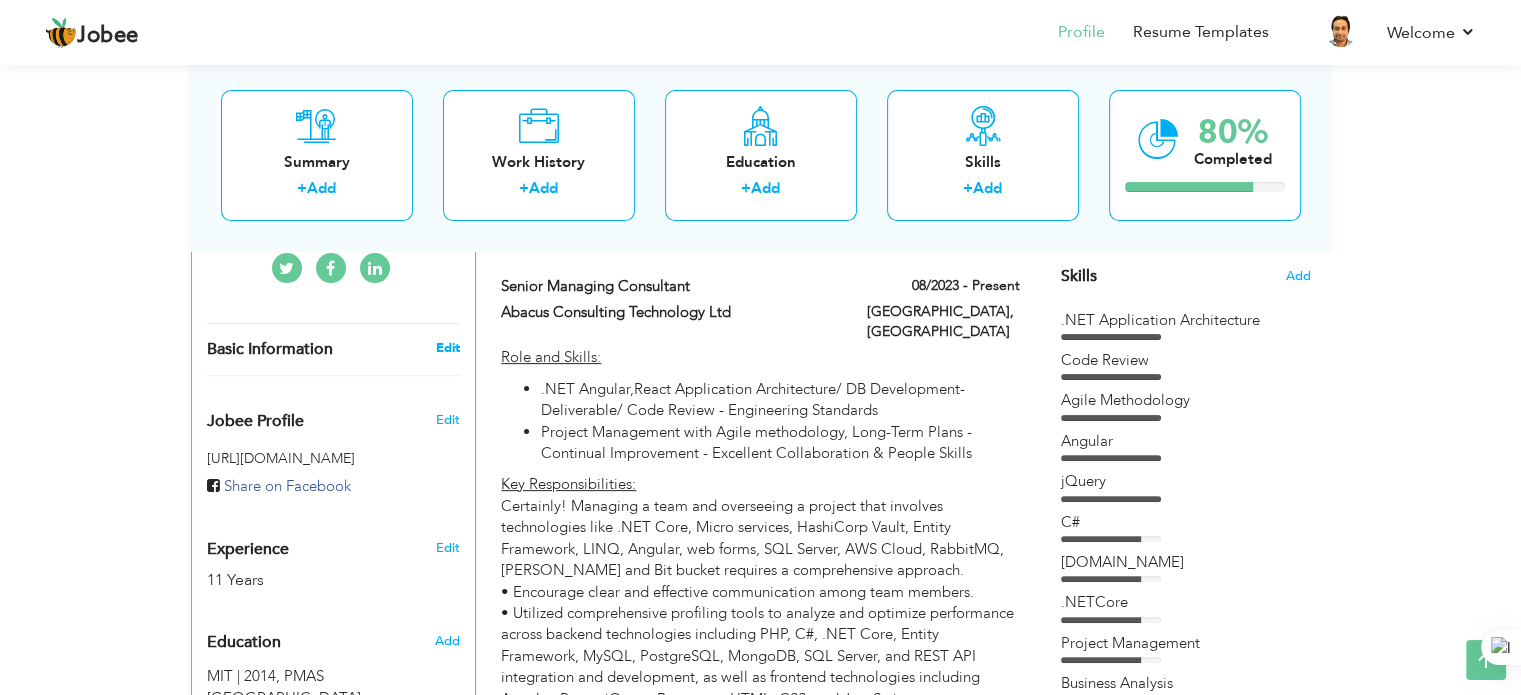 click on "Edit" at bounding box center (447, 348) 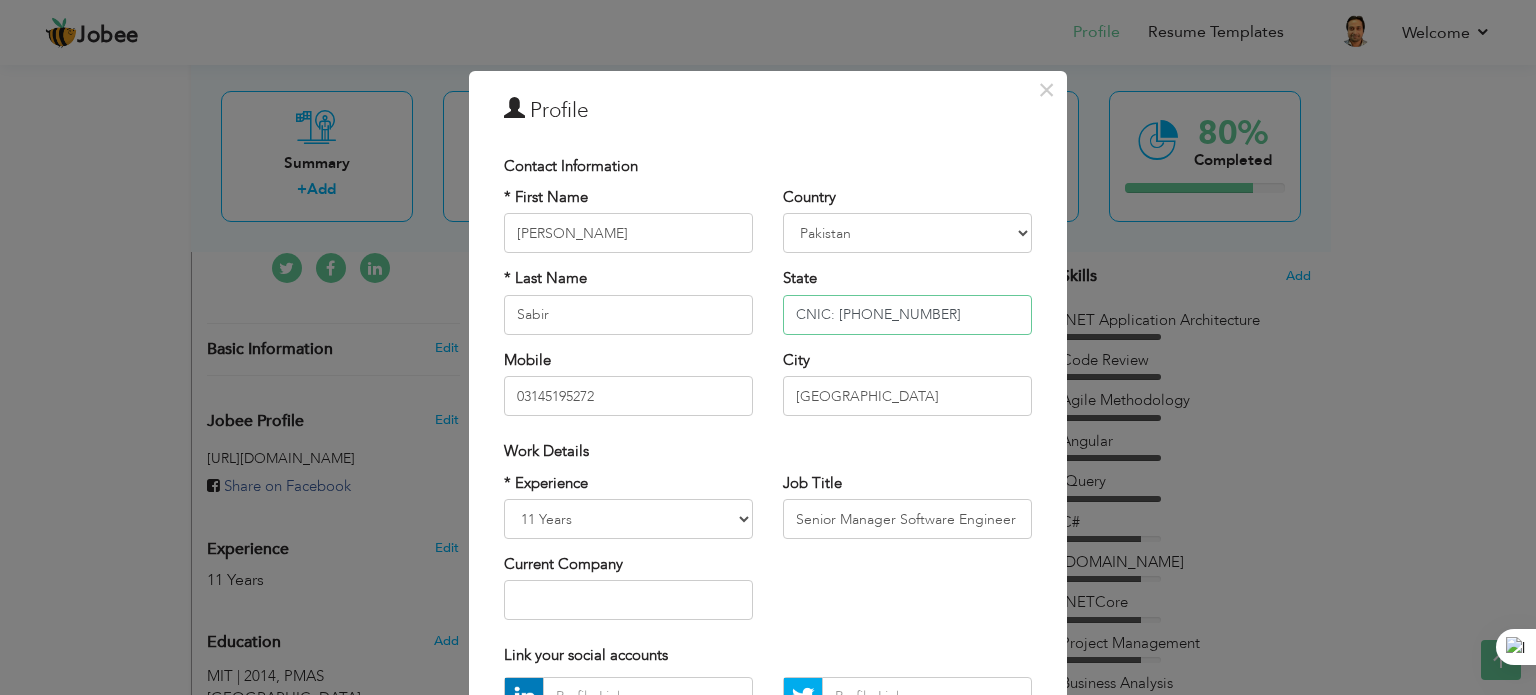 click on "CNIC: 37407-0341736-9" at bounding box center (907, 315) 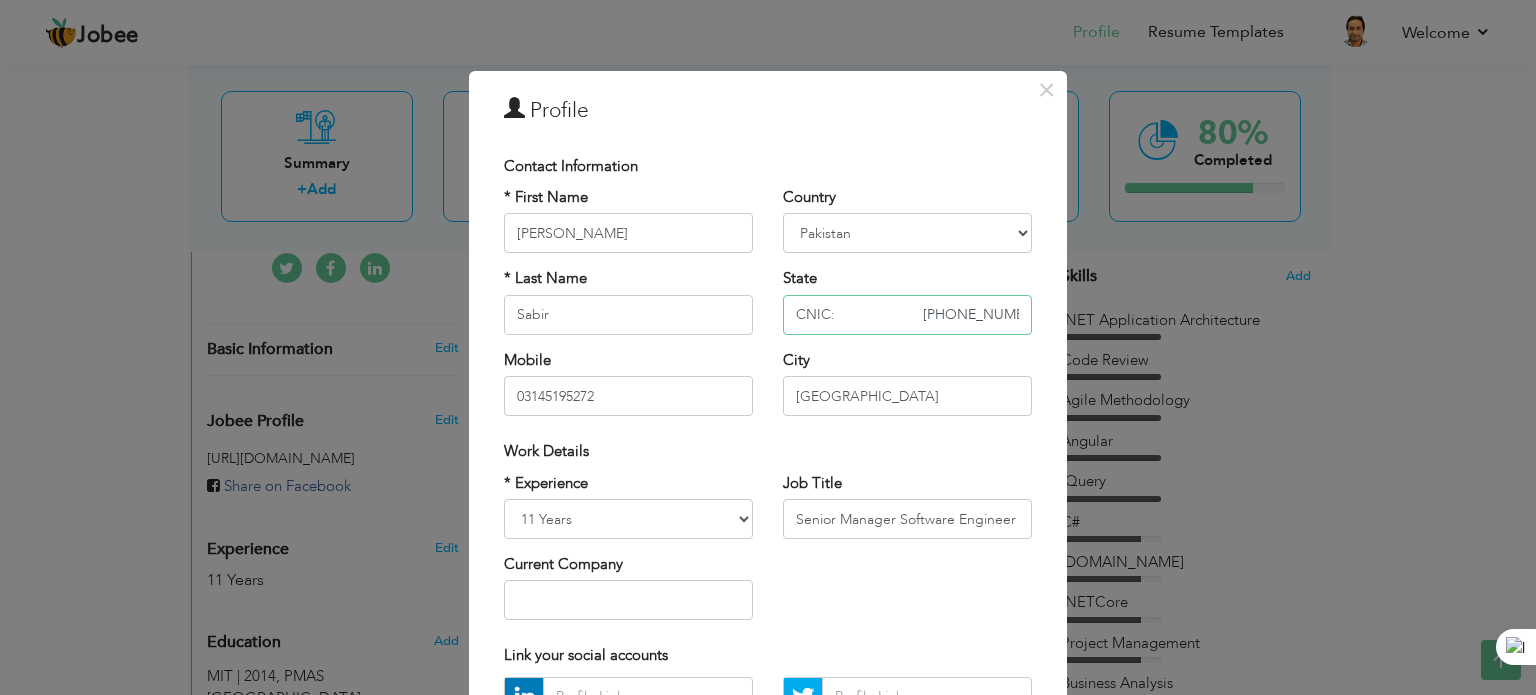 type on "CNIC:                      [PHONE_NUMBER]" 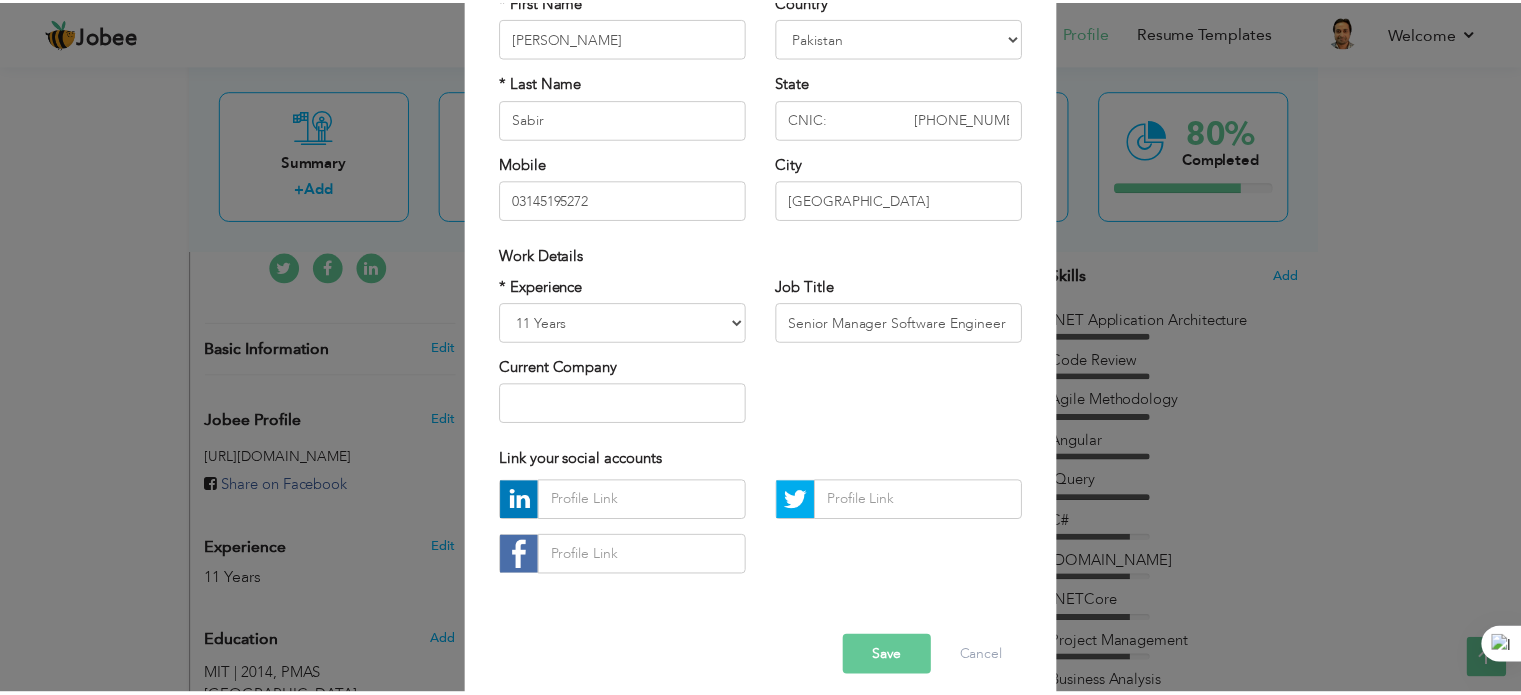 scroll, scrollTop: 212, scrollLeft: 0, axis: vertical 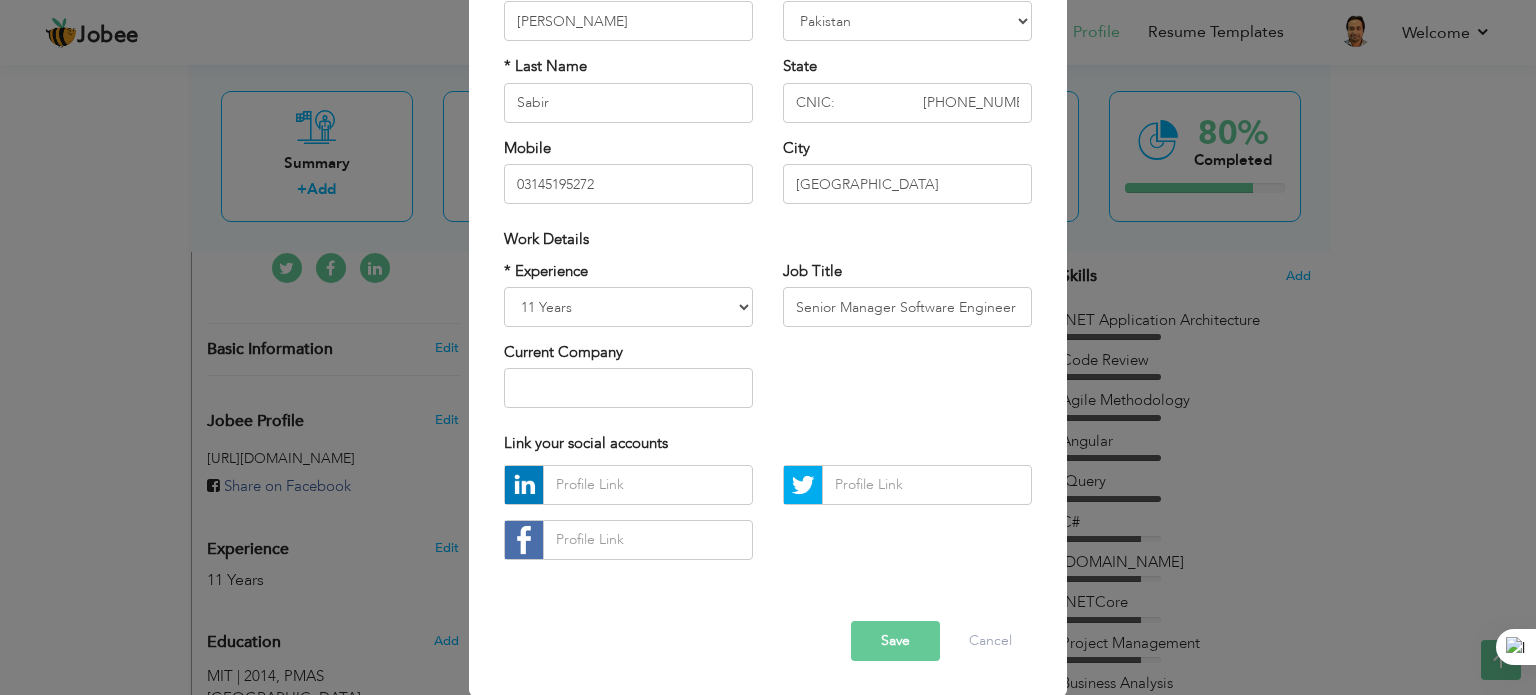 click on "Save" at bounding box center [895, 641] 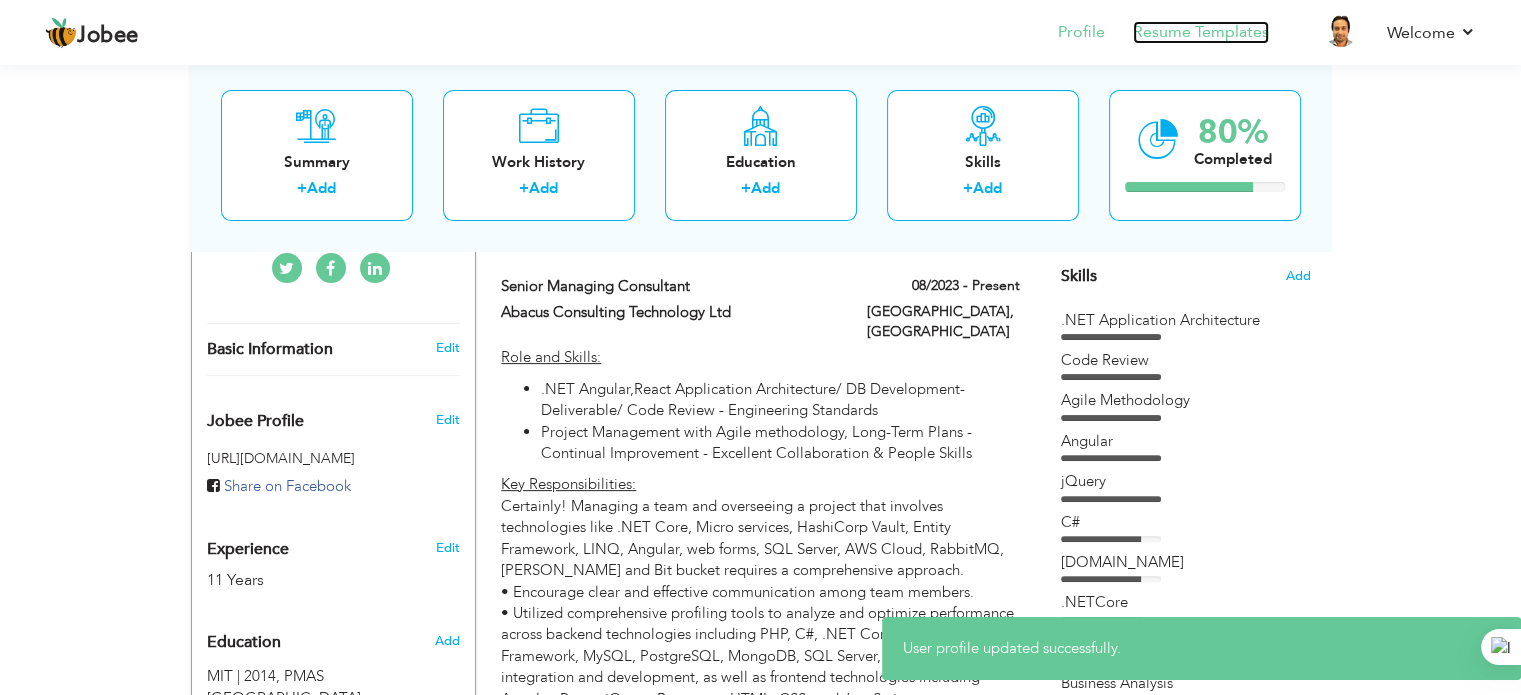 click on "Resume Templates" at bounding box center [1201, 32] 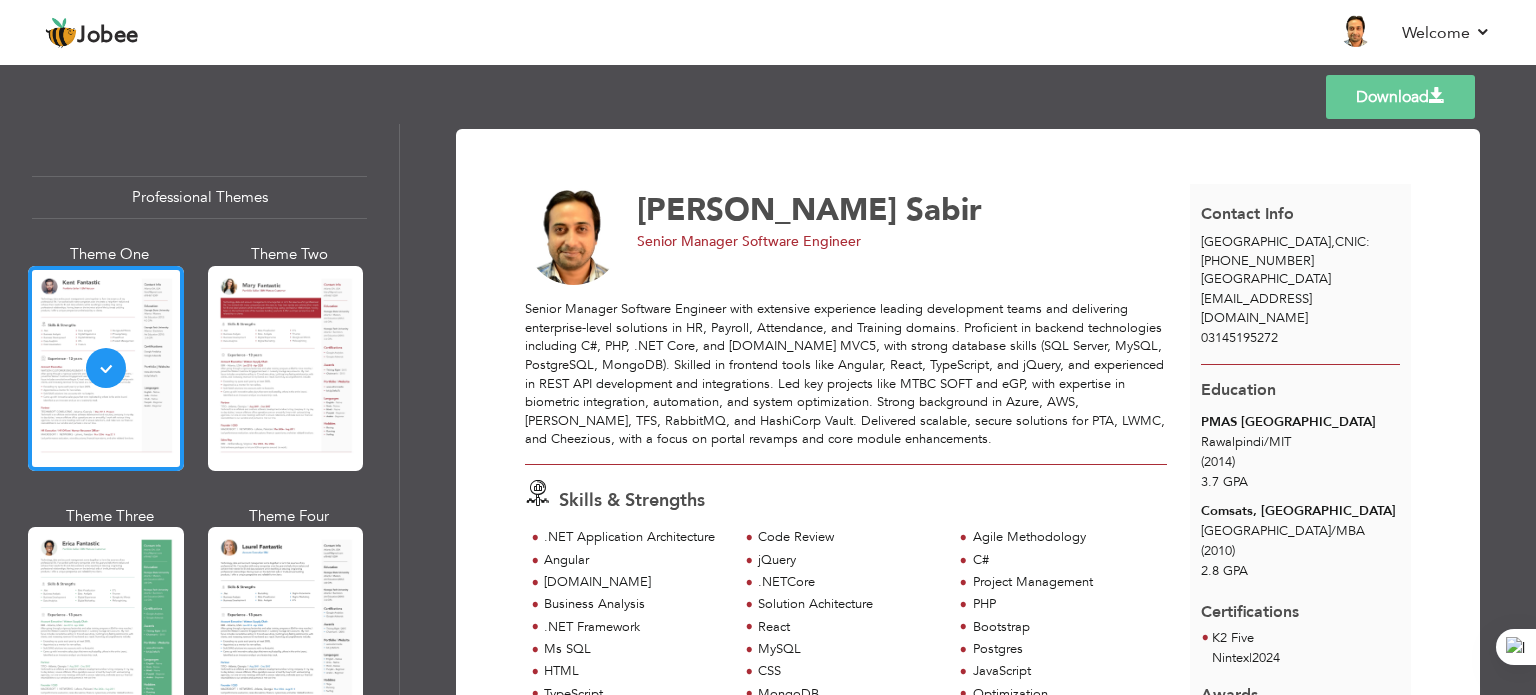 scroll, scrollTop: 0, scrollLeft: 0, axis: both 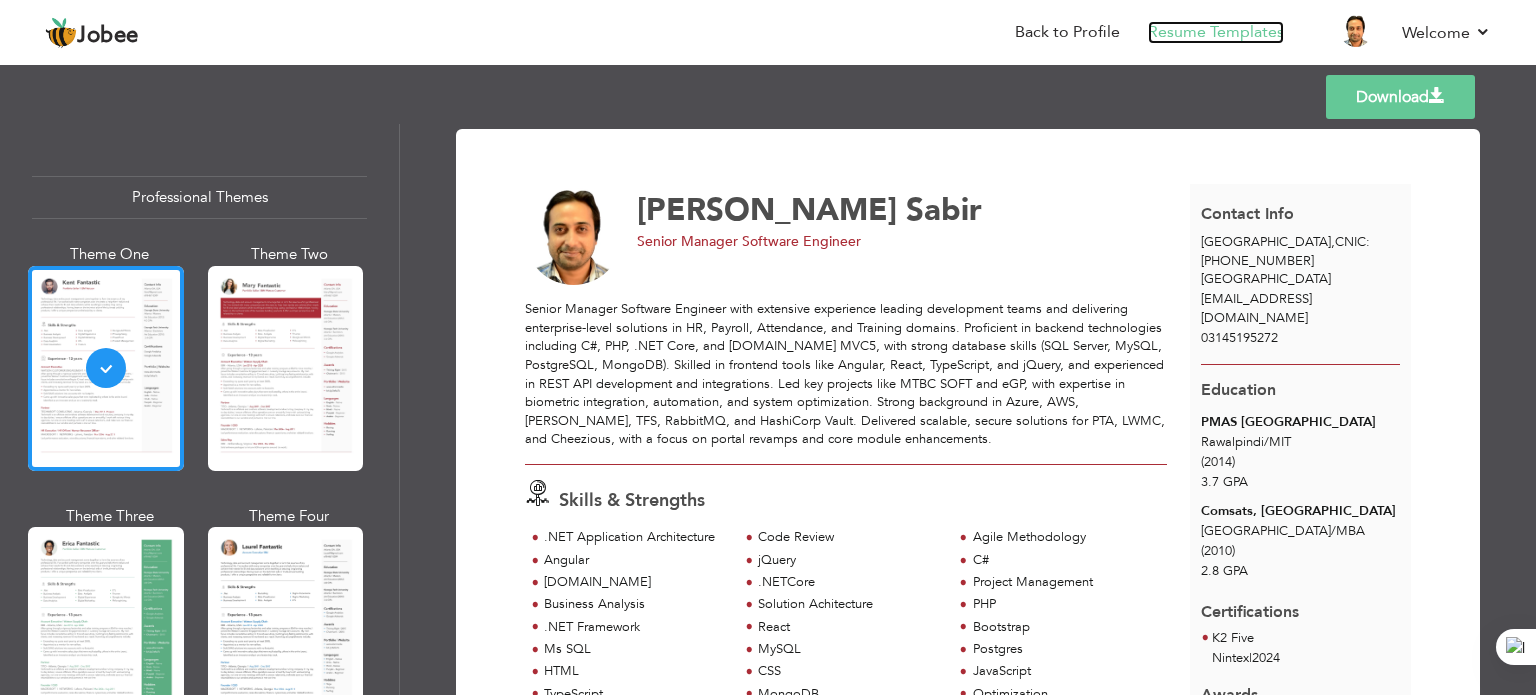 click on "Resume Templates" at bounding box center [1216, 32] 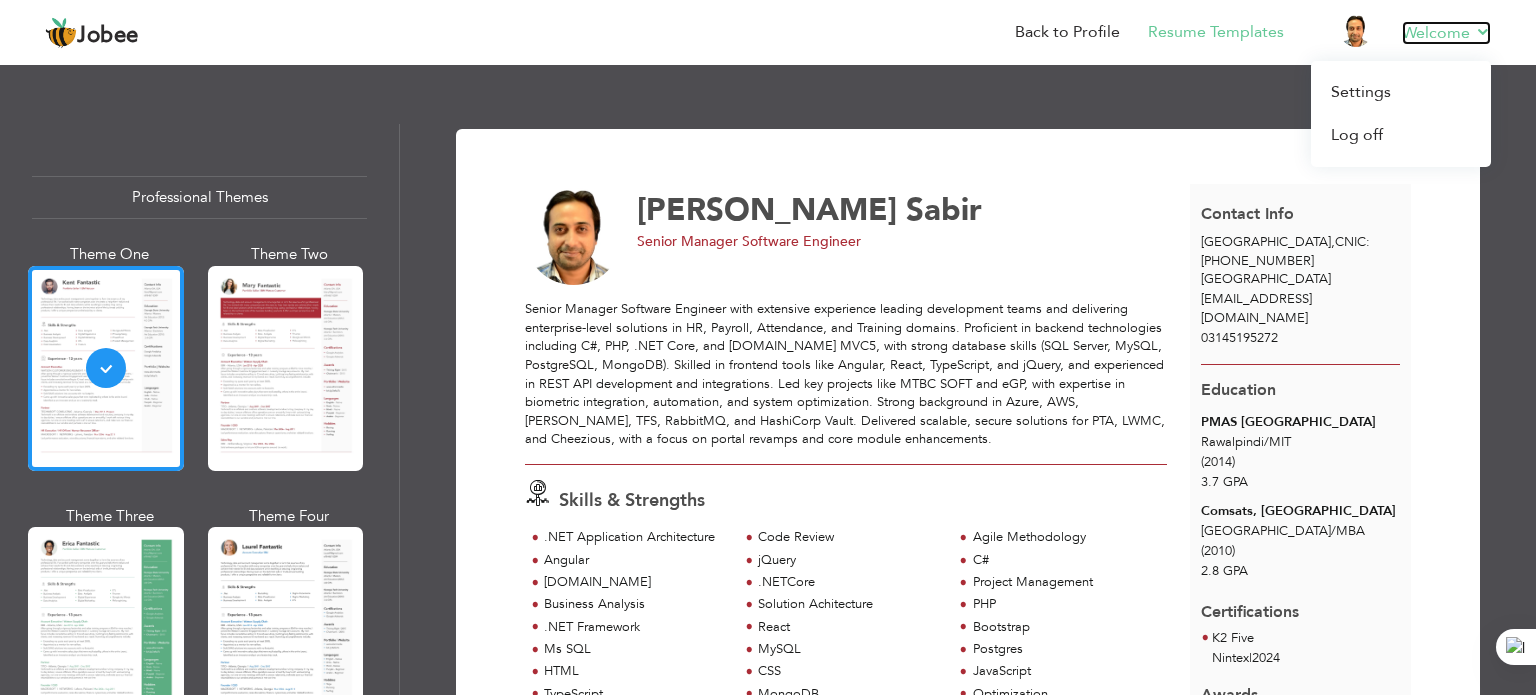 click on "Welcome" at bounding box center (1446, 33) 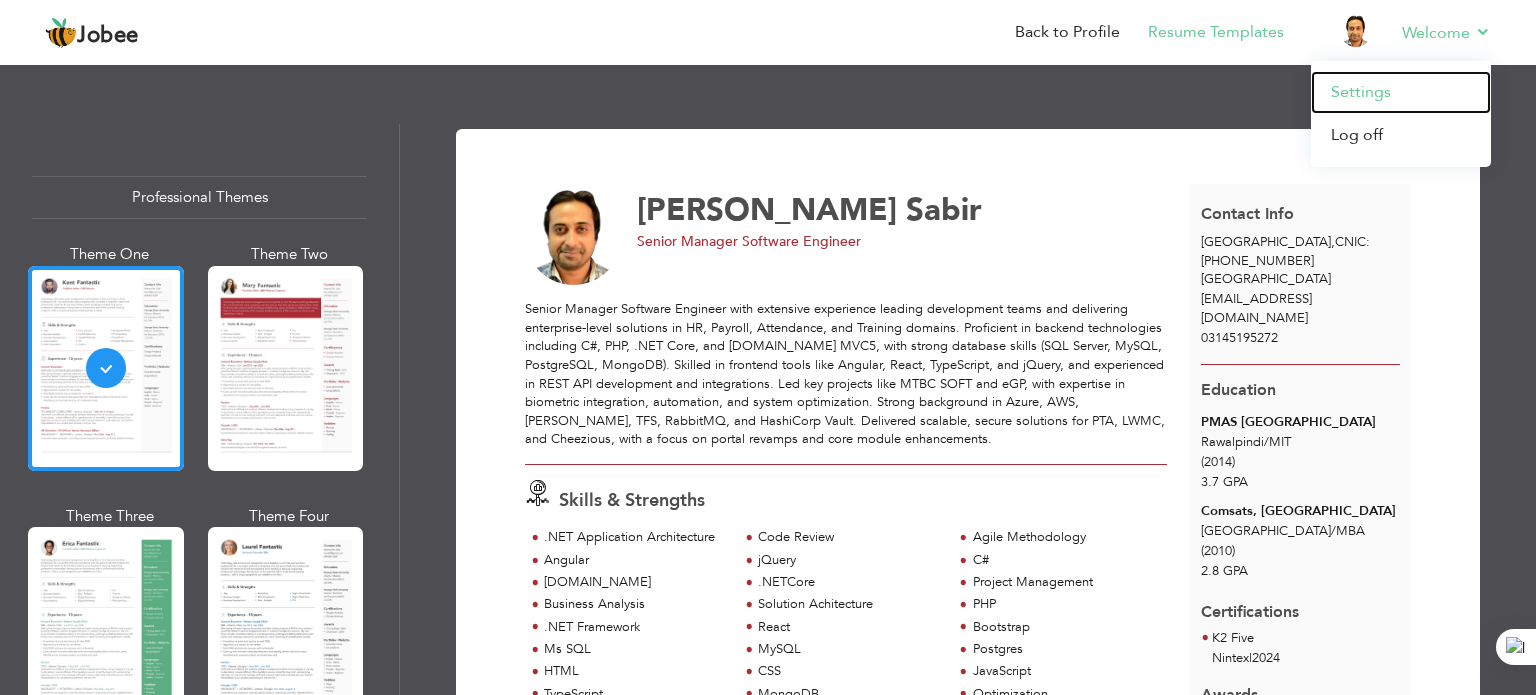 click on "Settings" at bounding box center (1401, 92) 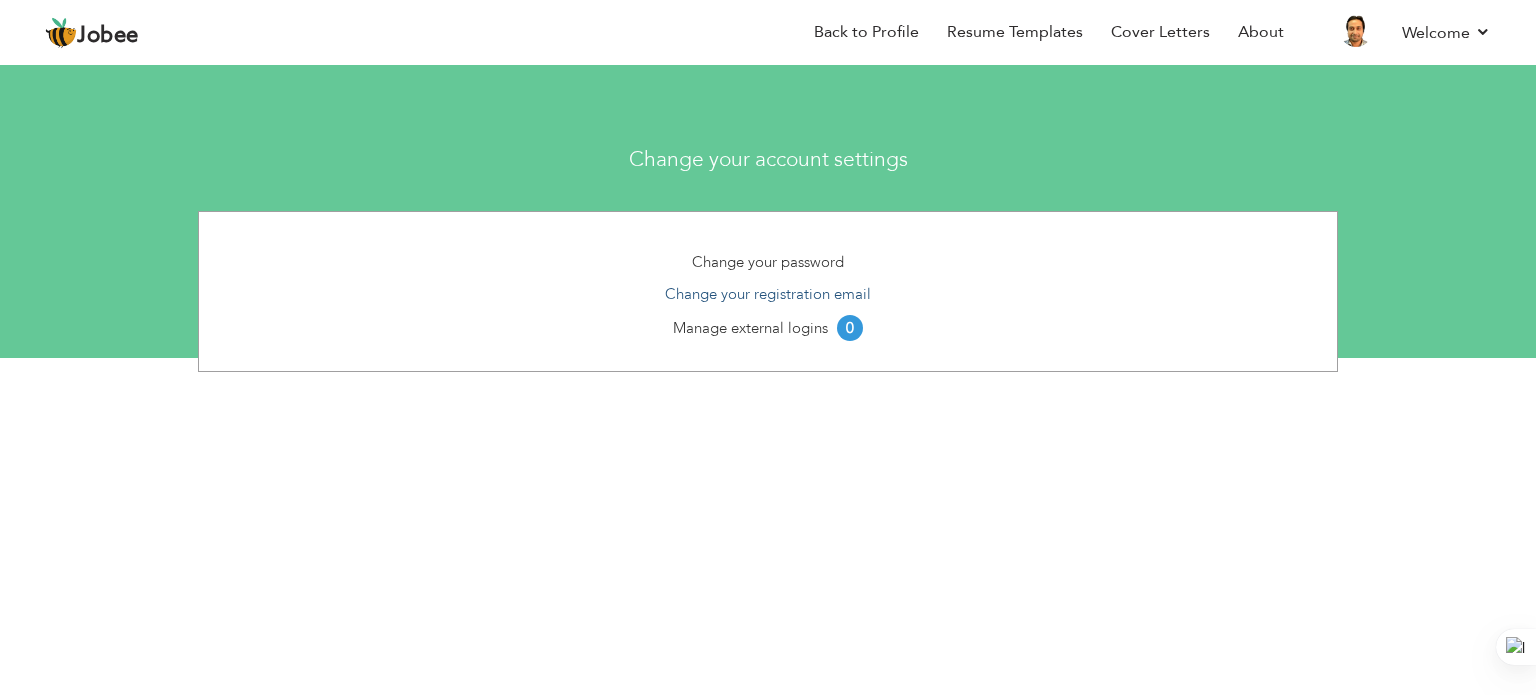 scroll, scrollTop: 0, scrollLeft: 0, axis: both 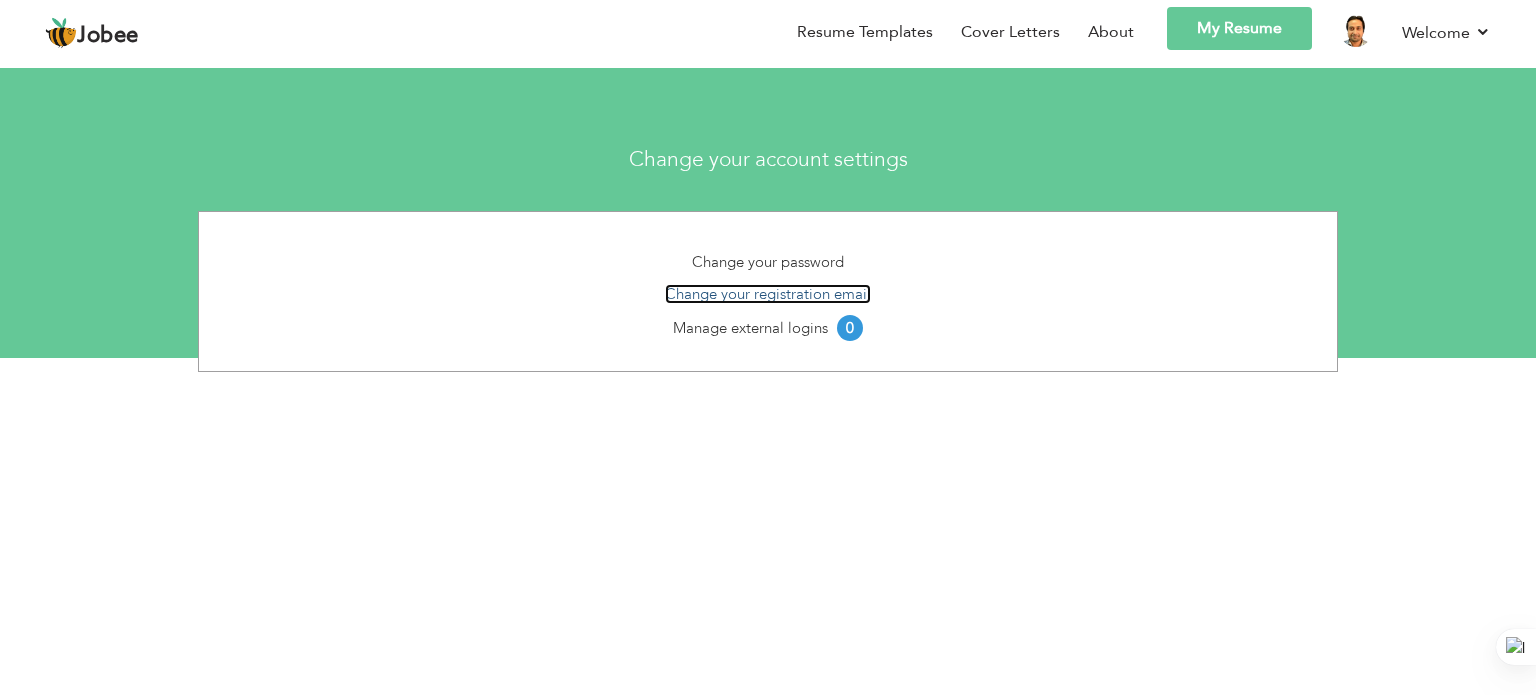 click on "Change your registration email" at bounding box center (768, 294) 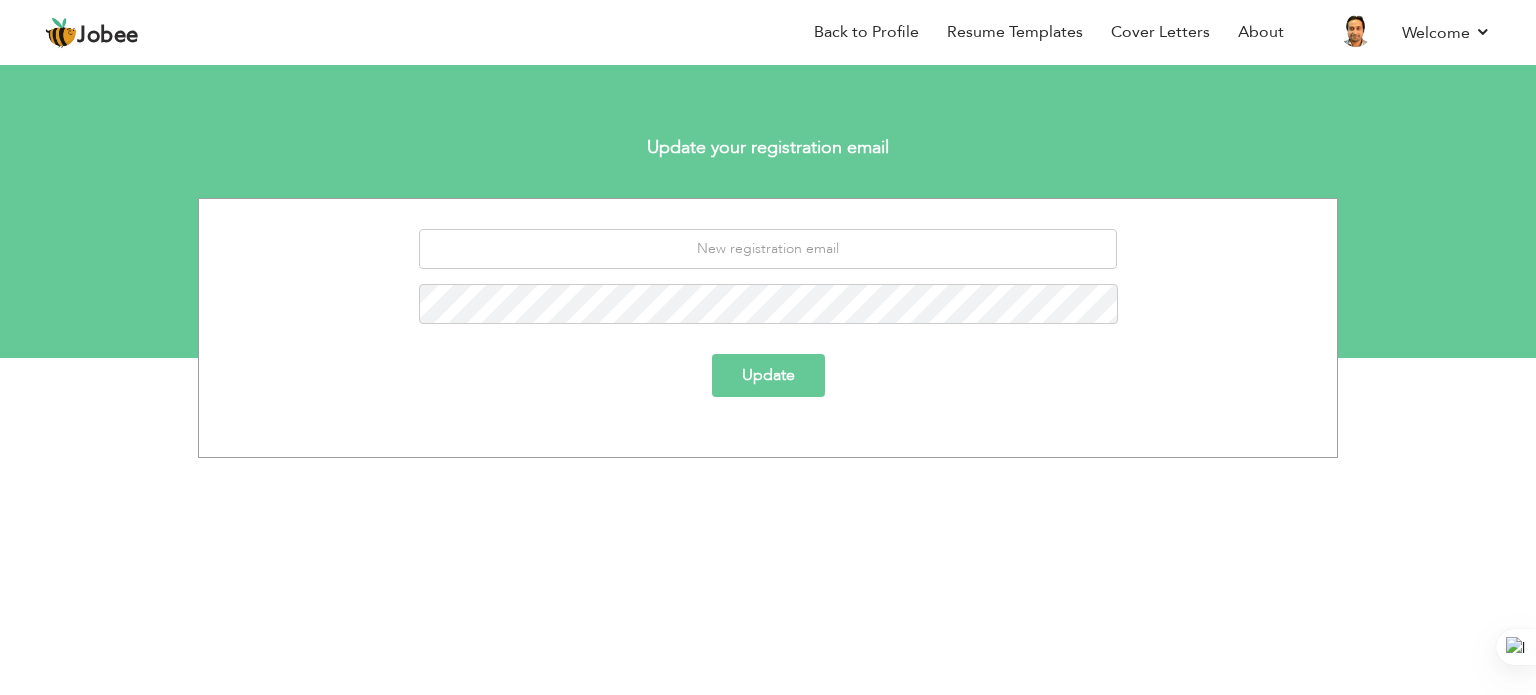 scroll, scrollTop: 0, scrollLeft: 0, axis: both 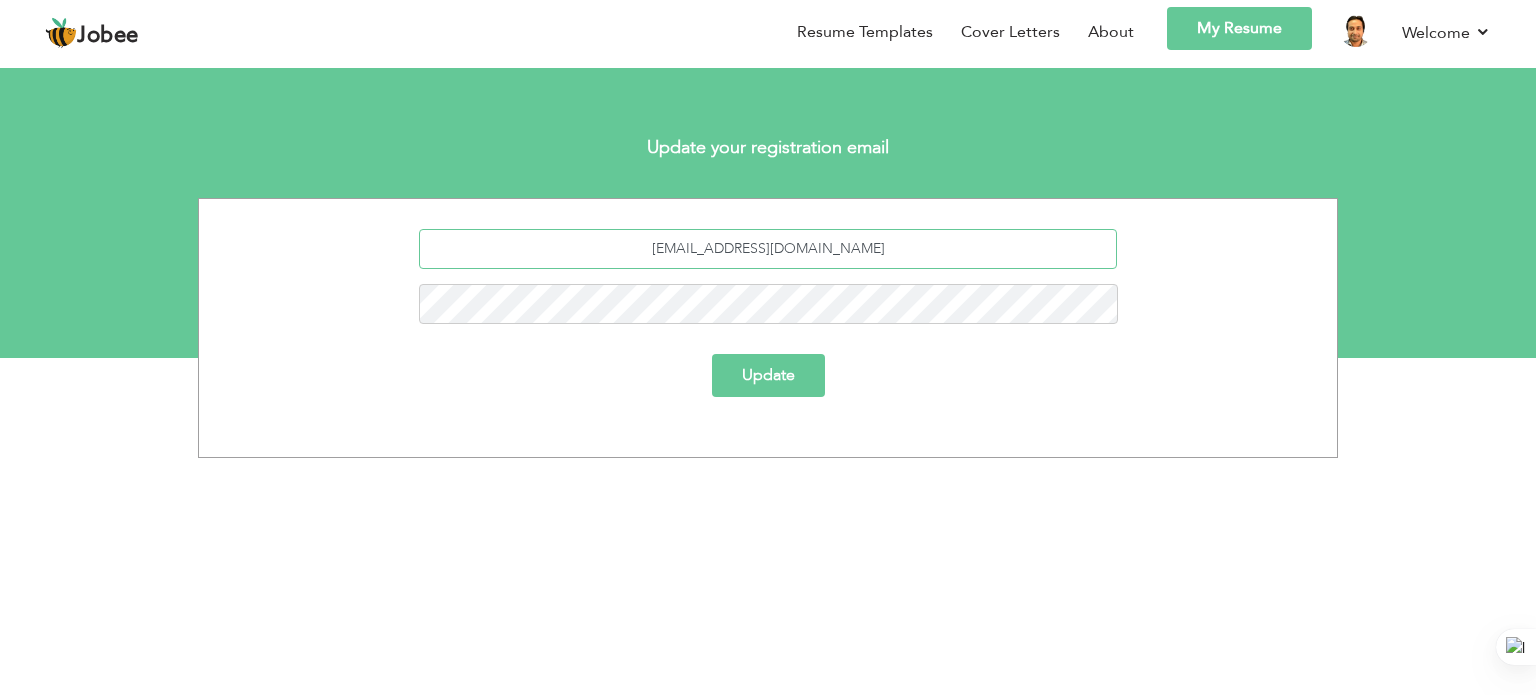 drag, startPoint x: 859, startPoint y: 251, endPoint x: 682, endPoint y: 255, distance: 177.0452 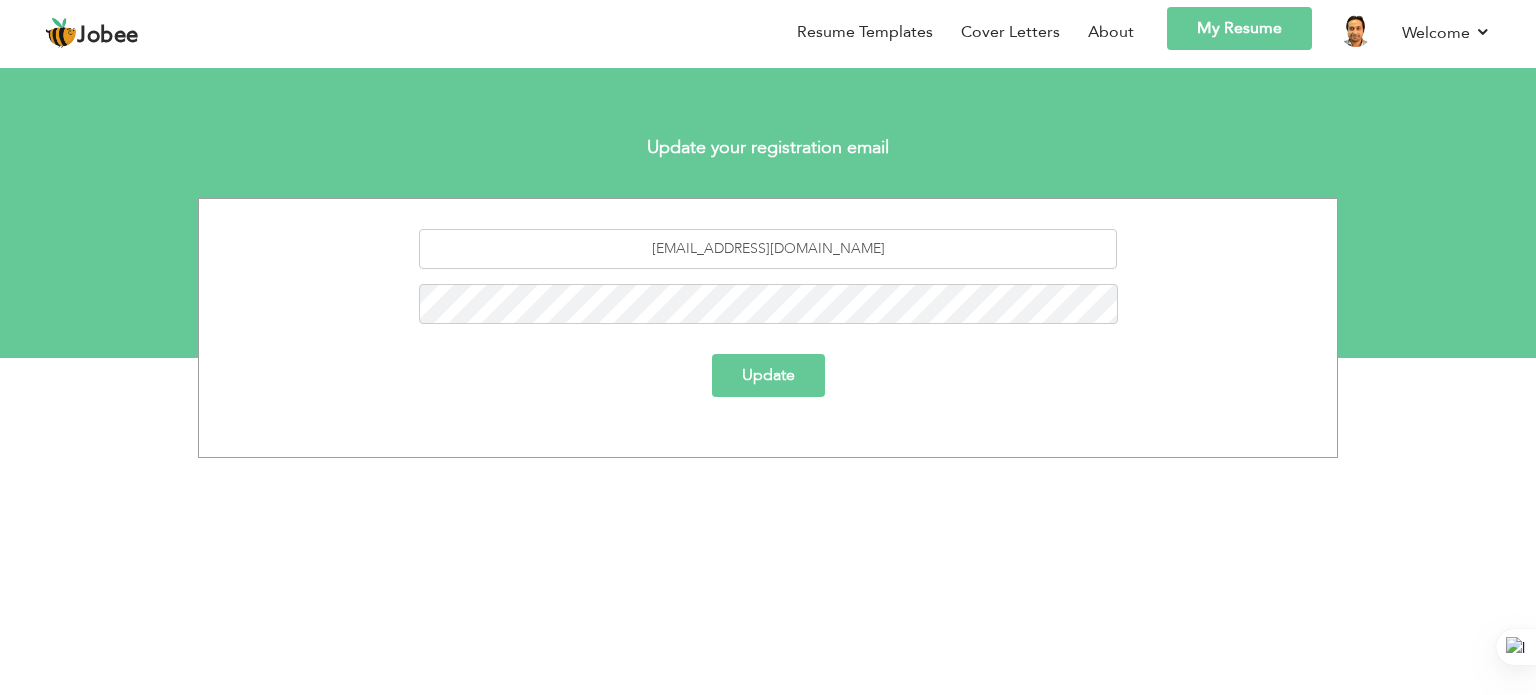 click on "Update" at bounding box center [768, 375] 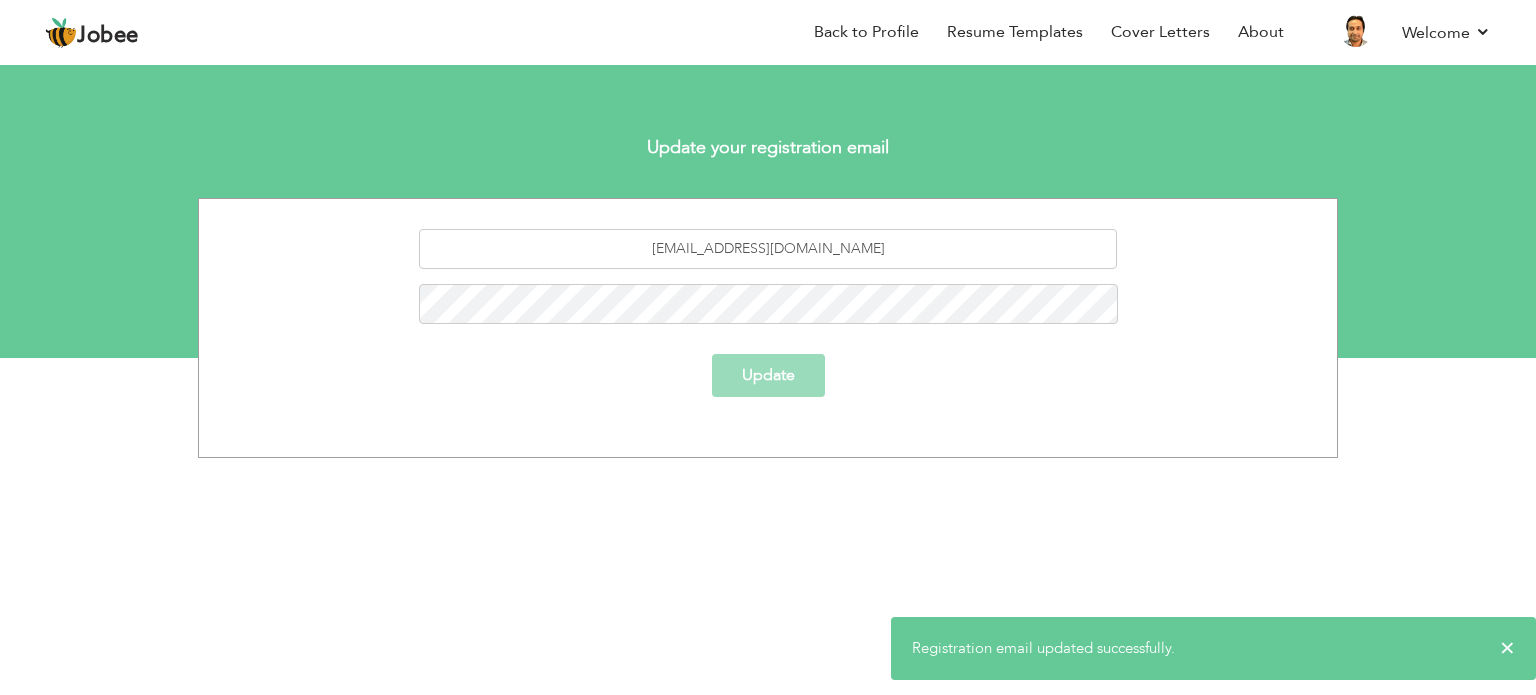 scroll, scrollTop: 0, scrollLeft: 0, axis: both 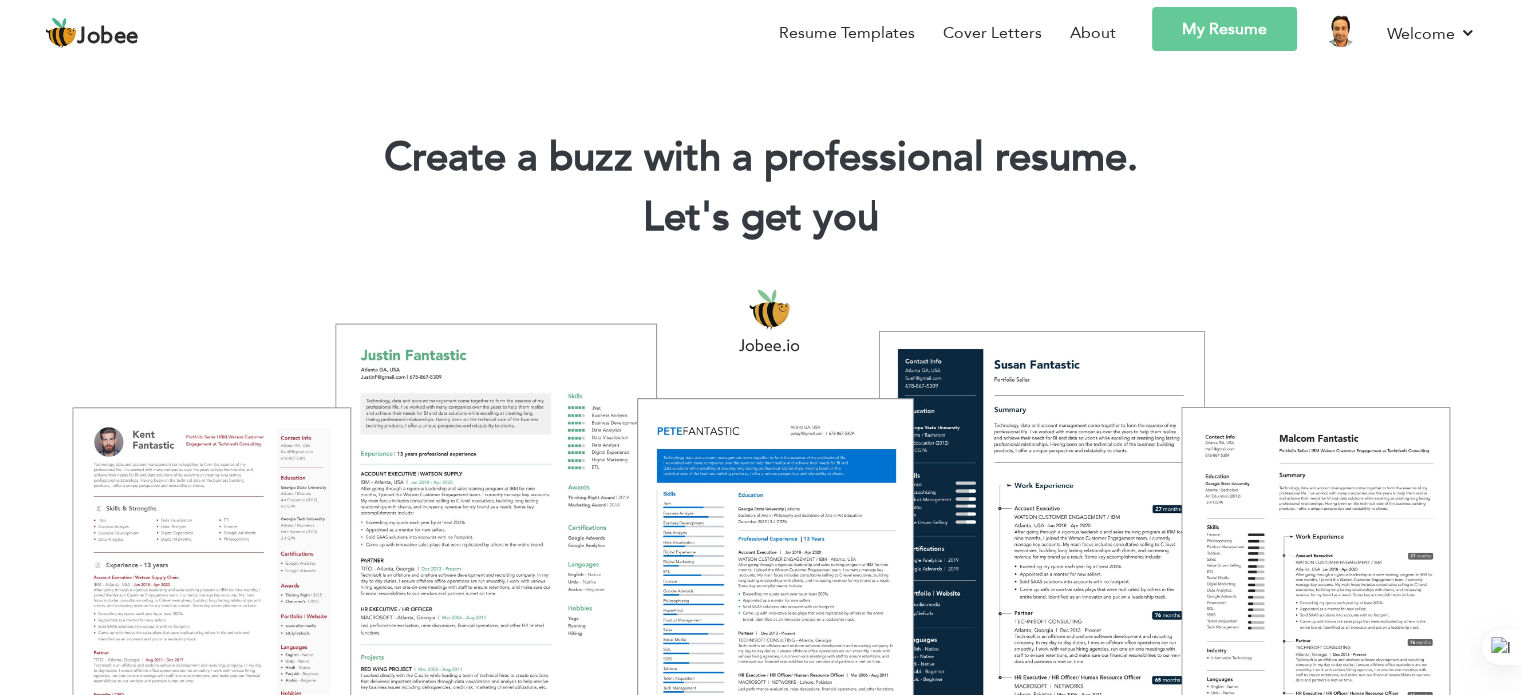 click on "My Resume" at bounding box center (1224, 29) 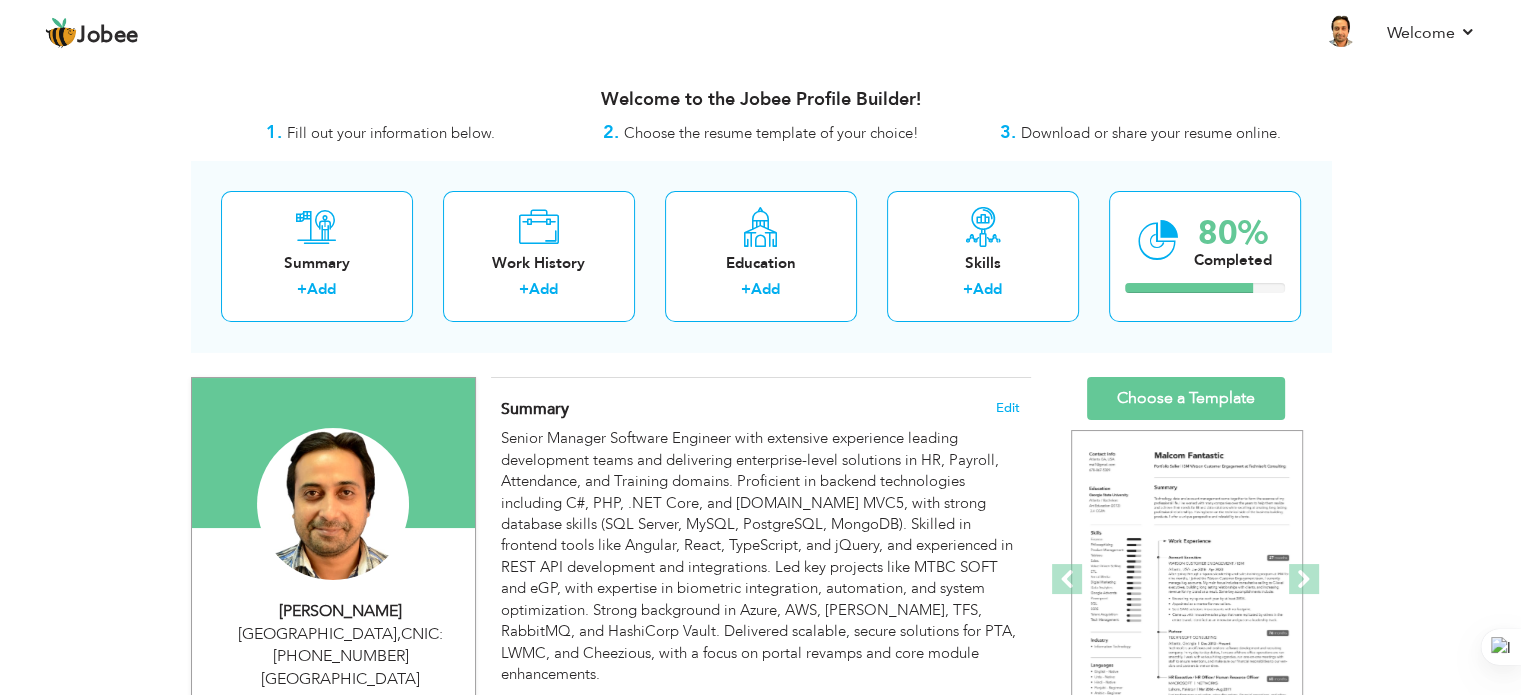 scroll, scrollTop: 0, scrollLeft: 0, axis: both 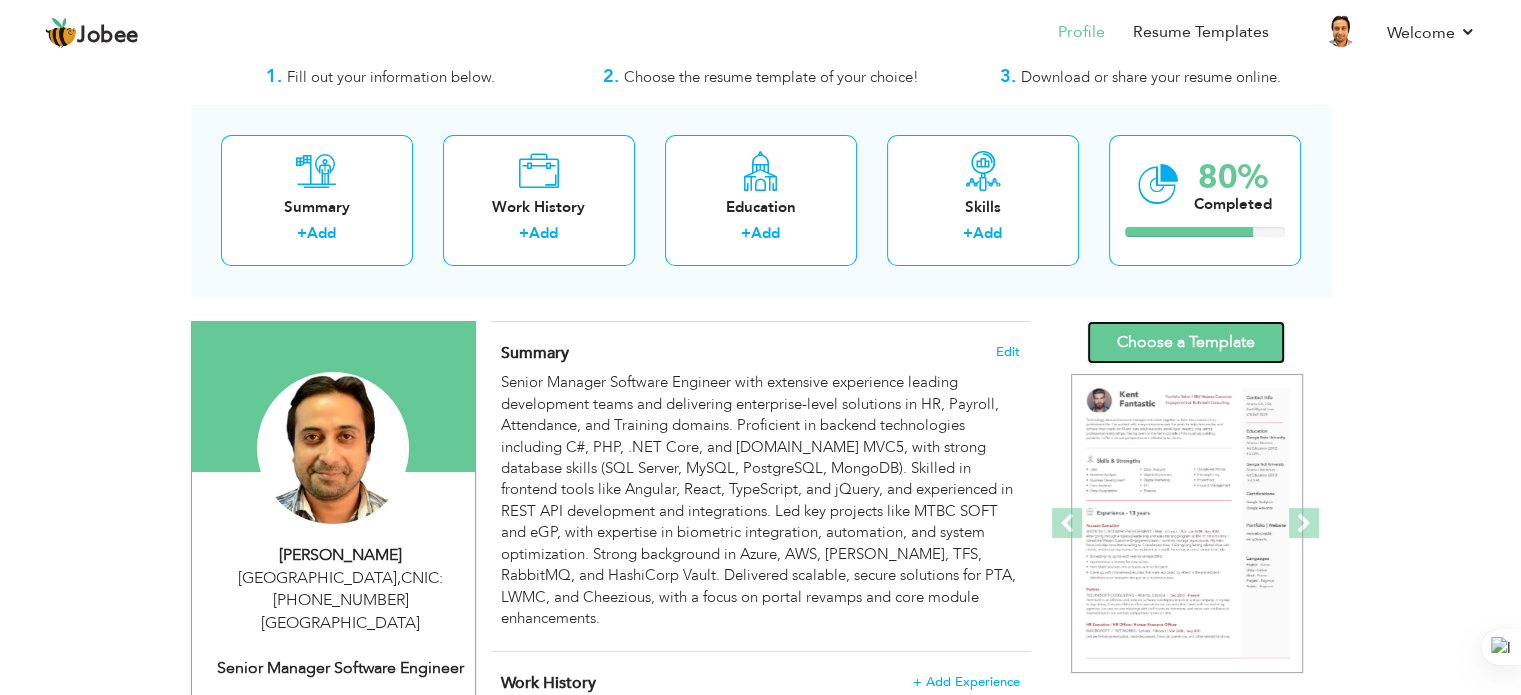 click on "Choose a Template" at bounding box center [1186, 342] 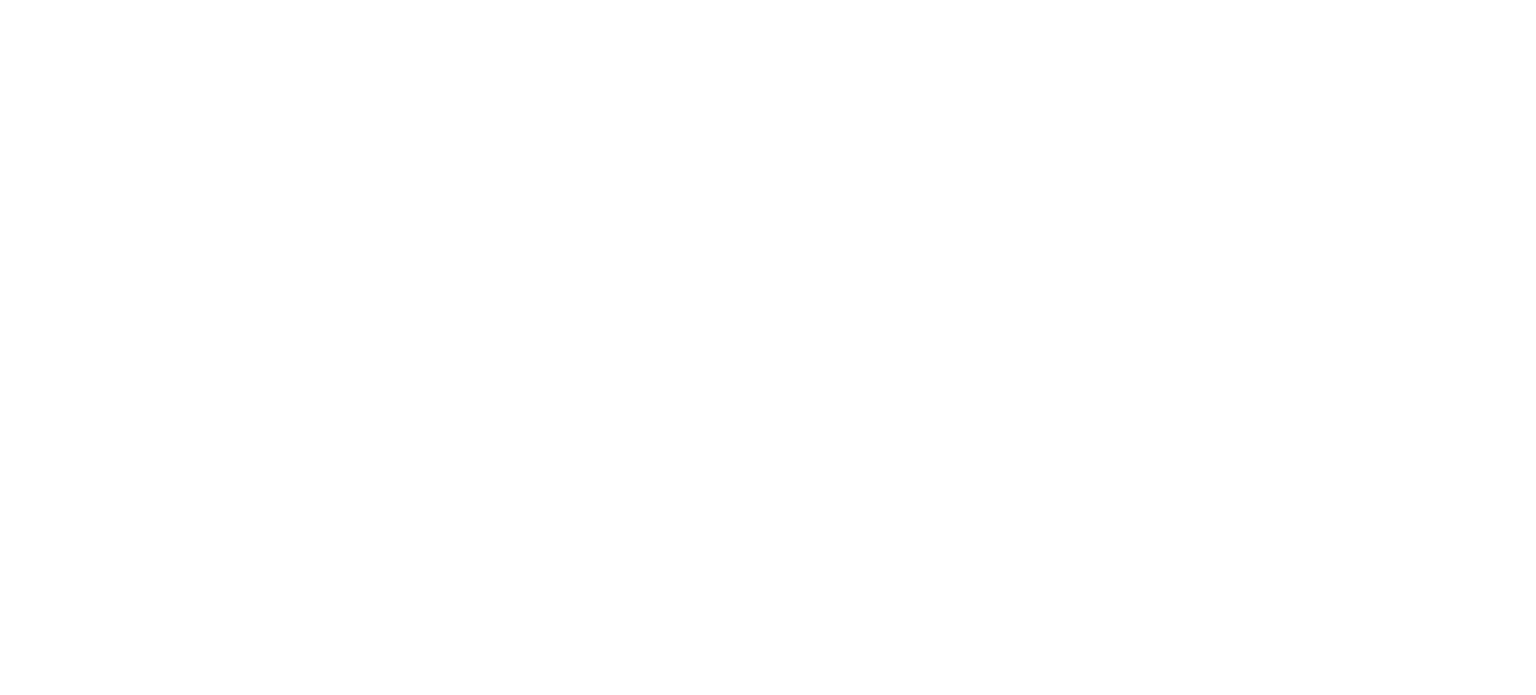 scroll, scrollTop: 0, scrollLeft: 0, axis: both 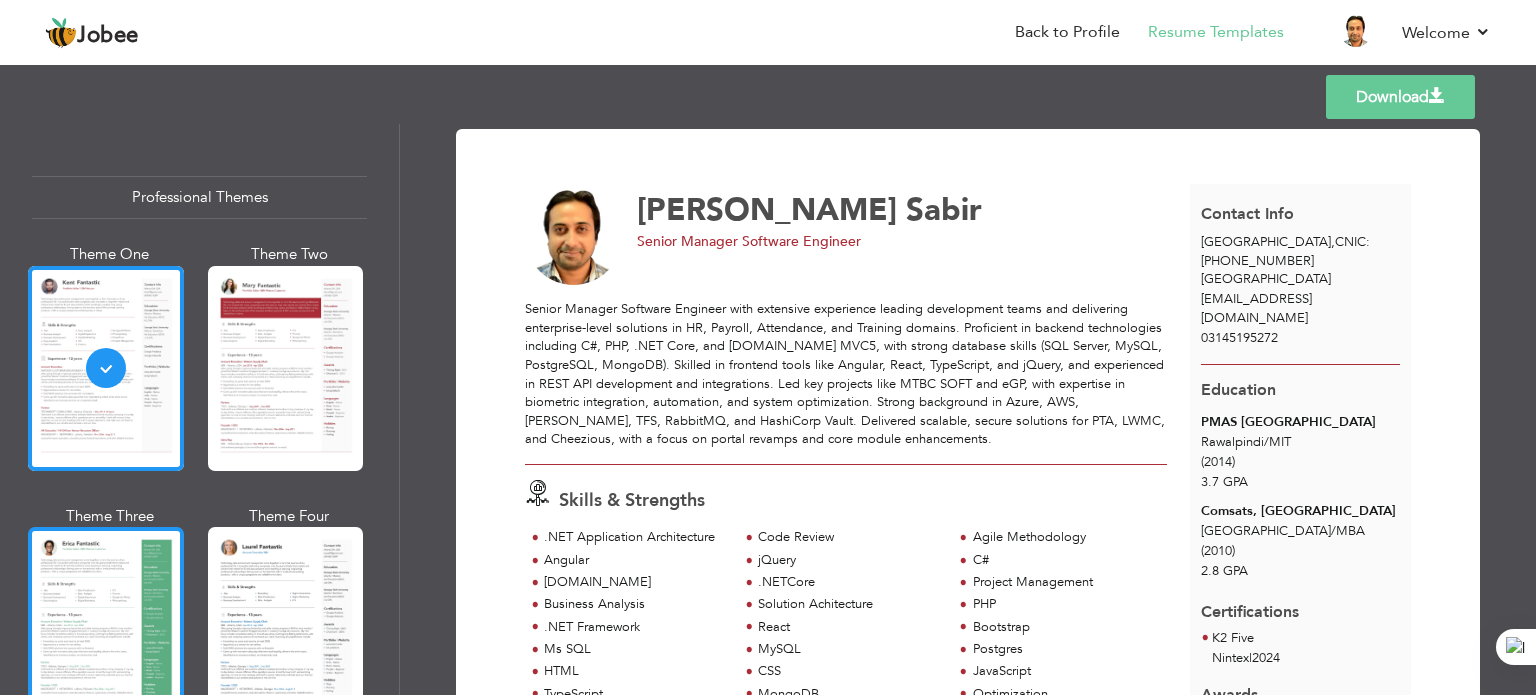 click at bounding box center [106, 629] 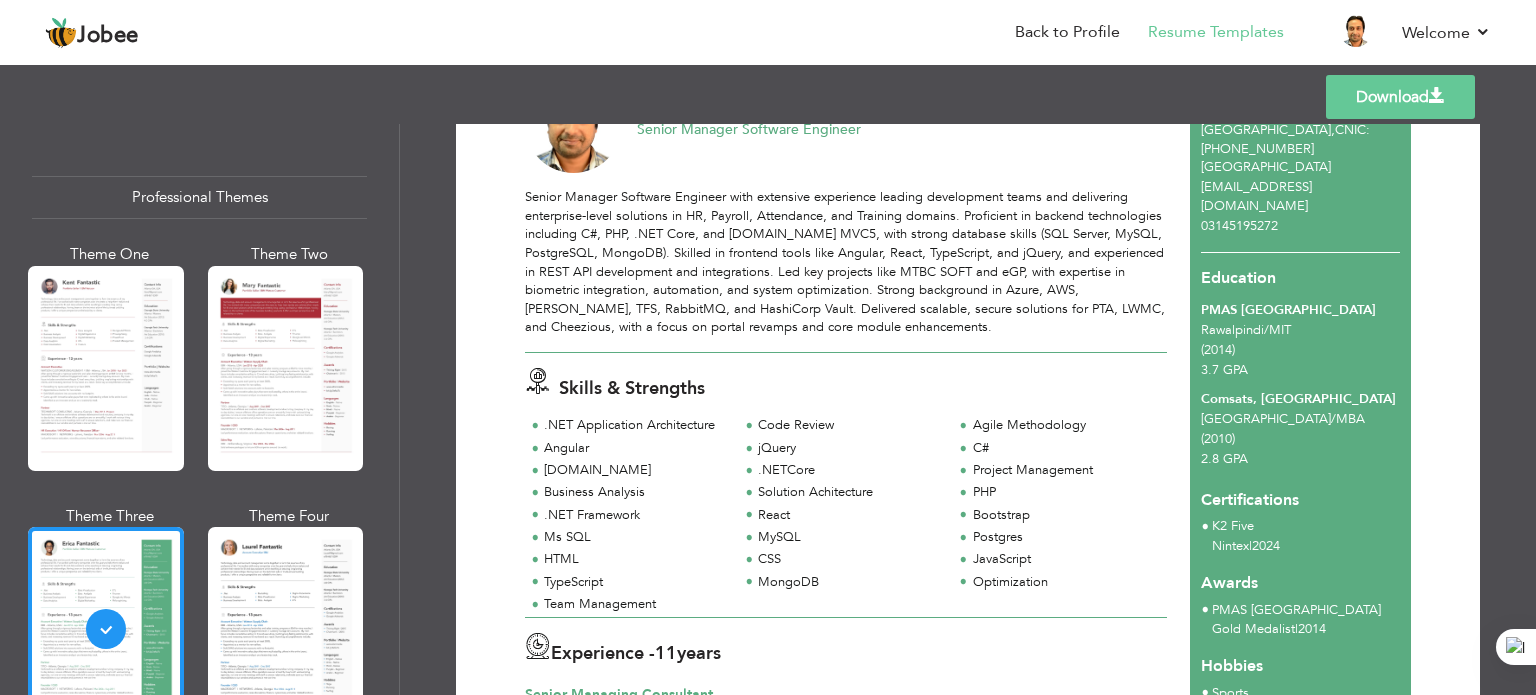 scroll, scrollTop: 146, scrollLeft: 0, axis: vertical 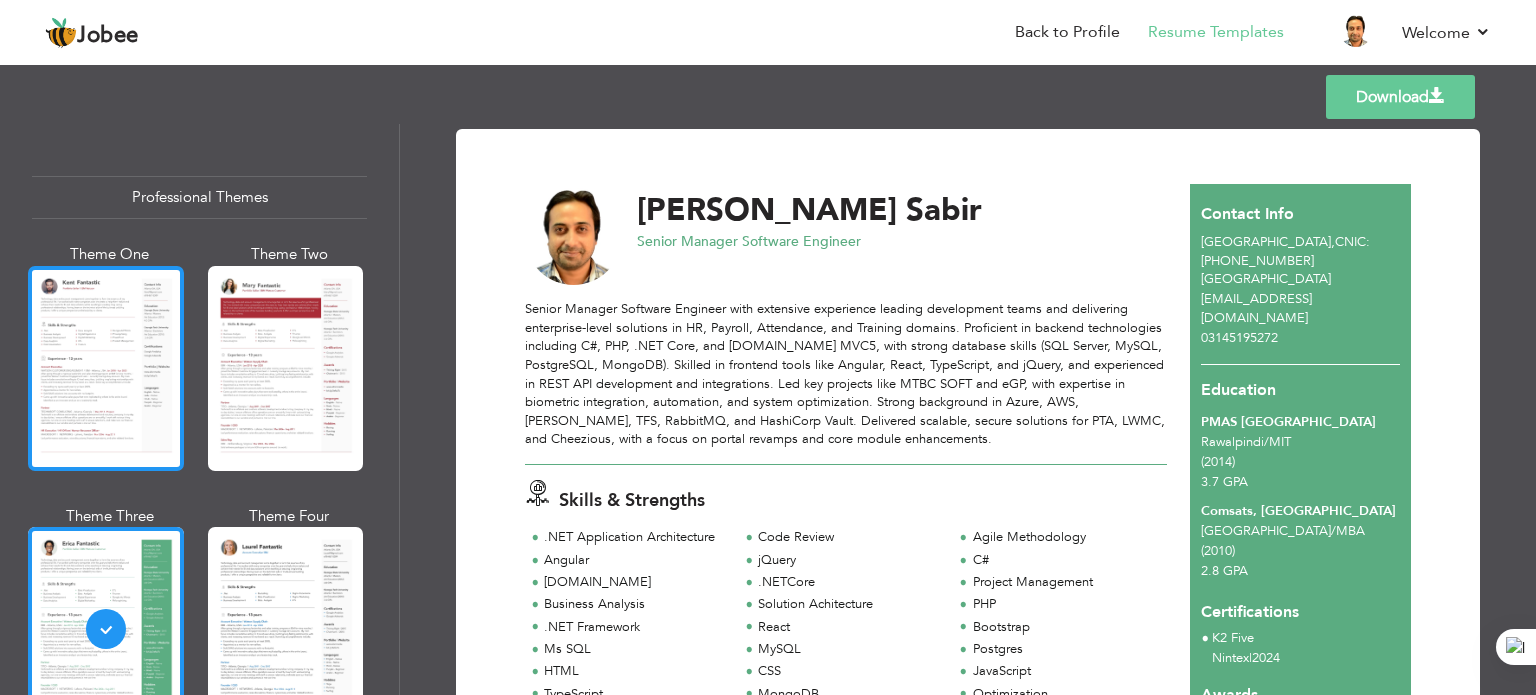 click at bounding box center (106, 368) 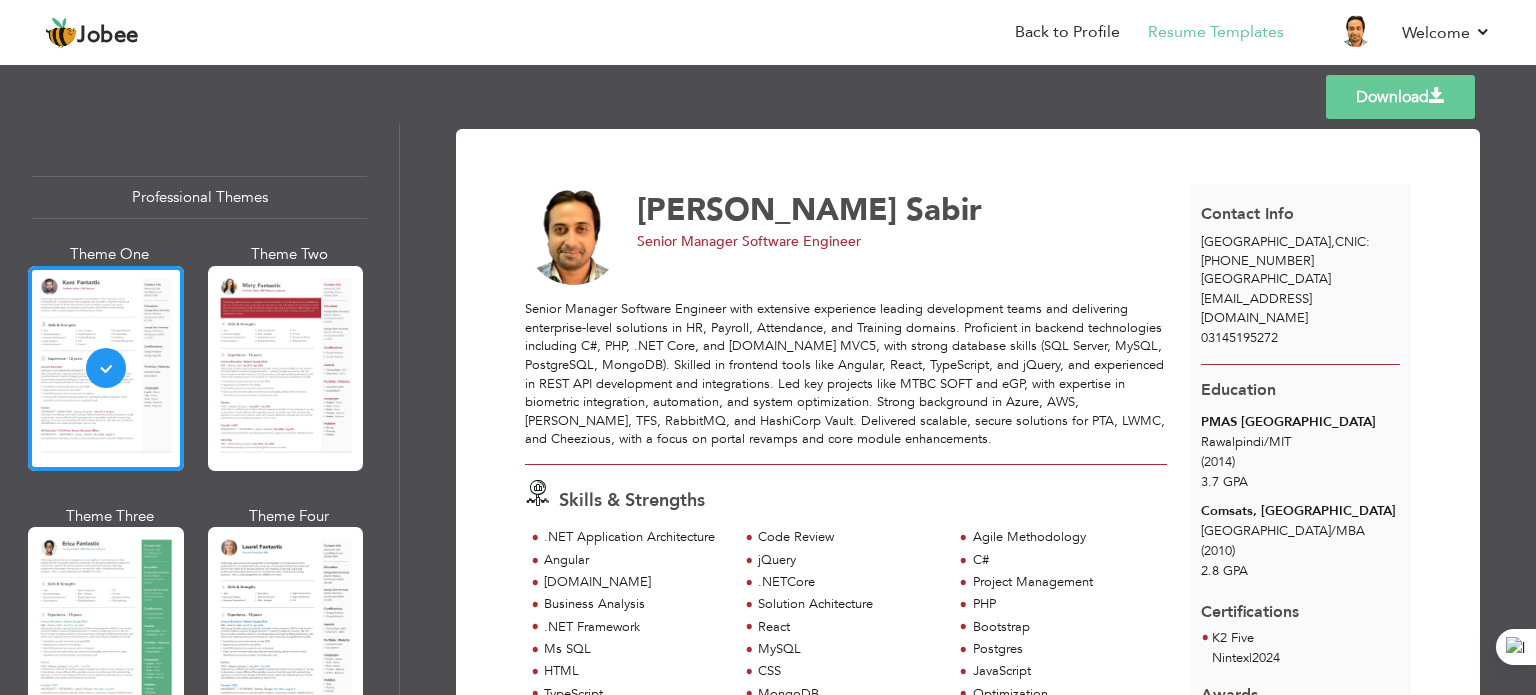 drag, startPoint x: 1535, startPoint y: 171, endPoint x: 1532, endPoint y: 210, distance: 39.115215 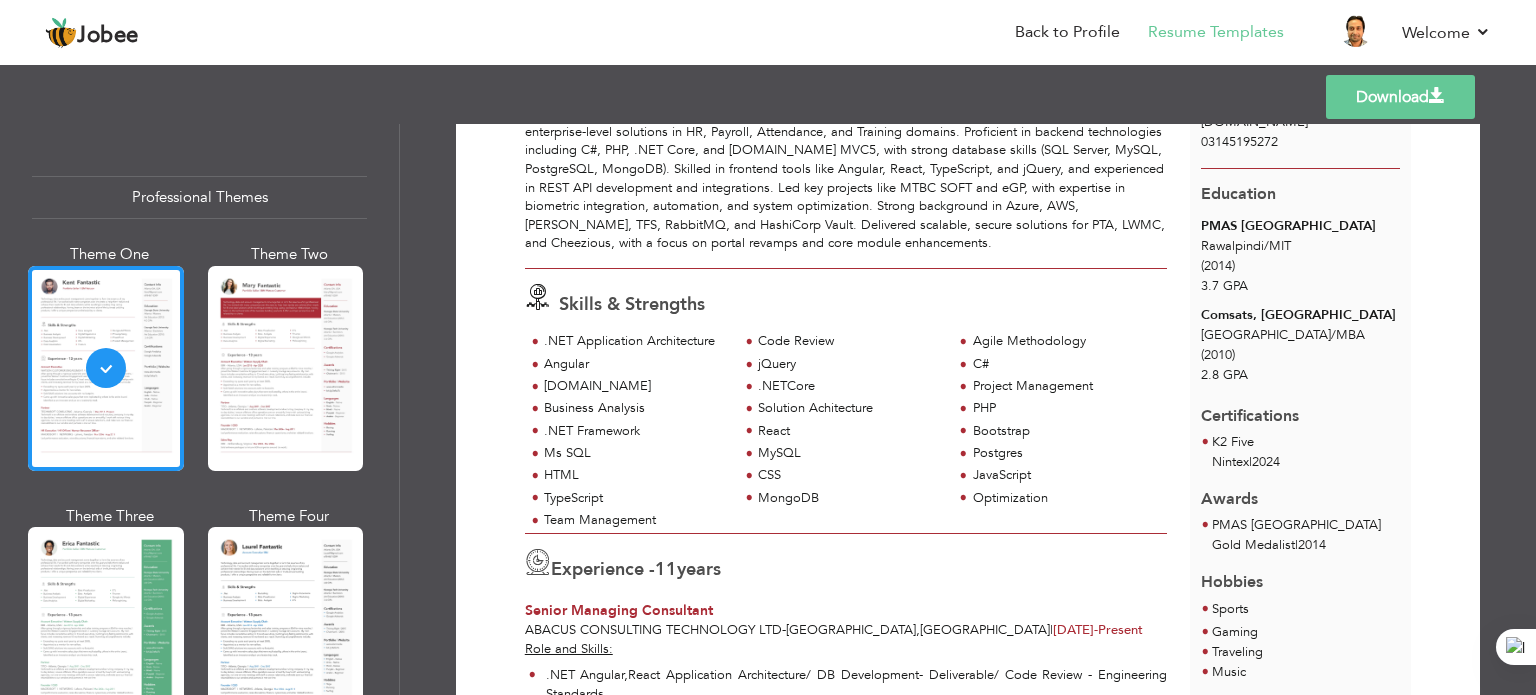 scroll, scrollTop: 0, scrollLeft: 0, axis: both 